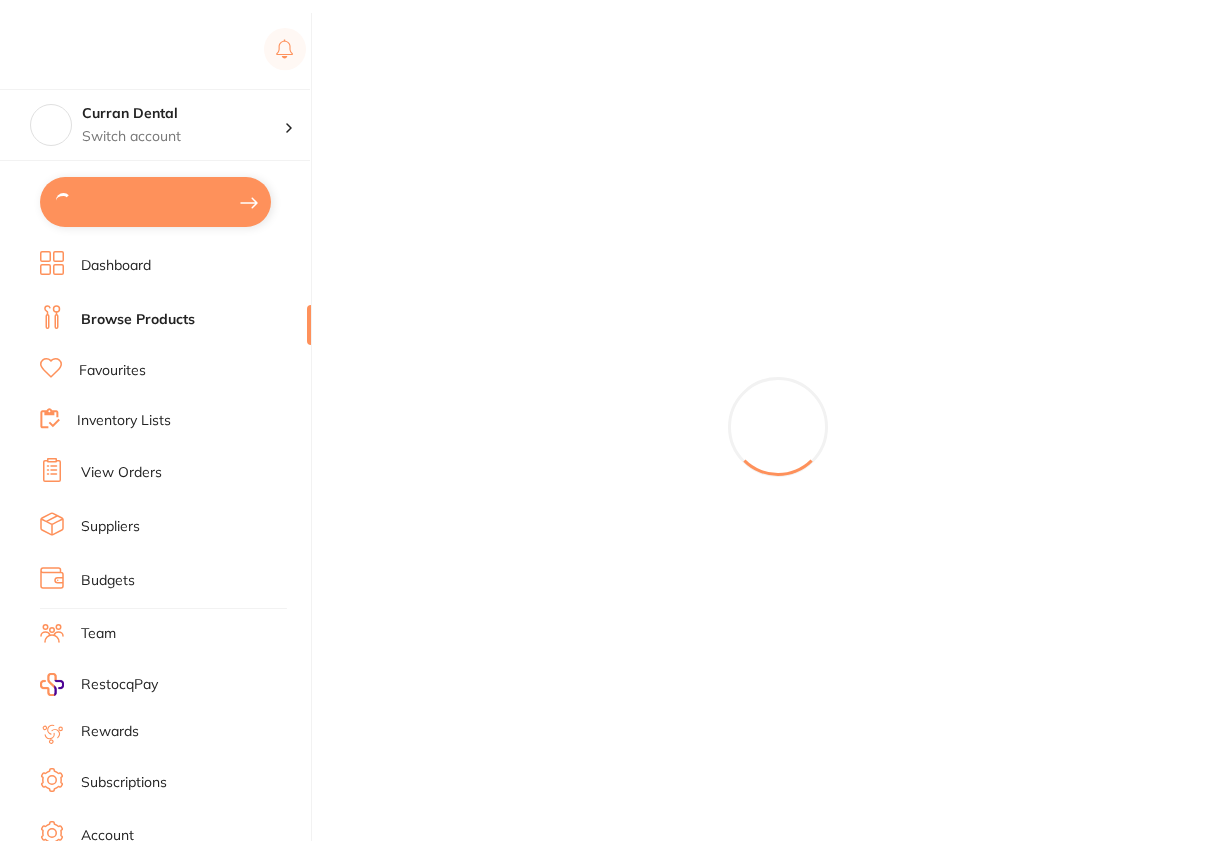 scroll, scrollTop: 0, scrollLeft: 0, axis: both 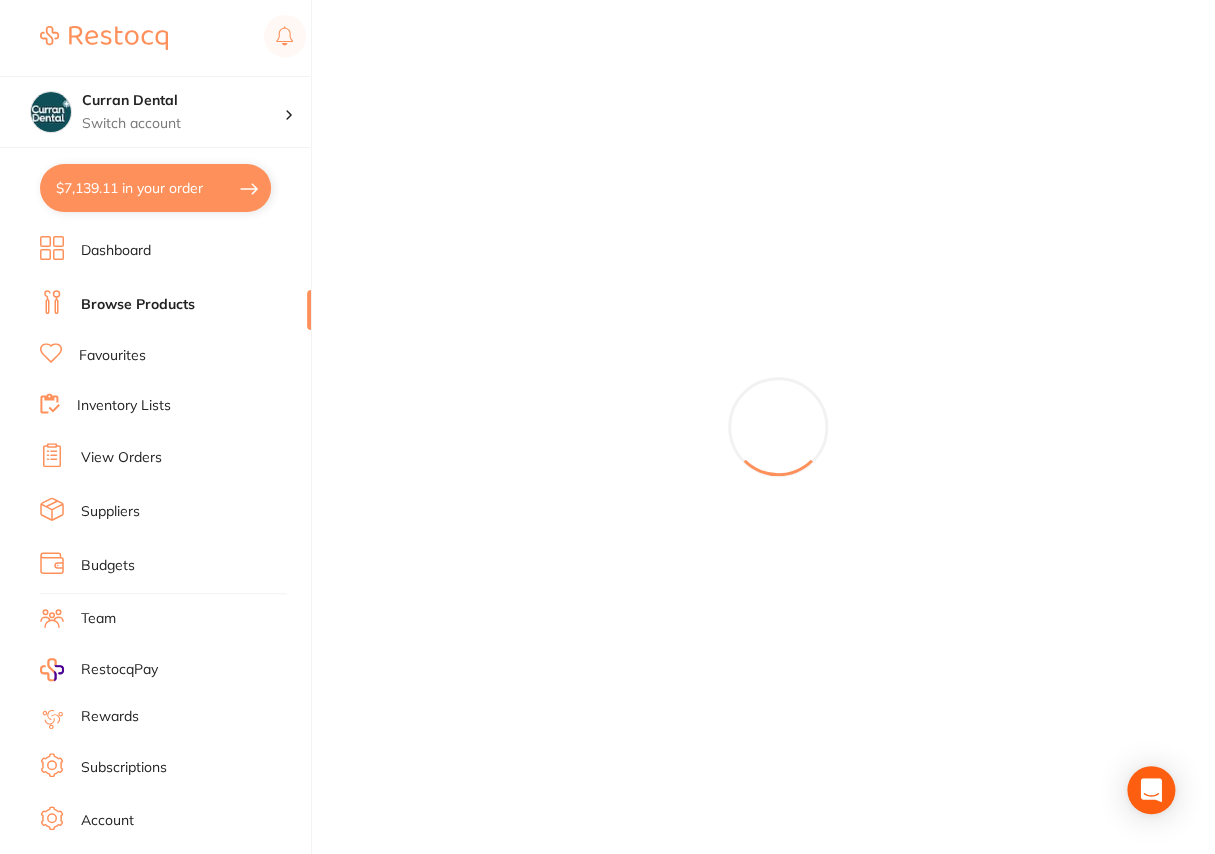 click on "$7,139.11   in your order" at bounding box center [155, 188] 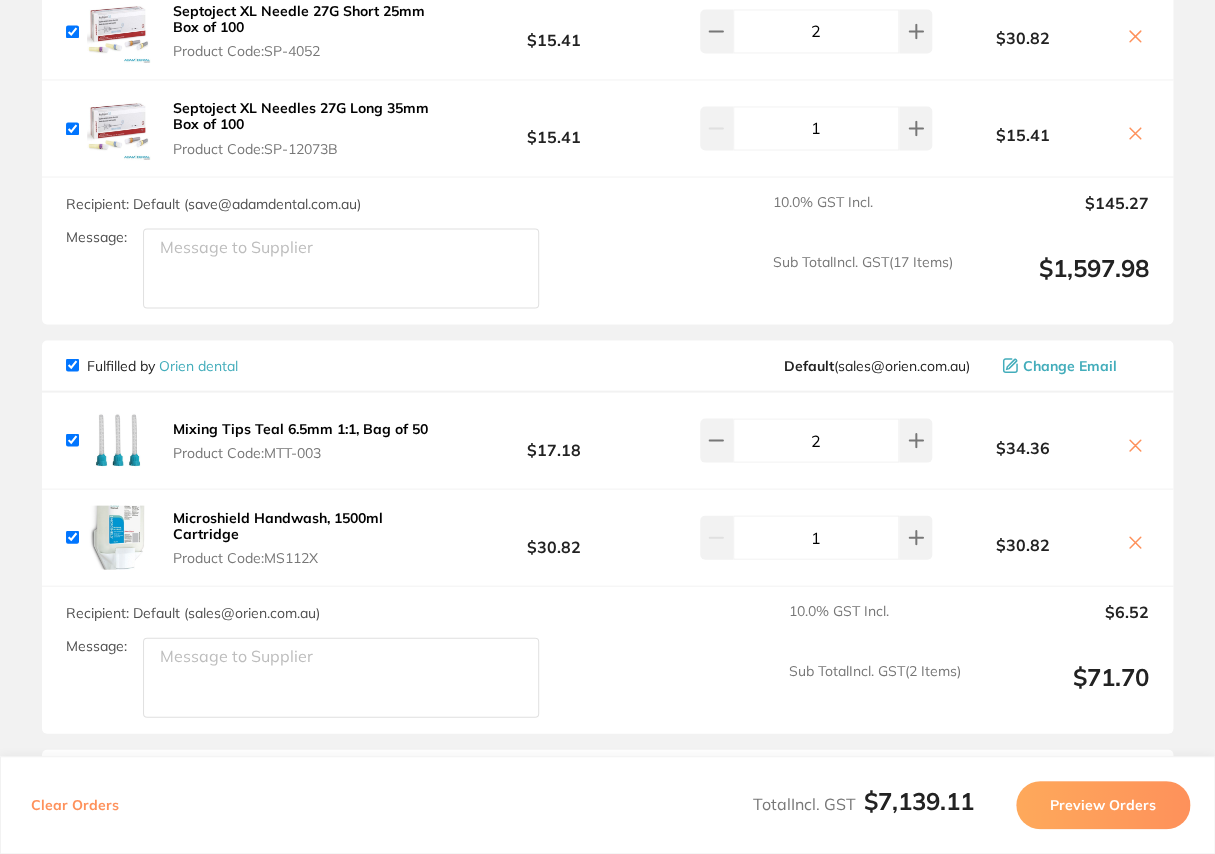 scroll, scrollTop: 6545, scrollLeft: 0, axis: vertical 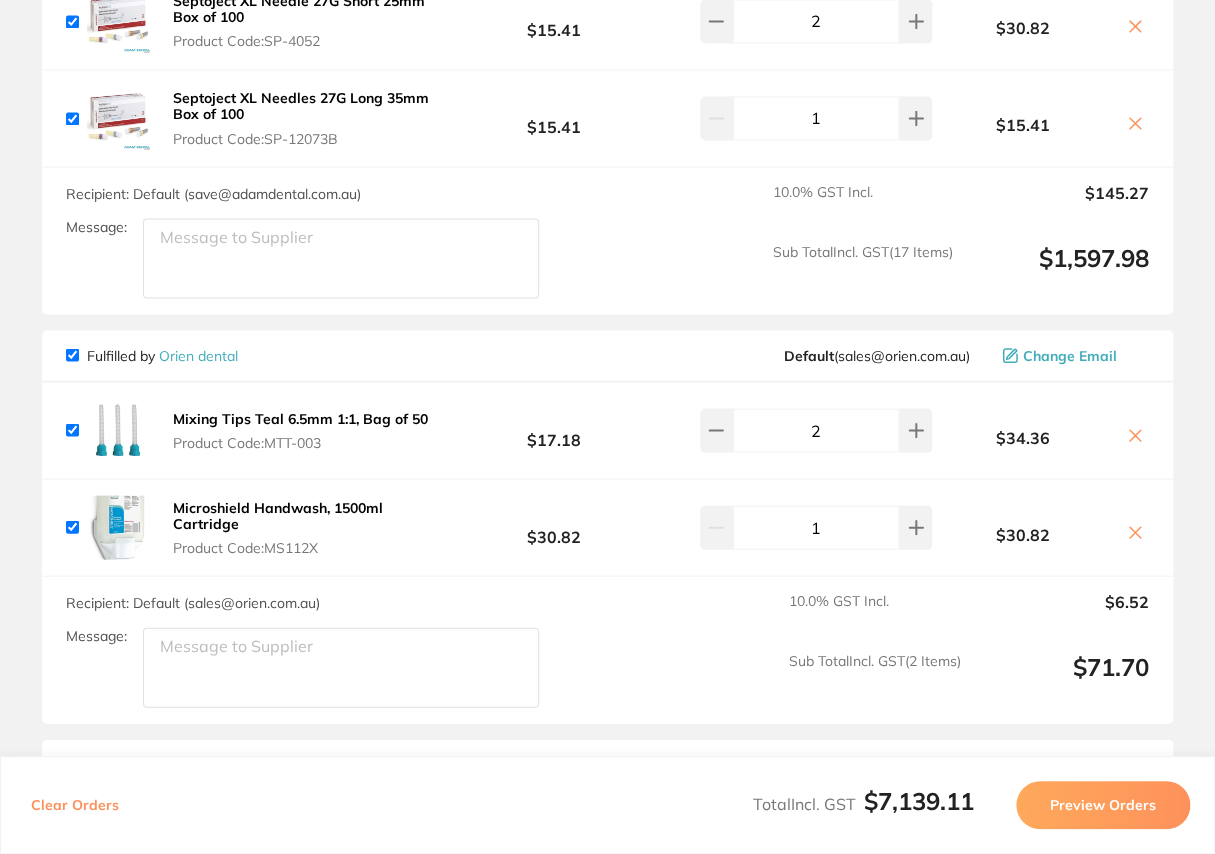 click 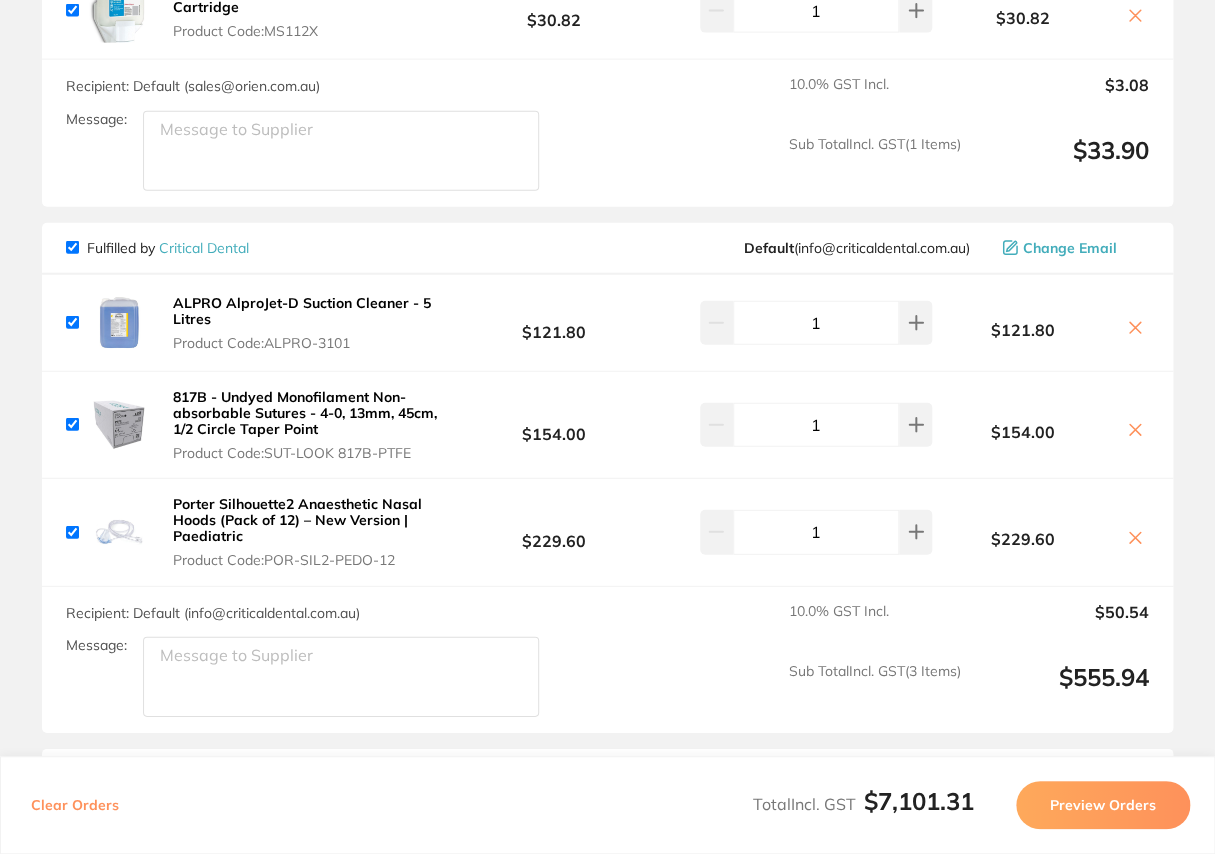 scroll, scrollTop: 7000, scrollLeft: 0, axis: vertical 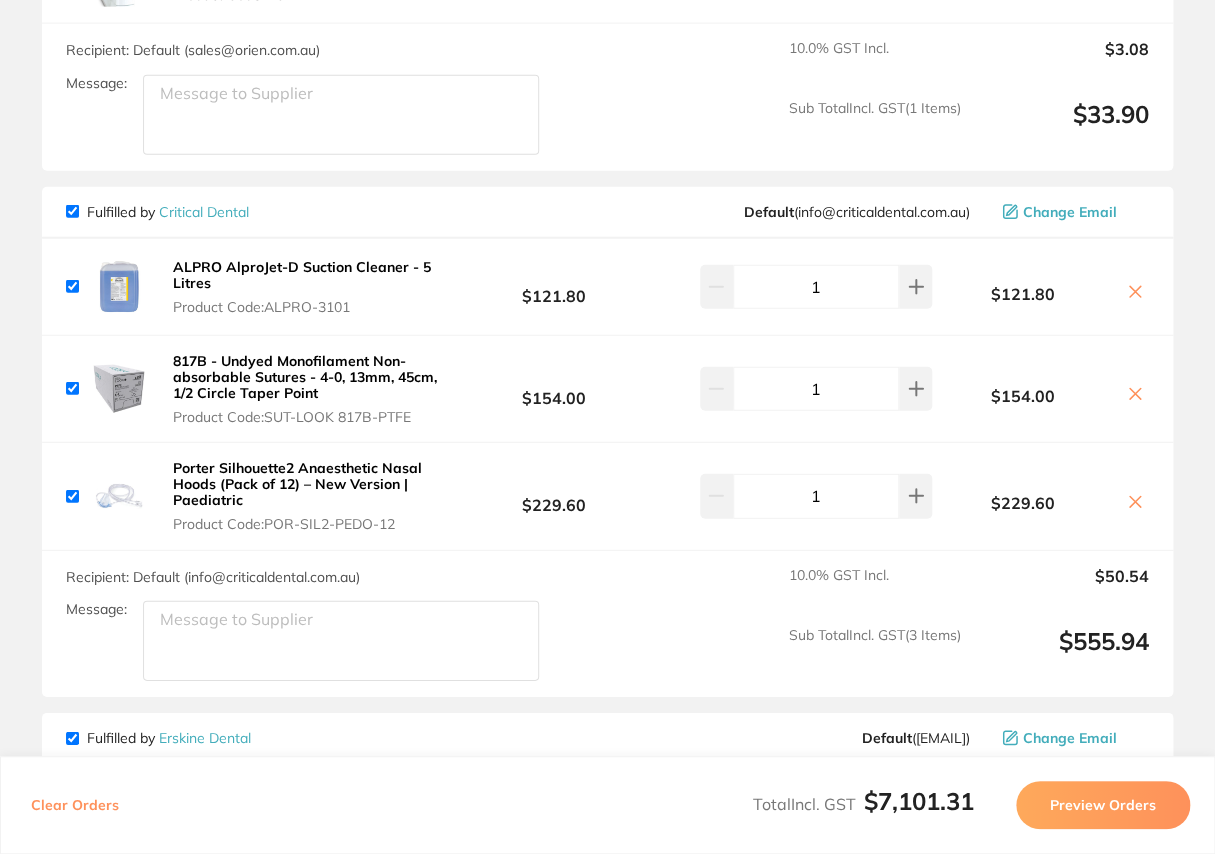 click 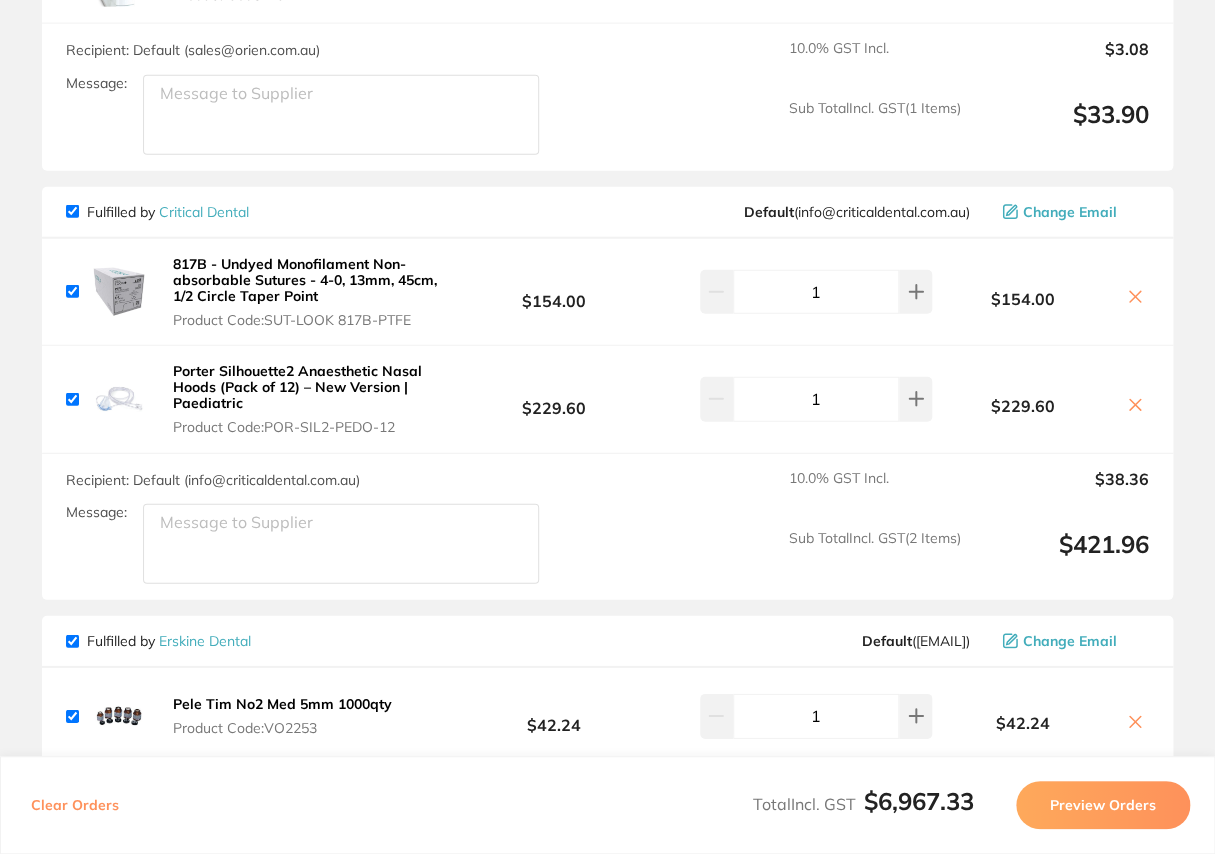 click on "Porter Silhouette2 Anaesthetic Nasal Hoods (Pack of 12) – New Version | Paediatric" at bounding box center (297, 387) 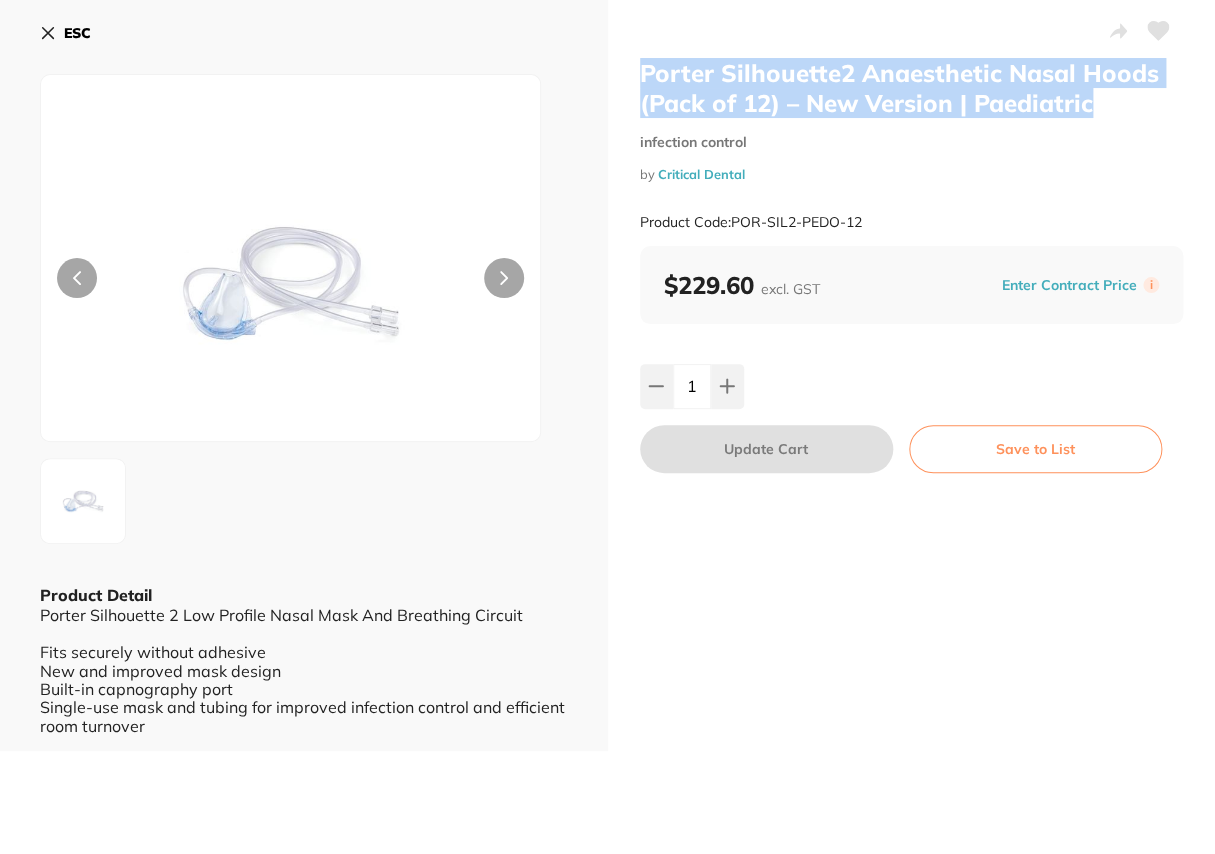 drag, startPoint x: 1032, startPoint y: 107, endPoint x: 628, endPoint y: 70, distance: 405.69077 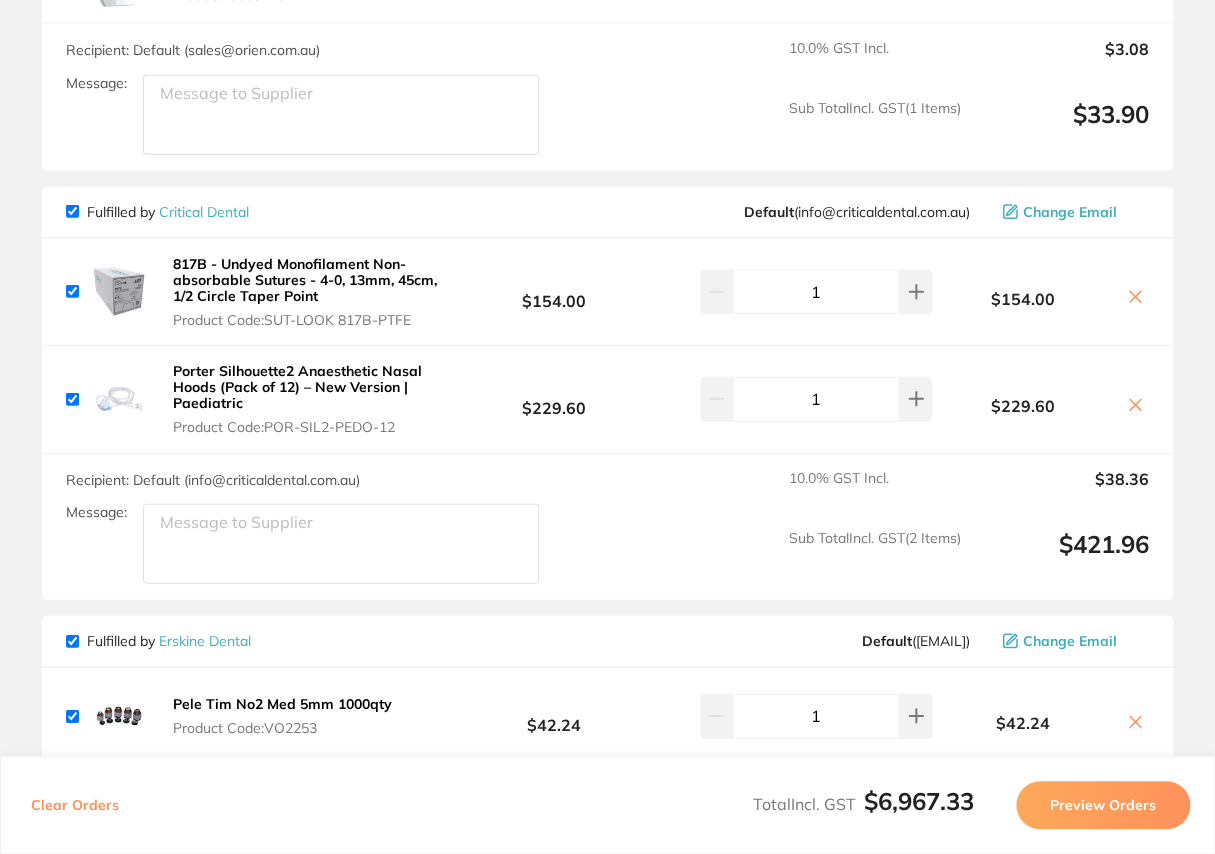 click 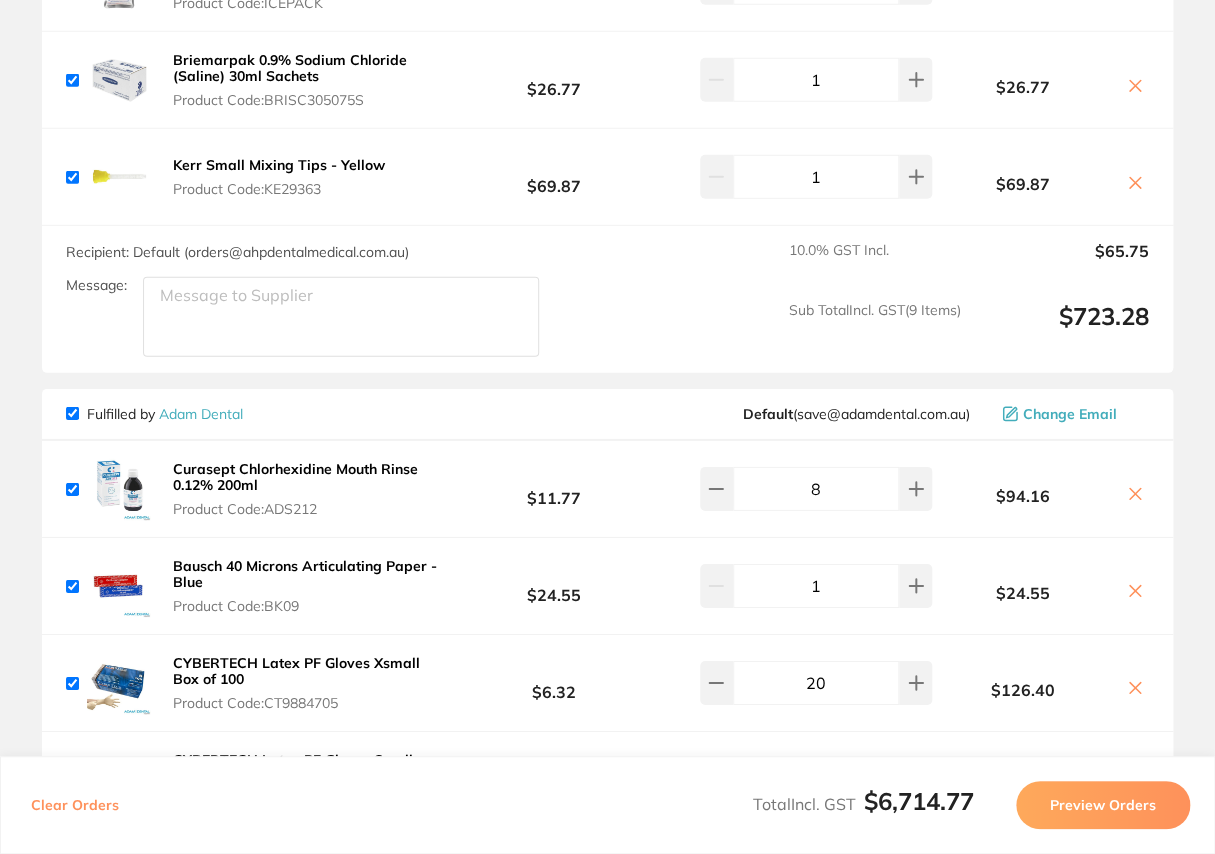 scroll, scrollTop: 4445, scrollLeft: 0, axis: vertical 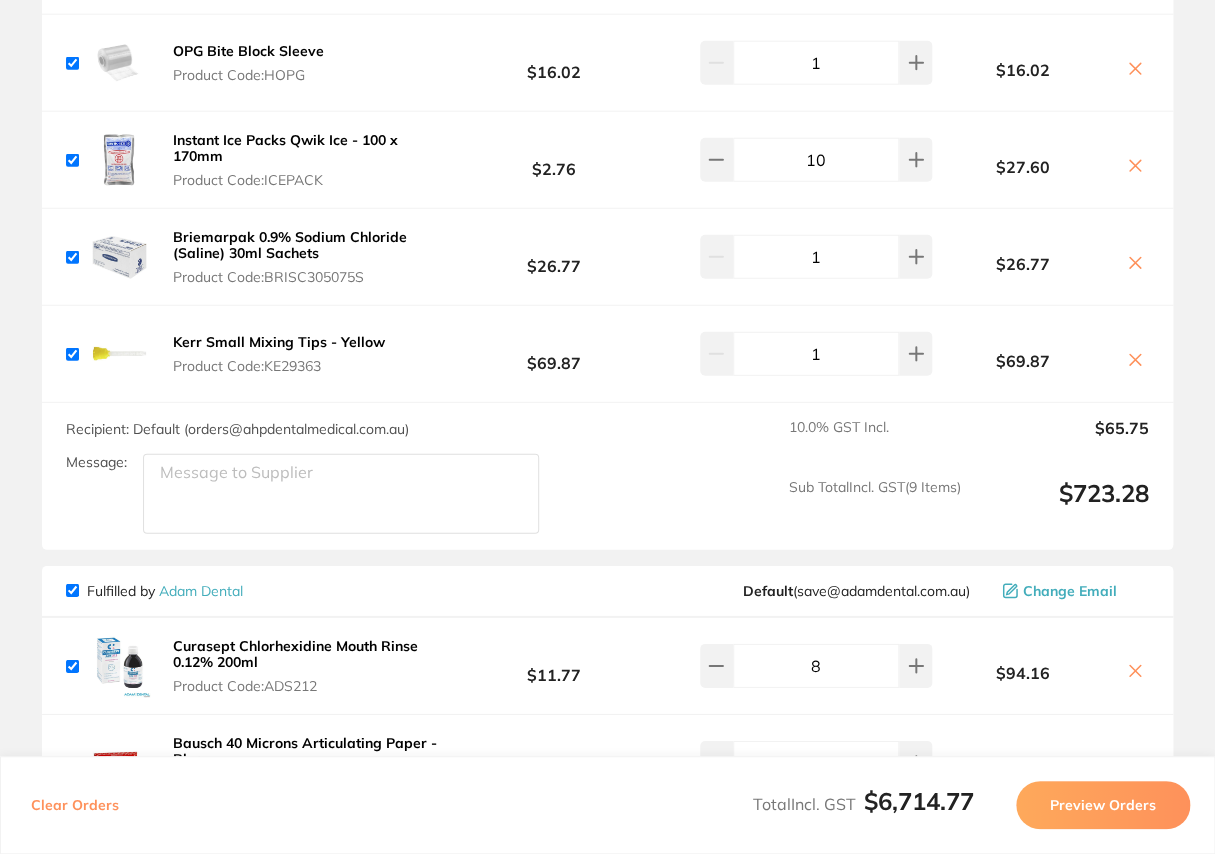 click 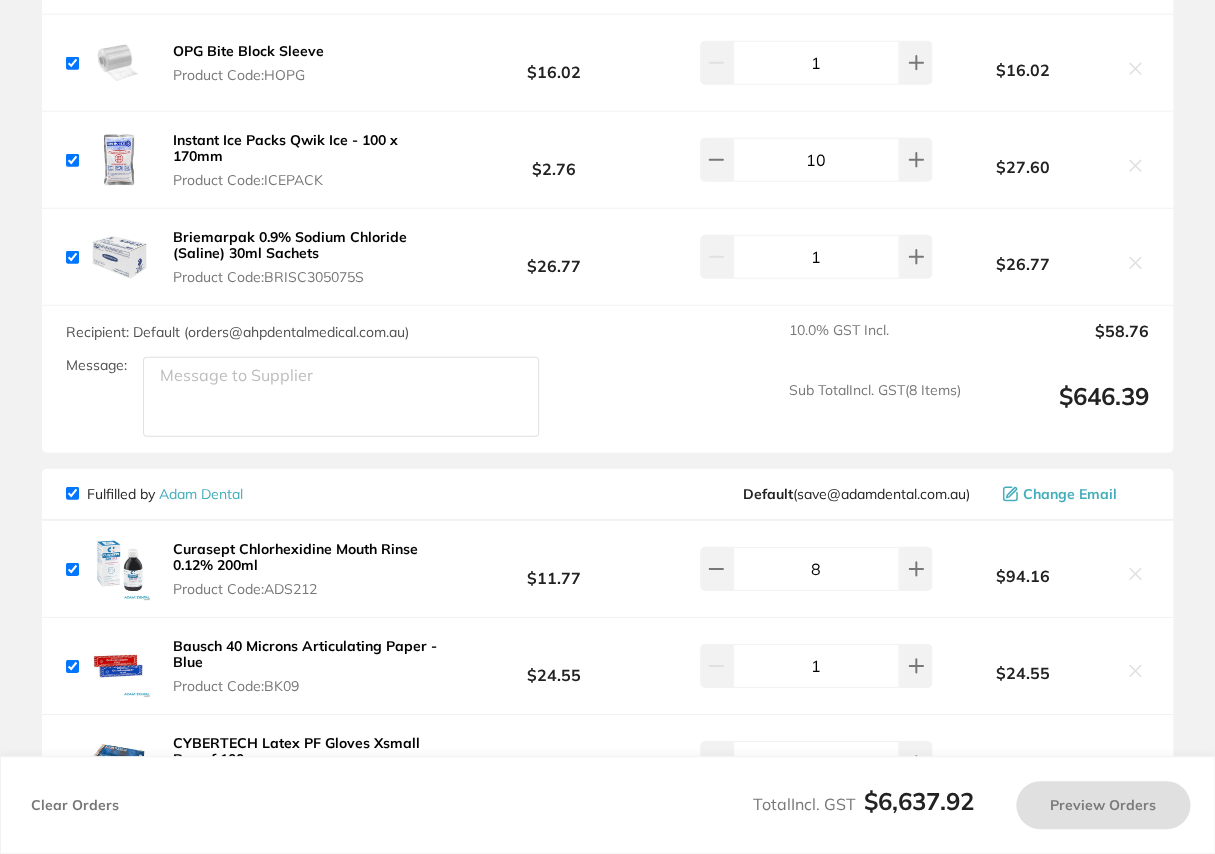 checkbox on "true" 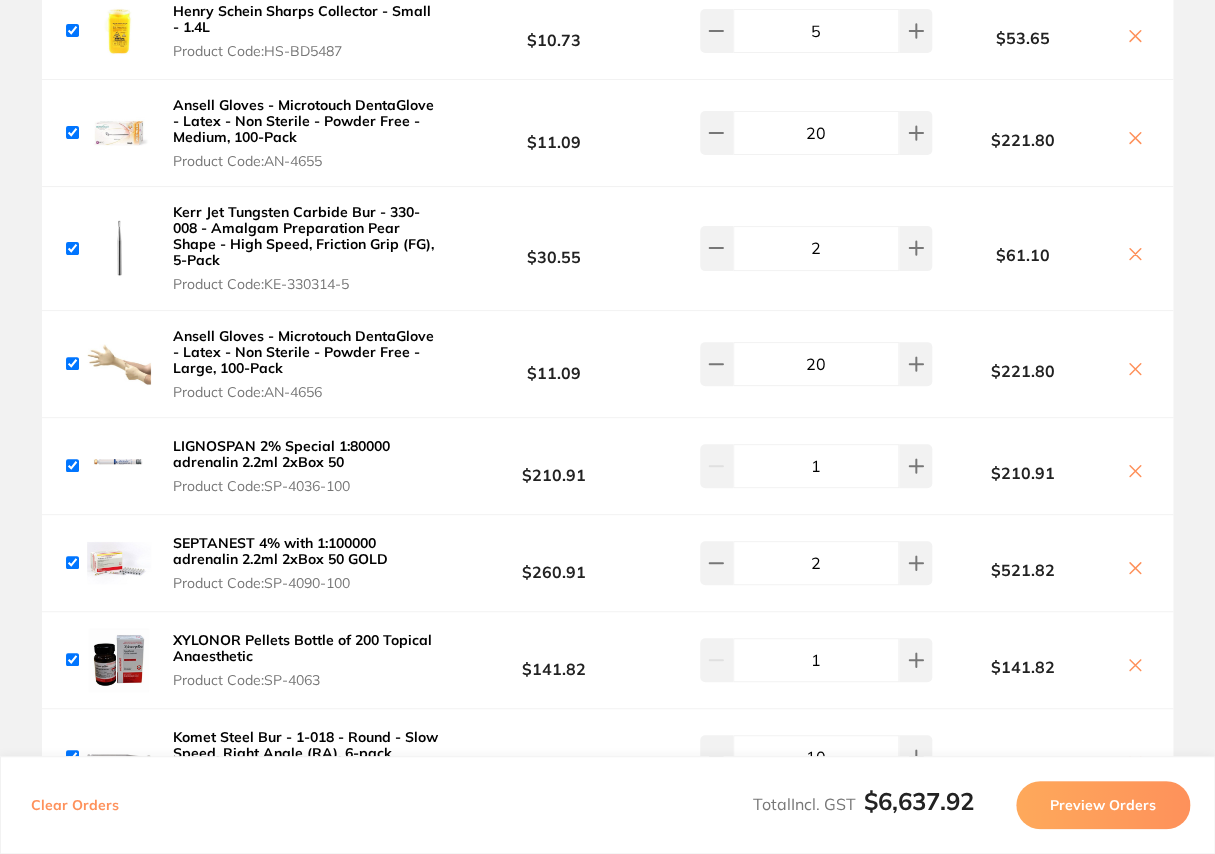 scroll, scrollTop: 0, scrollLeft: 0, axis: both 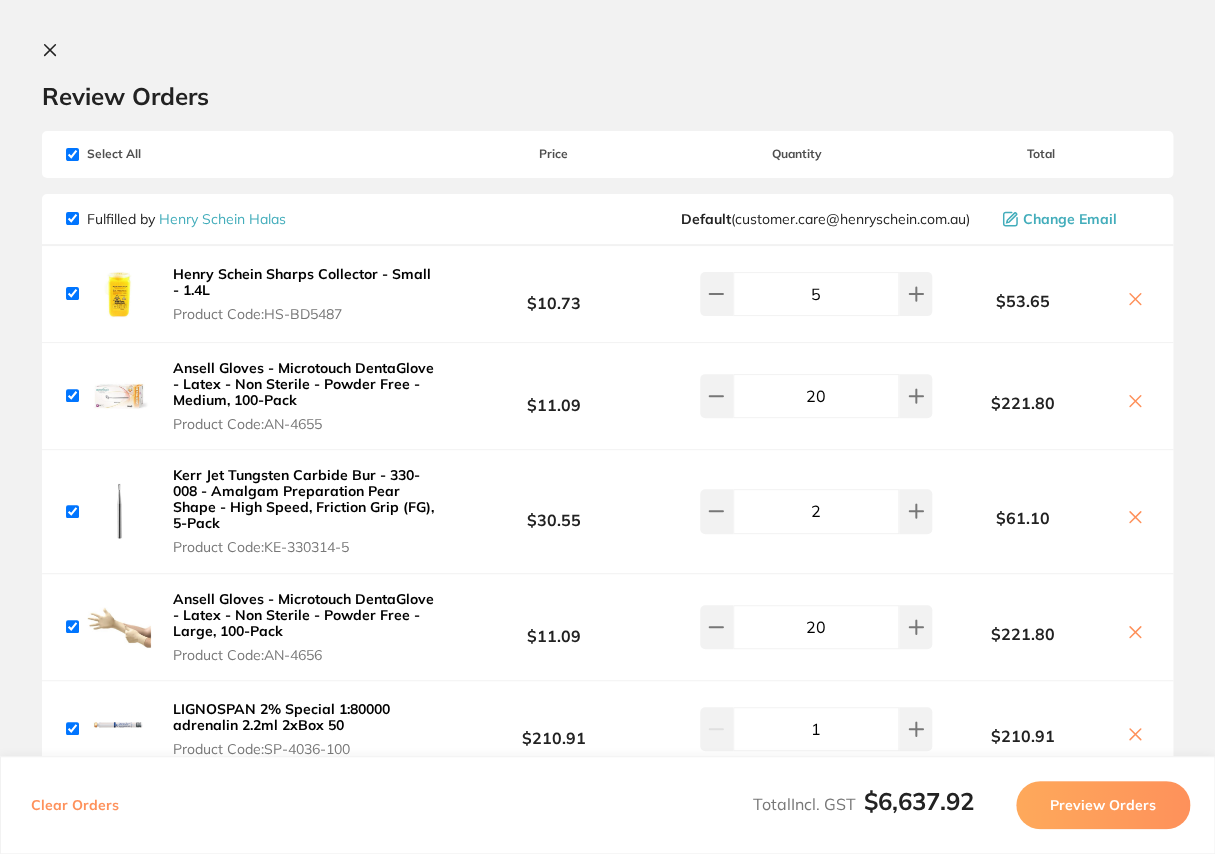 click at bounding box center [54, 51] 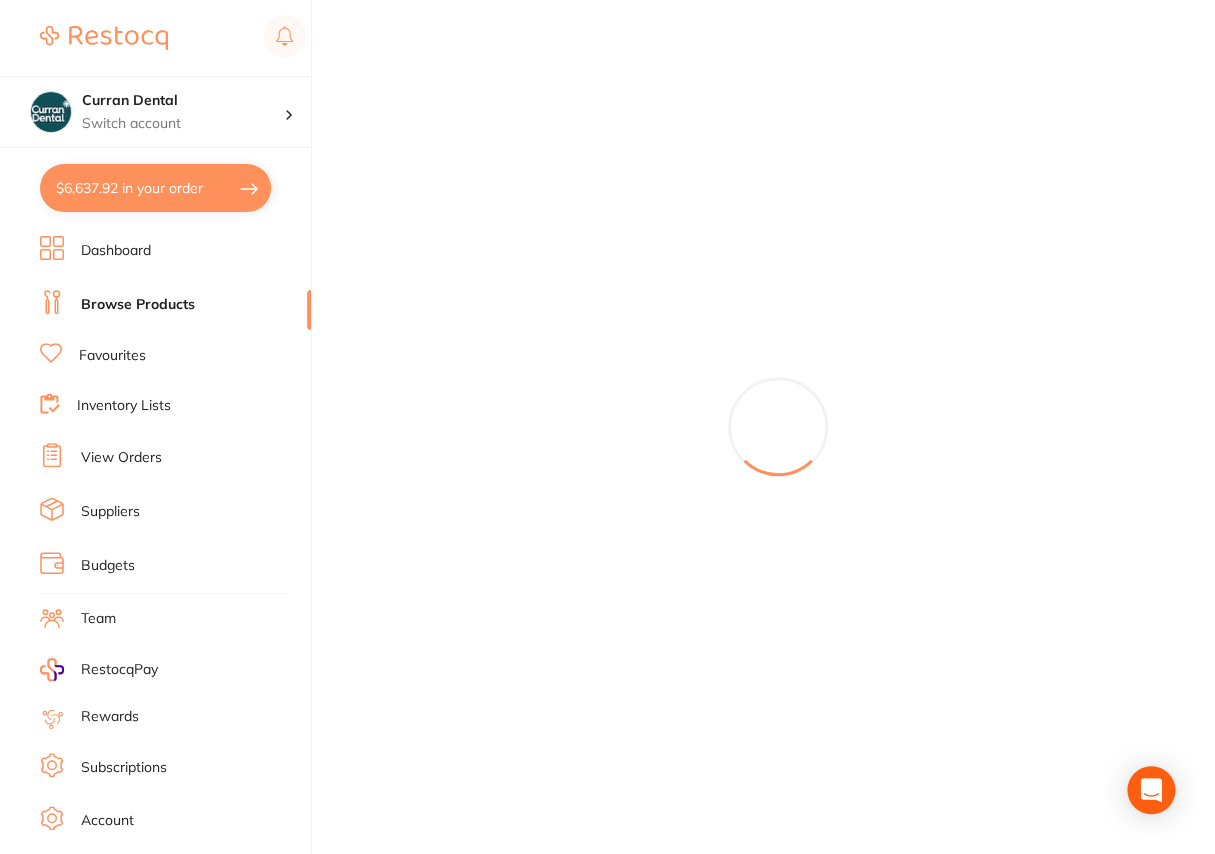 click on "Browse Products" at bounding box center [138, 305] 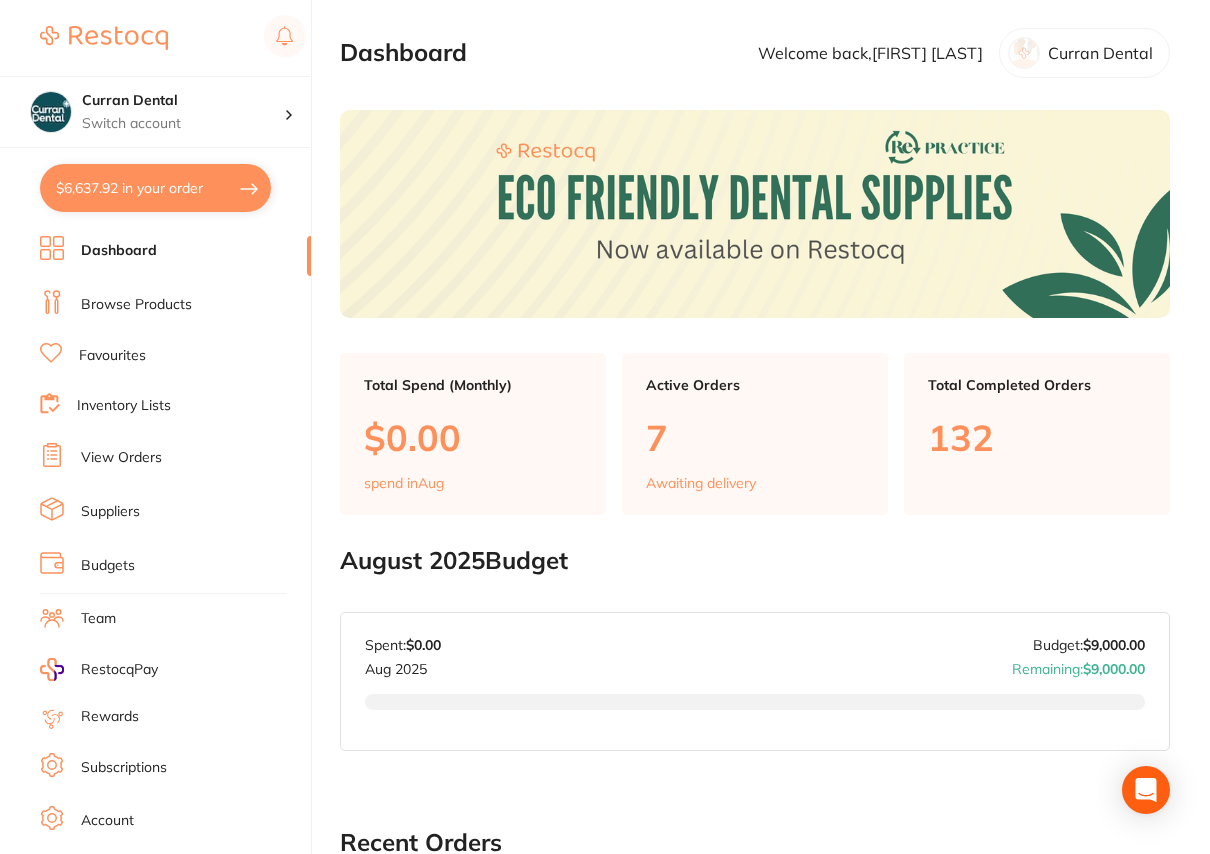 click on "Browse Products" at bounding box center (136, 305) 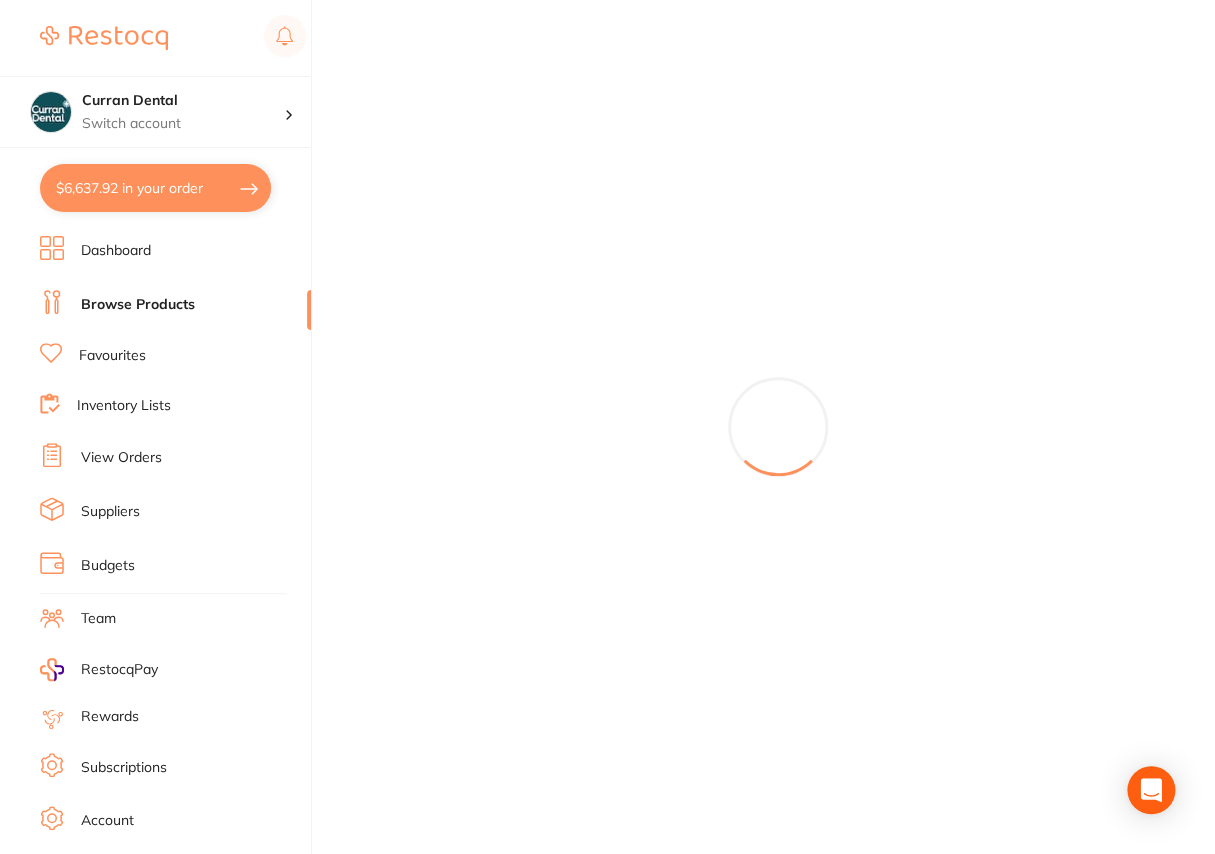 click on "Favourites" at bounding box center [112, 356] 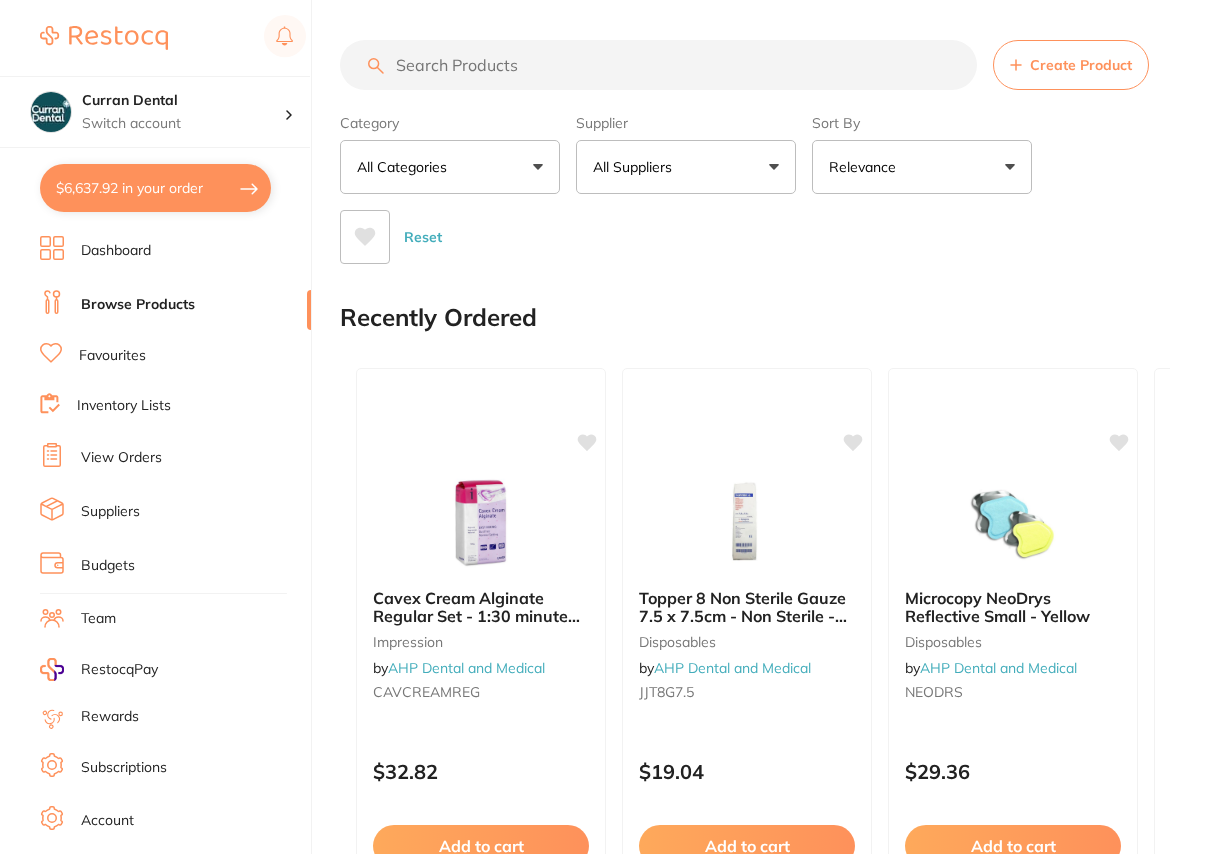 scroll, scrollTop: 0, scrollLeft: 0, axis: both 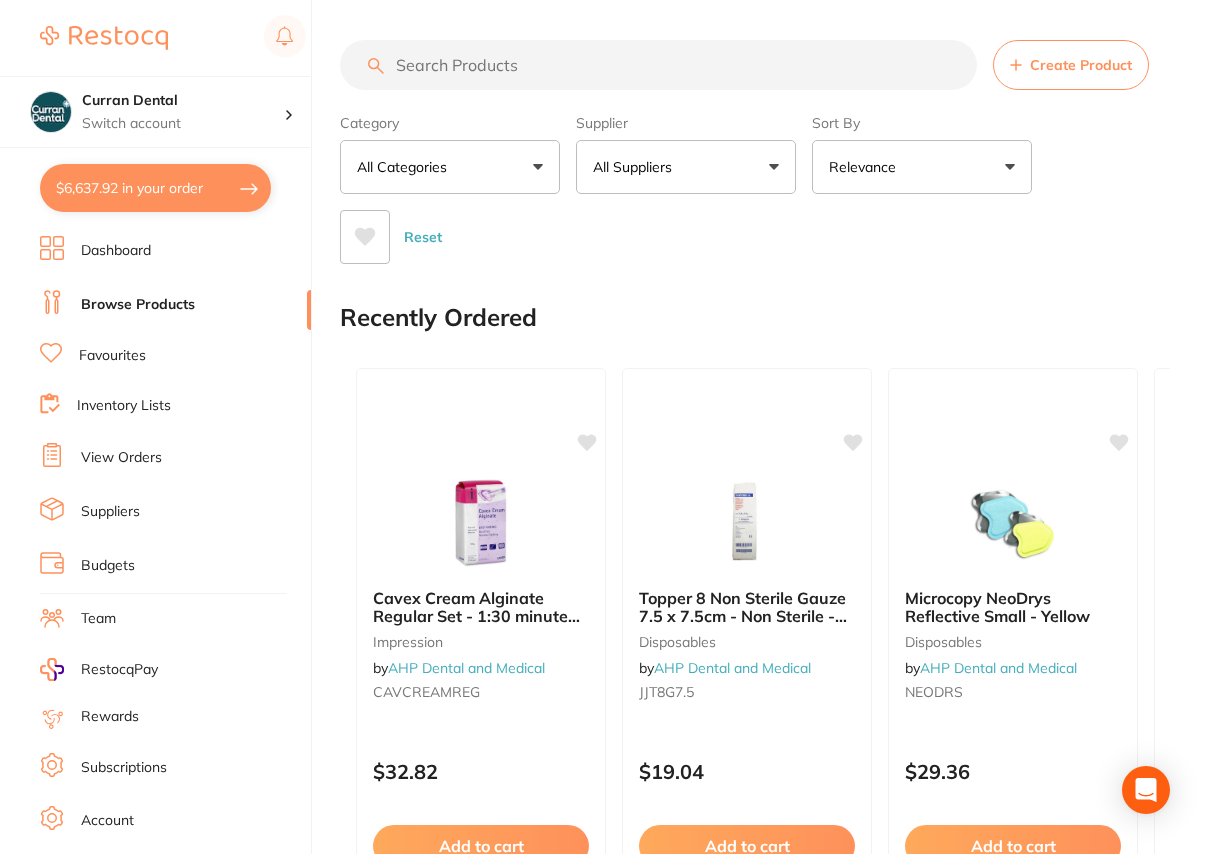 click at bounding box center [658, 65] 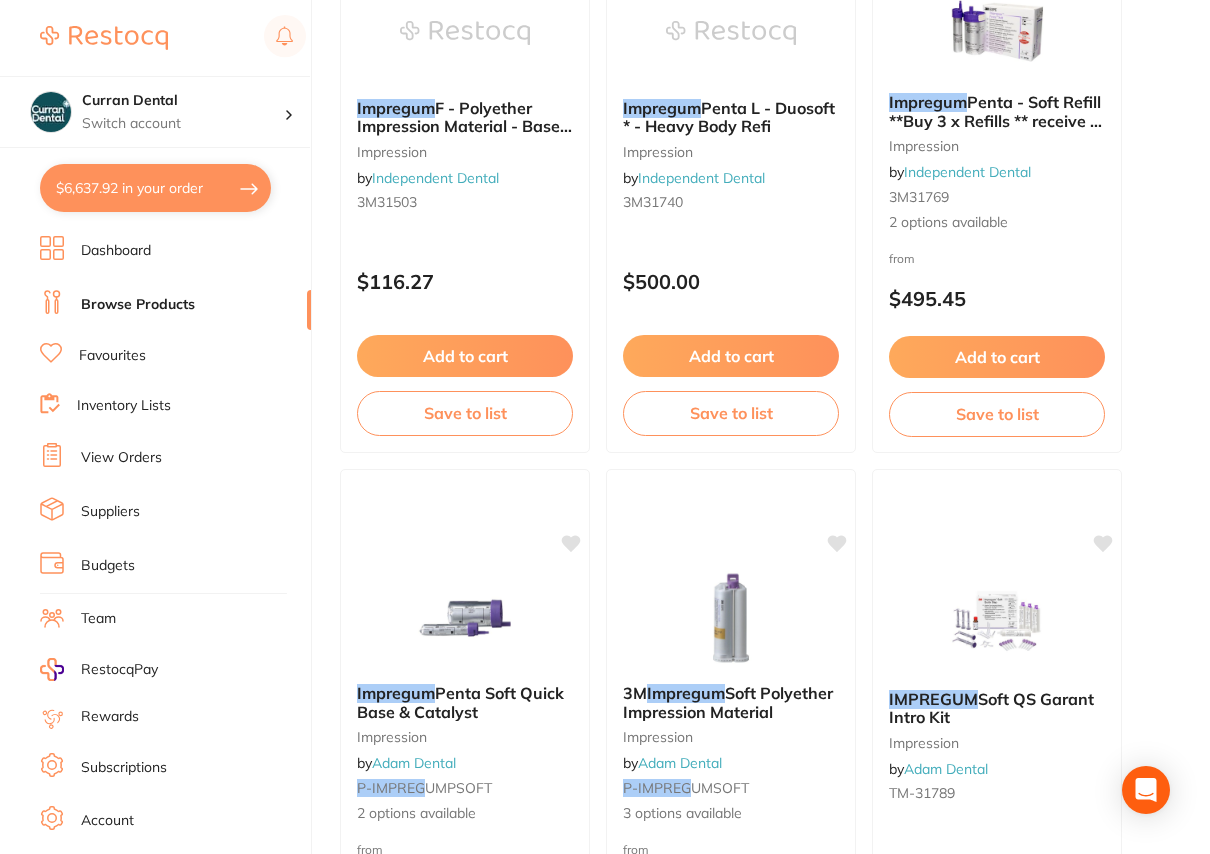 scroll, scrollTop: 1727, scrollLeft: 0, axis: vertical 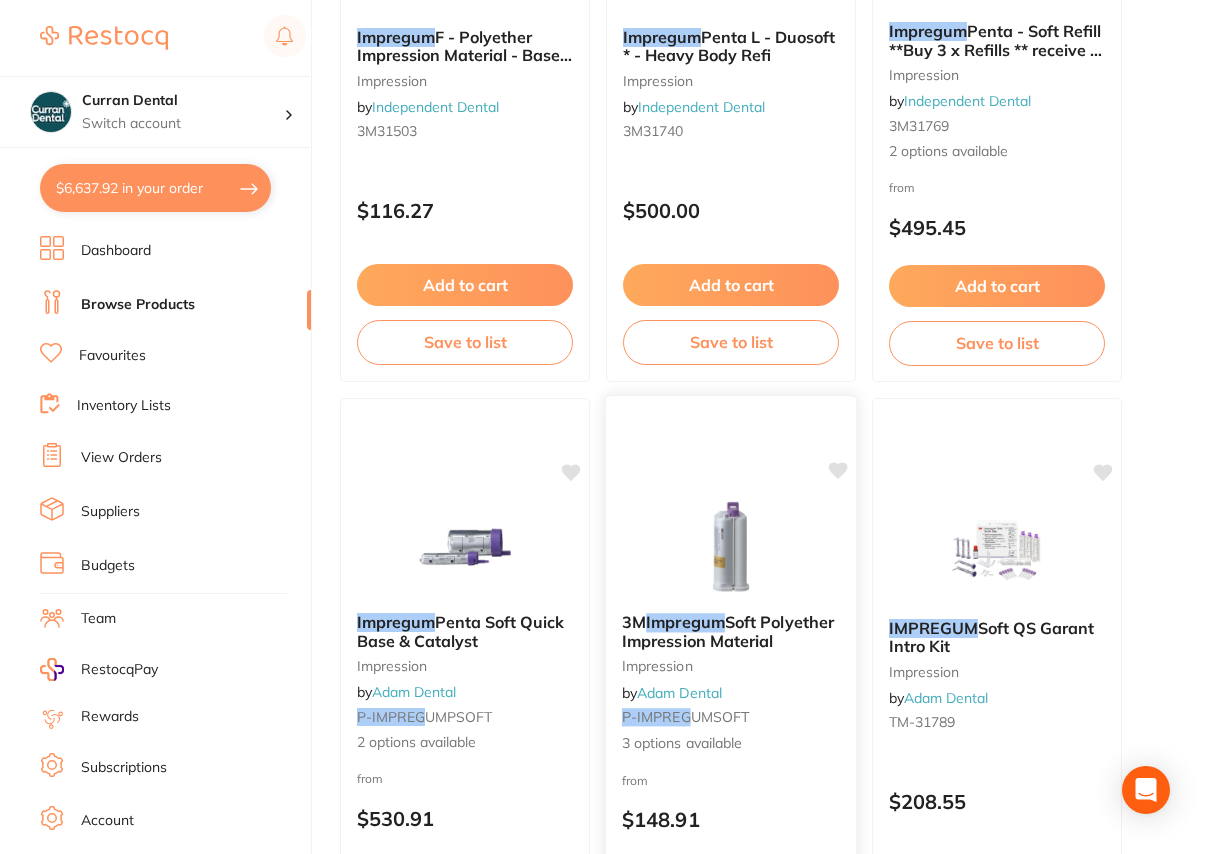 type on "31767 impregum" 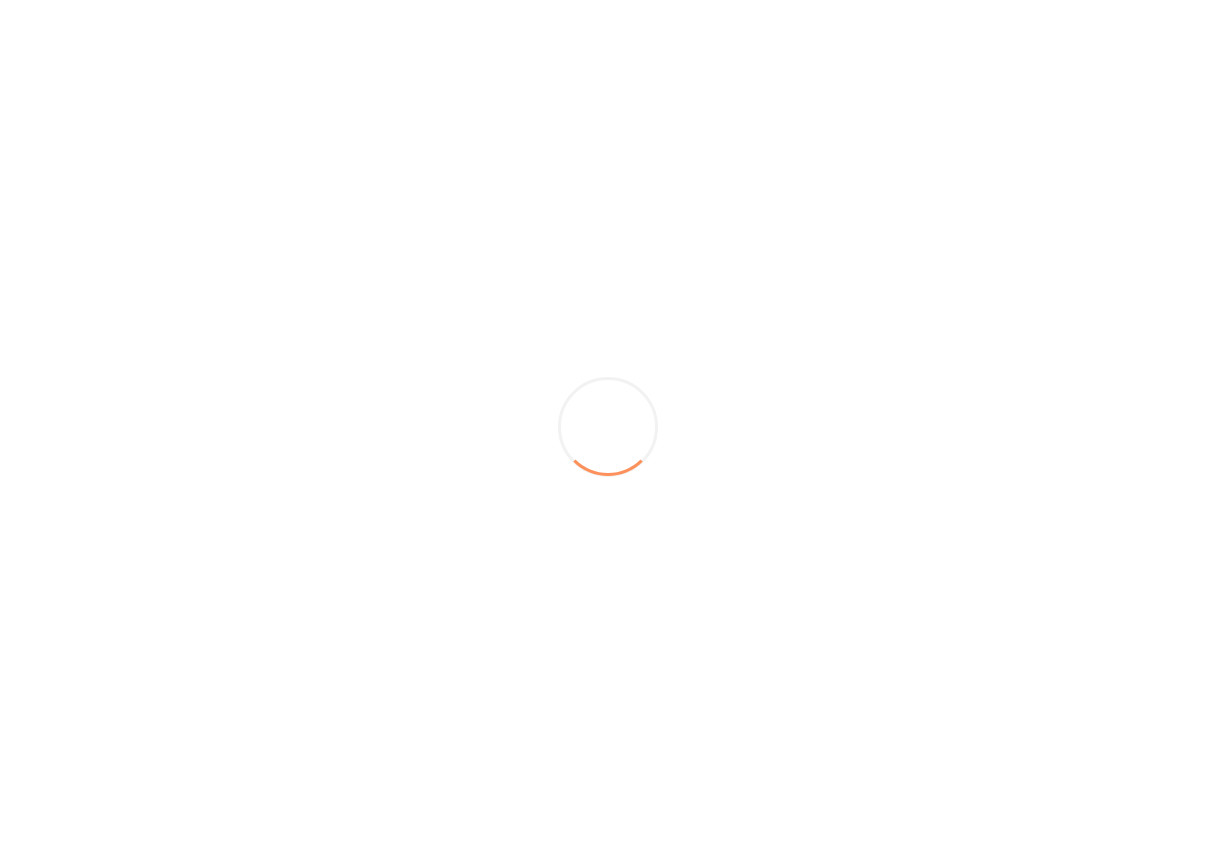 scroll, scrollTop: 0, scrollLeft: 0, axis: both 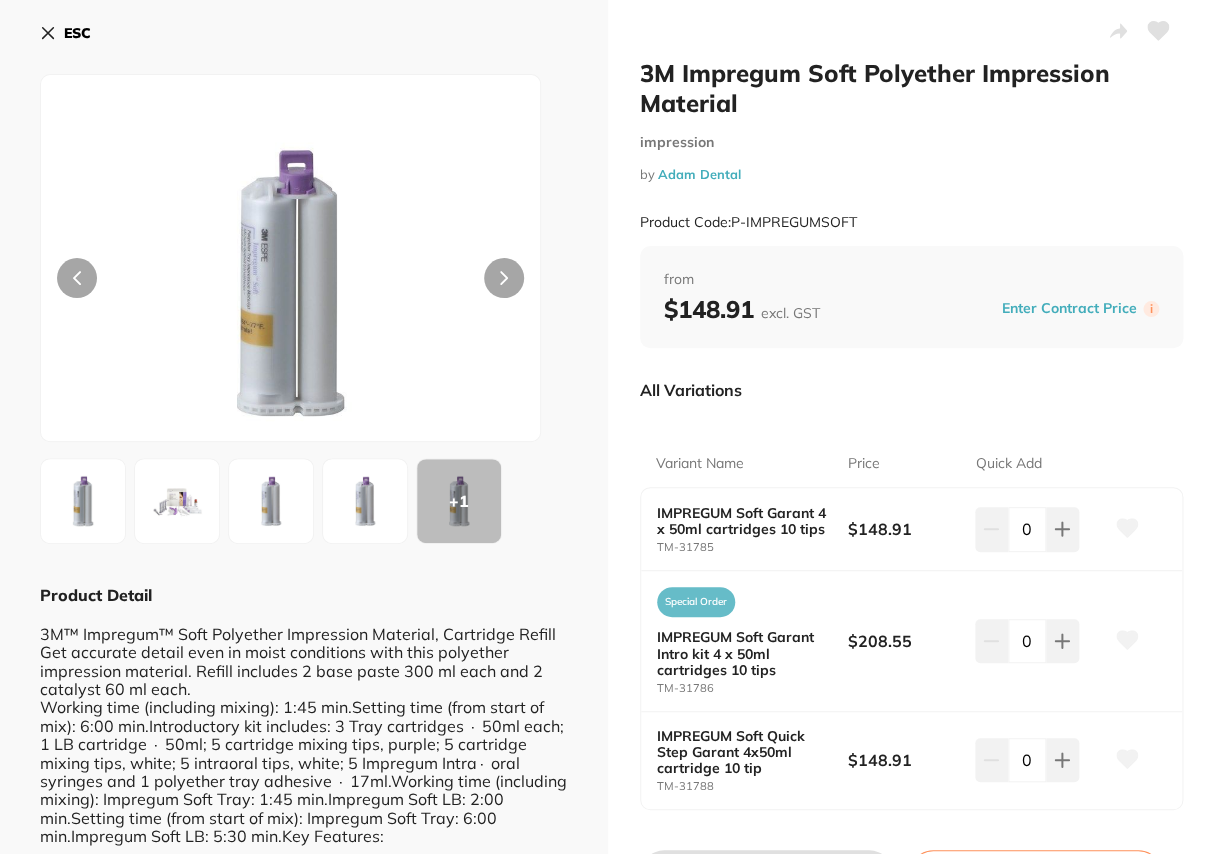 click 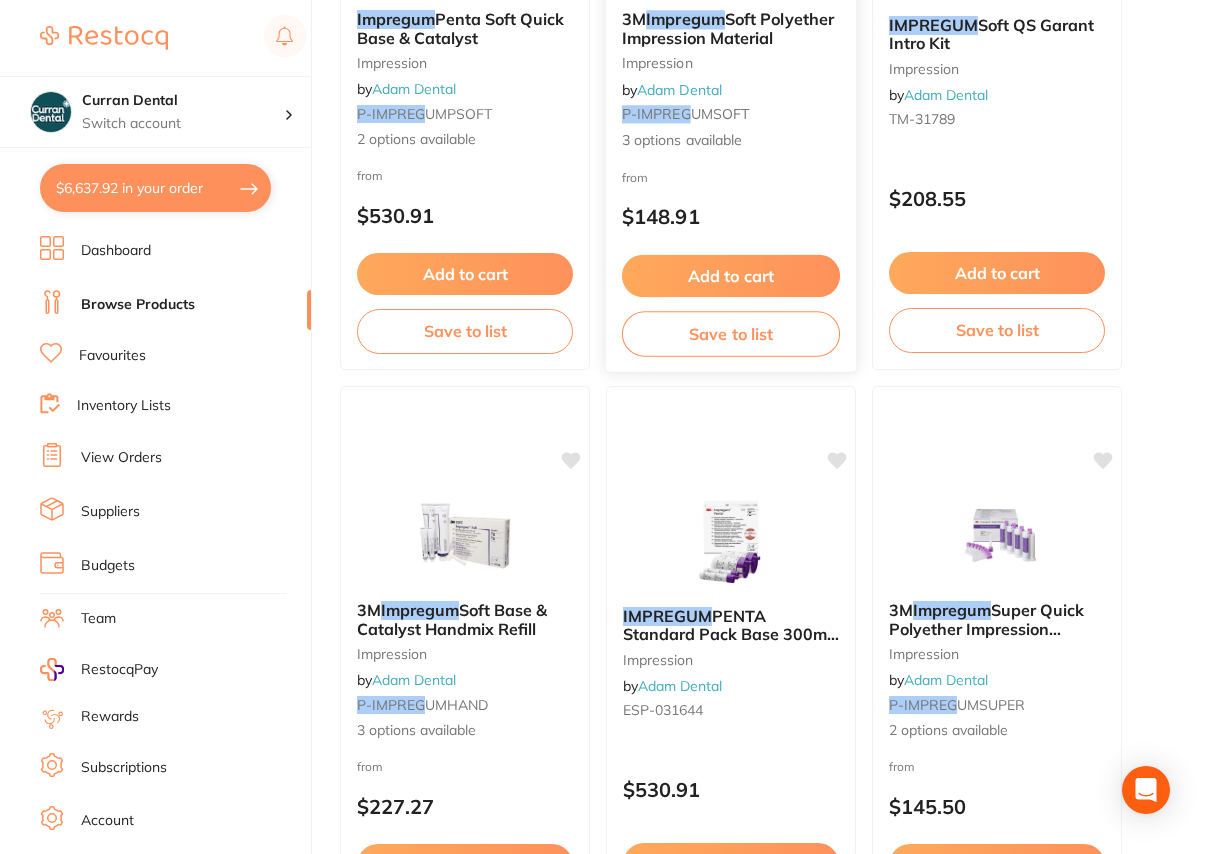 scroll, scrollTop: 2363, scrollLeft: 0, axis: vertical 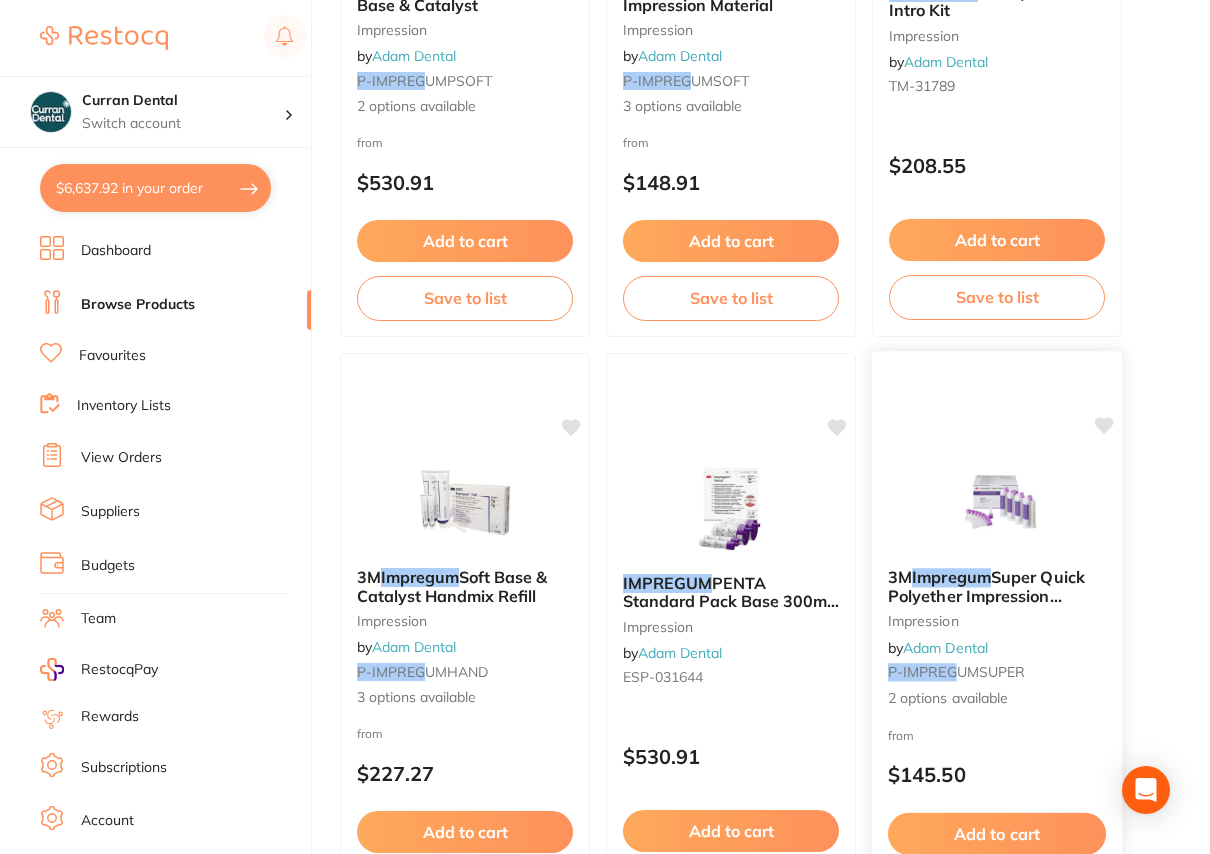 click on "P-IMPREG" at bounding box center [922, 672] 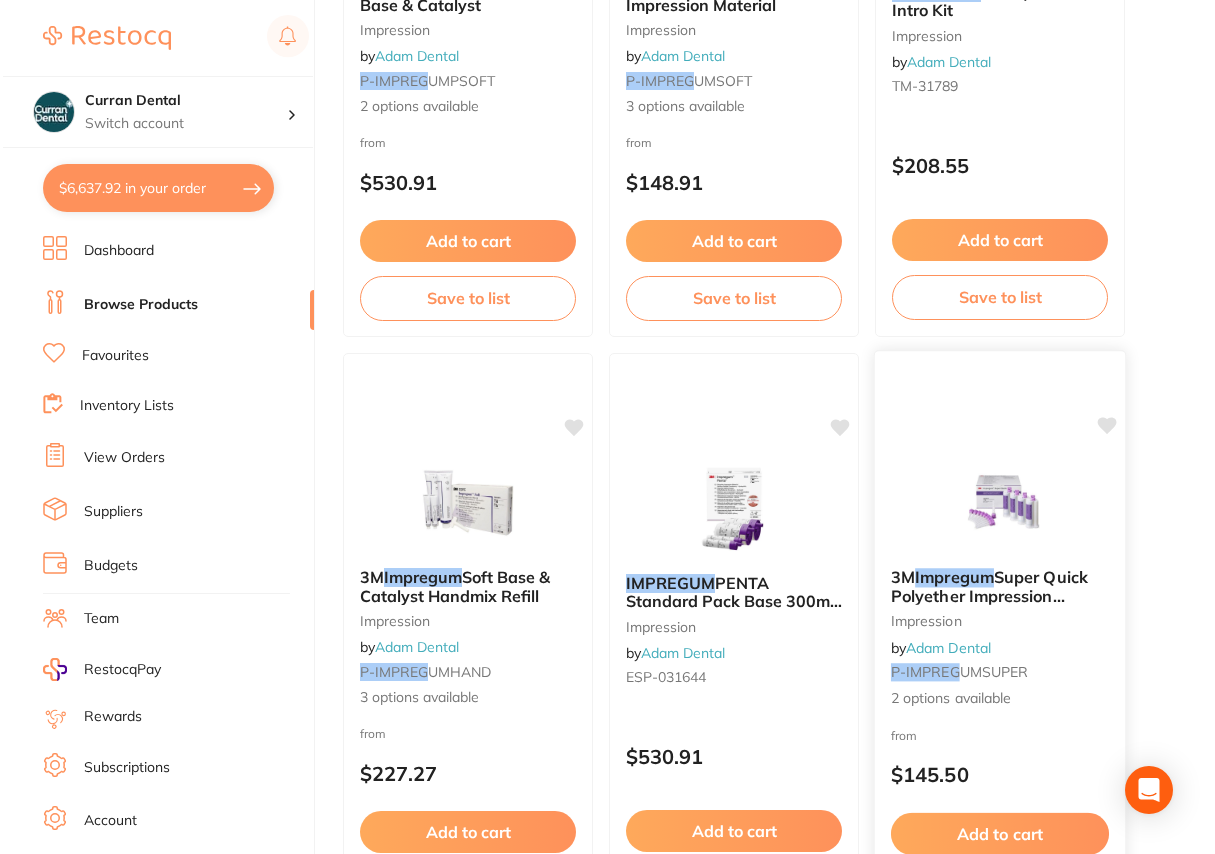 scroll, scrollTop: 0, scrollLeft: 0, axis: both 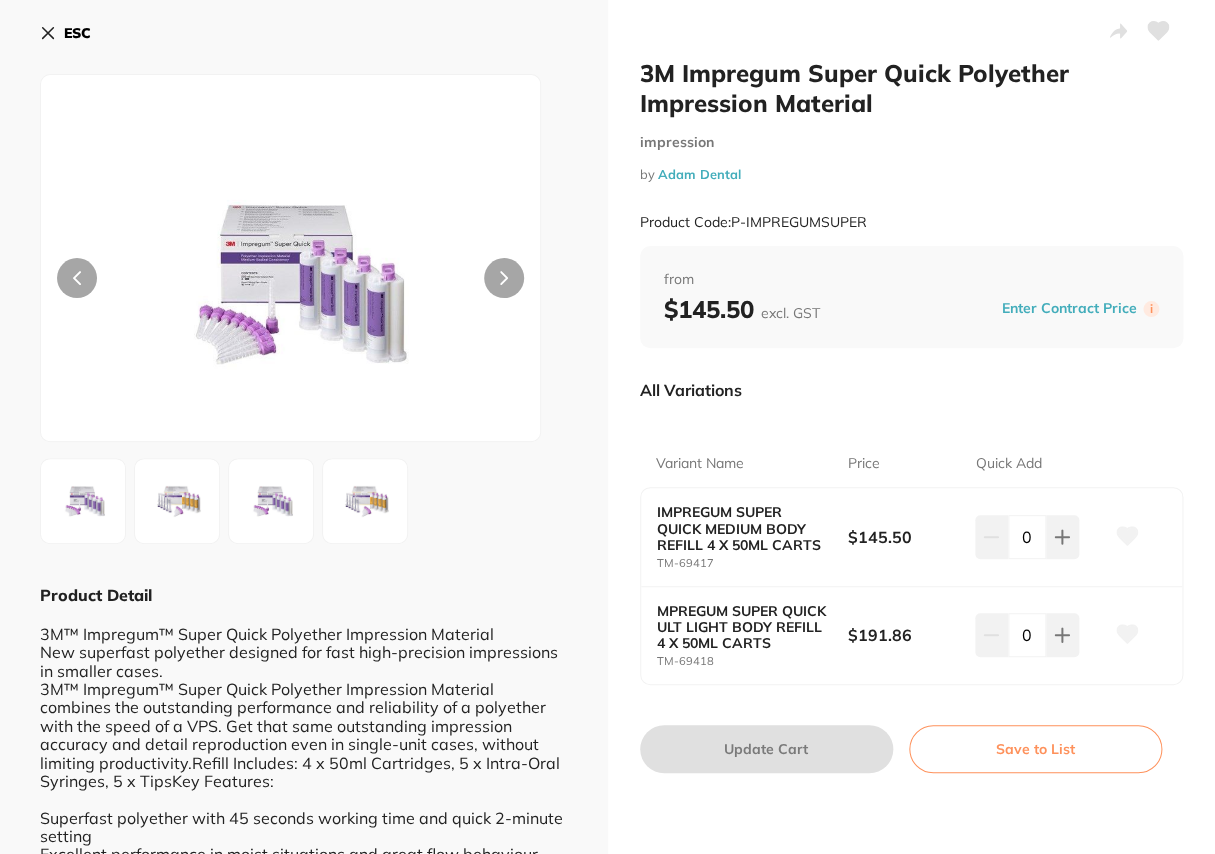 click 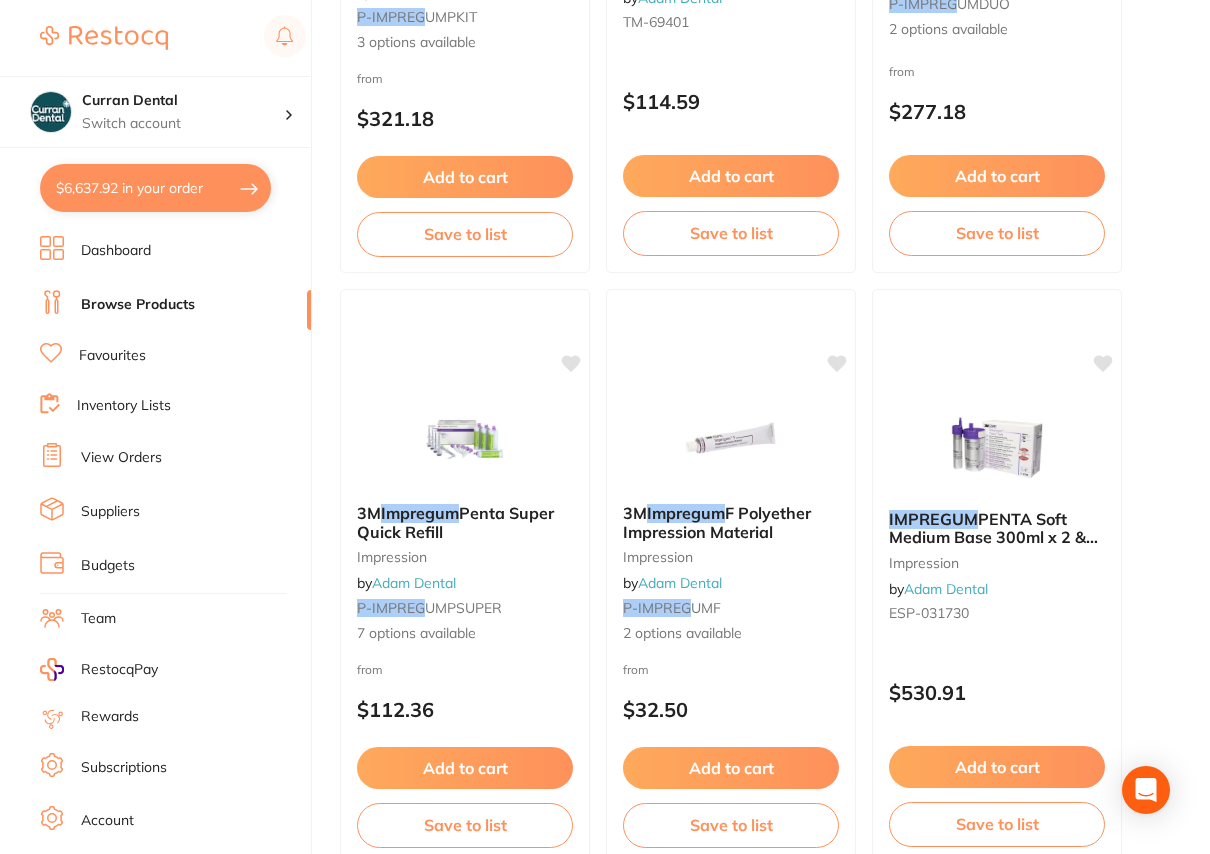 scroll, scrollTop: 3636, scrollLeft: 0, axis: vertical 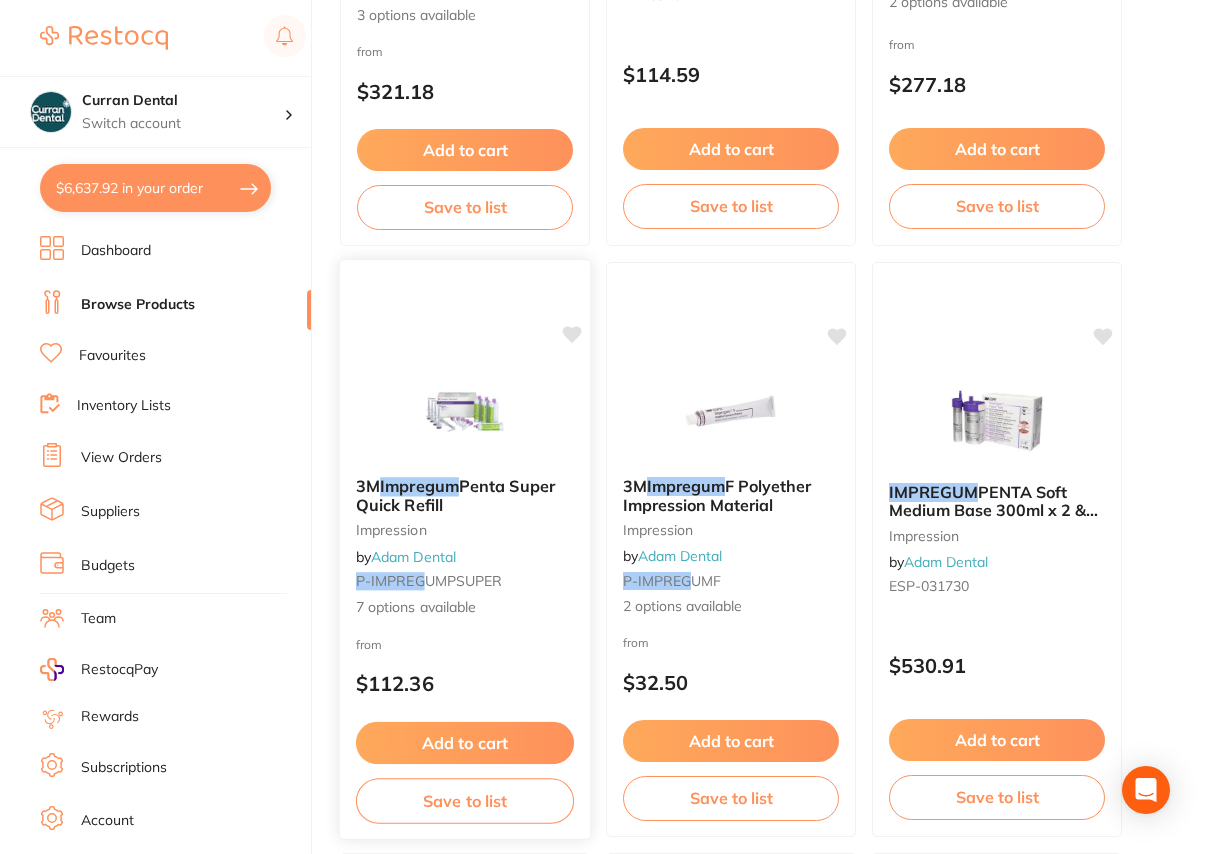 click on "3M  Impregum  Penta Super Quick Refill   impression by  Adam Dental P-IMPREG UMPSUPER   7 options available" at bounding box center [465, 547] 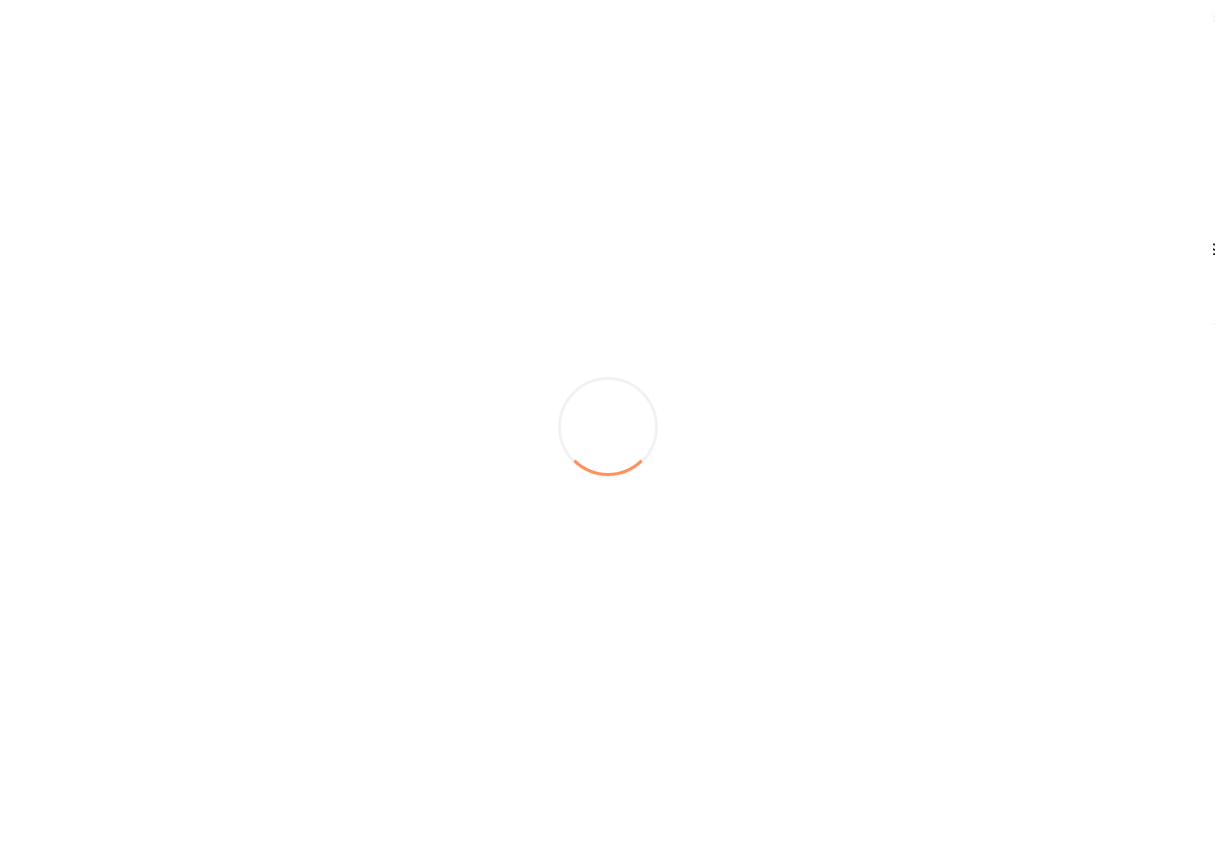 scroll, scrollTop: 0, scrollLeft: 0, axis: both 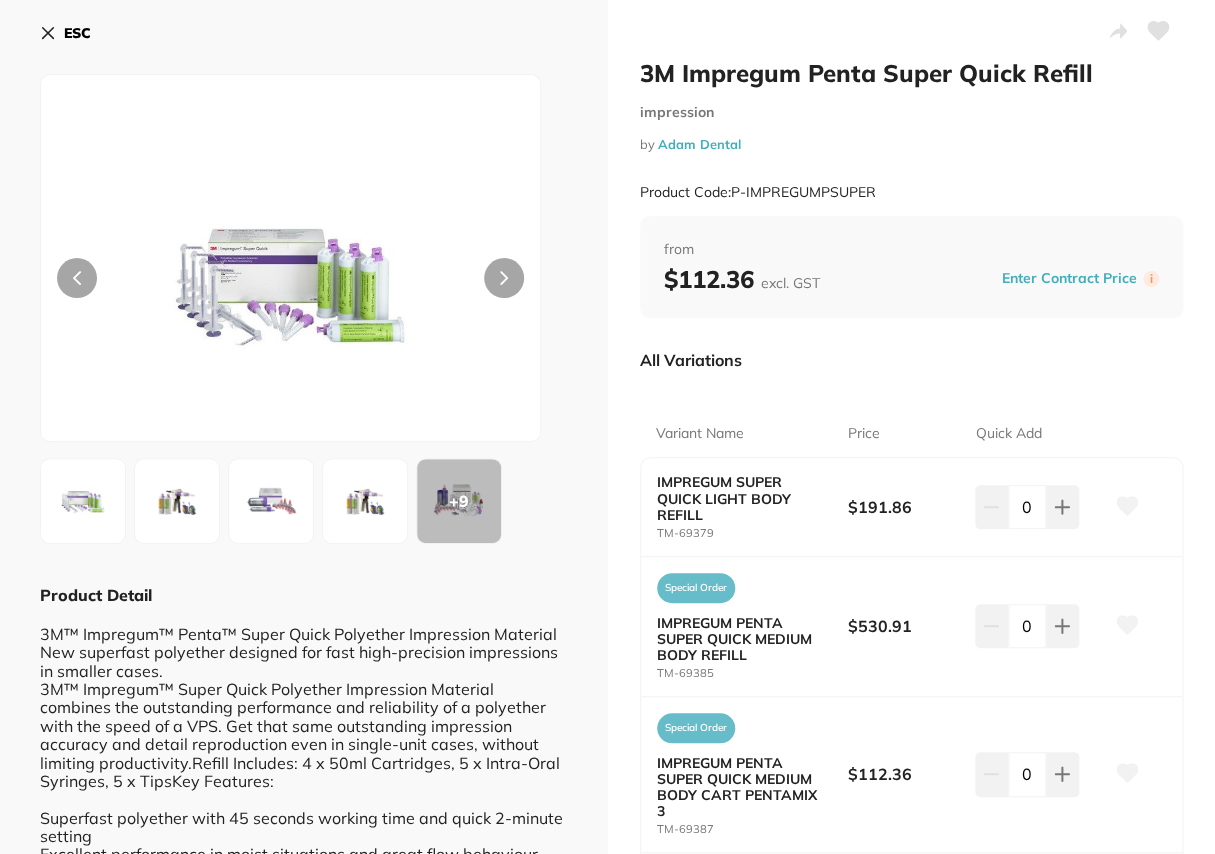 click 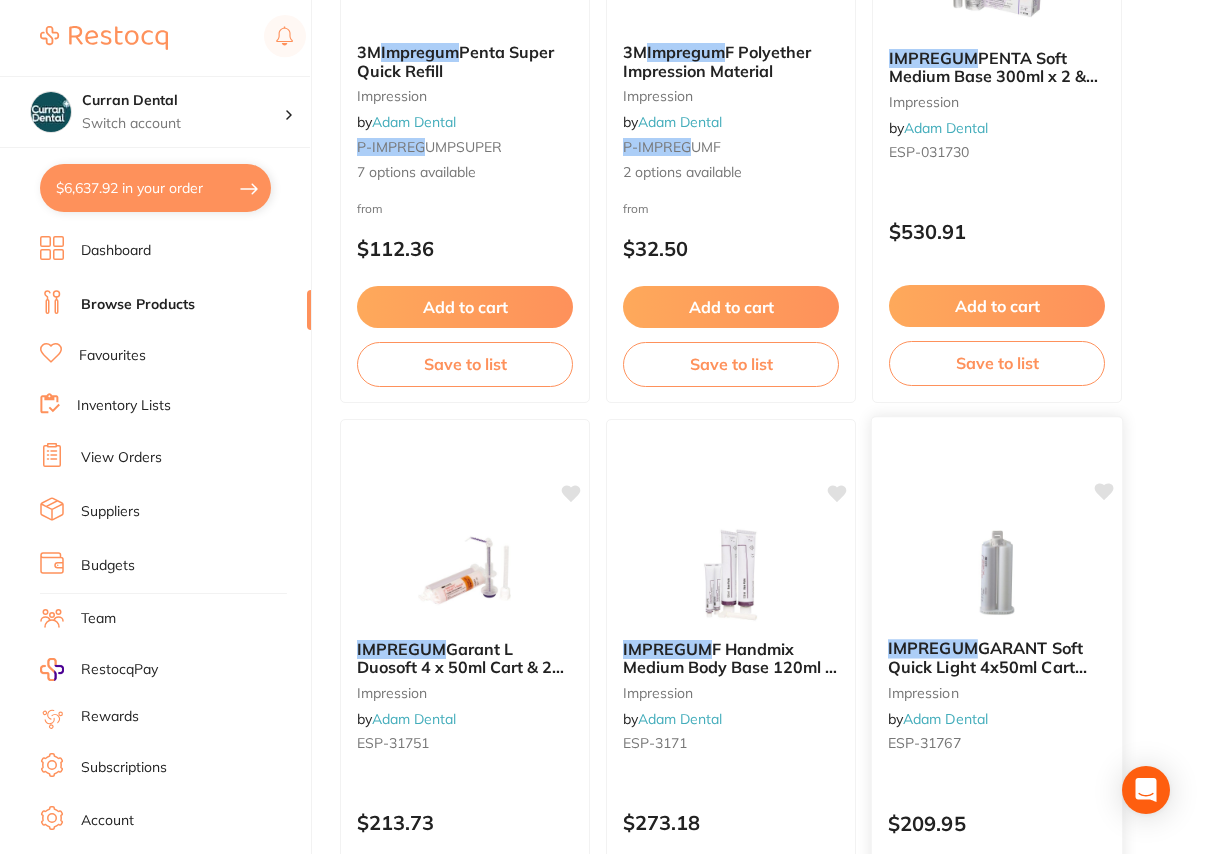 scroll, scrollTop: 4181, scrollLeft: 0, axis: vertical 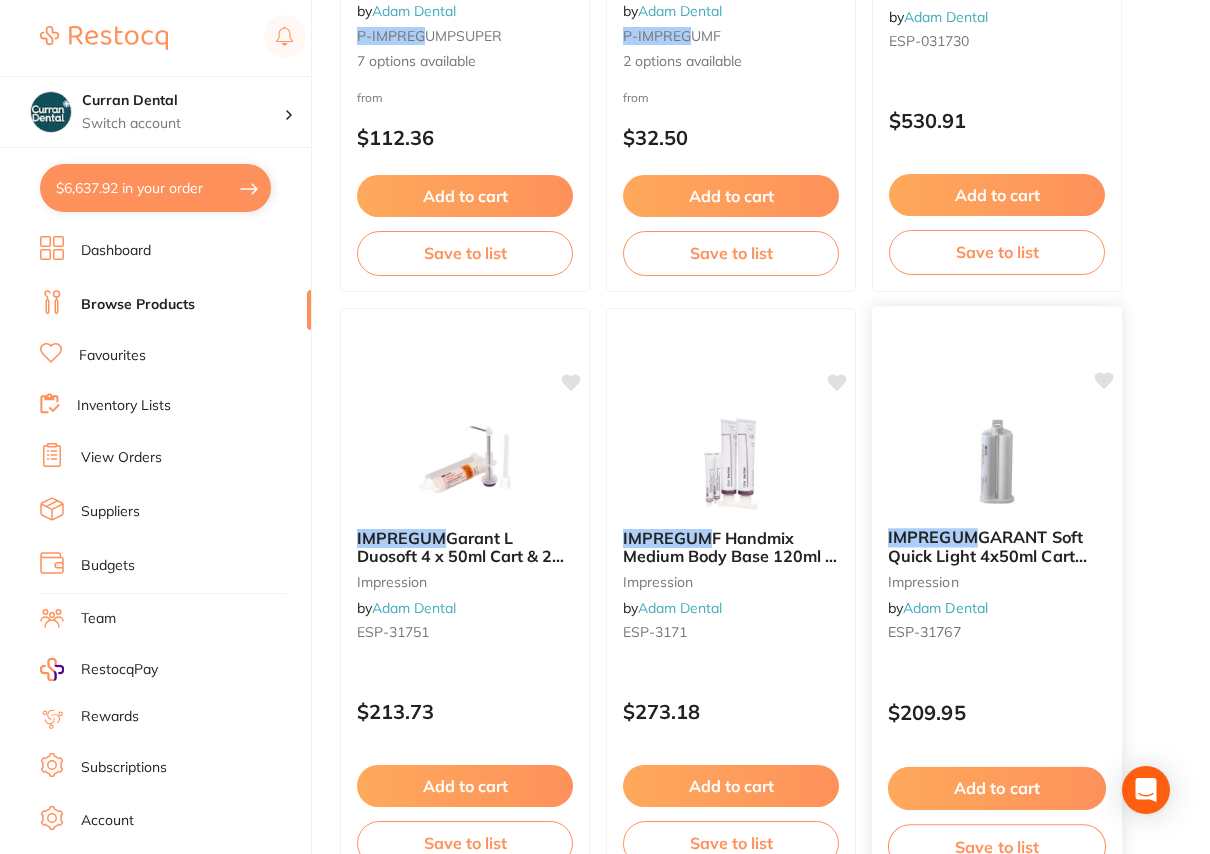 click on "GARANT Soft Quick Light 4x50ml Cart &10 Mix Tip" at bounding box center (987, 555) 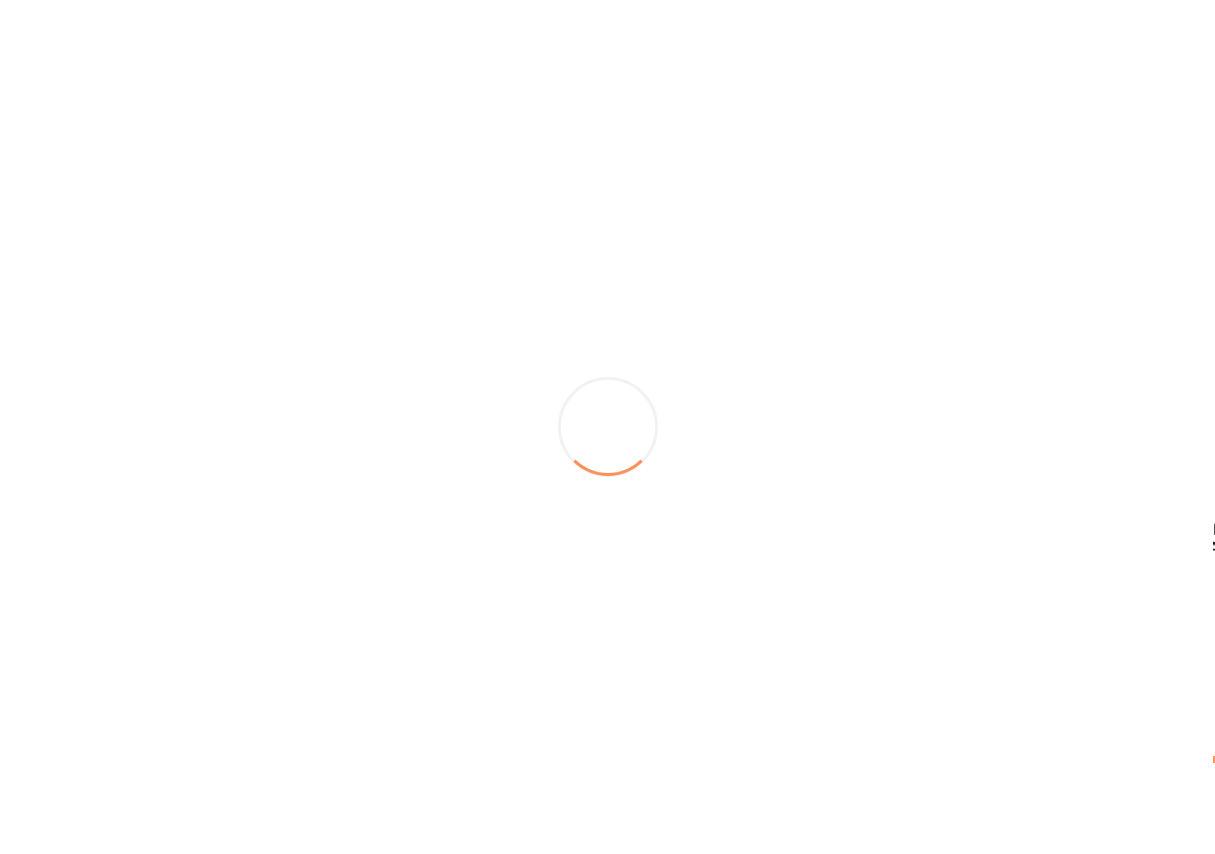 scroll, scrollTop: 0, scrollLeft: 0, axis: both 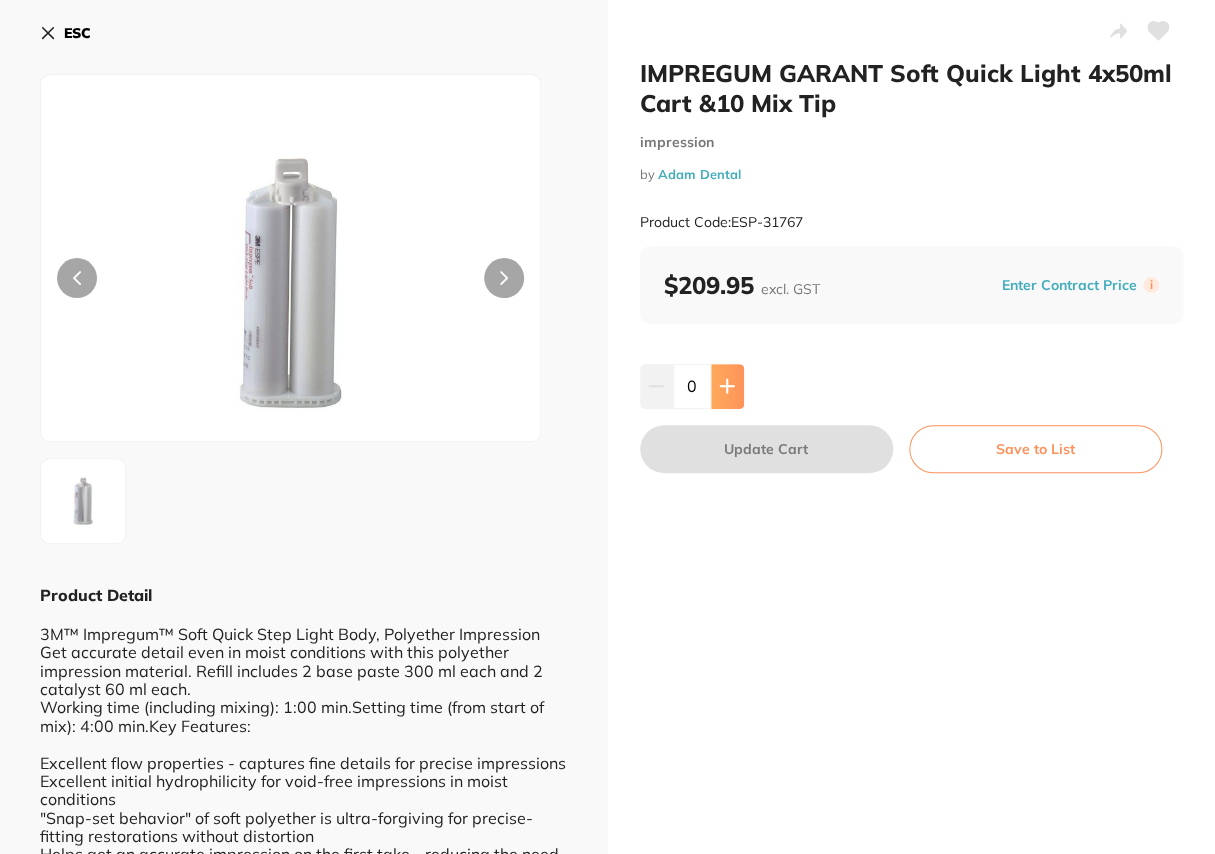 click 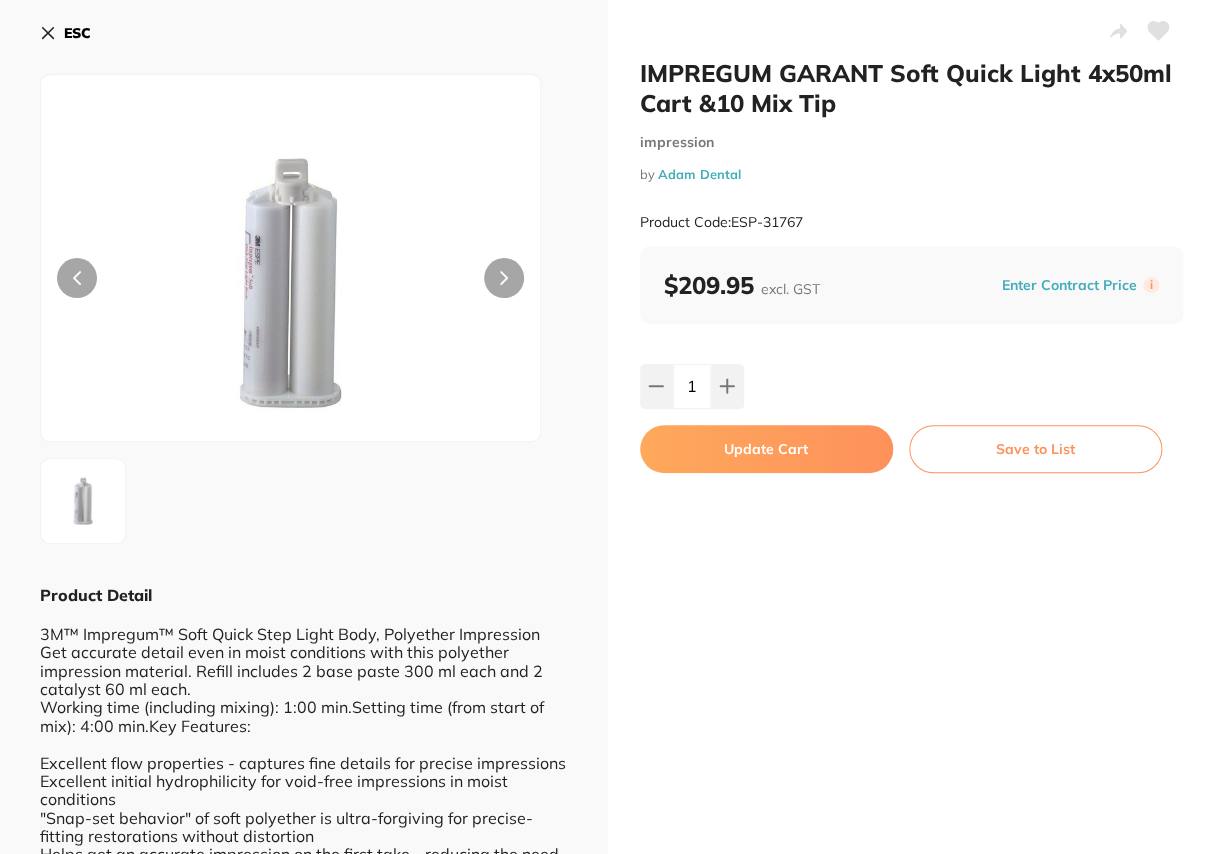 click on "Update Cart" at bounding box center (766, 449) 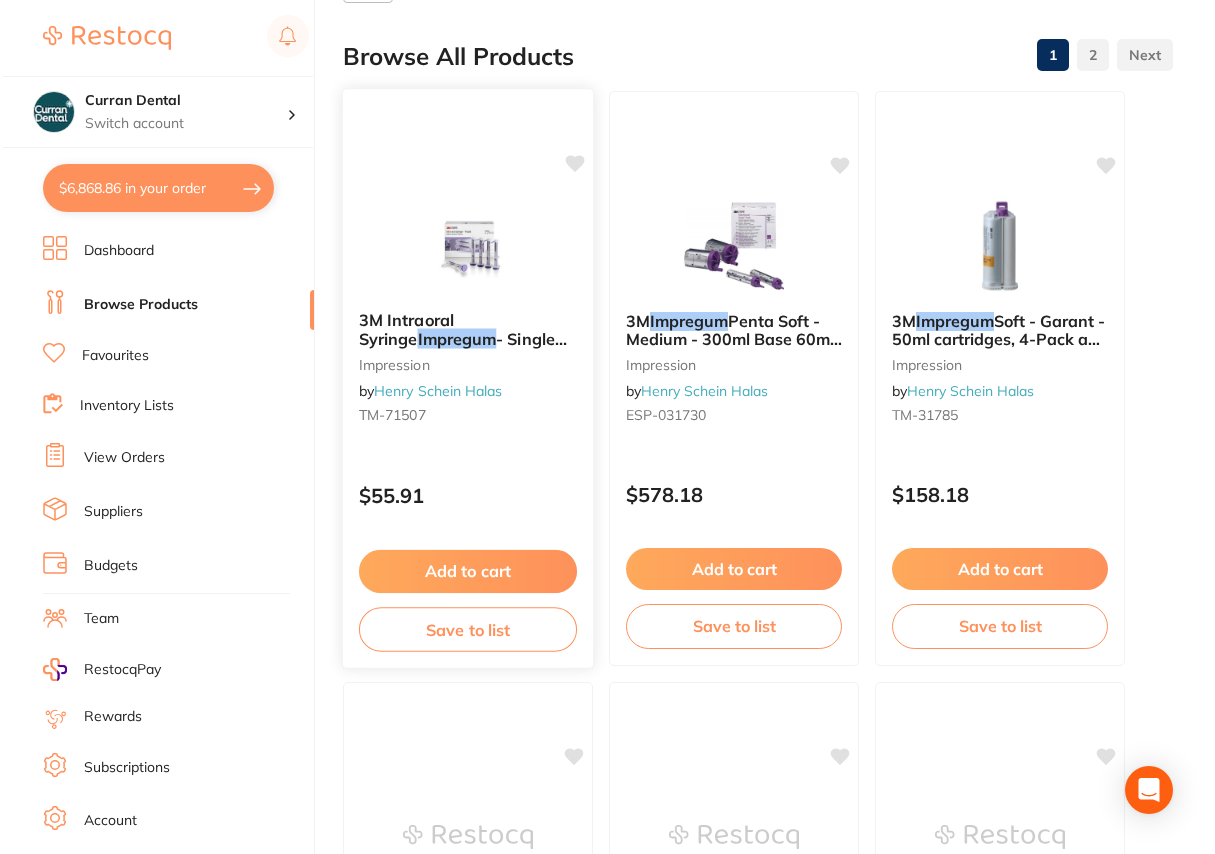 scroll, scrollTop: 0, scrollLeft: 0, axis: both 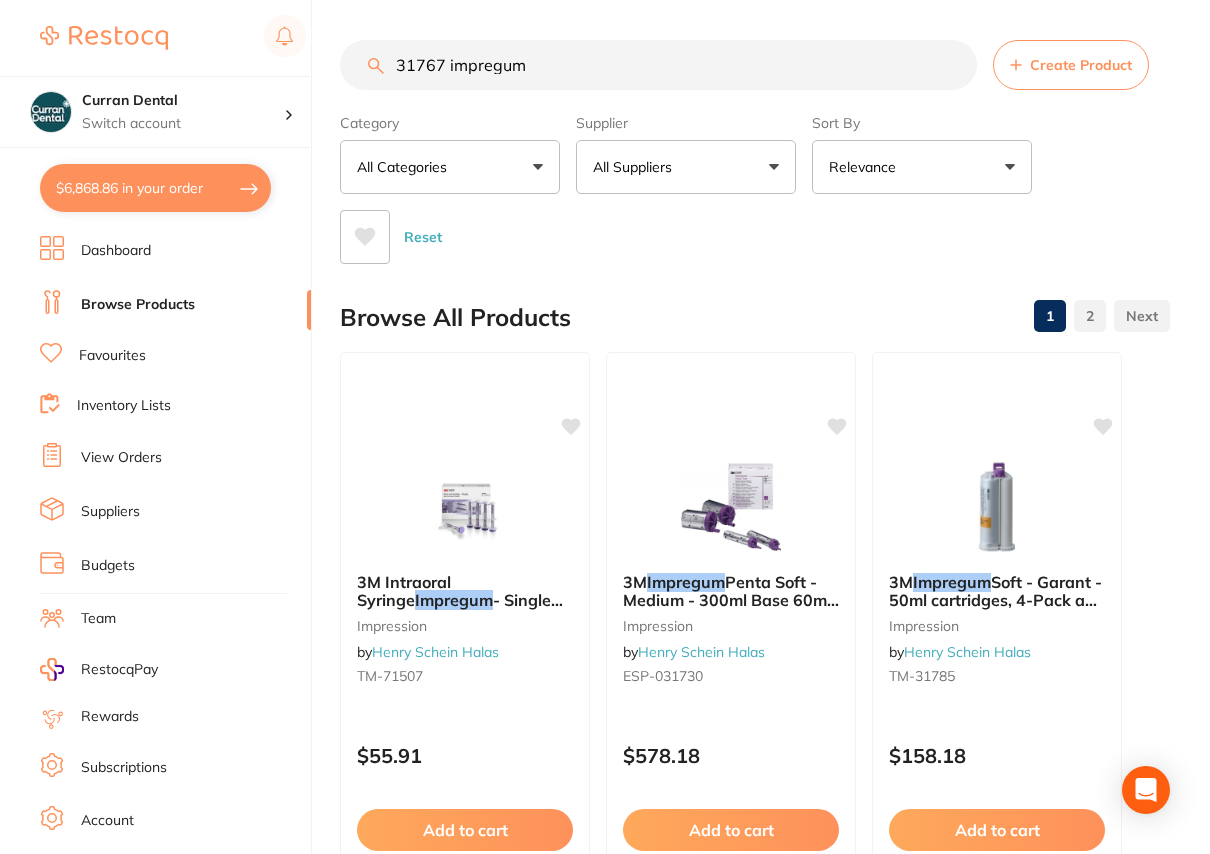 drag, startPoint x: 565, startPoint y: 70, endPoint x: 340, endPoint y: 54, distance: 225.56818 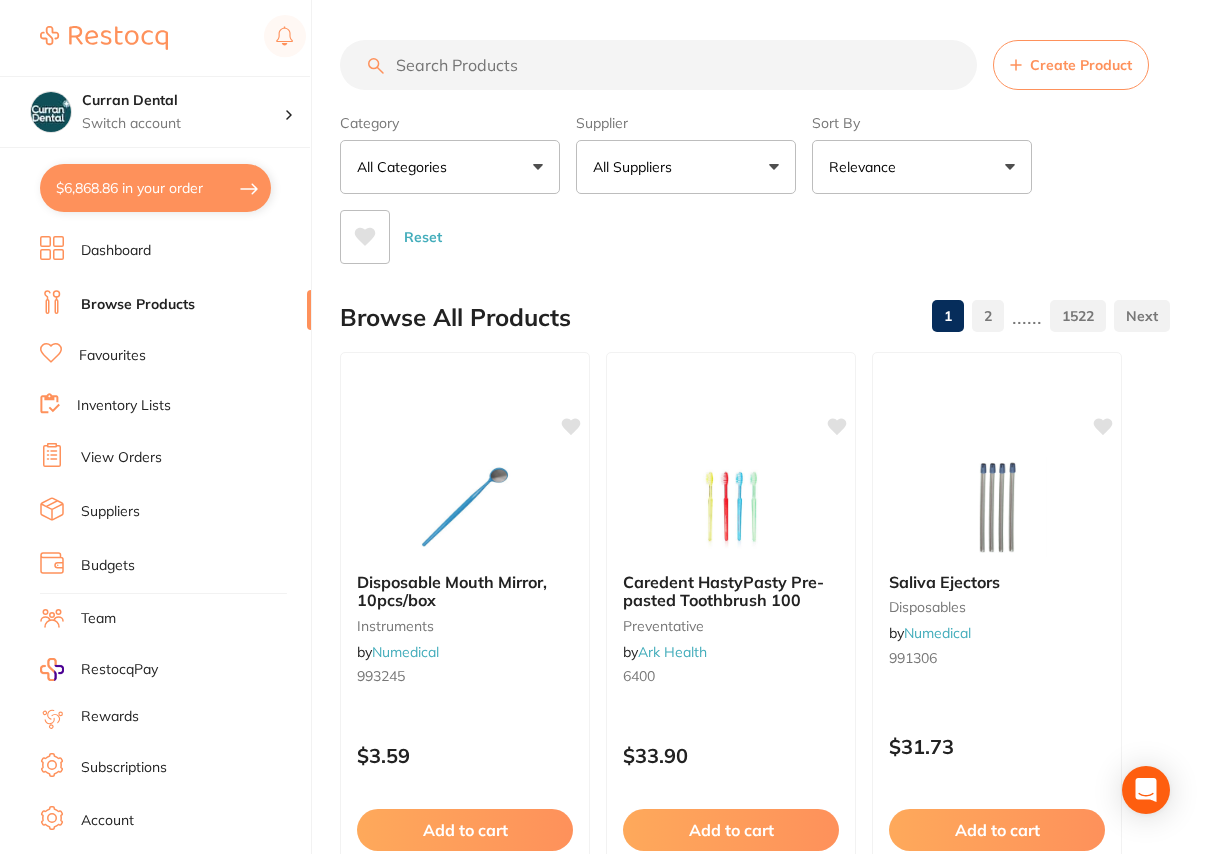 click at bounding box center (658, 65) 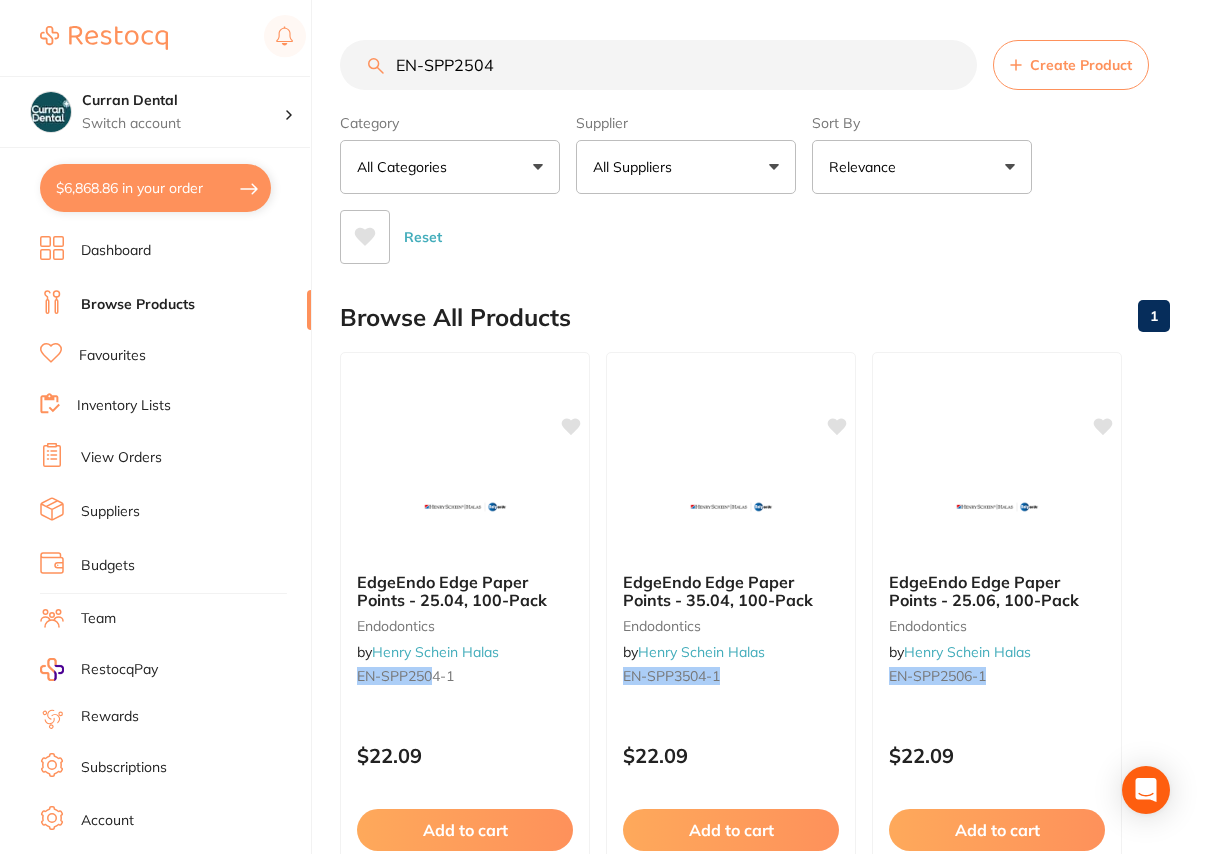 type on "EN-SPP2504" 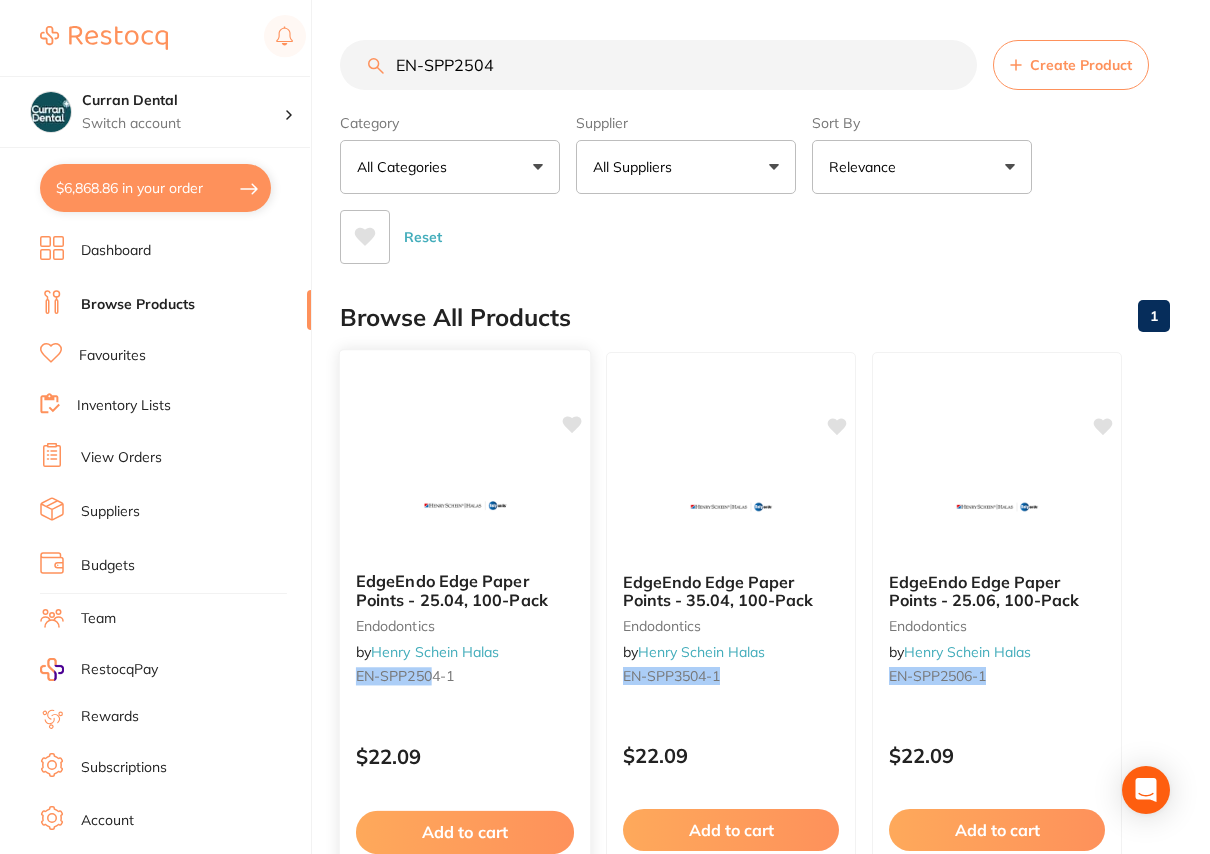 click on "EdgeEndo Edge Paper Points - 25.04, 100-Pack" at bounding box center [452, 590] 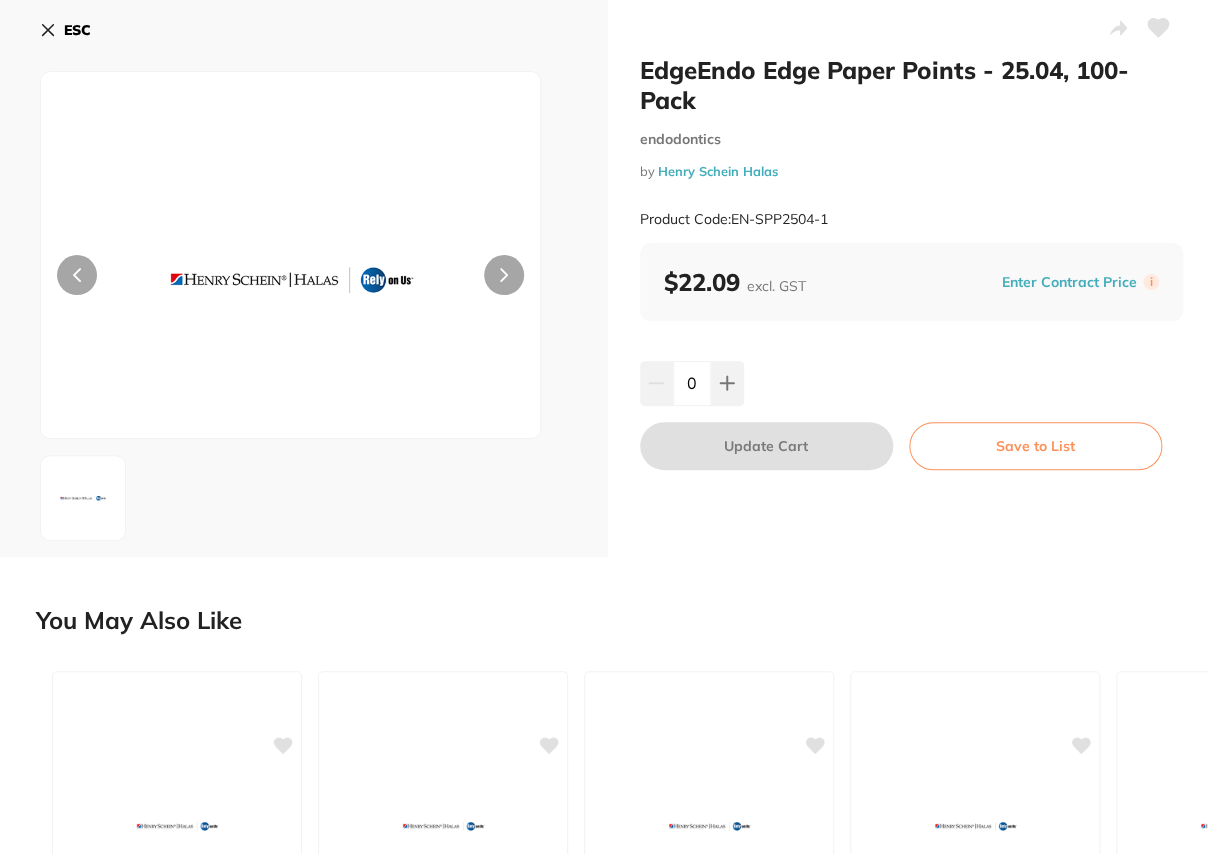 scroll, scrollTop: 0, scrollLeft: 0, axis: both 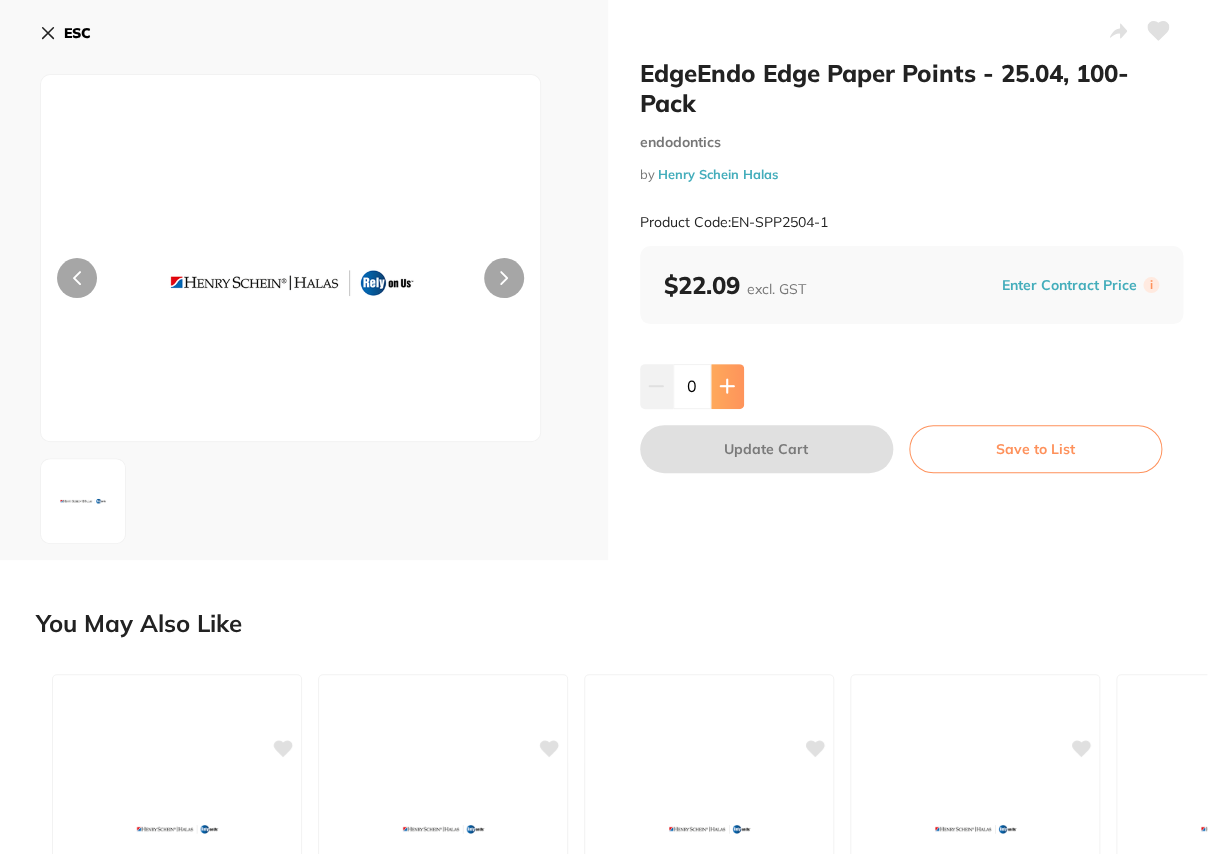 click at bounding box center [727, 386] 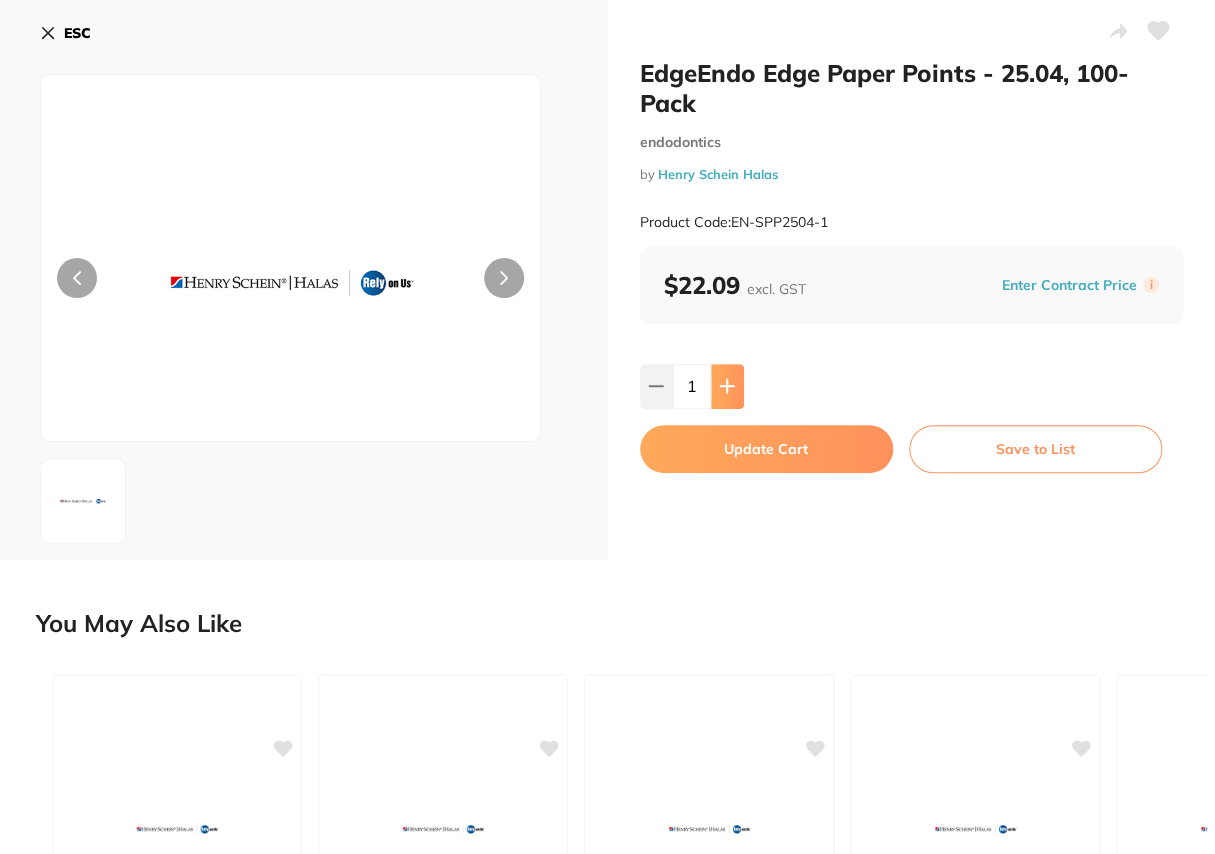 click at bounding box center [727, 386] 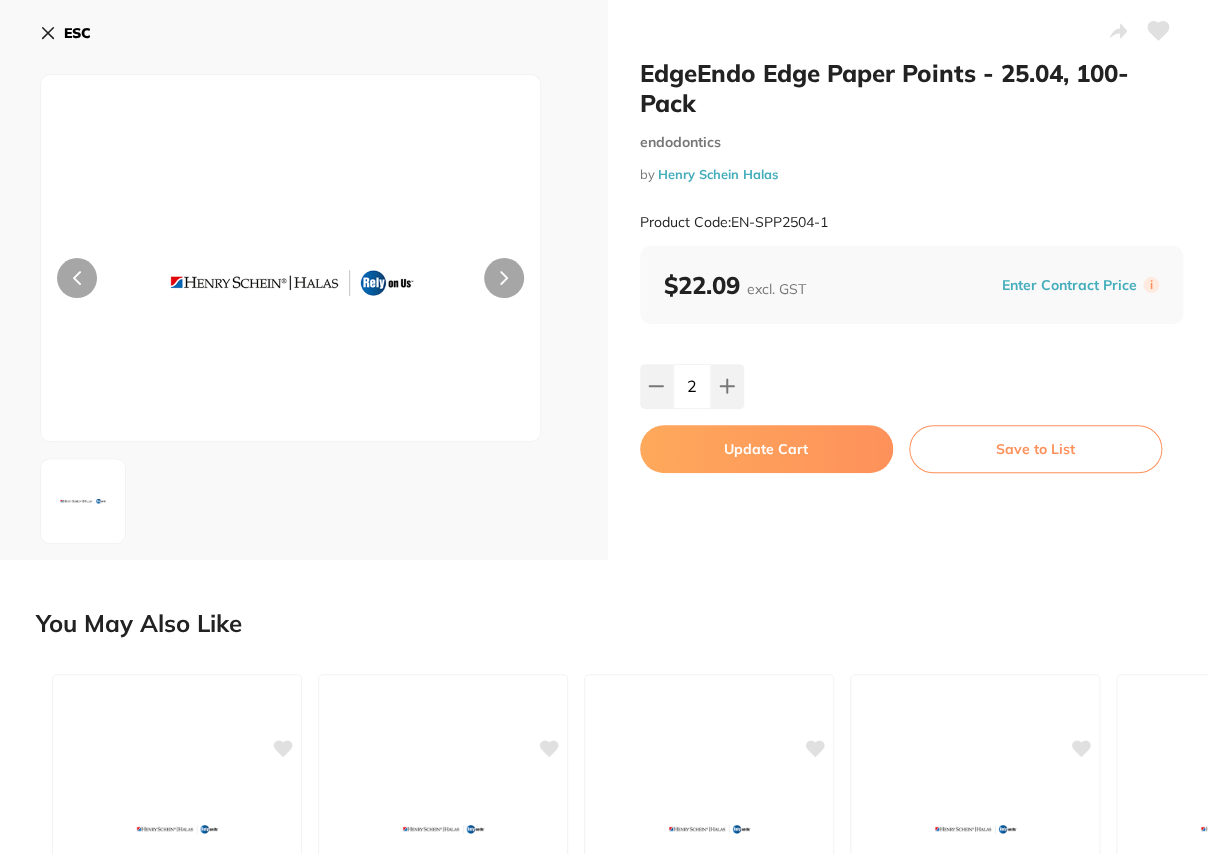 click on "Update Cart" at bounding box center [766, 449] 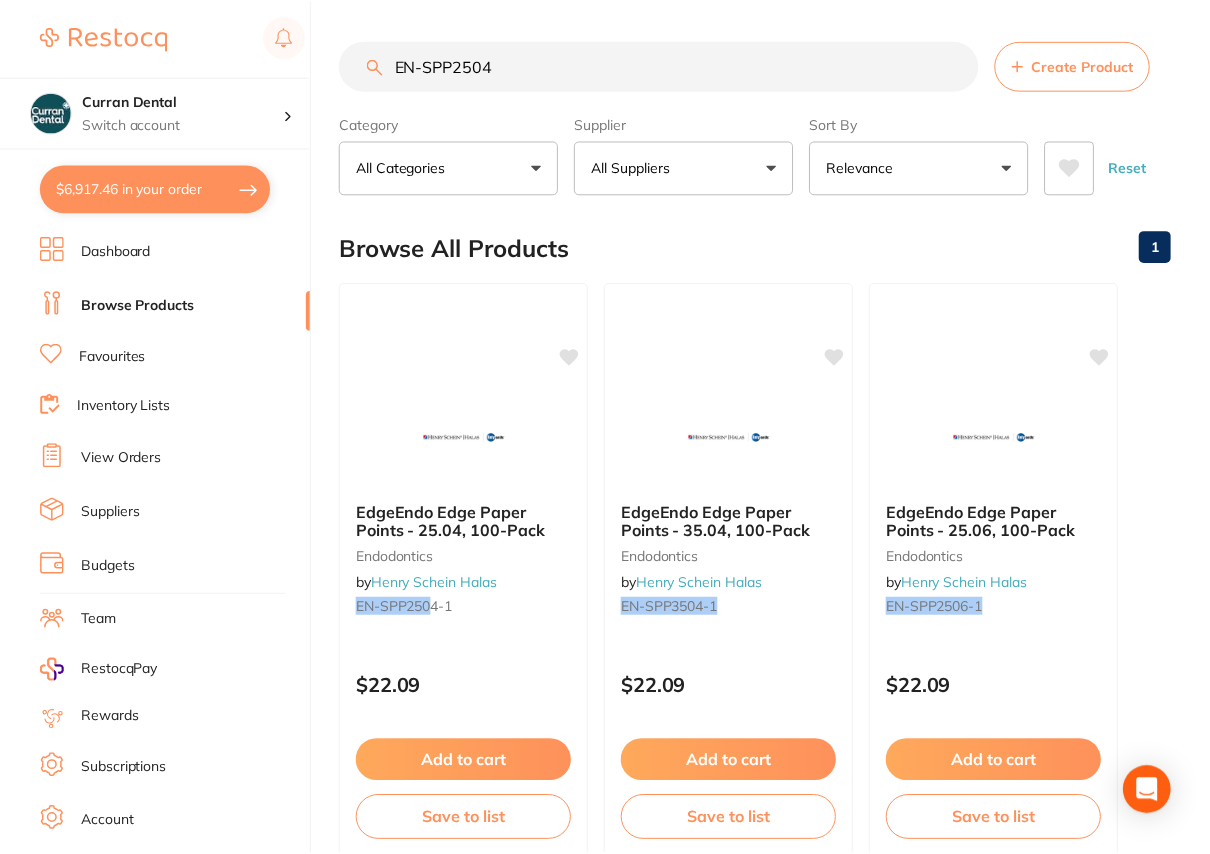 scroll, scrollTop: 6, scrollLeft: 0, axis: vertical 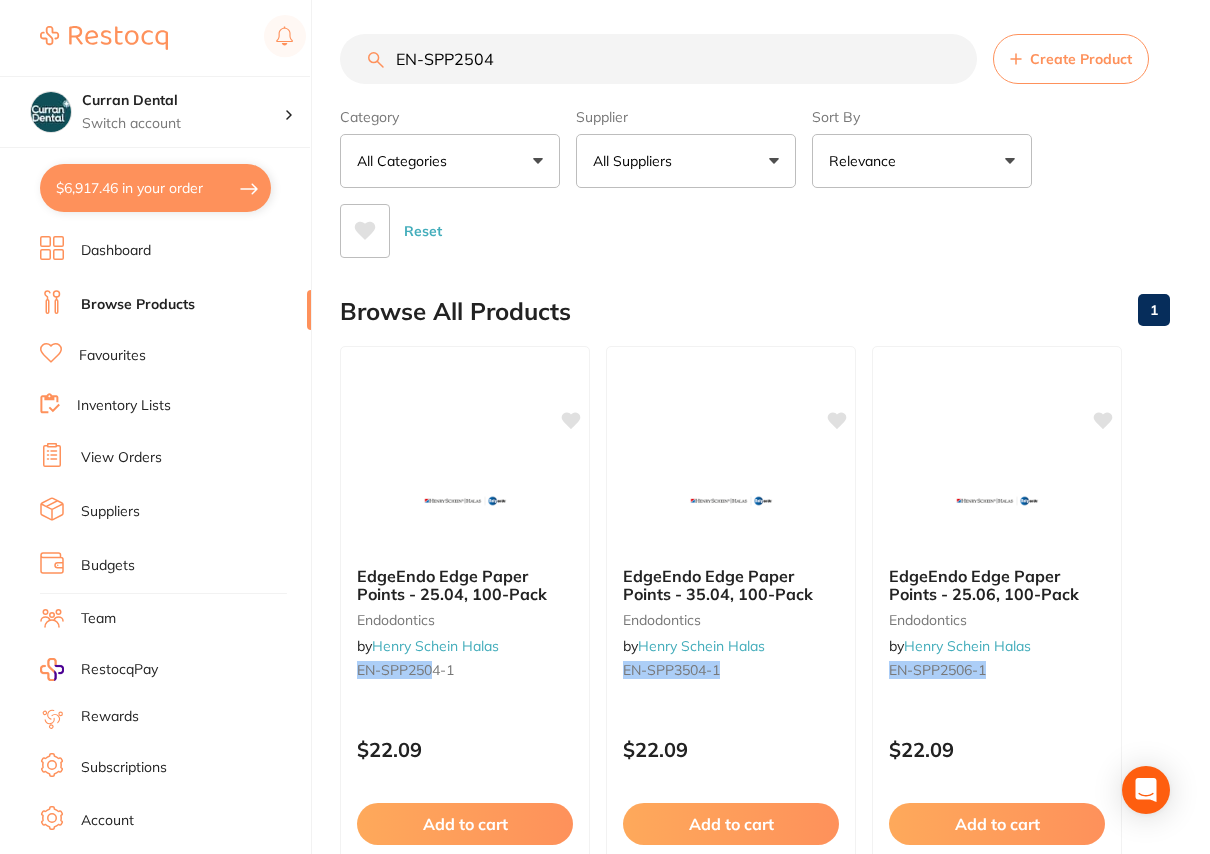 click on "EN-SPP2504" at bounding box center [658, 59] 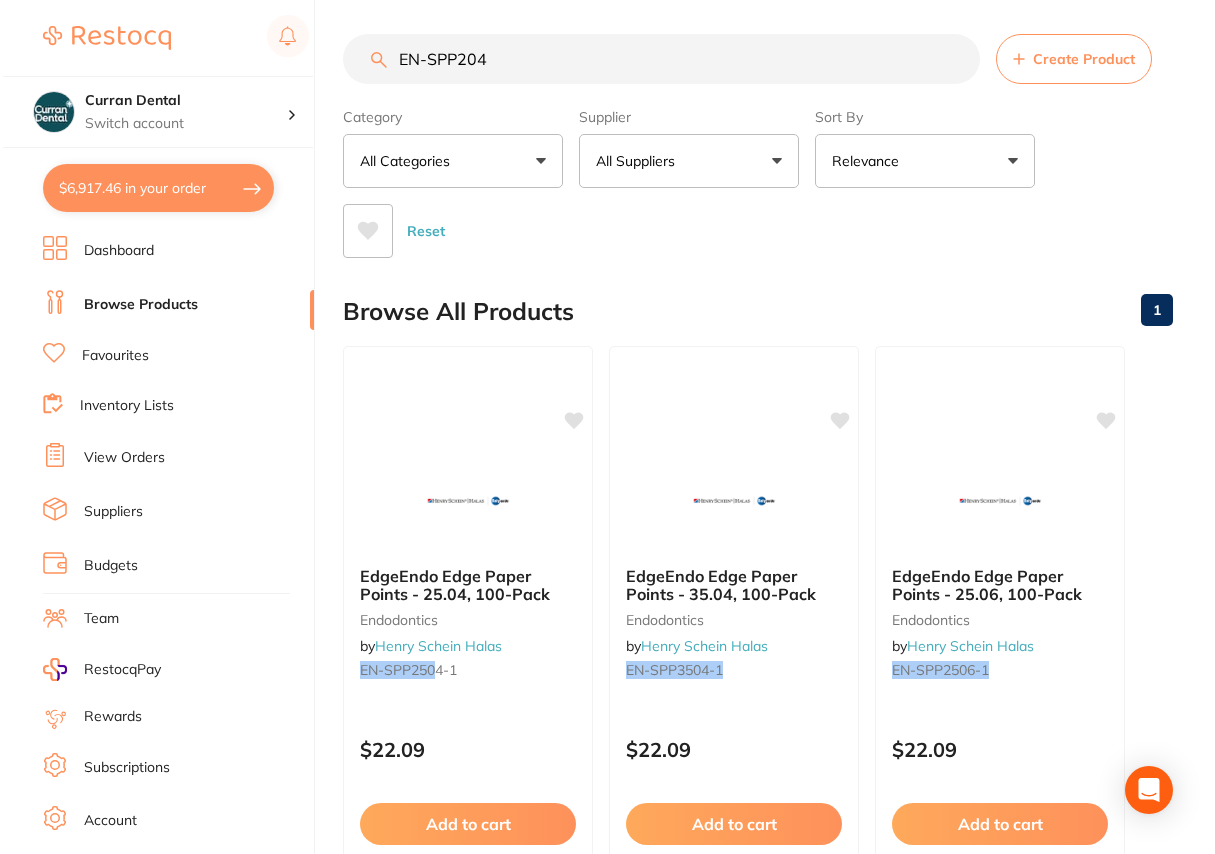 scroll, scrollTop: 0, scrollLeft: 0, axis: both 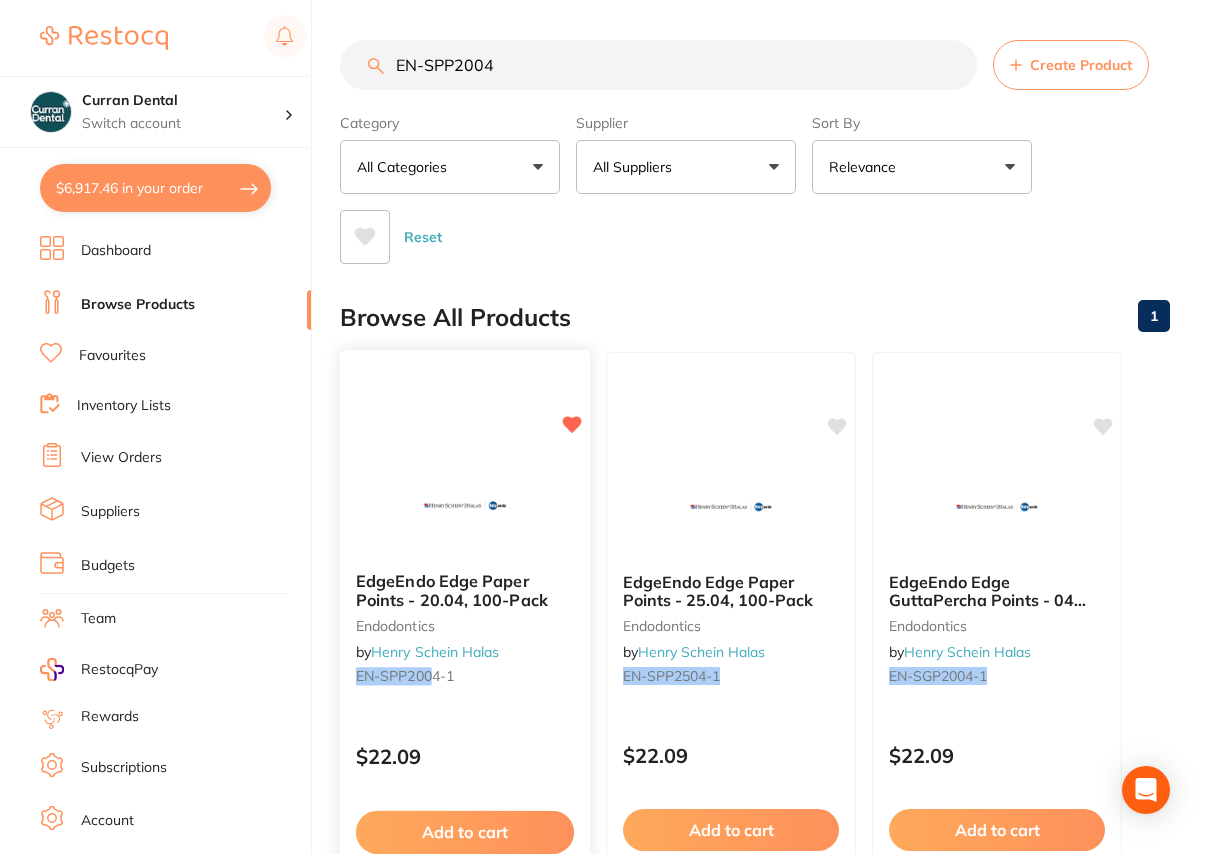 type on "EN-SPP2004" 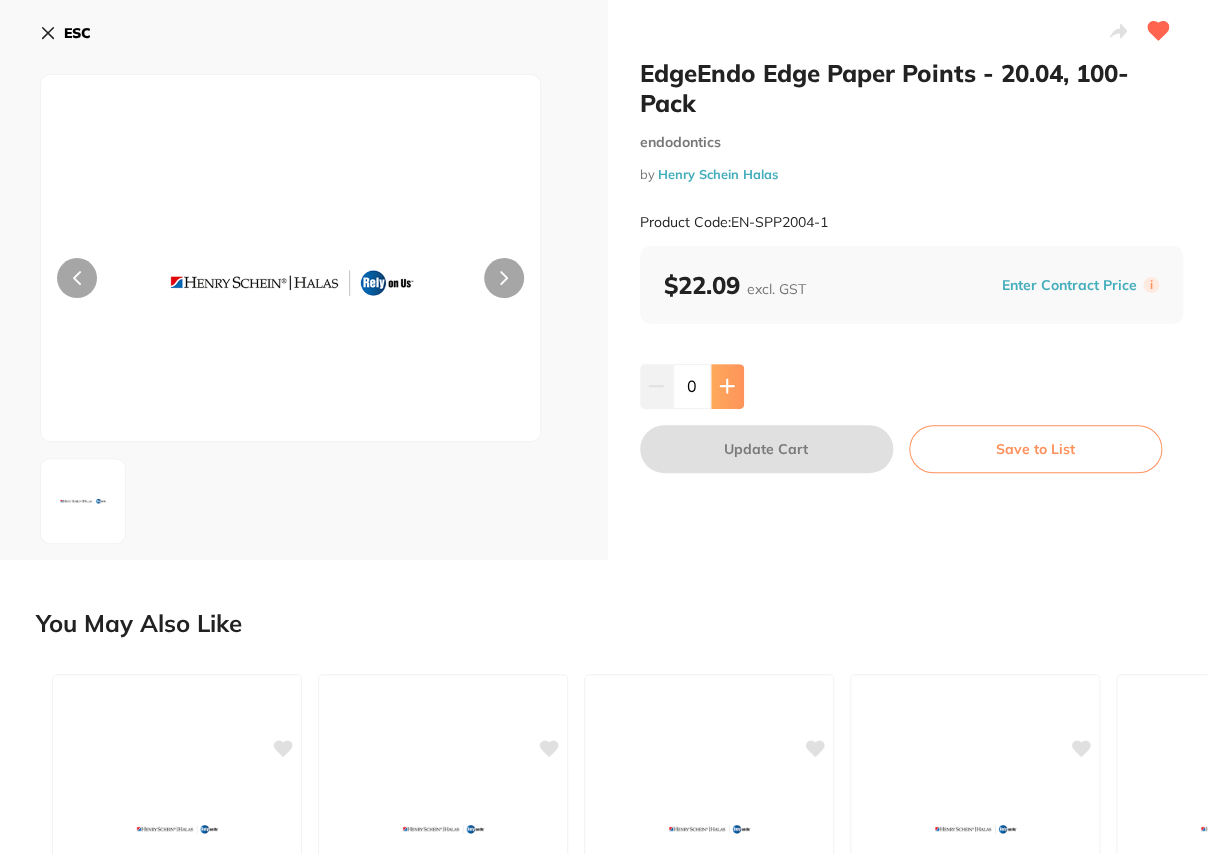 click 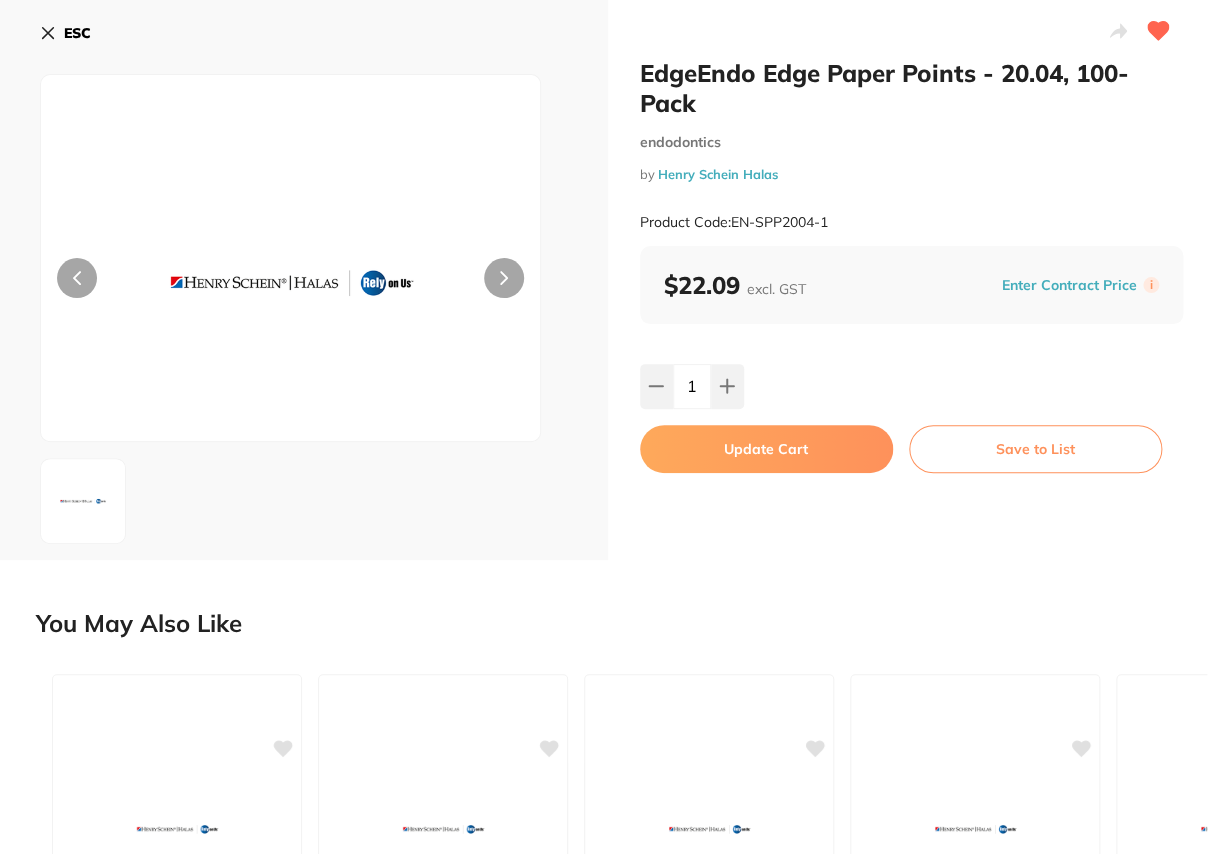 click on "Update Cart" at bounding box center [766, 449] 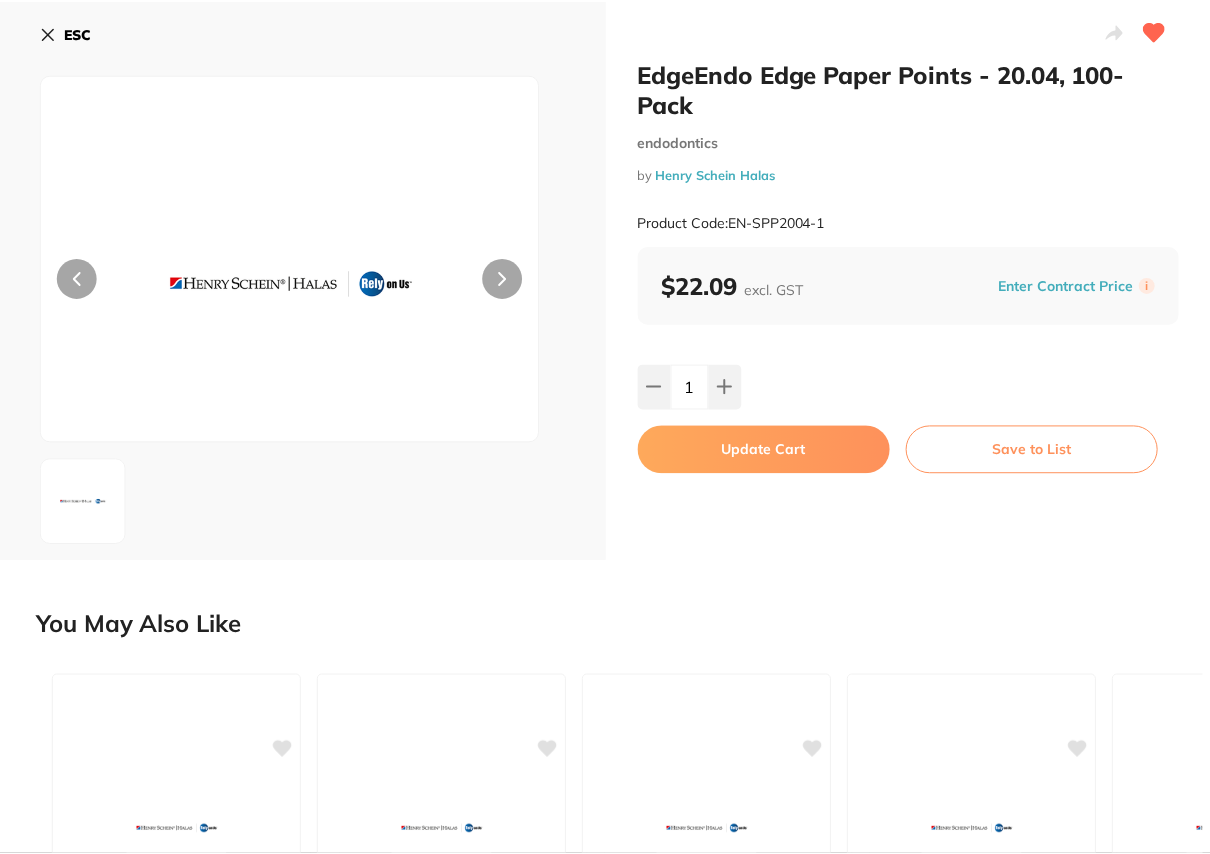 scroll, scrollTop: 6, scrollLeft: 0, axis: vertical 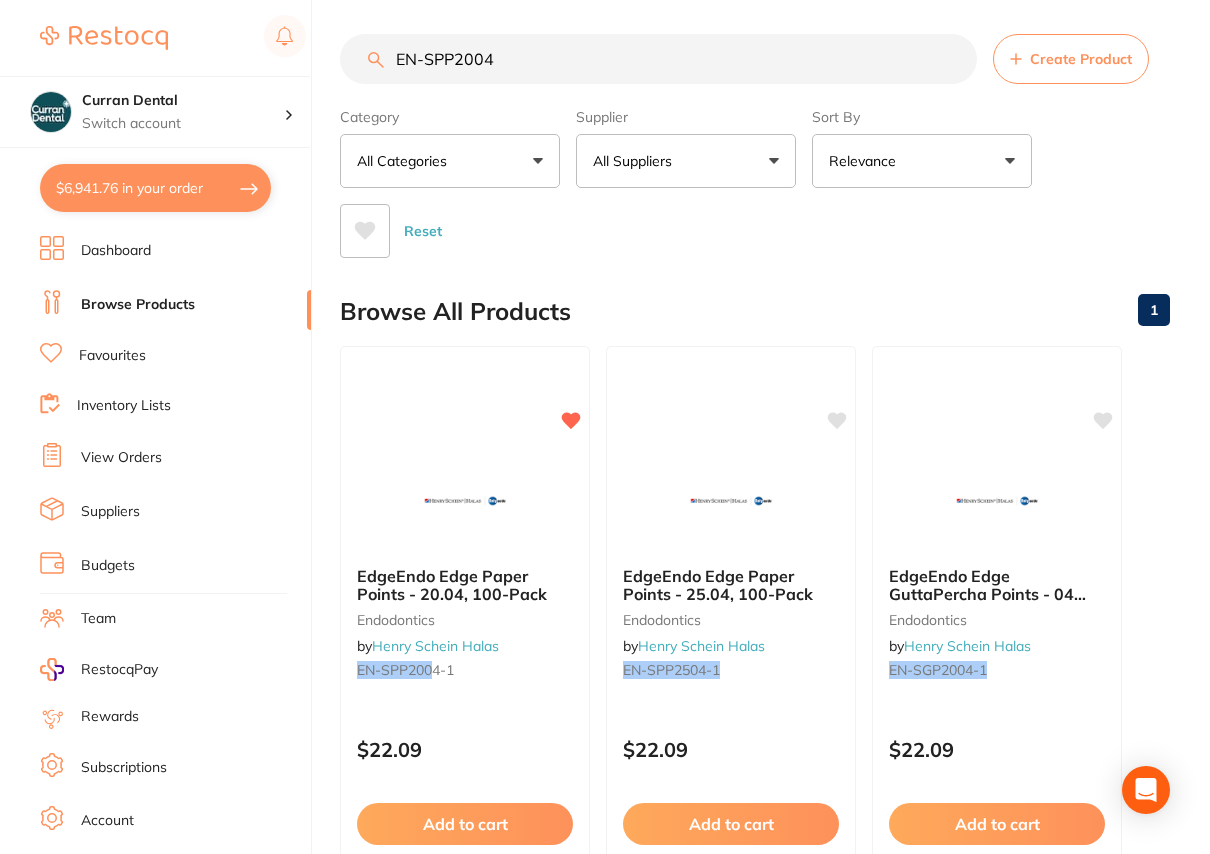 drag, startPoint x: 536, startPoint y: 54, endPoint x: 368, endPoint y: 51, distance: 168.02678 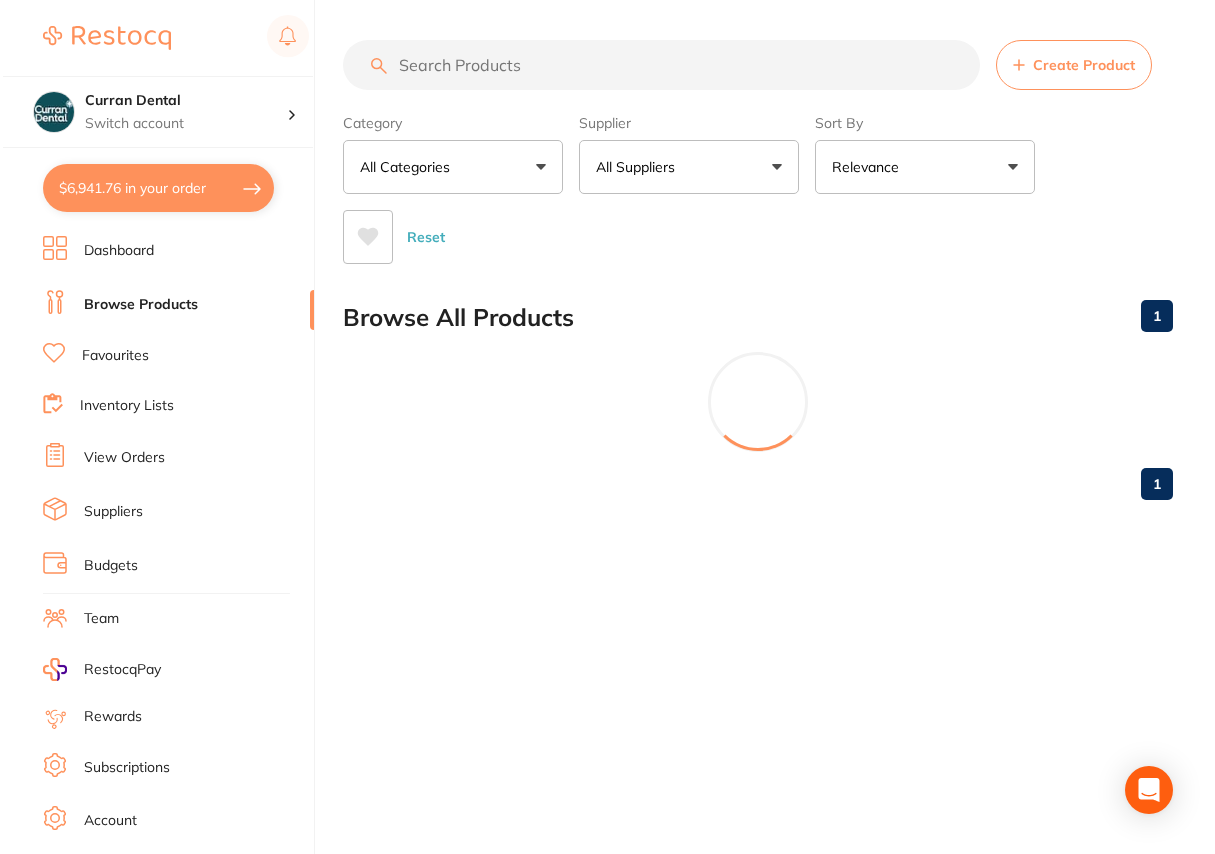 scroll, scrollTop: 0, scrollLeft: 0, axis: both 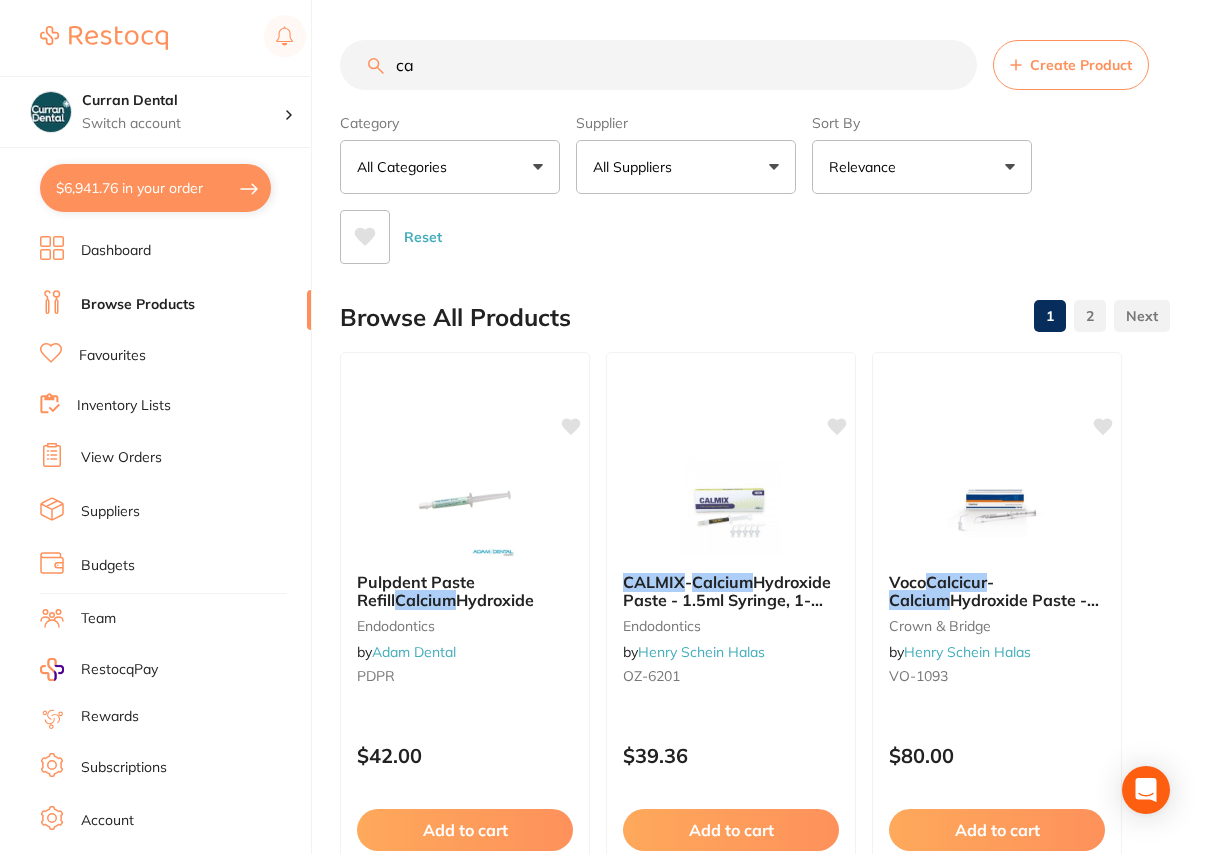 type on "c" 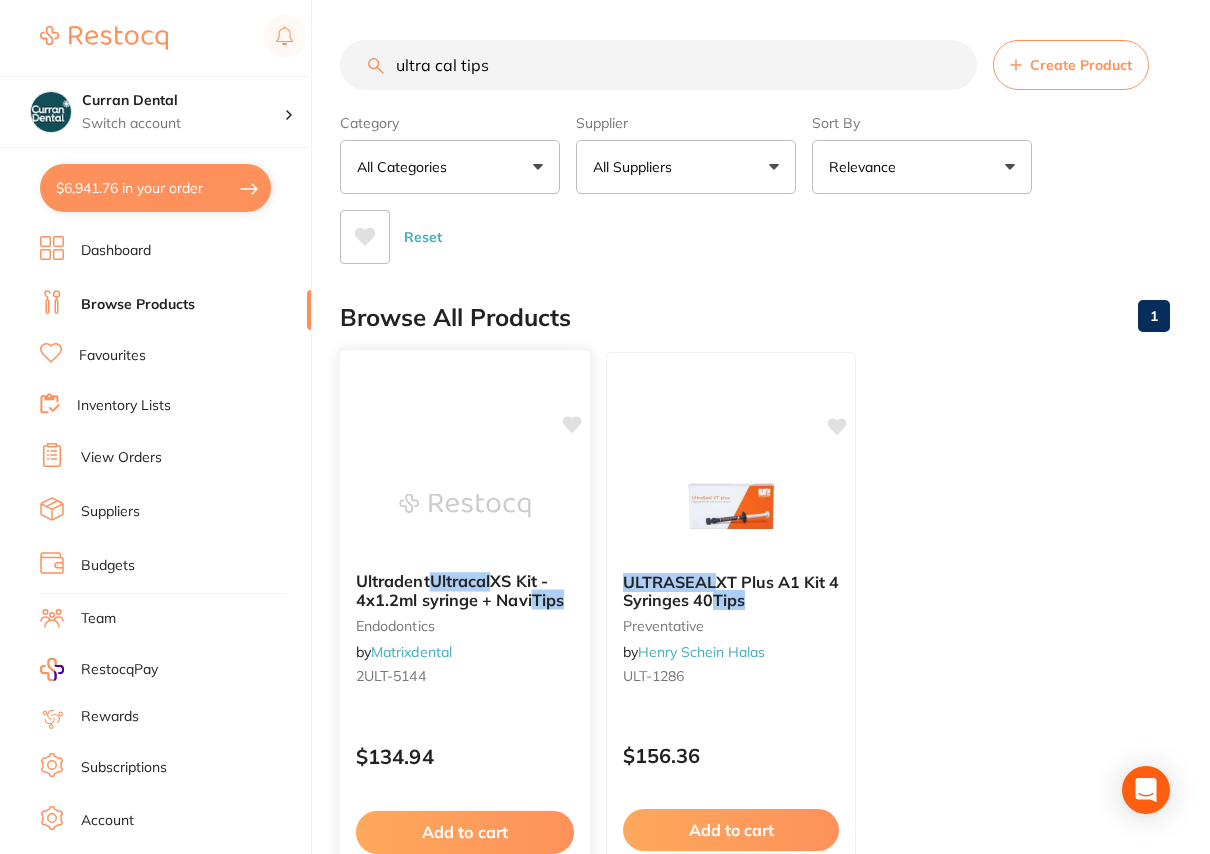 type on "ultra cal tips" 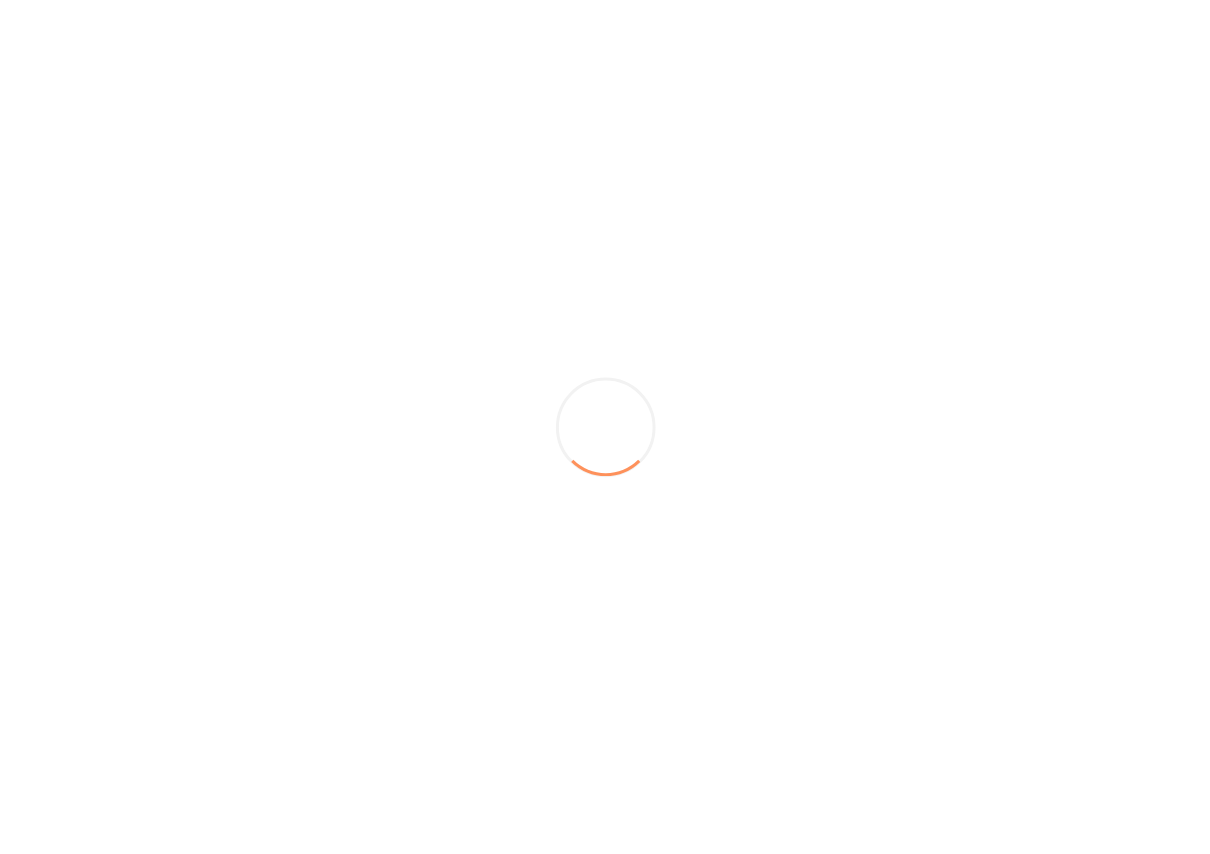 scroll, scrollTop: 6, scrollLeft: 0, axis: vertical 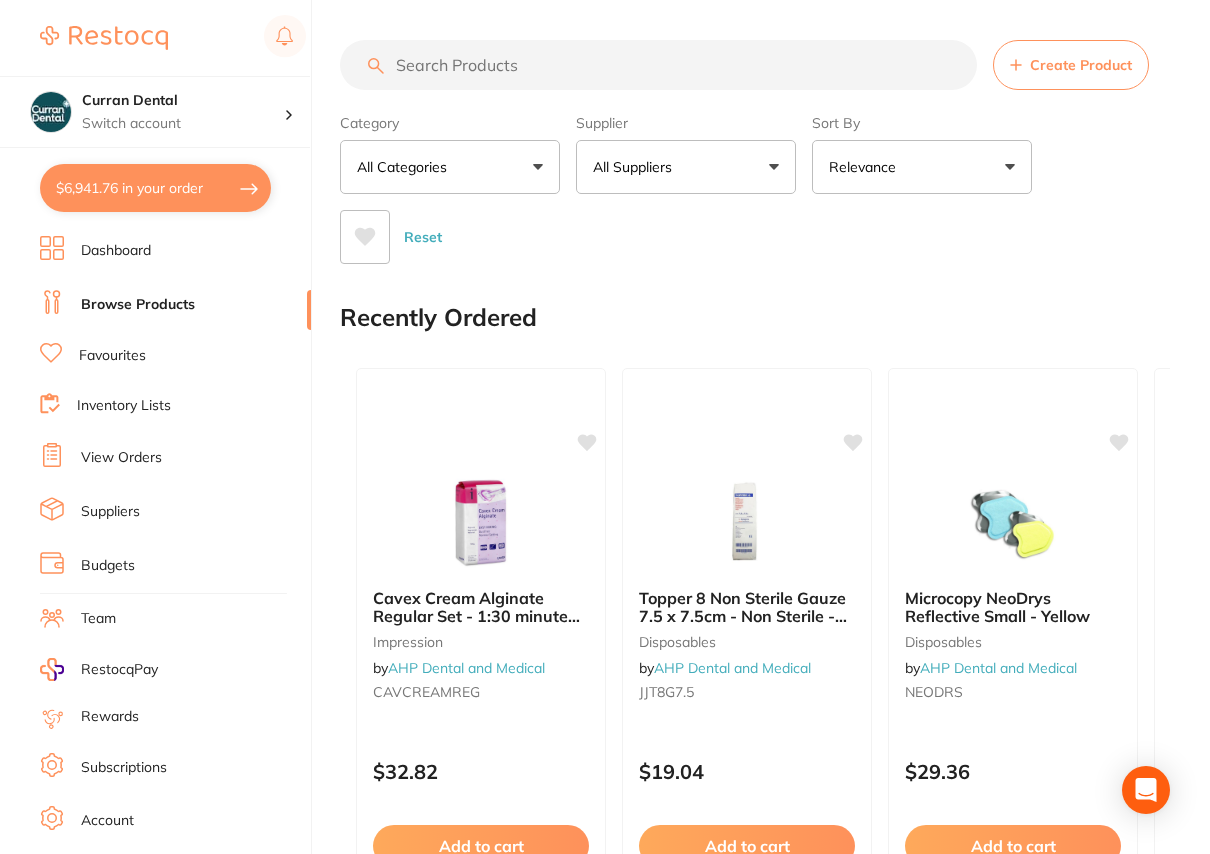 click on "Browse Products" at bounding box center [175, 305] 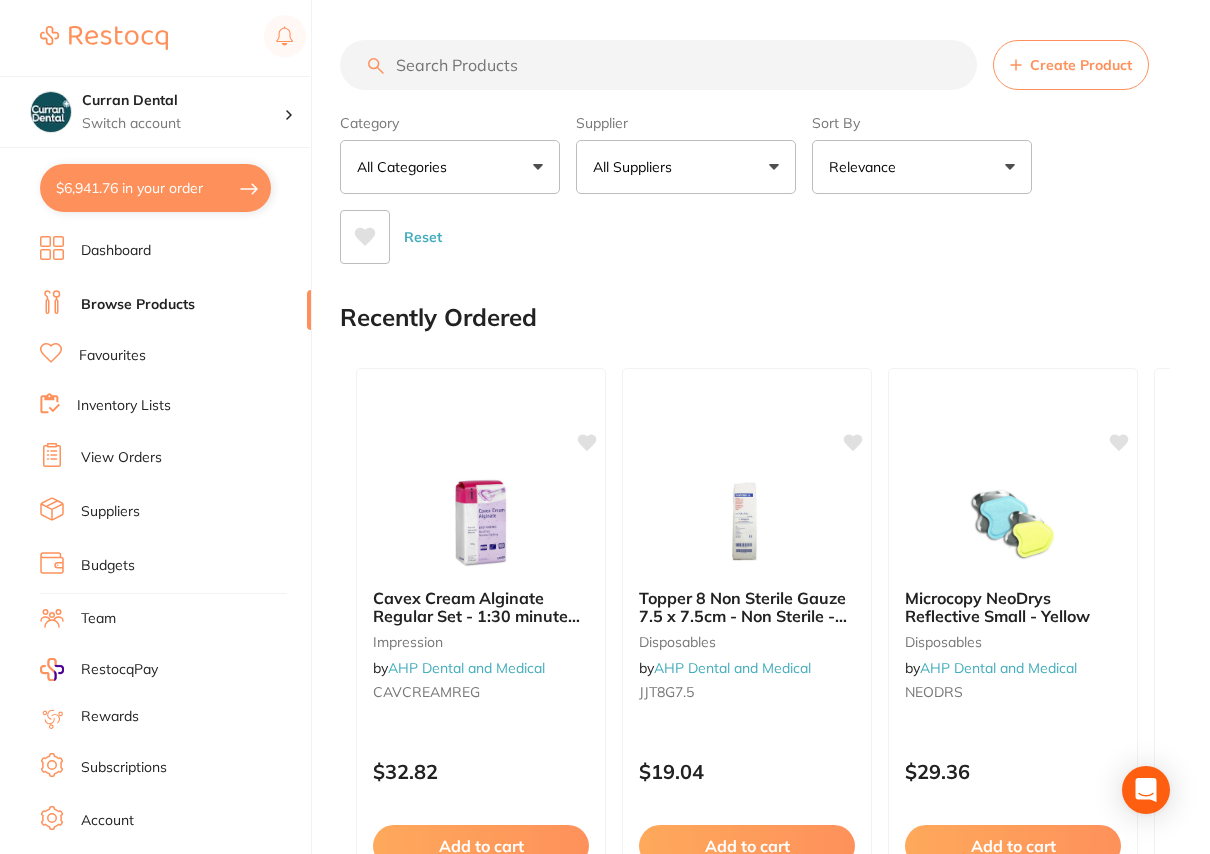 click at bounding box center (658, 65) 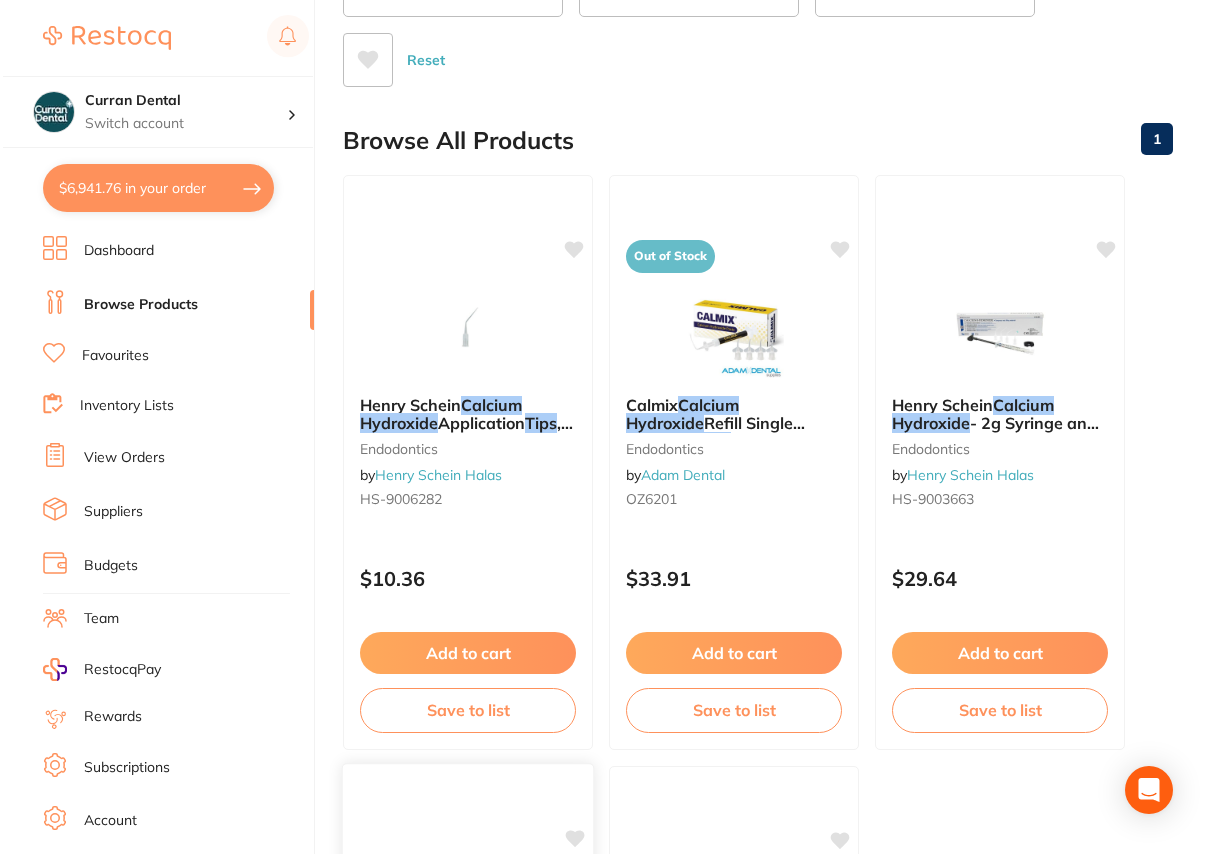 scroll, scrollTop: 0, scrollLeft: 0, axis: both 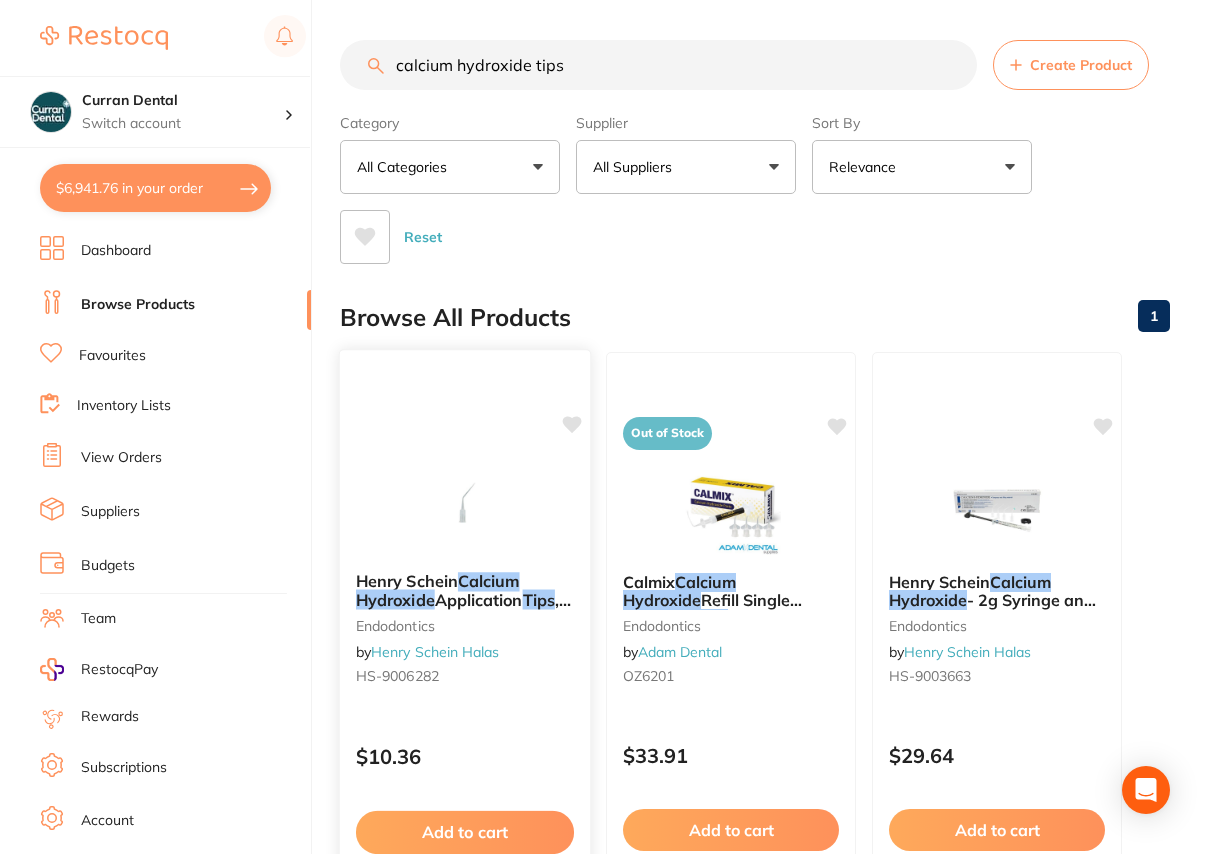 type on "calcium hydroxide tips" 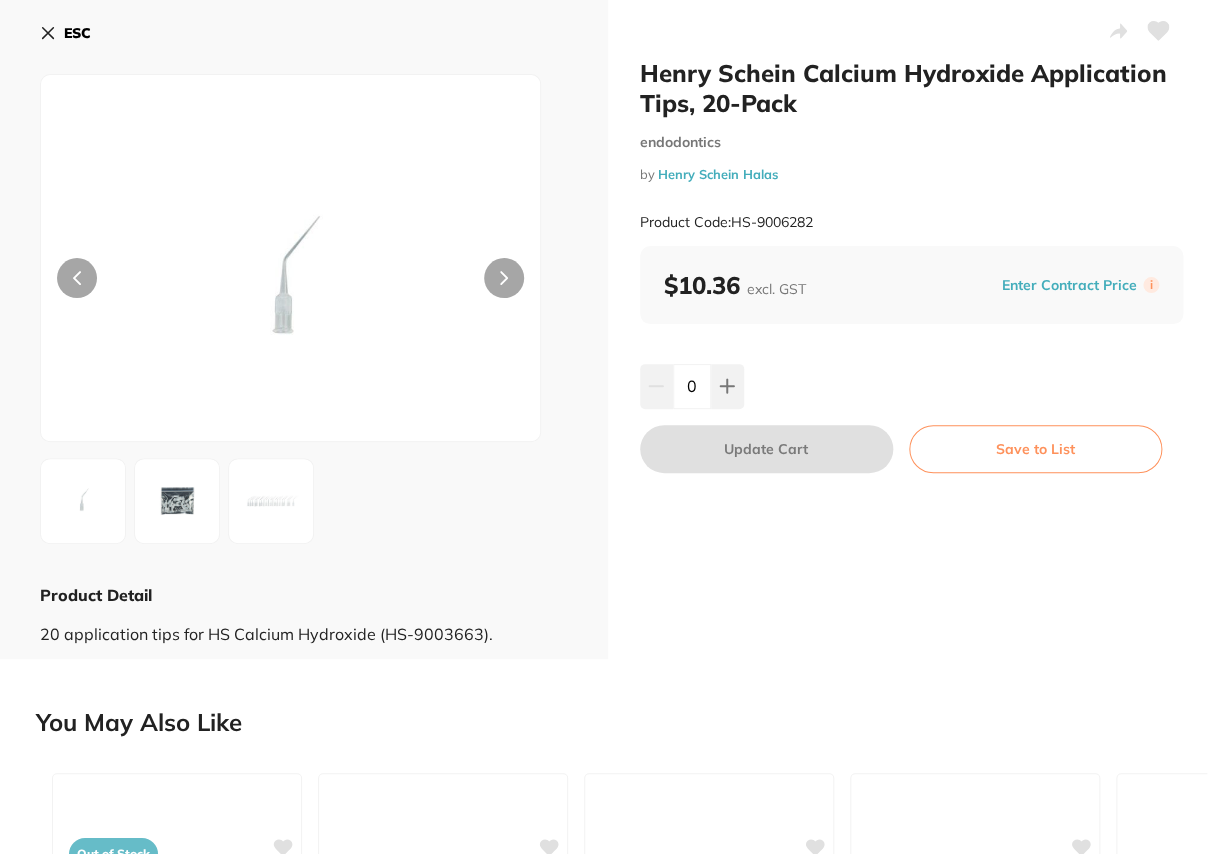 click at bounding box center (271, 501) 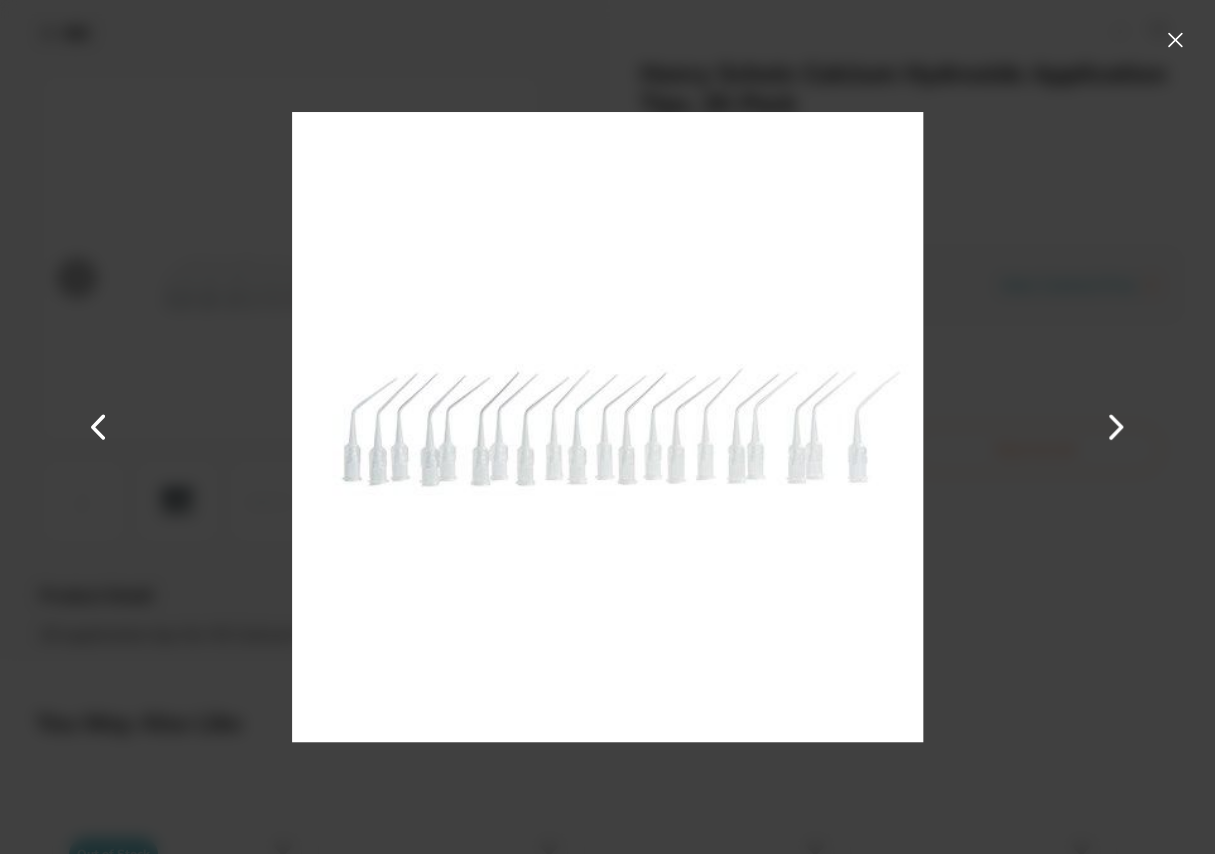 click at bounding box center (1175, 40) 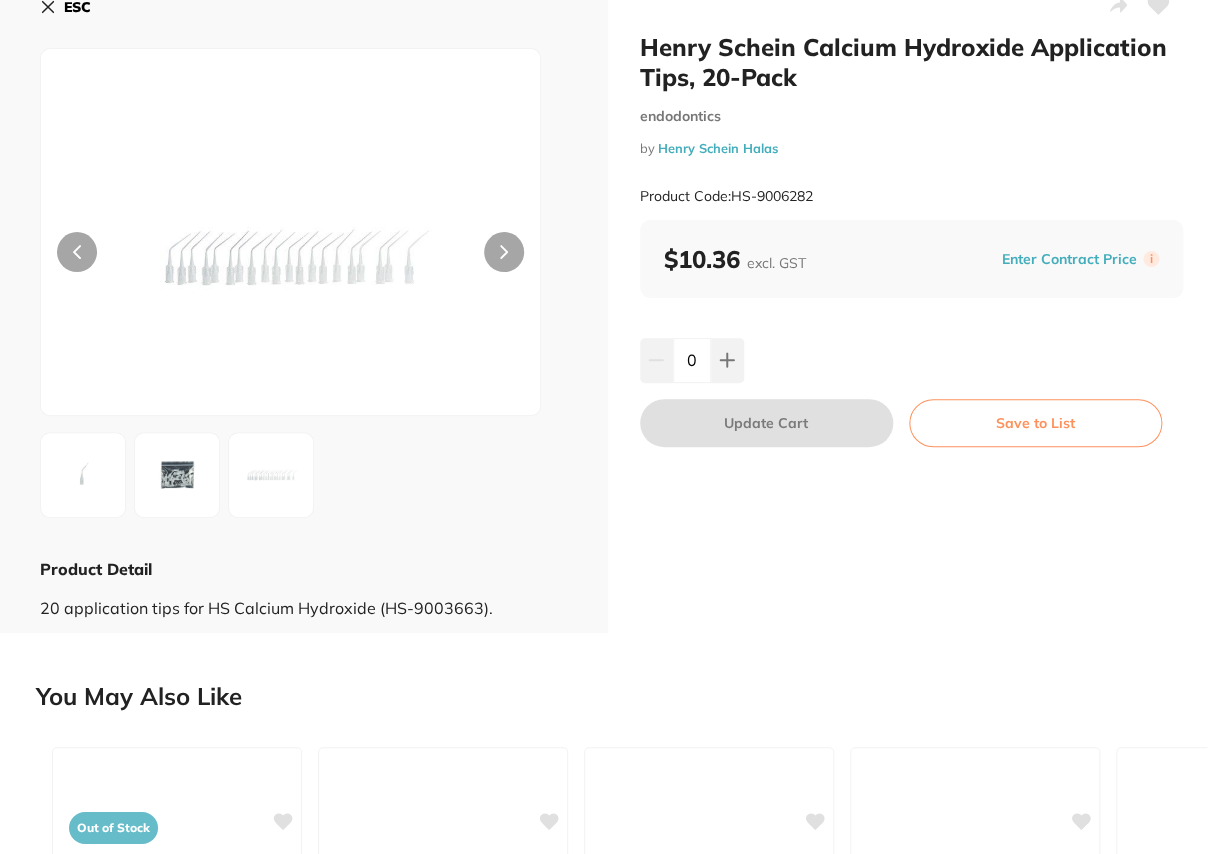 scroll, scrollTop: 0, scrollLeft: 0, axis: both 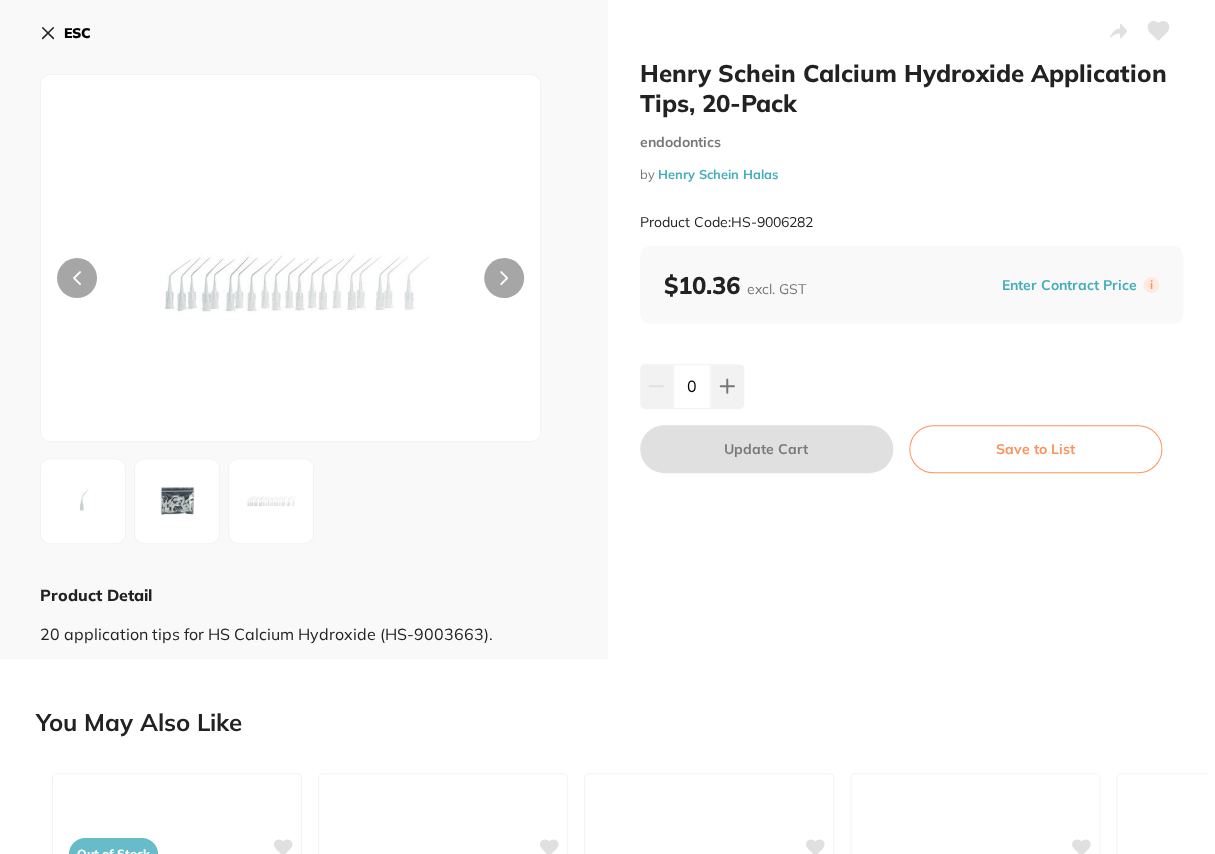click 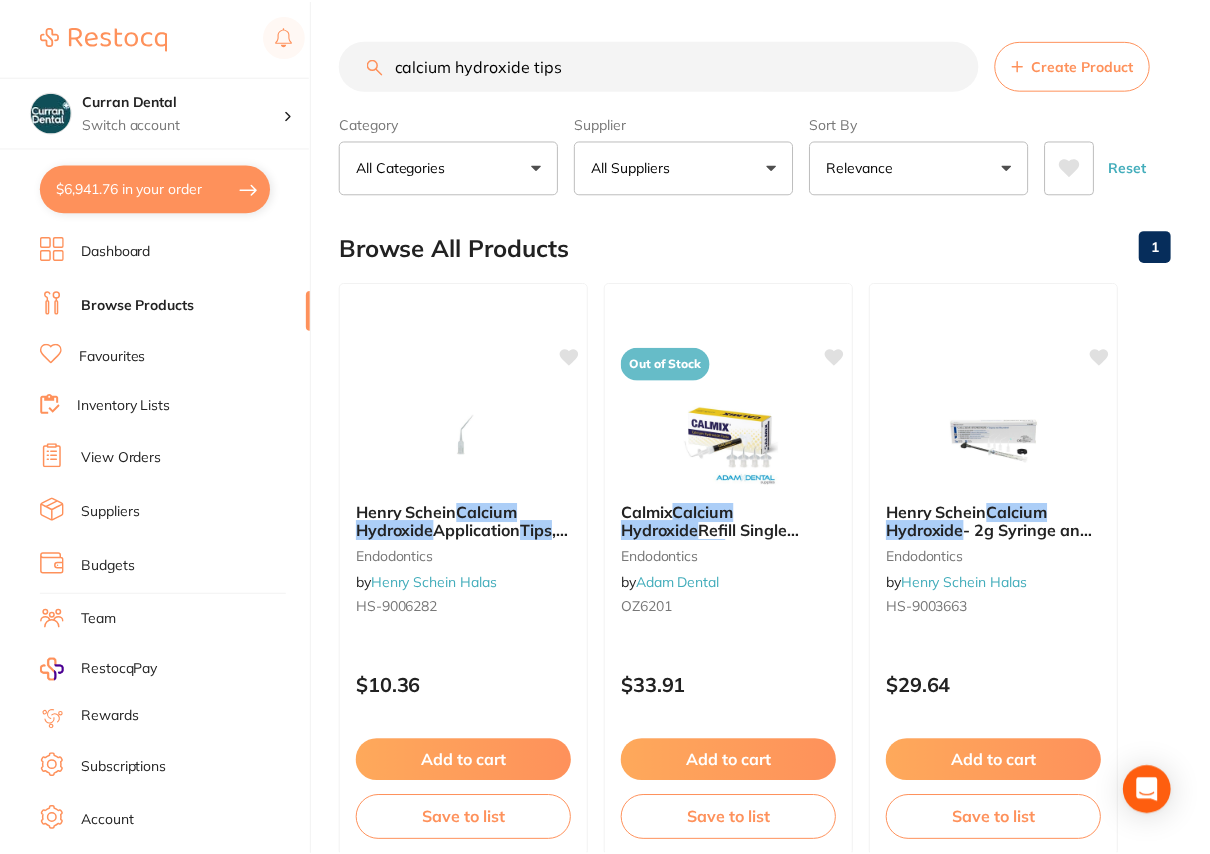 scroll, scrollTop: 0, scrollLeft: 0, axis: both 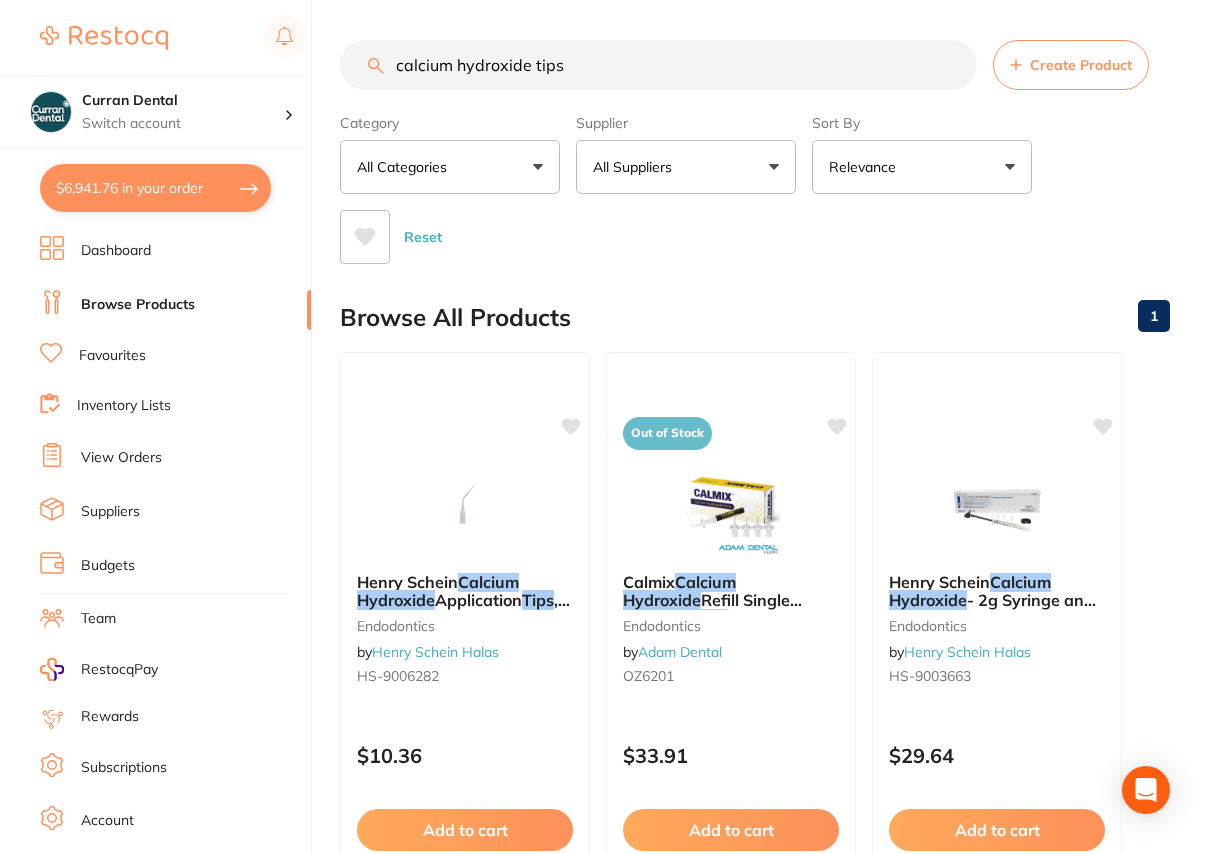 drag, startPoint x: 588, startPoint y: 62, endPoint x: 395, endPoint y: 61, distance: 193.0026 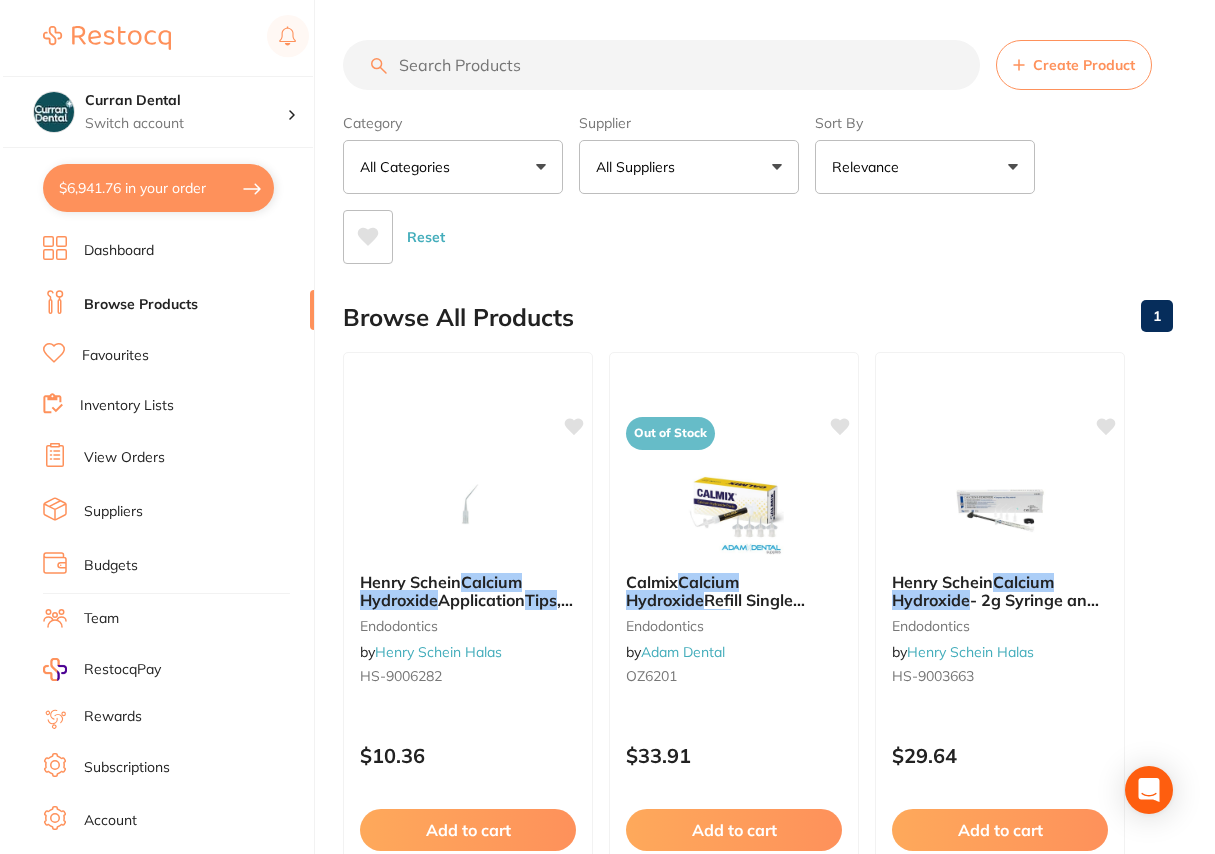 scroll, scrollTop: 0, scrollLeft: 0, axis: both 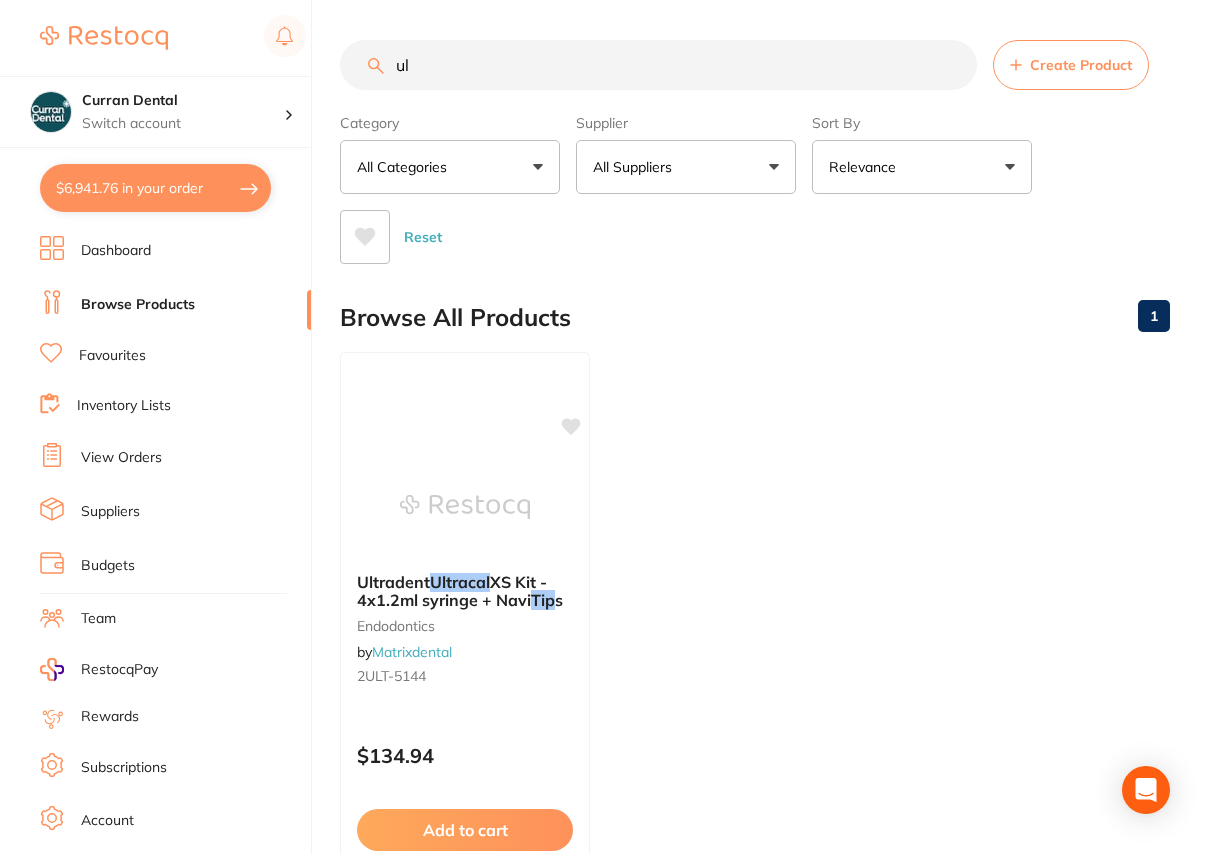 type on "u" 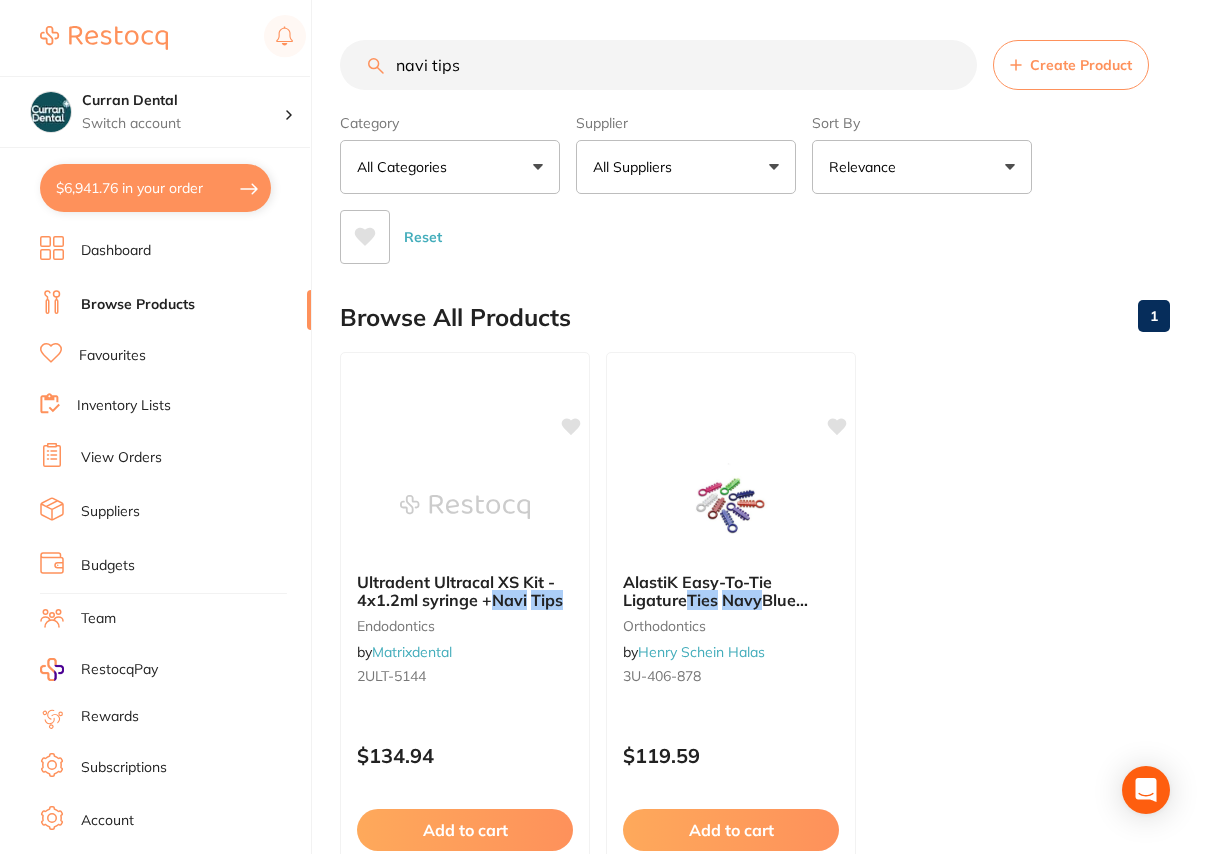 type on "navi tips" 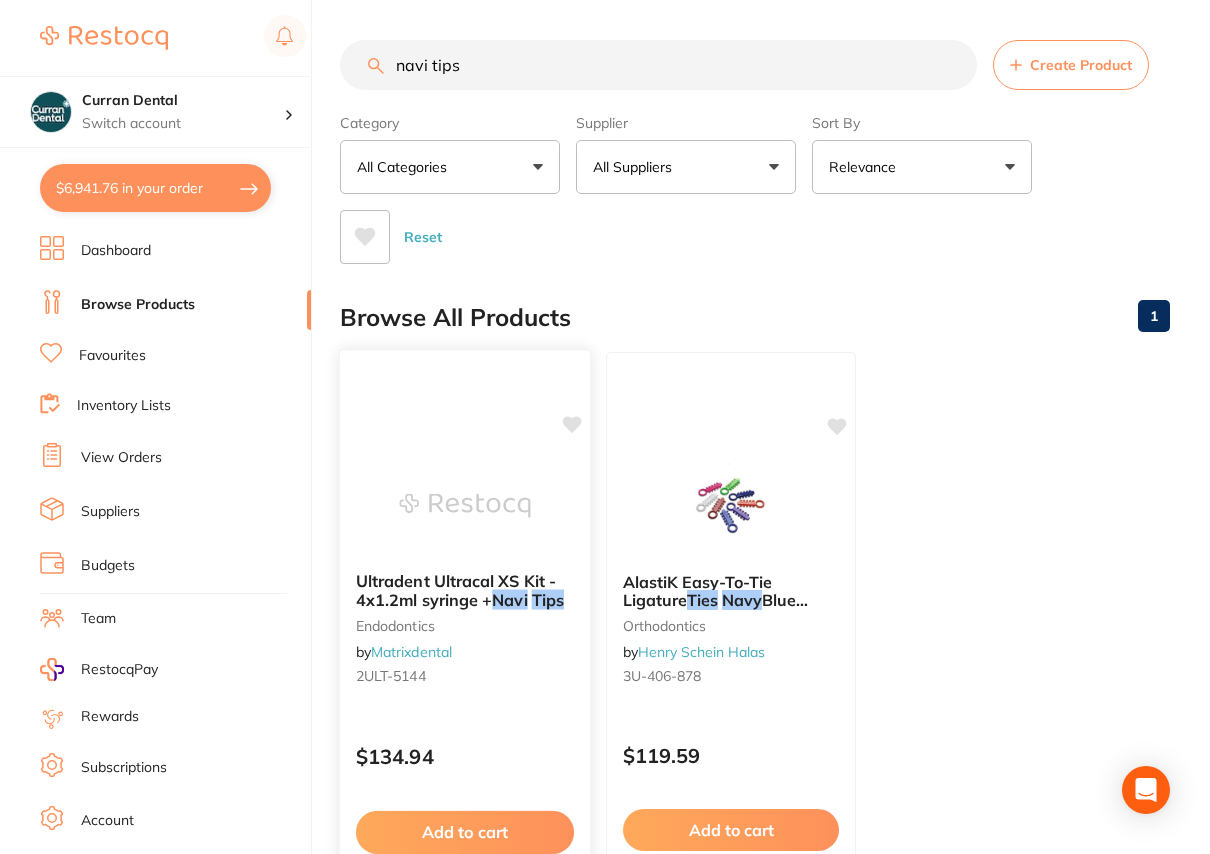 click on "Ultradent Ultracal XS Kit - 4x1.2ml syringe +" at bounding box center [456, 590] 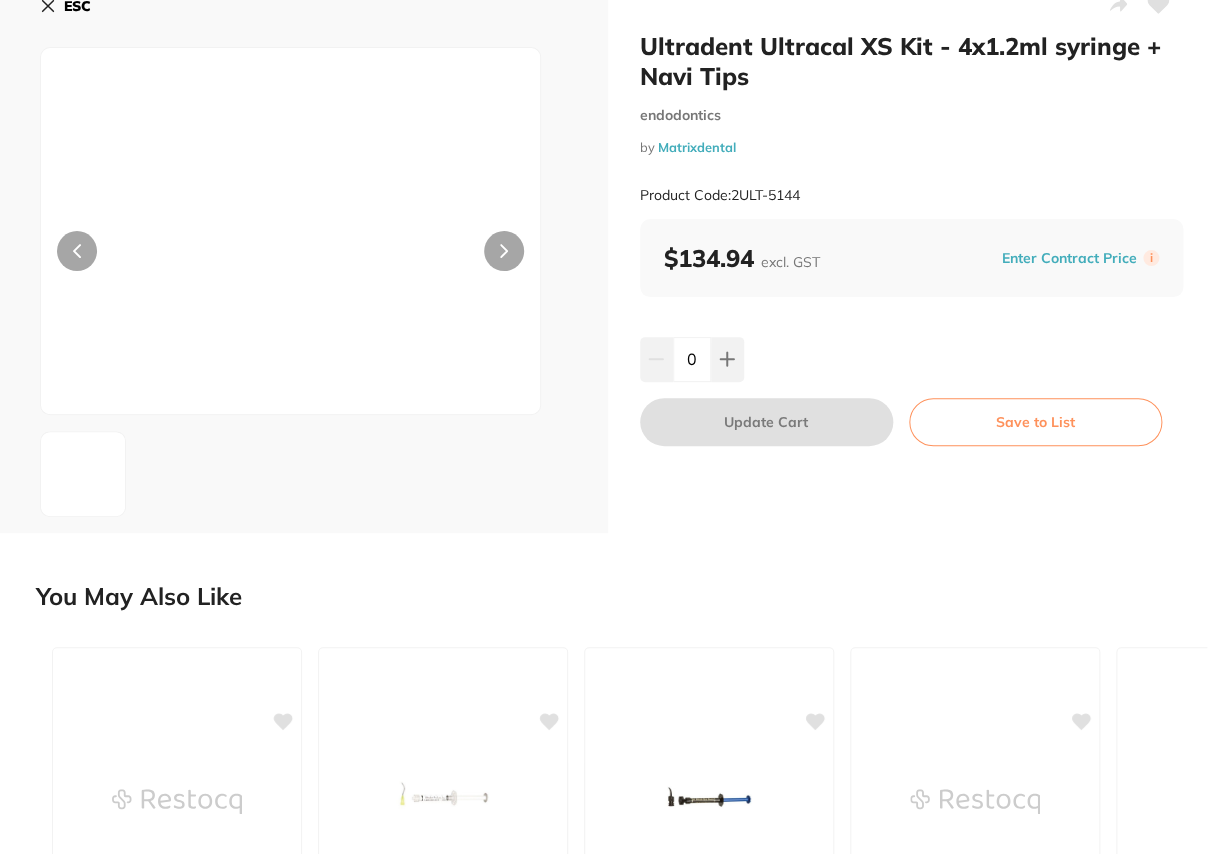 scroll, scrollTop: 0, scrollLeft: 0, axis: both 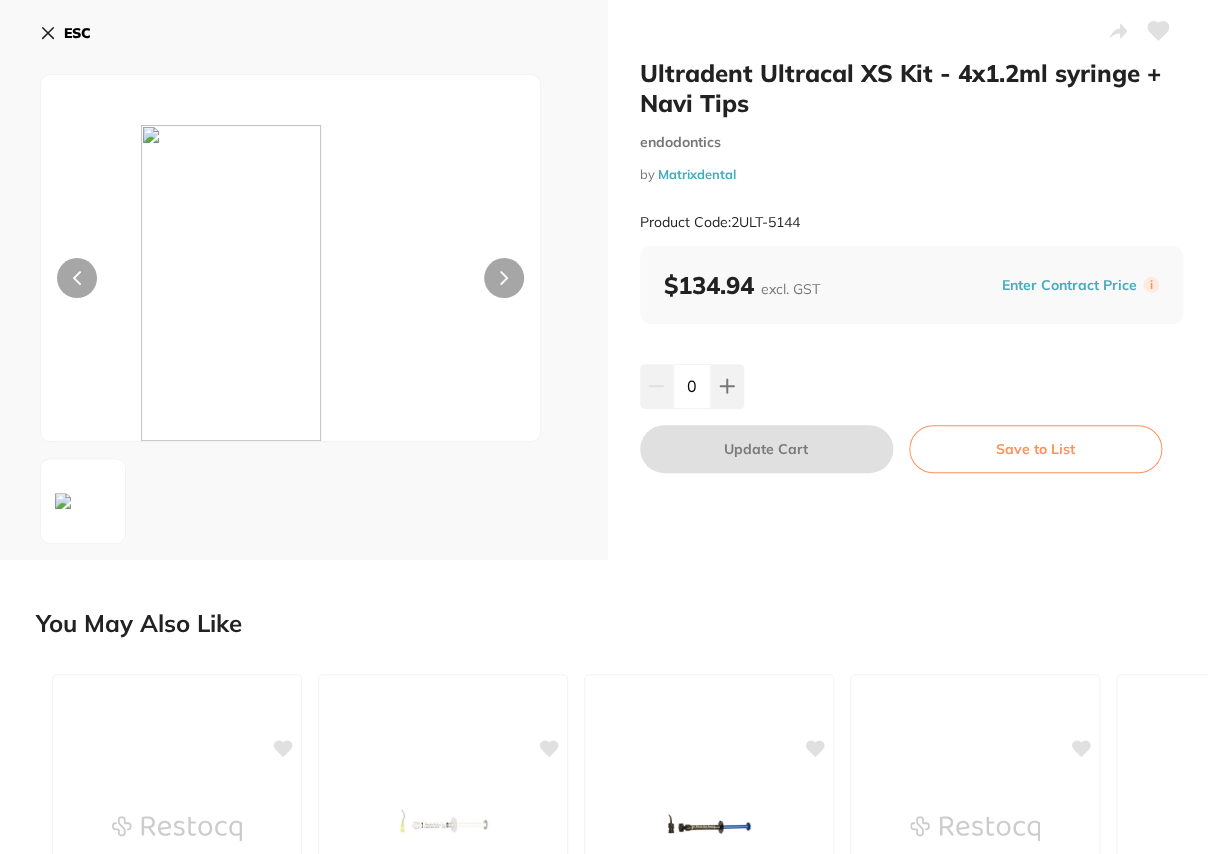 click 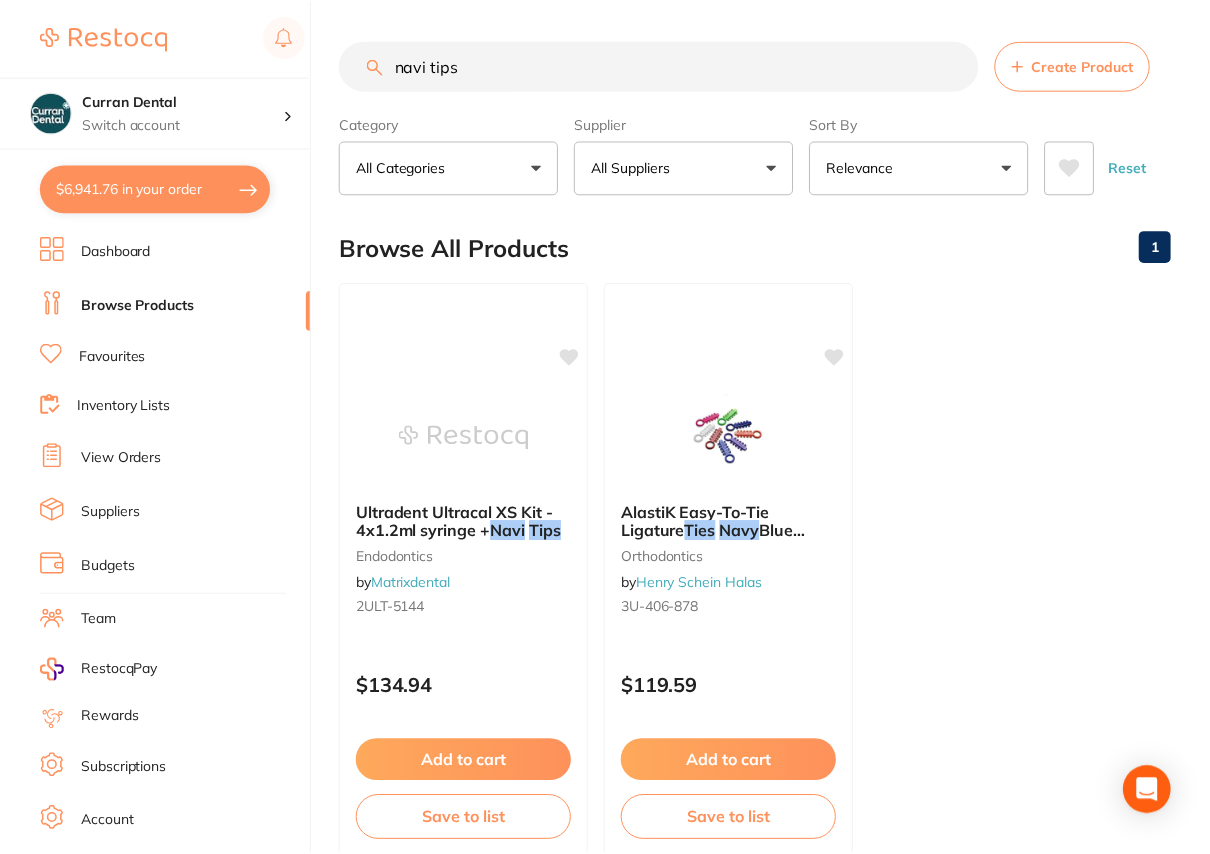 scroll, scrollTop: 0, scrollLeft: 0, axis: both 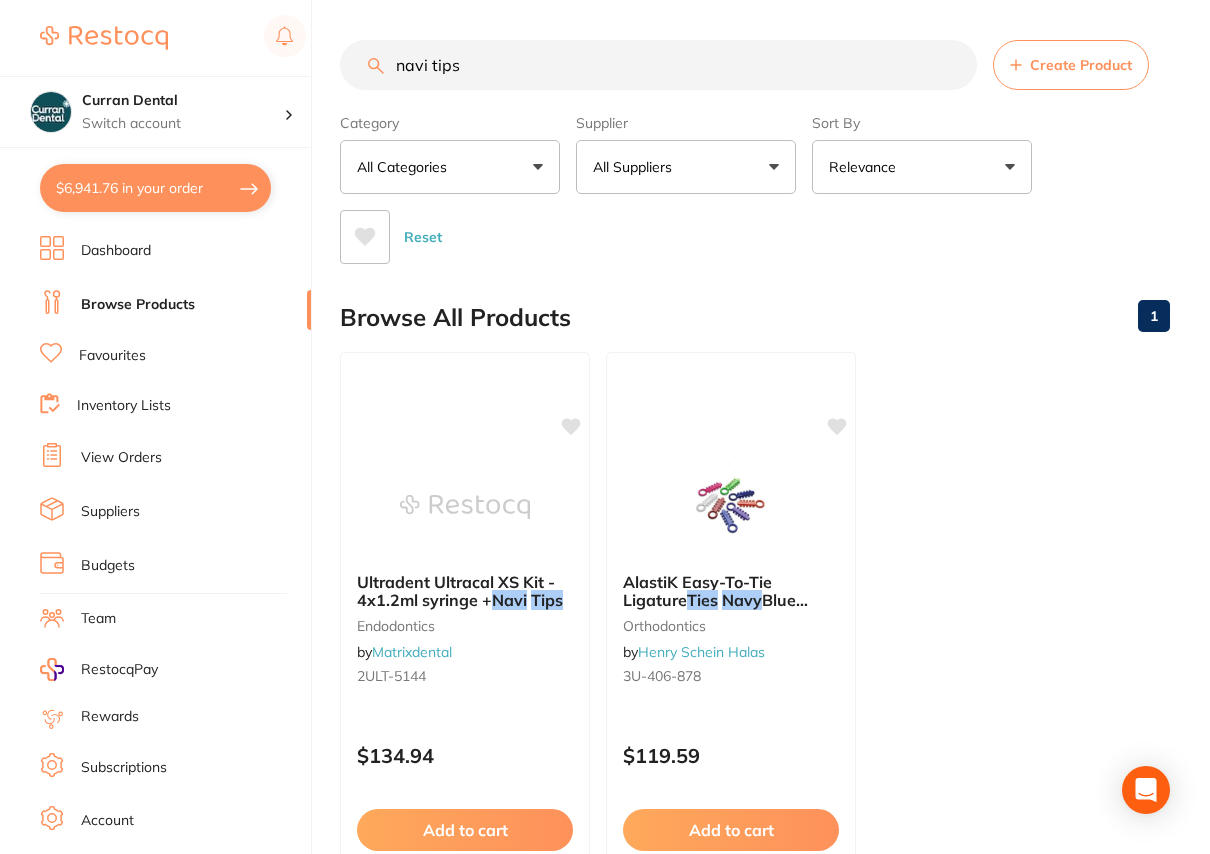 click on "Favourites" at bounding box center (112, 356) 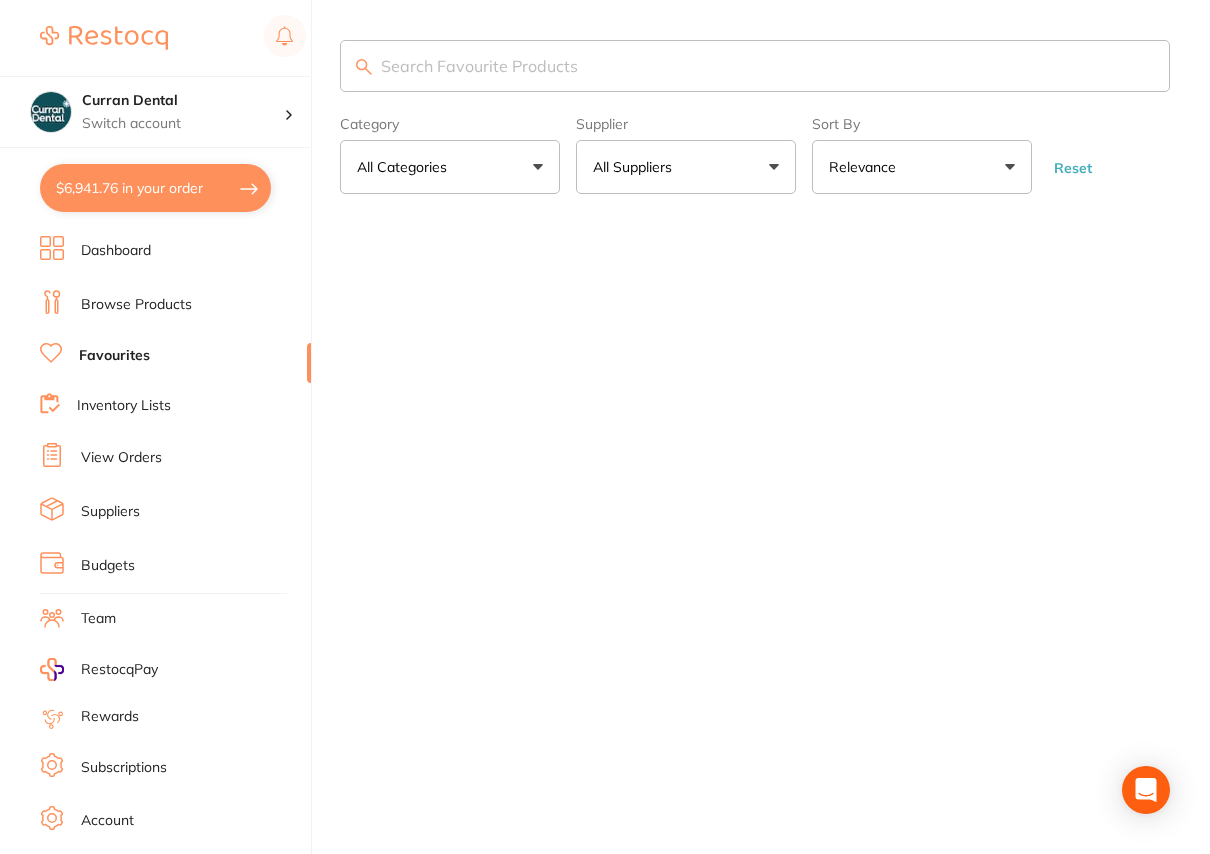 scroll, scrollTop: 0, scrollLeft: 0, axis: both 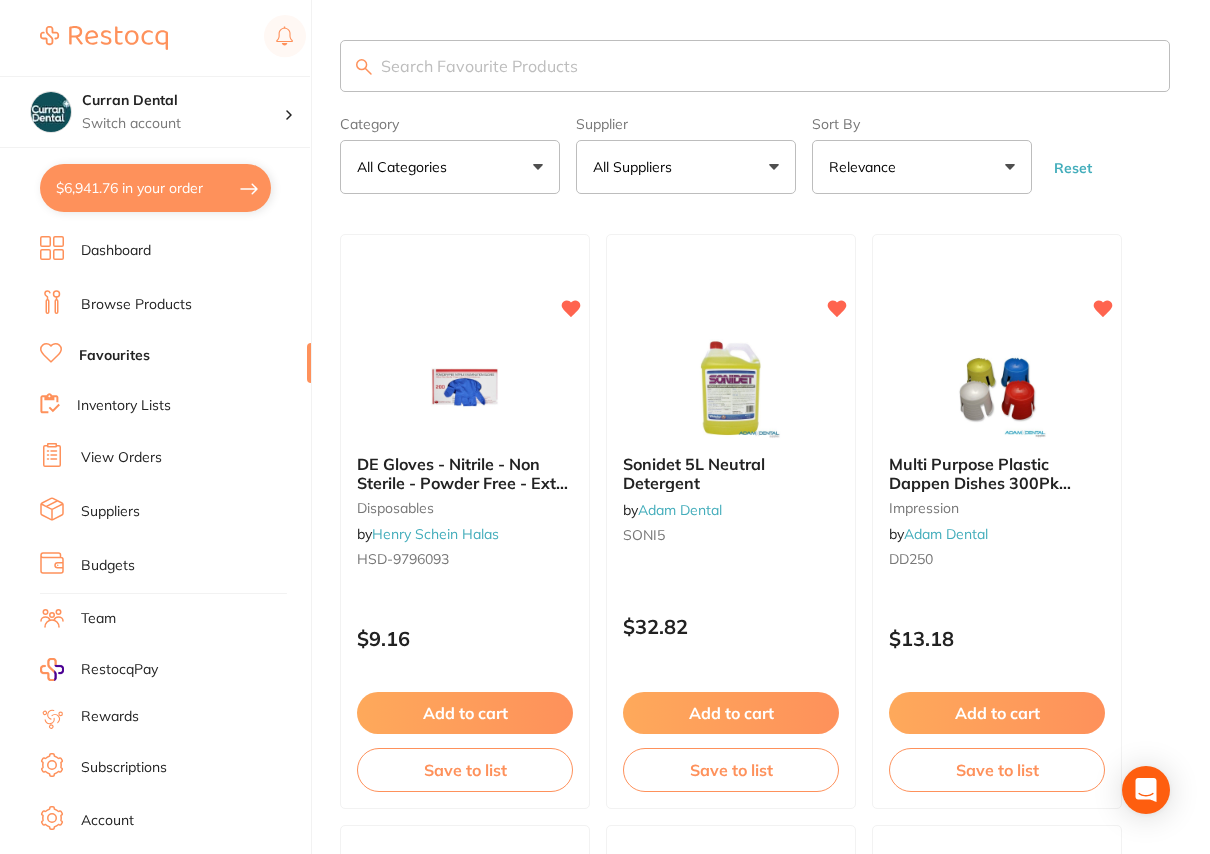 click at bounding box center [755, 66] 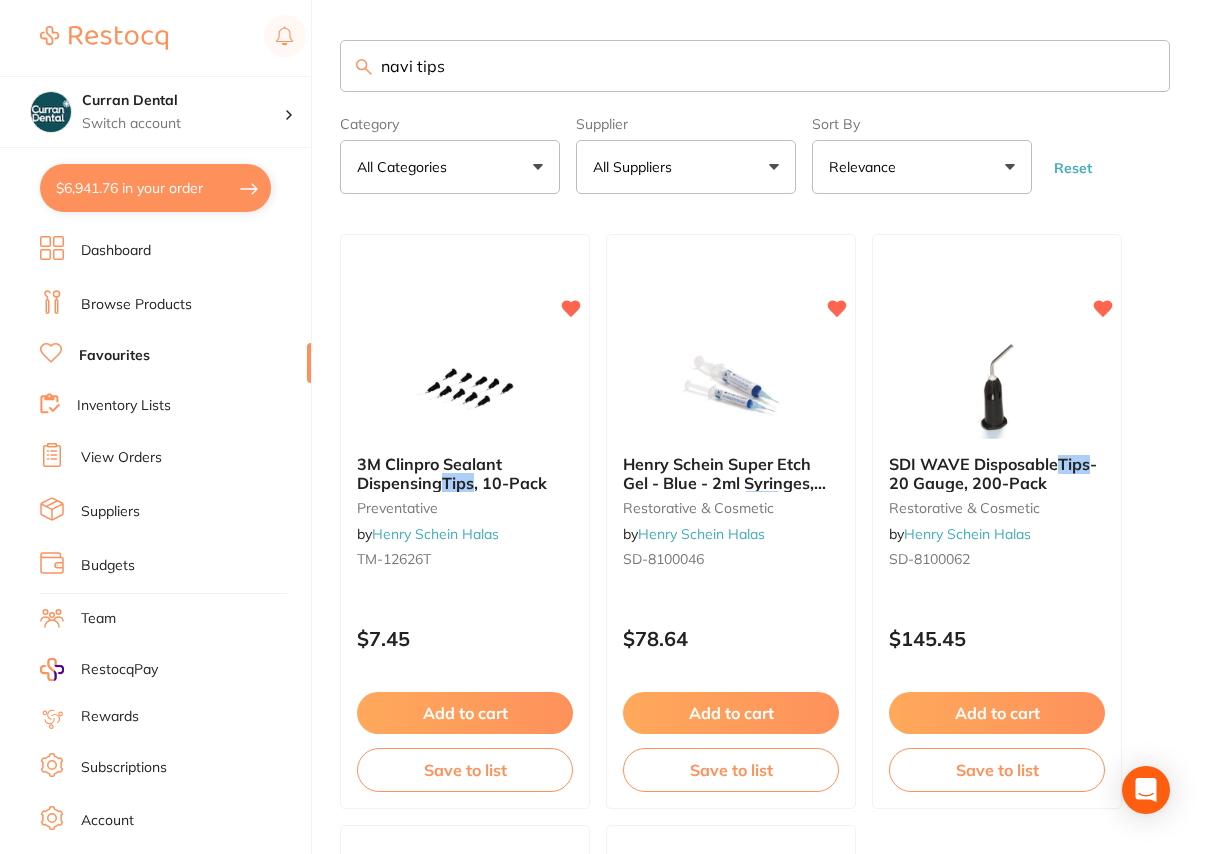 scroll, scrollTop: 0, scrollLeft: 0, axis: both 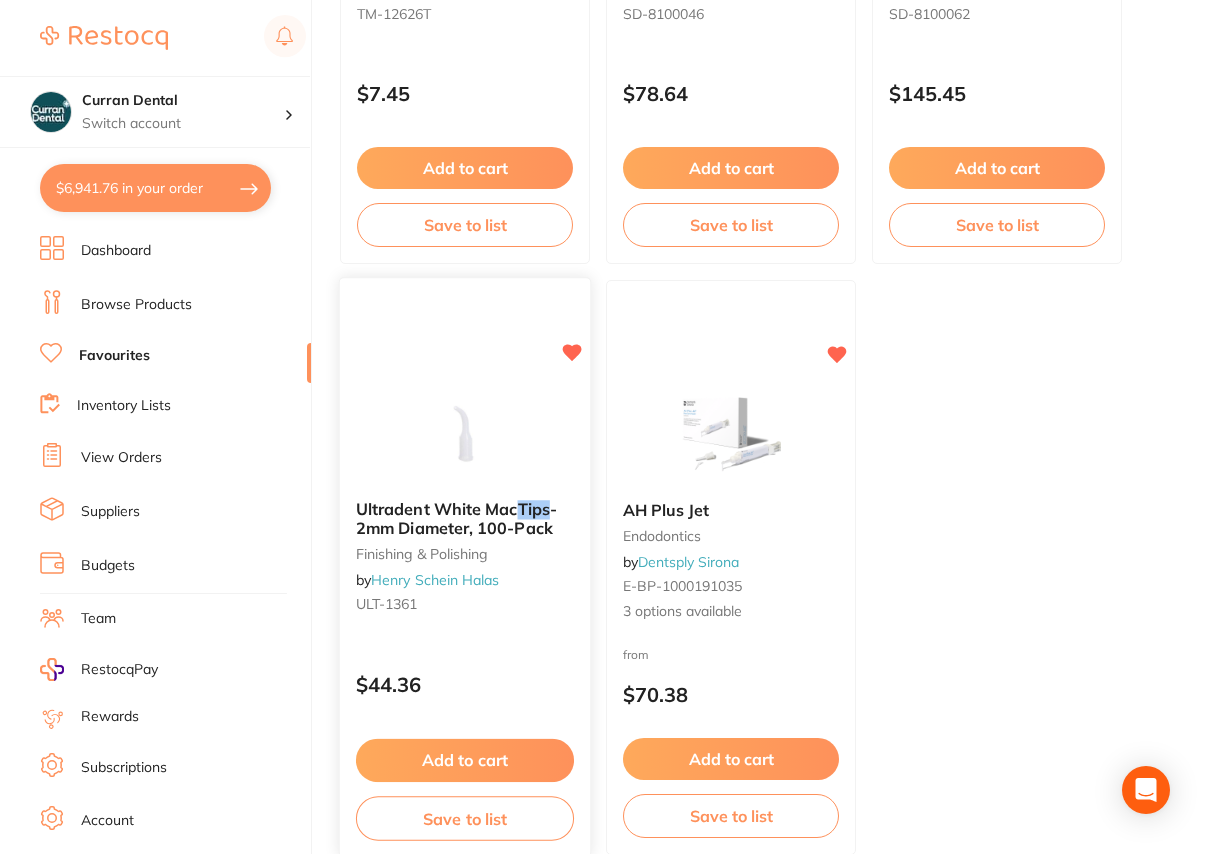 type on "navi tips" 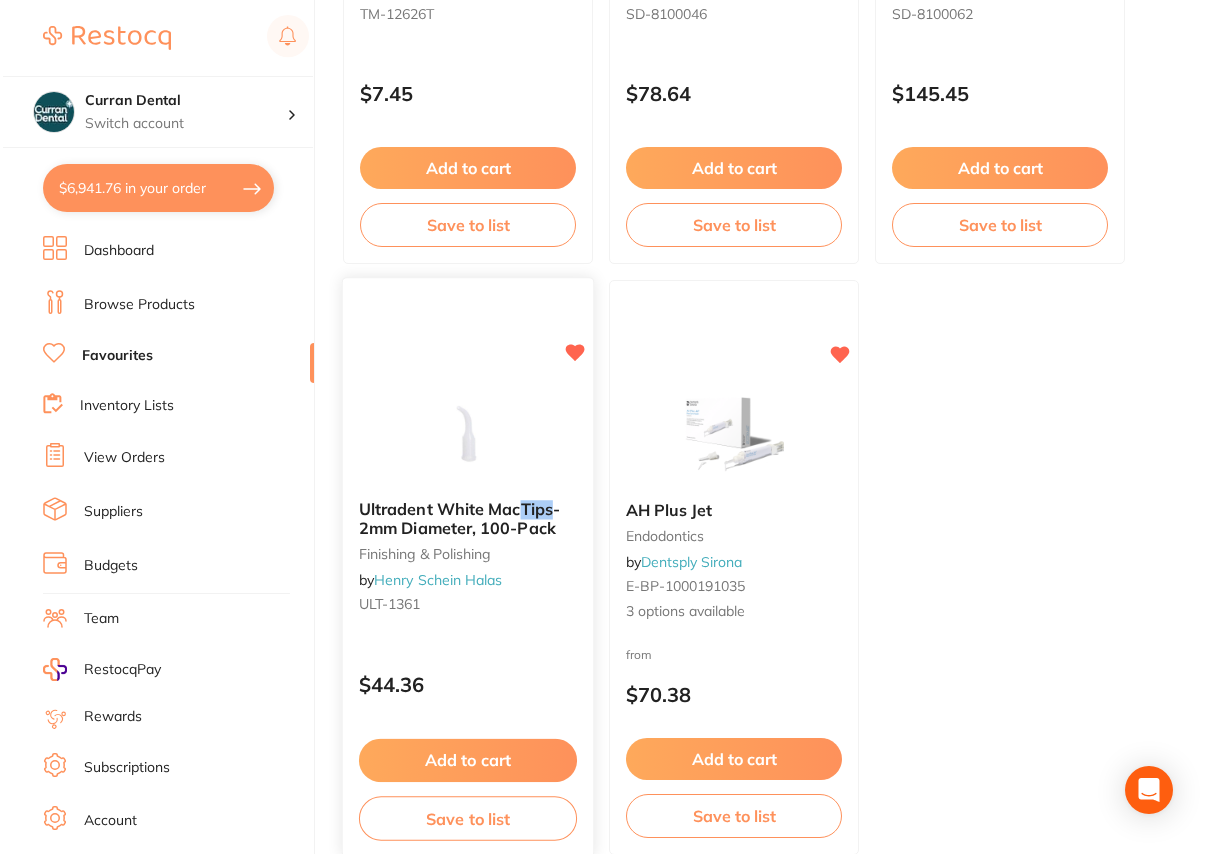 scroll, scrollTop: 0, scrollLeft: 0, axis: both 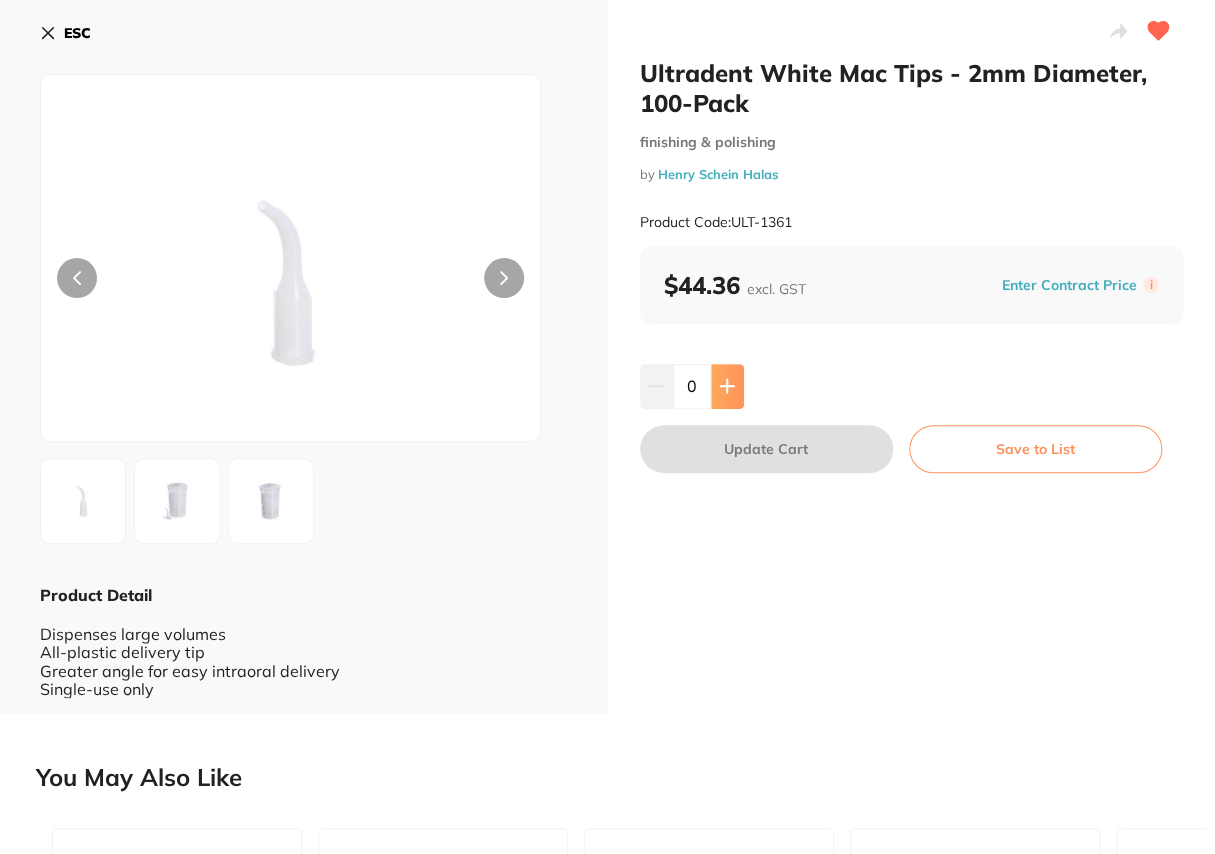 click 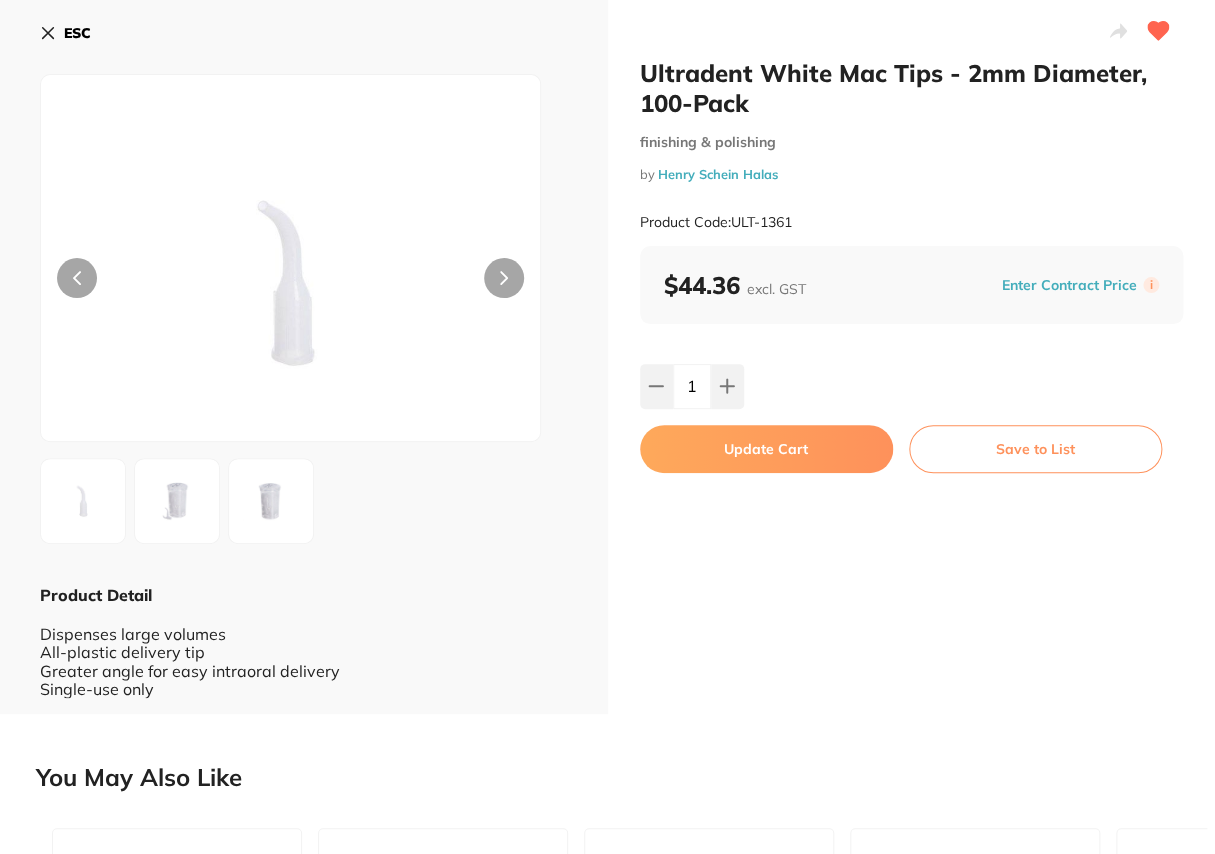 click on "Update Cart" at bounding box center (766, 449) 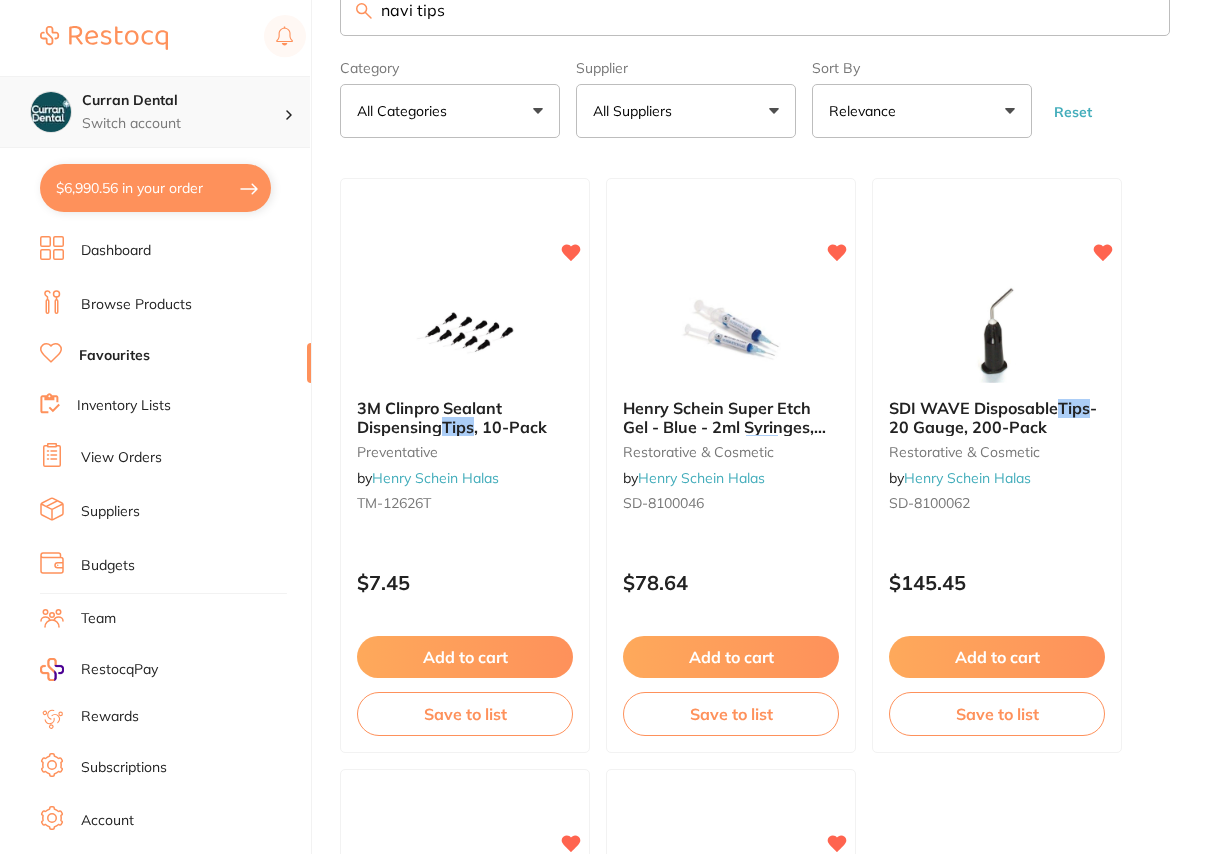 scroll, scrollTop: 0, scrollLeft: 0, axis: both 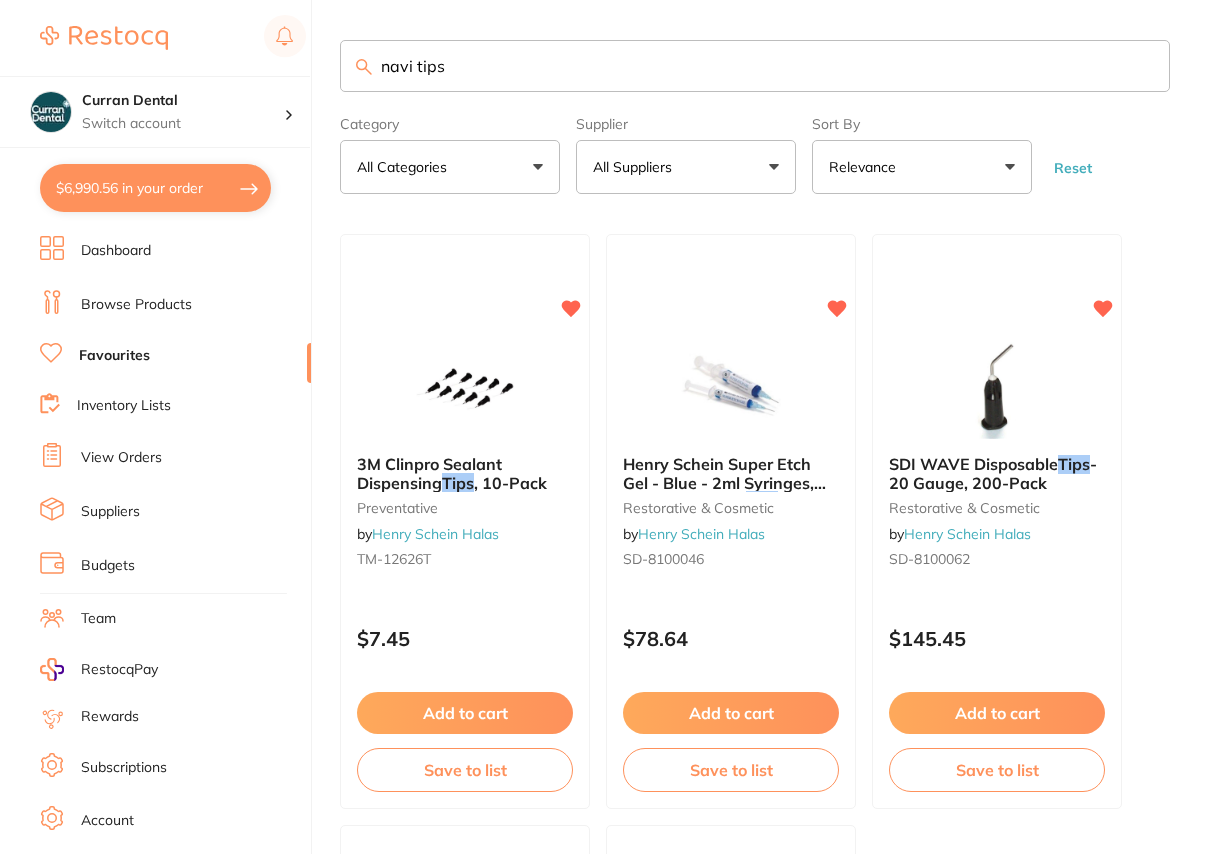 drag, startPoint x: 440, startPoint y: 68, endPoint x: 347, endPoint y: 70, distance: 93.0215 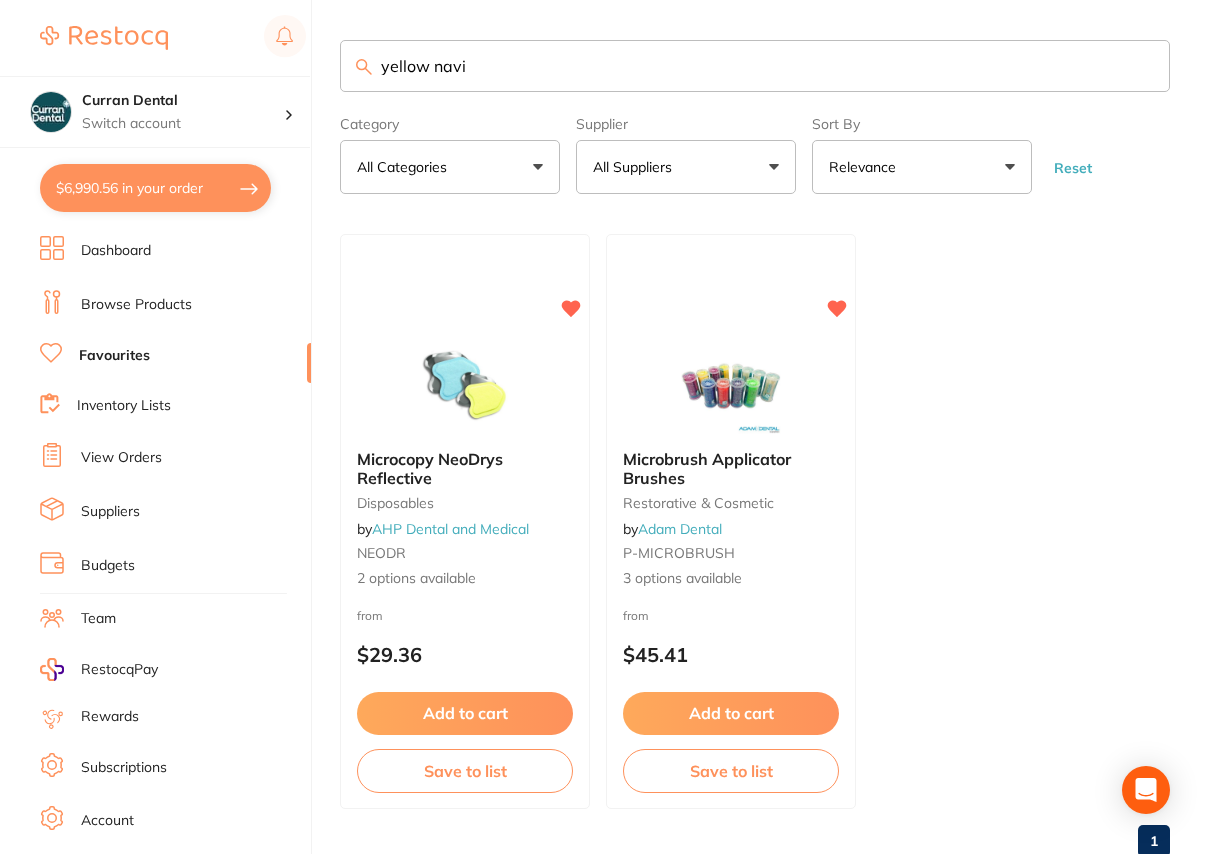 type on "yellow navi" 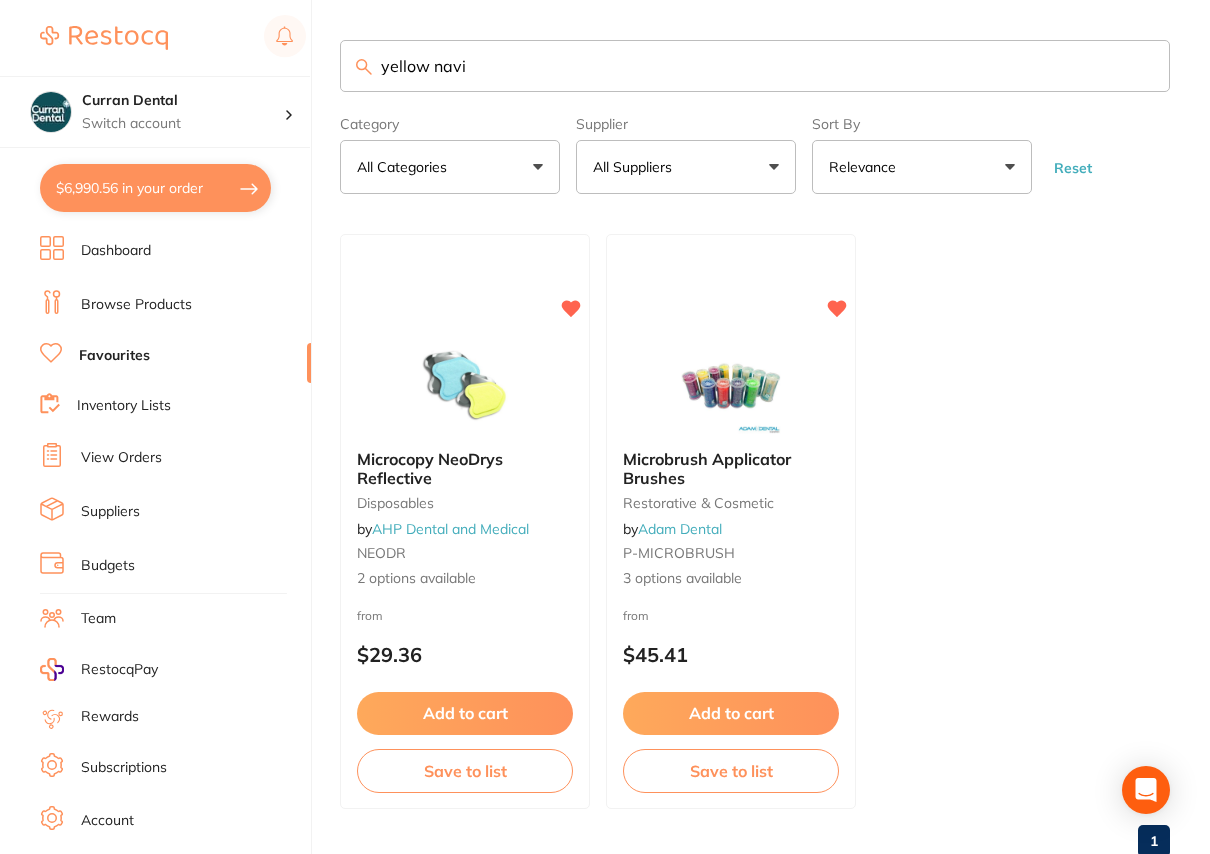 click on "Browse Products" at bounding box center [136, 305] 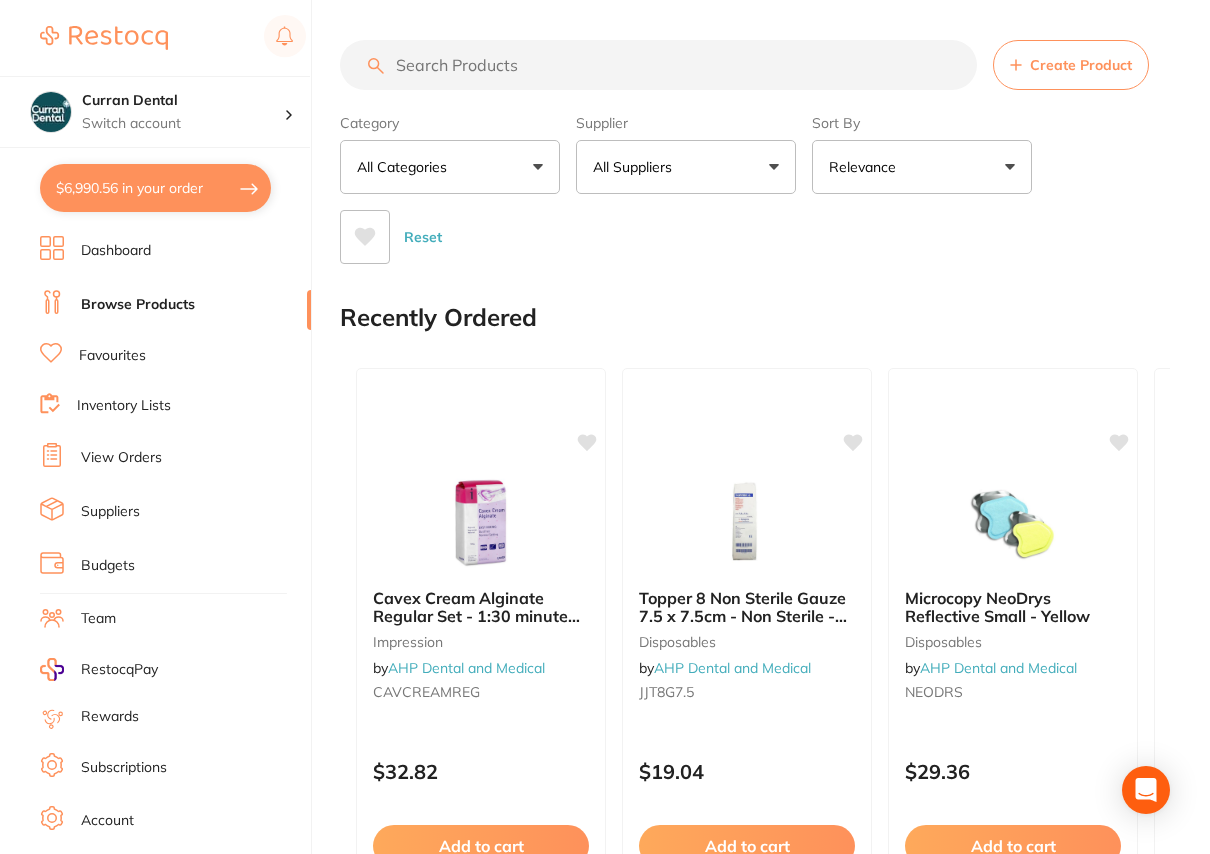 click at bounding box center (658, 65) 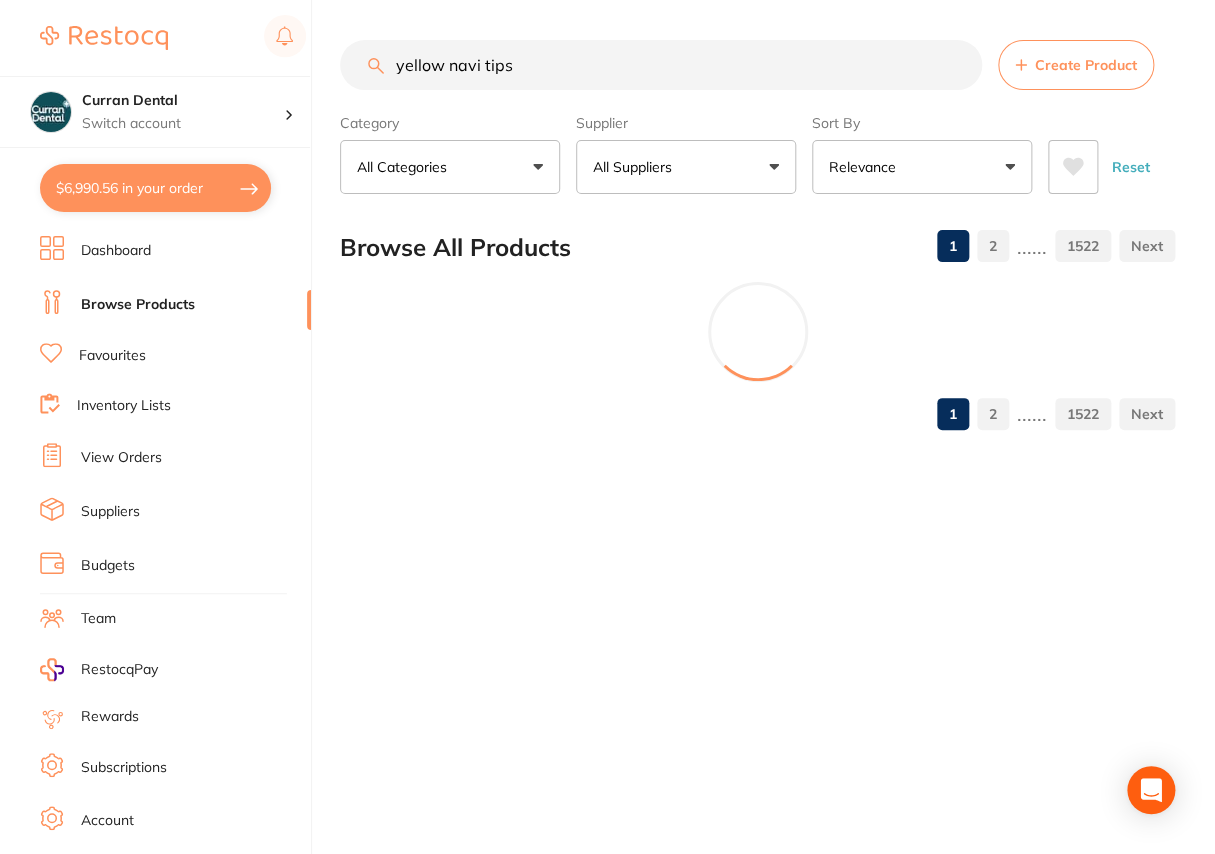 type on "yellow navi tips" 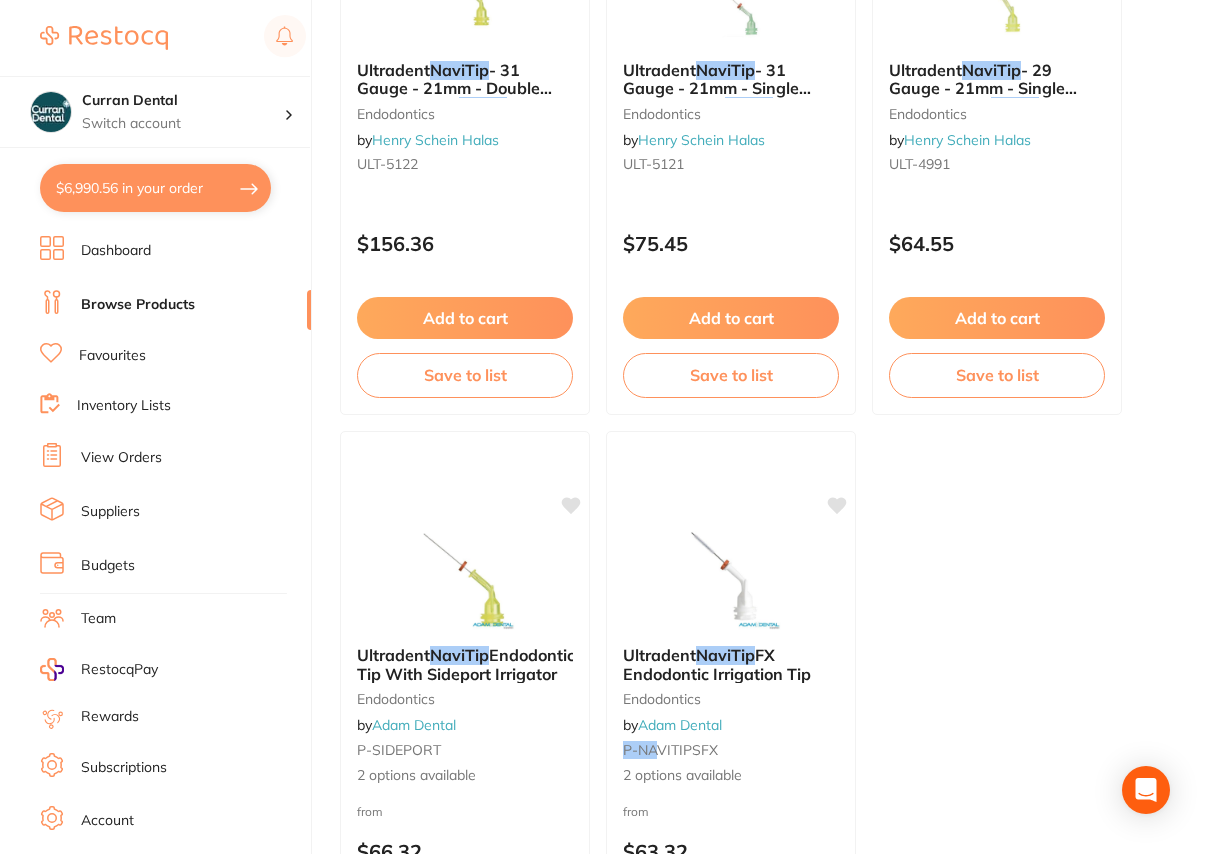 scroll, scrollTop: 1727, scrollLeft: 0, axis: vertical 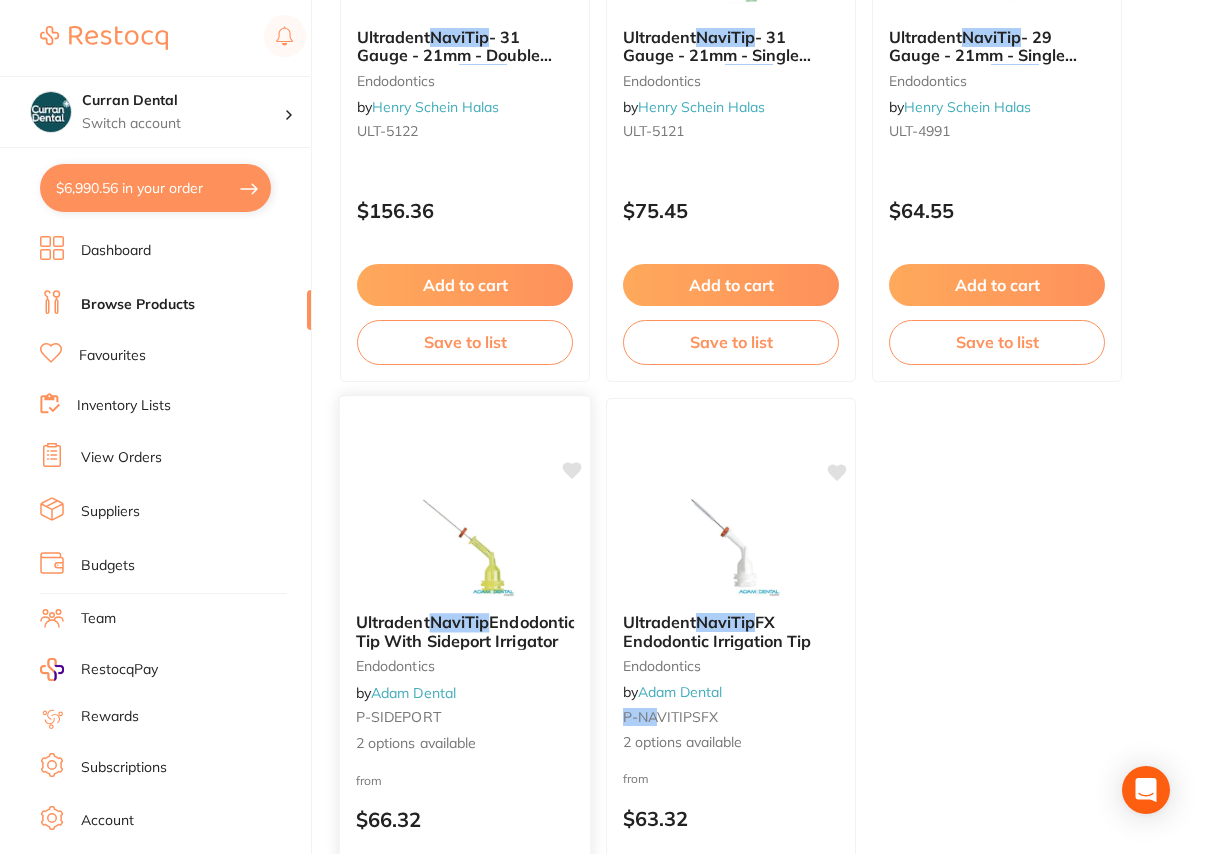 click on "Endodontic Tip With Sideport Irrigator" at bounding box center [466, 631] 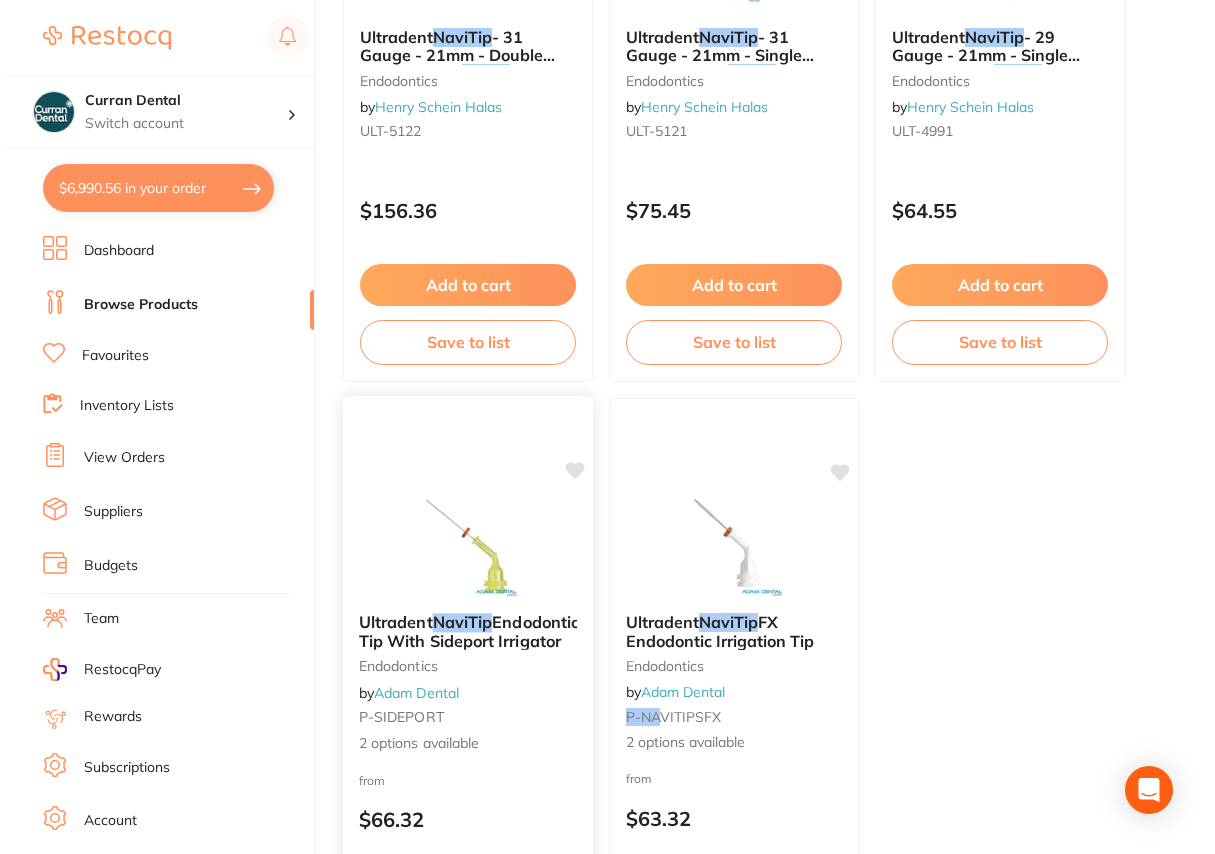 scroll, scrollTop: 0, scrollLeft: 0, axis: both 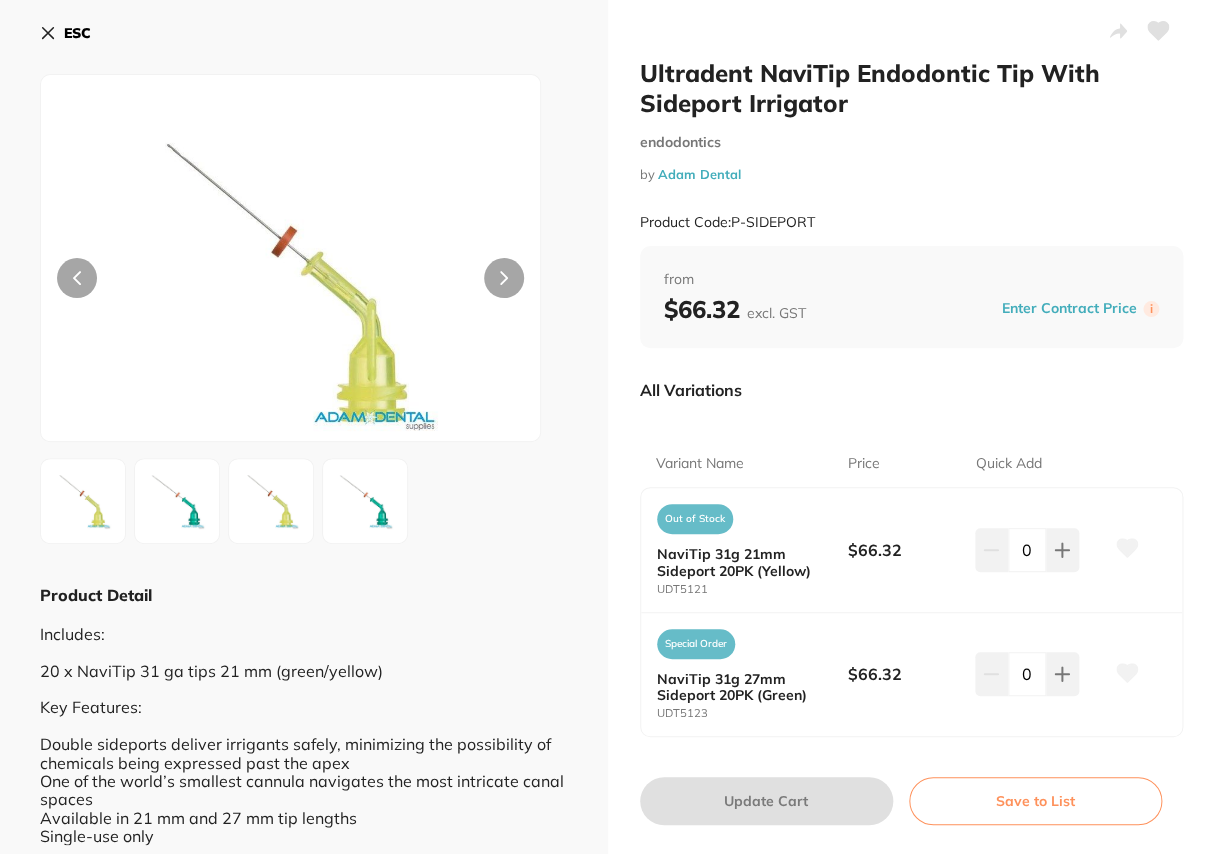 click 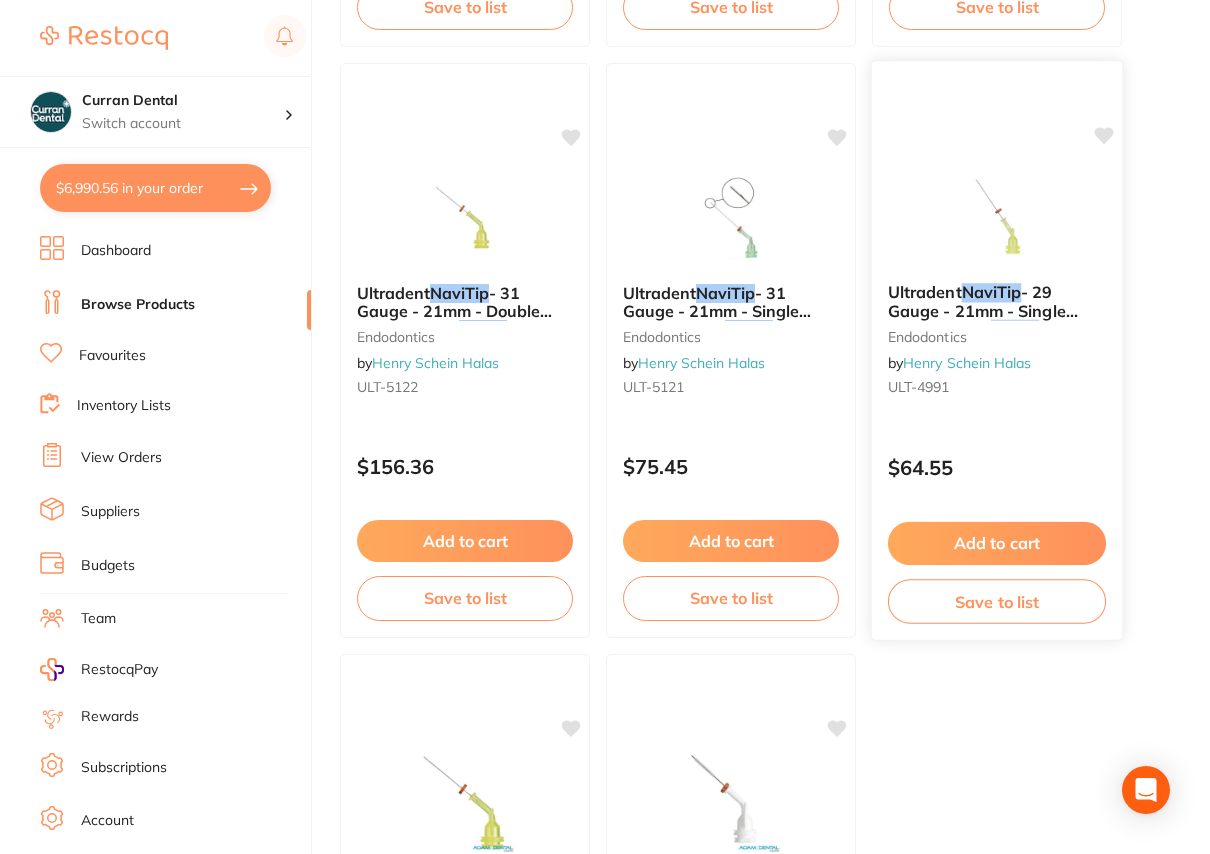 scroll, scrollTop: 1454, scrollLeft: 0, axis: vertical 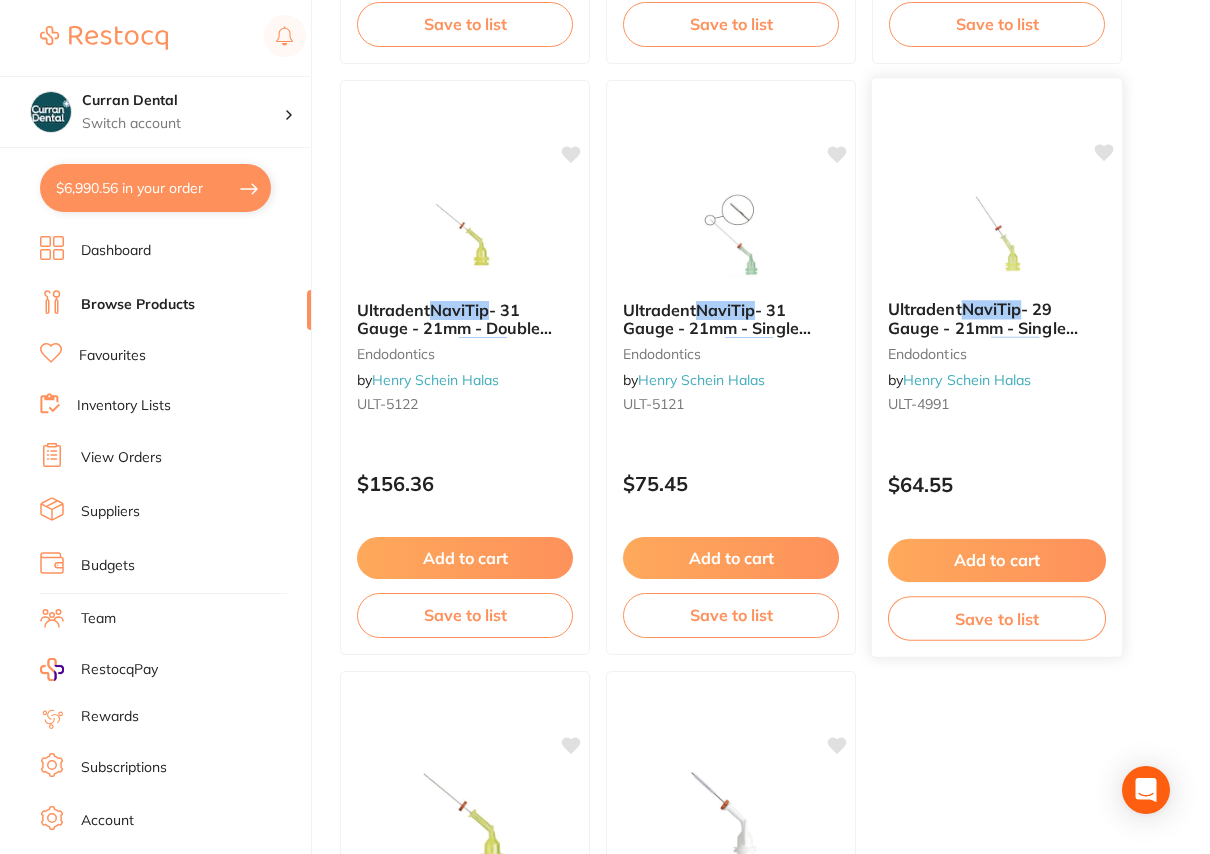 click on "- 29 Gauge - 21mm - Single Sideport Tip -" at bounding box center [983, 327] 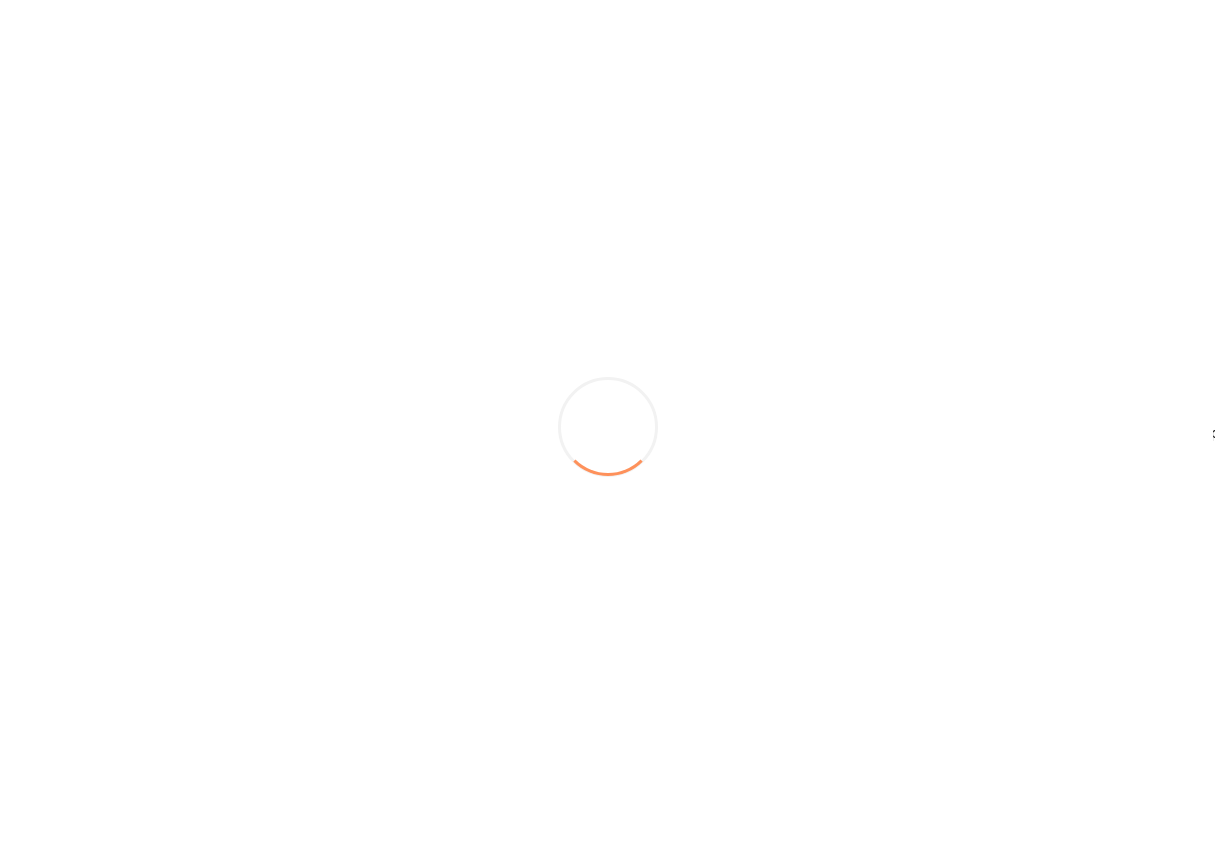 scroll, scrollTop: 0, scrollLeft: 0, axis: both 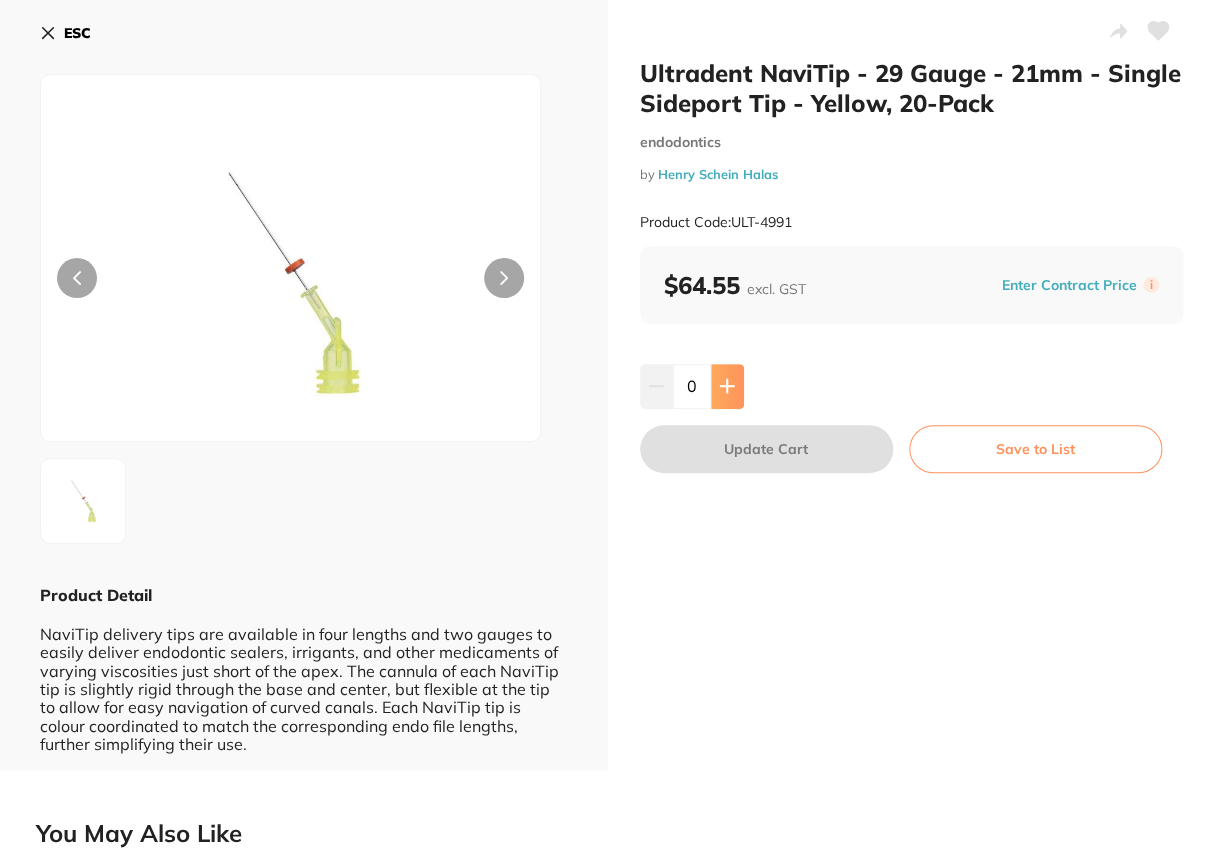 click 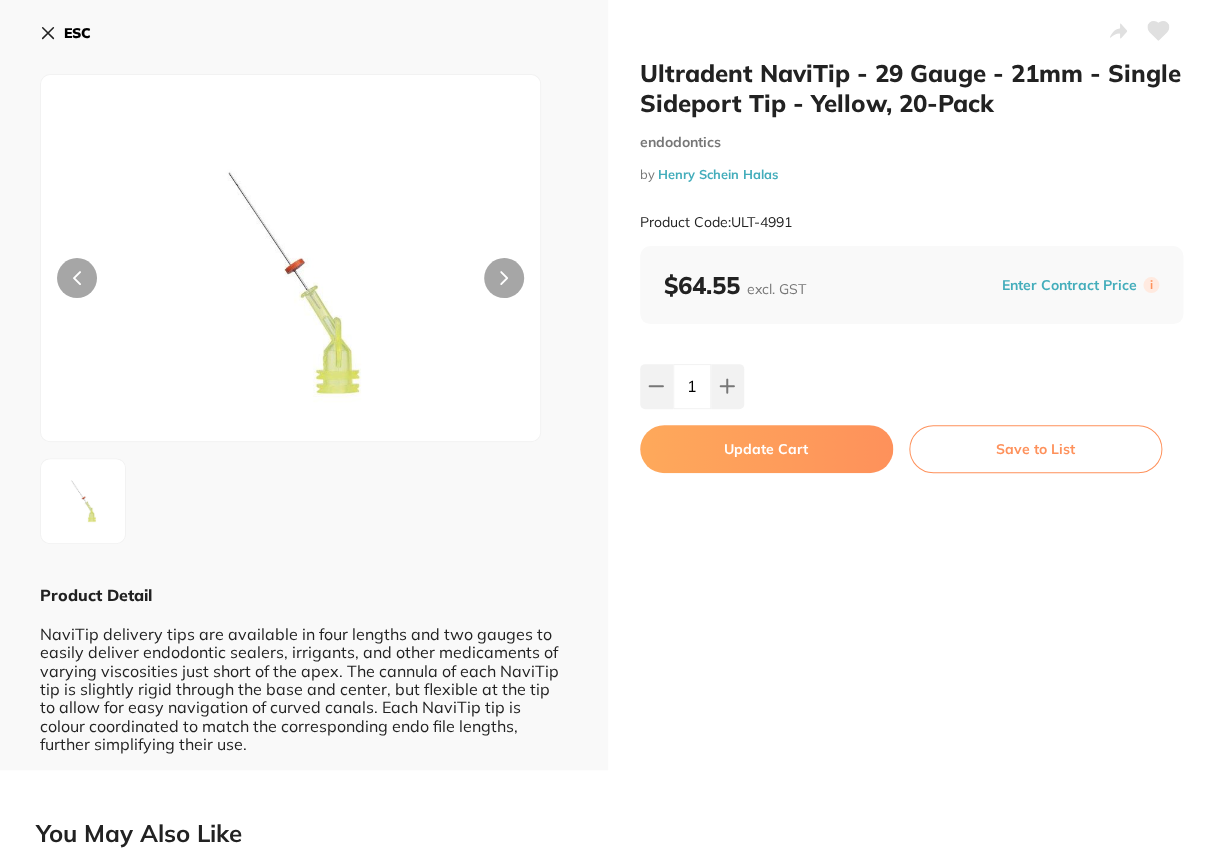 click on "ESC" at bounding box center (65, 33) 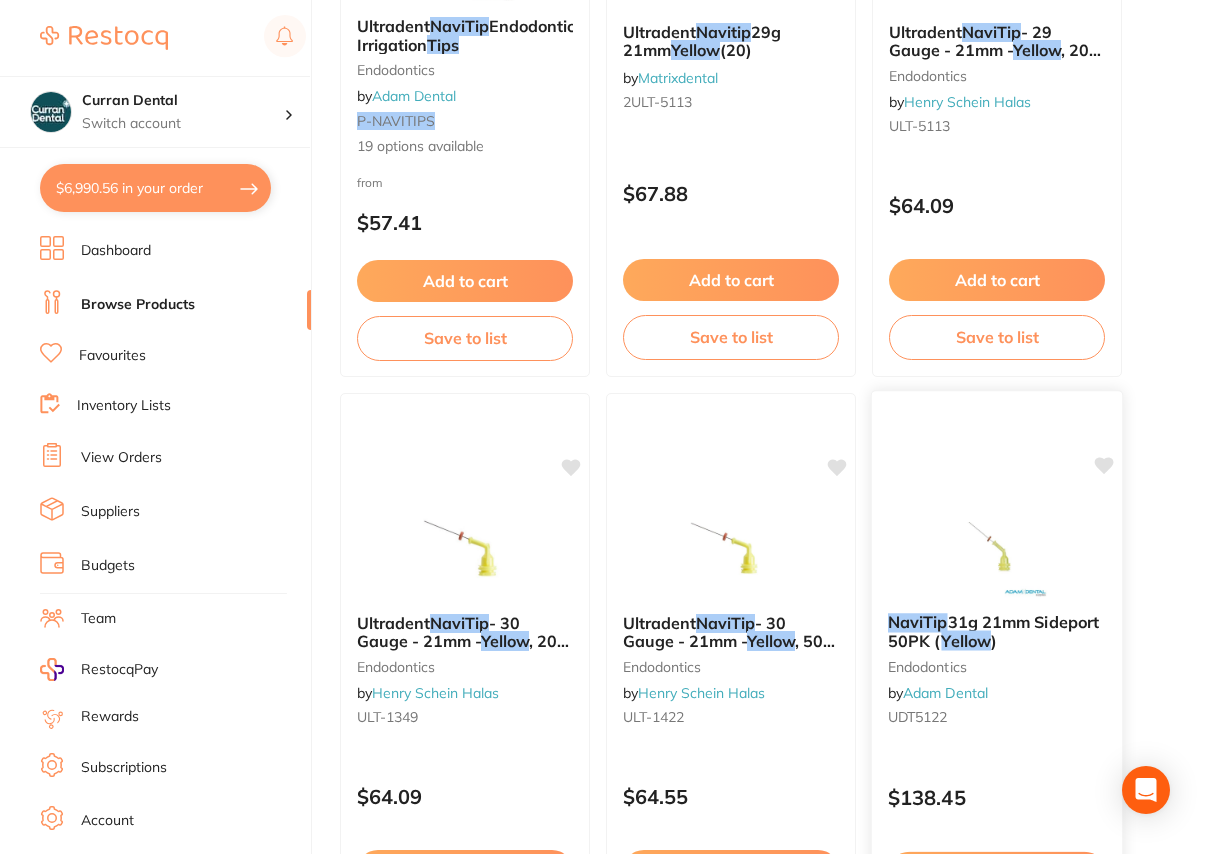 scroll, scrollTop: 454, scrollLeft: 0, axis: vertical 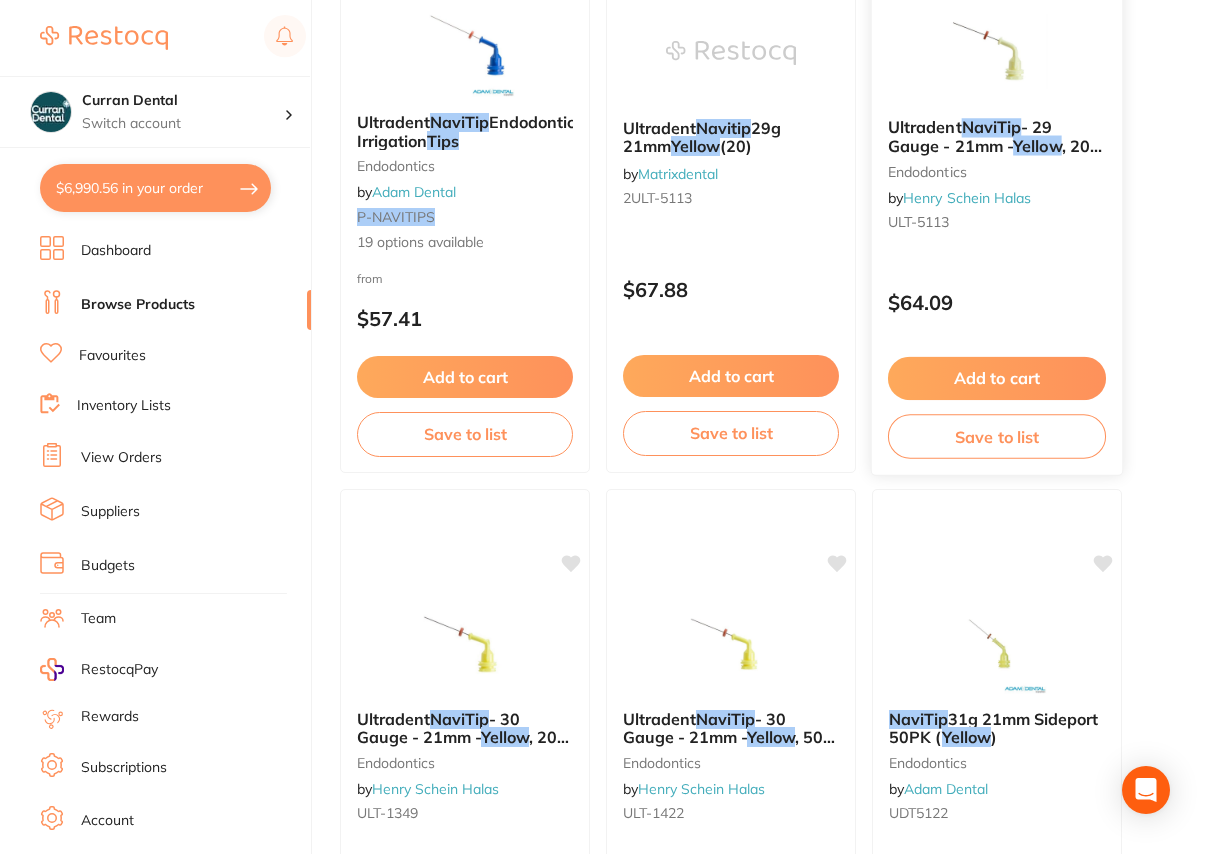 click on "- 29 Gauge - 21mm -" at bounding box center [970, 136] 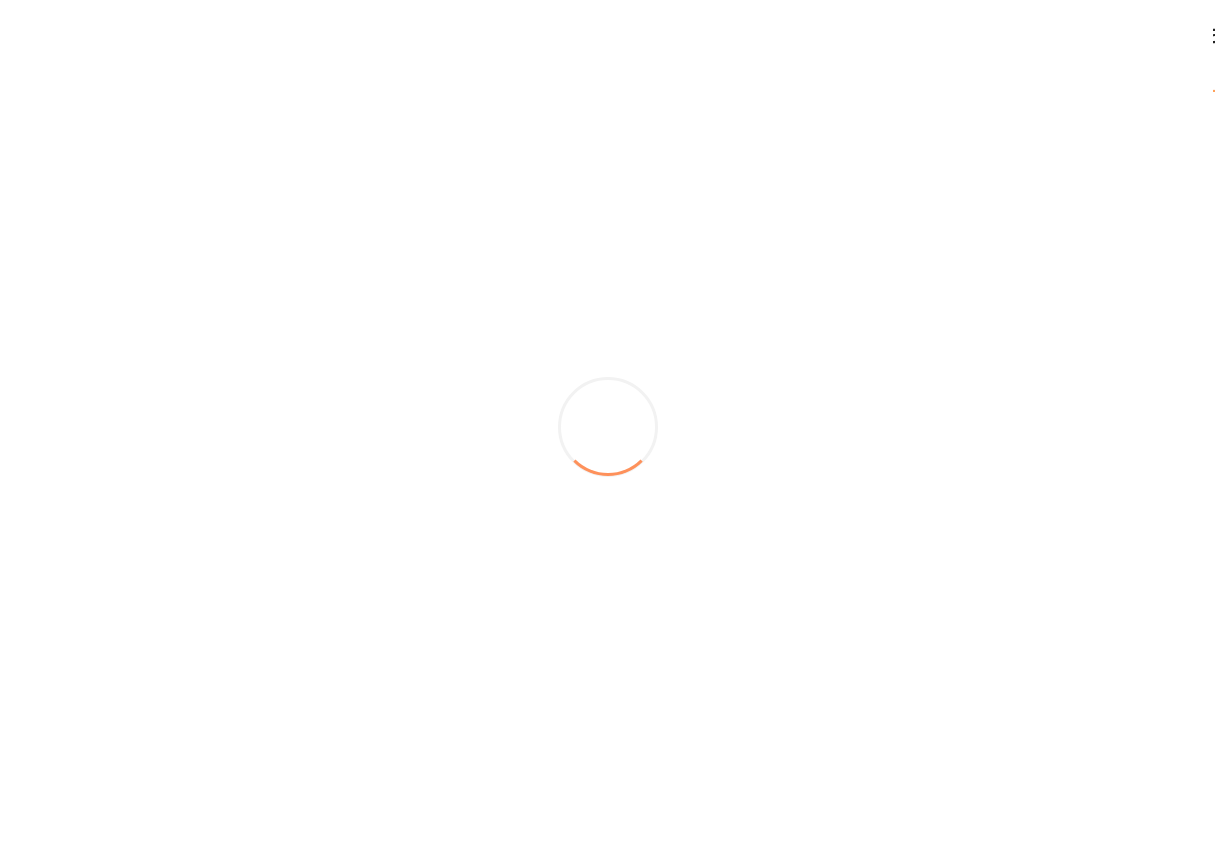 scroll, scrollTop: 0, scrollLeft: 0, axis: both 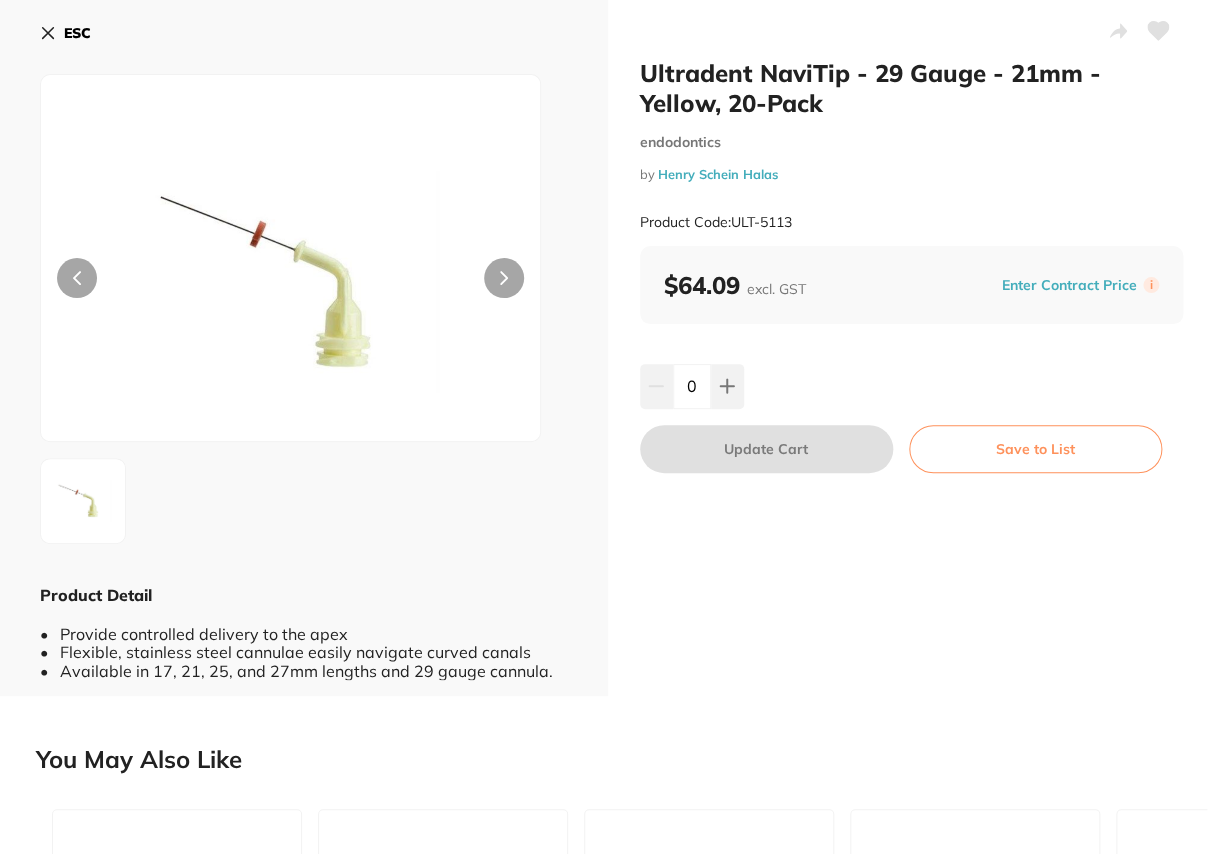 click 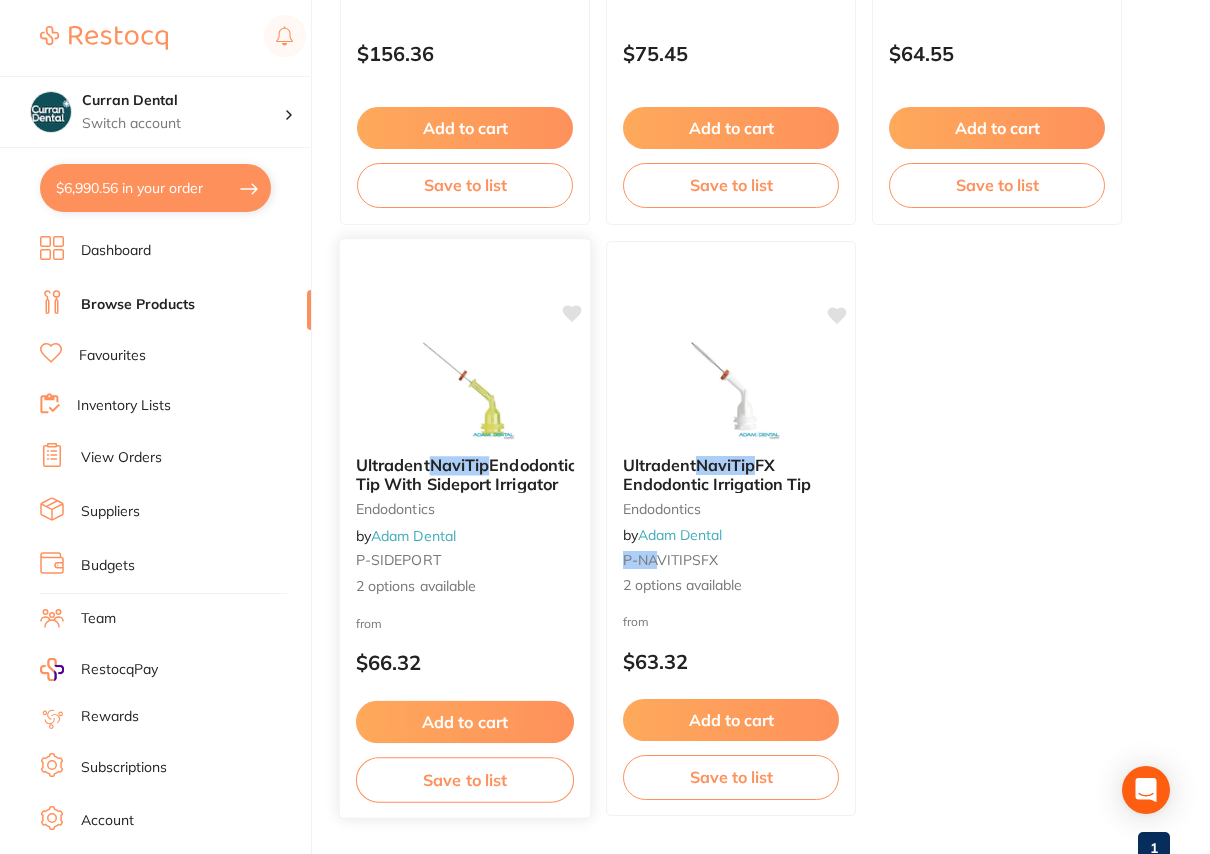 scroll, scrollTop: 1909, scrollLeft: 0, axis: vertical 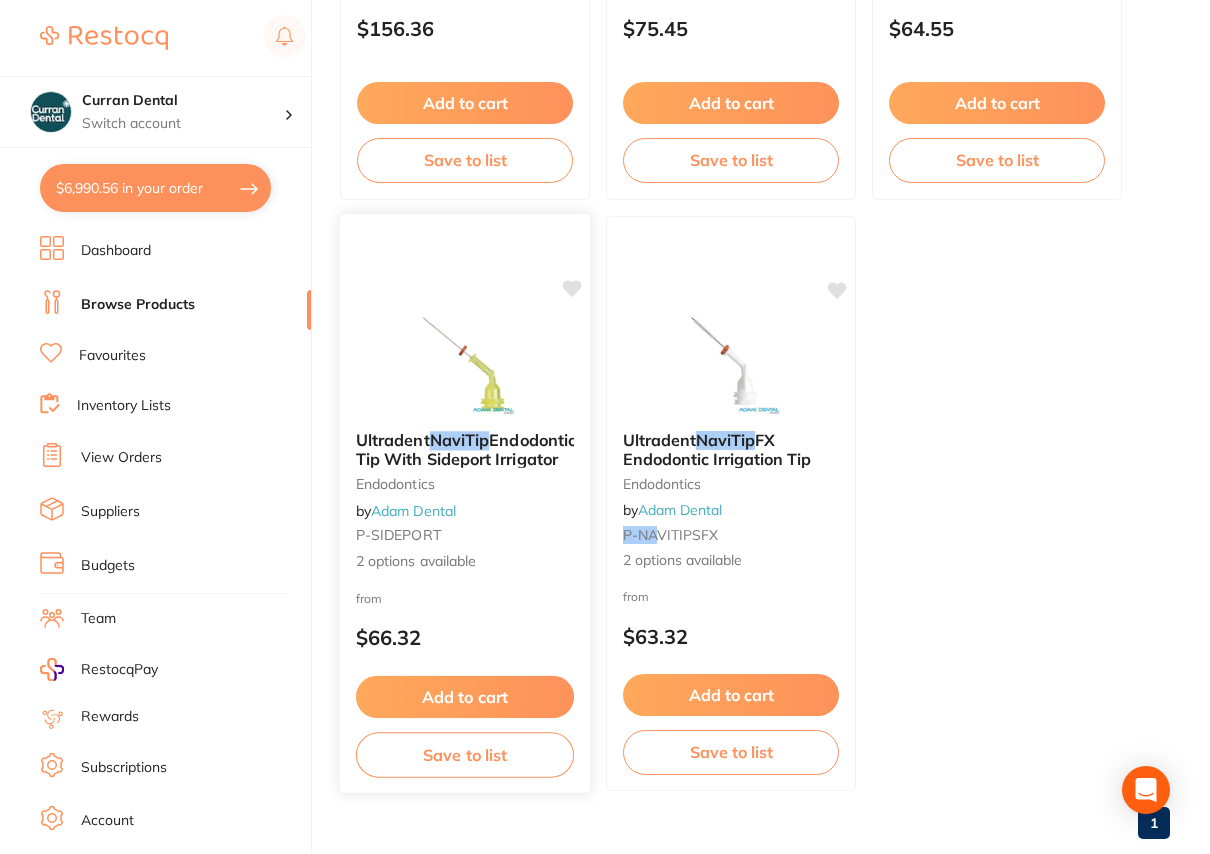 click on "Endodontic Tip With Sideport Irrigator" at bounding box center (466, 449) 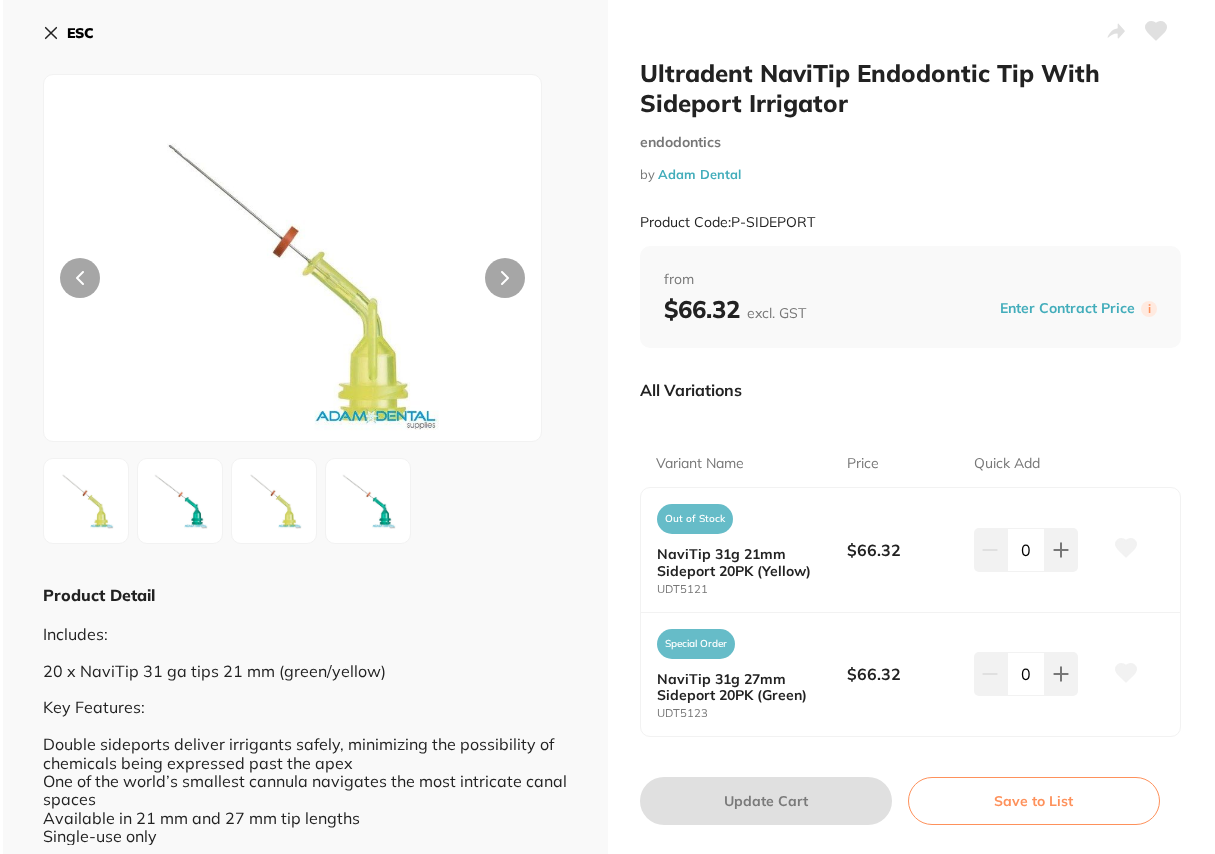 scroll, scrollTop: 0, scrollLeft: 0, axis: both 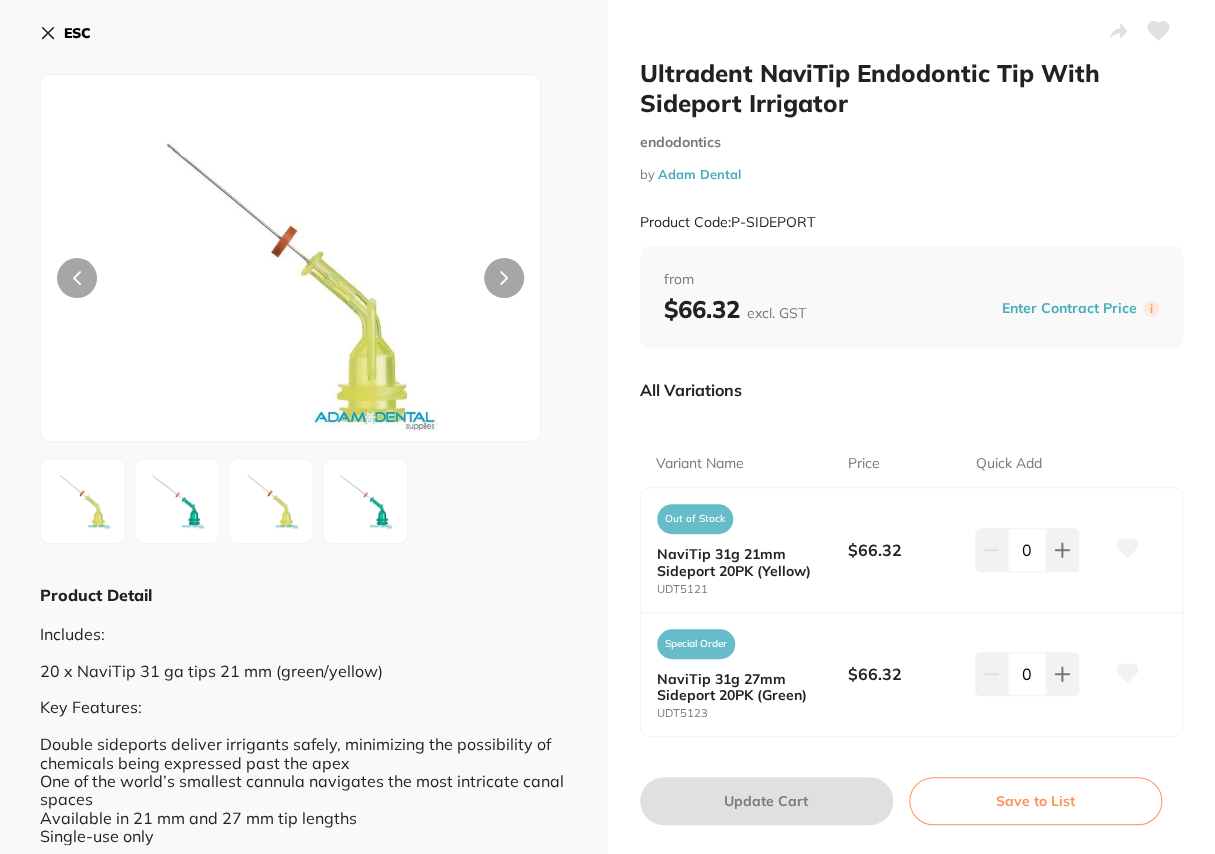 click 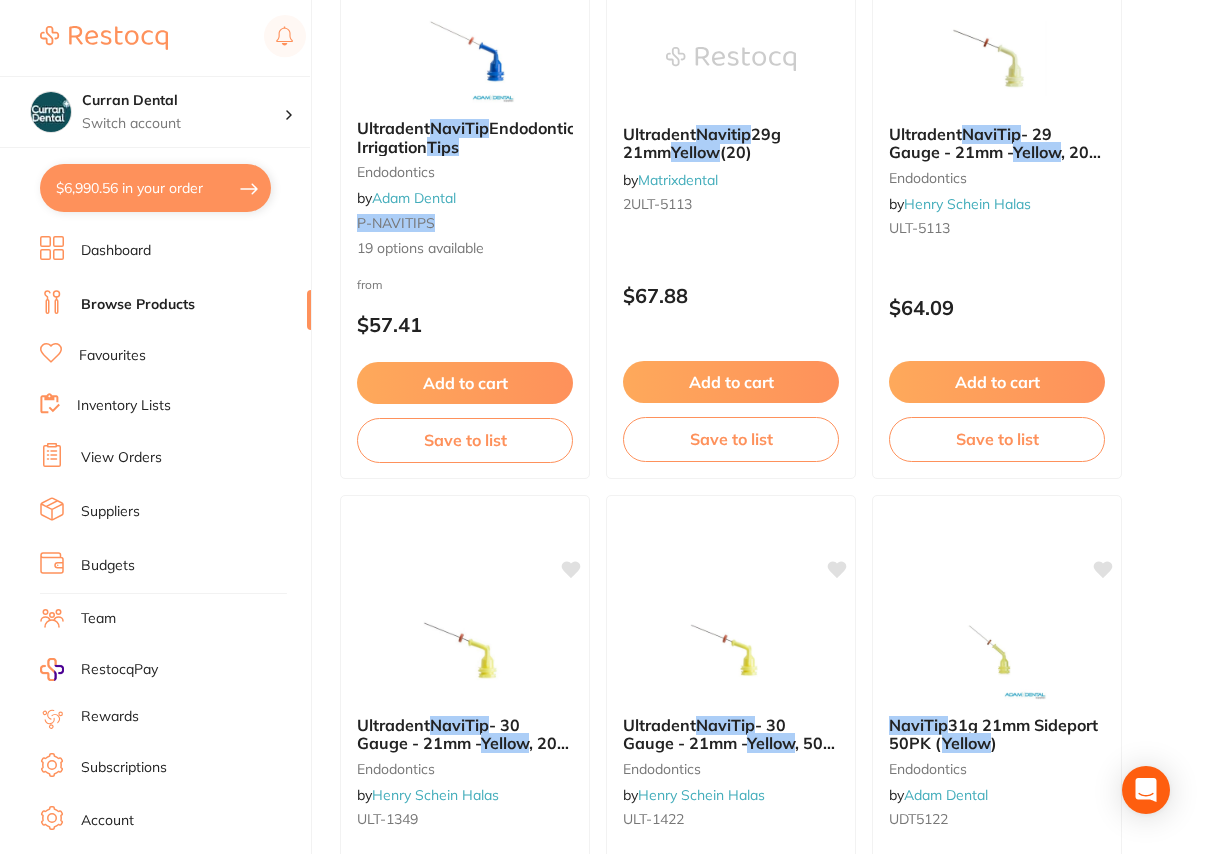 scroll, scrollTop: 404, scrollLeft: 0, axis: vertical 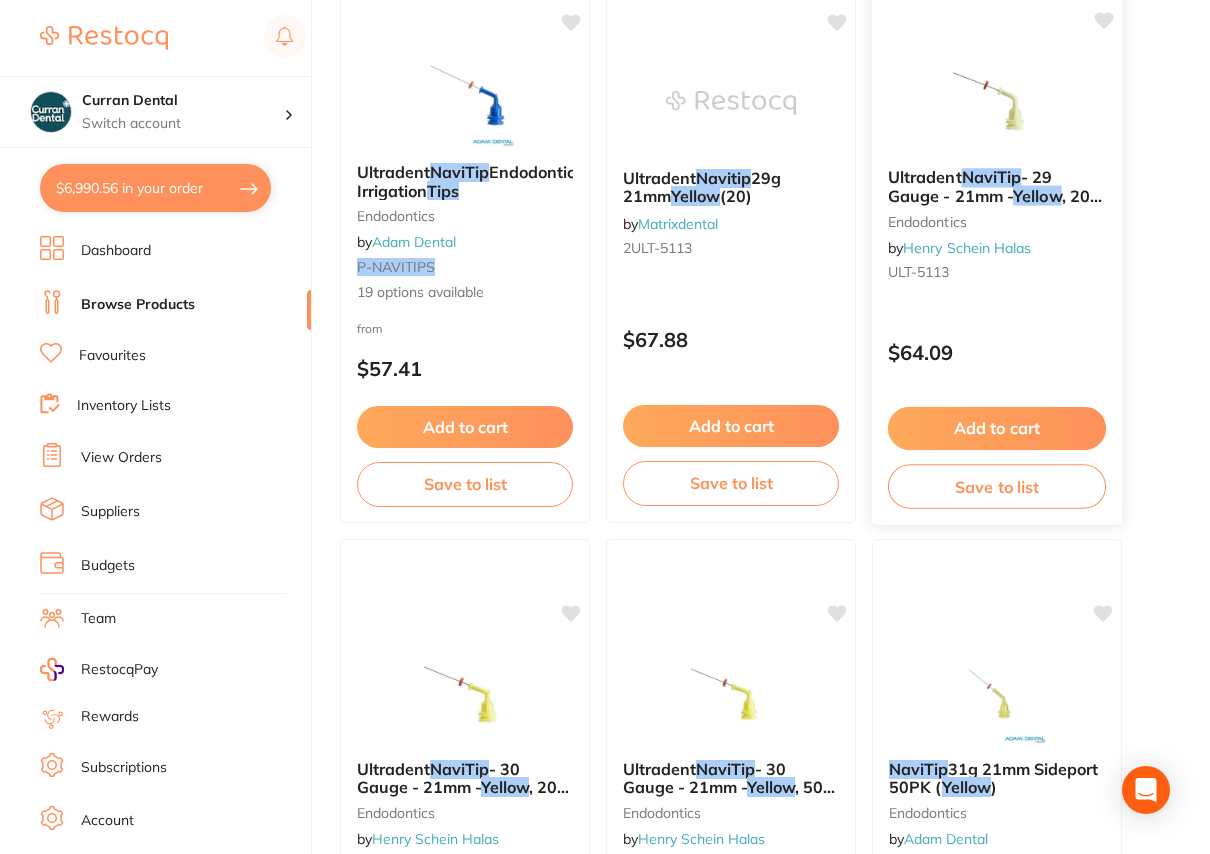 click on "- 29 Gauge - 21mm -" at bounding box center [970, 186] 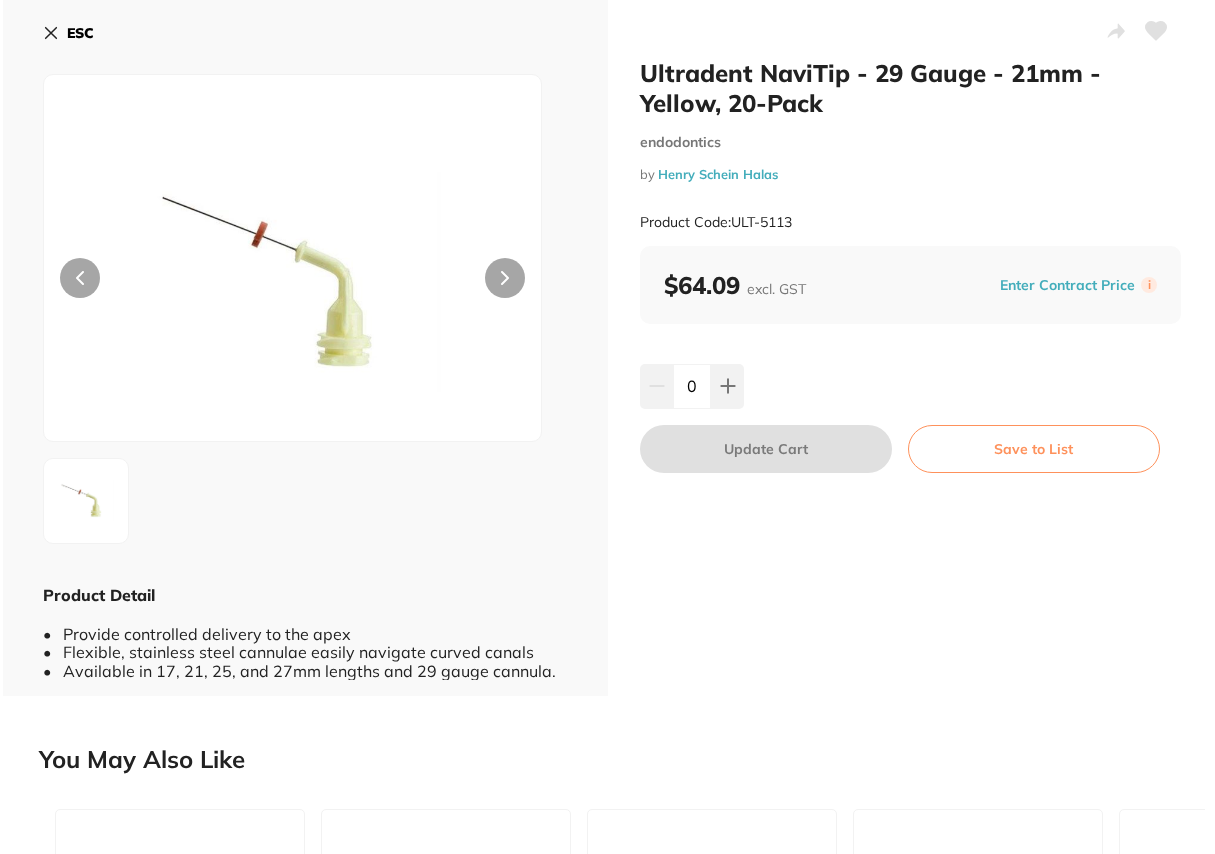 scroll, scrollTop: 0, scrollLeft: 0, axis: both 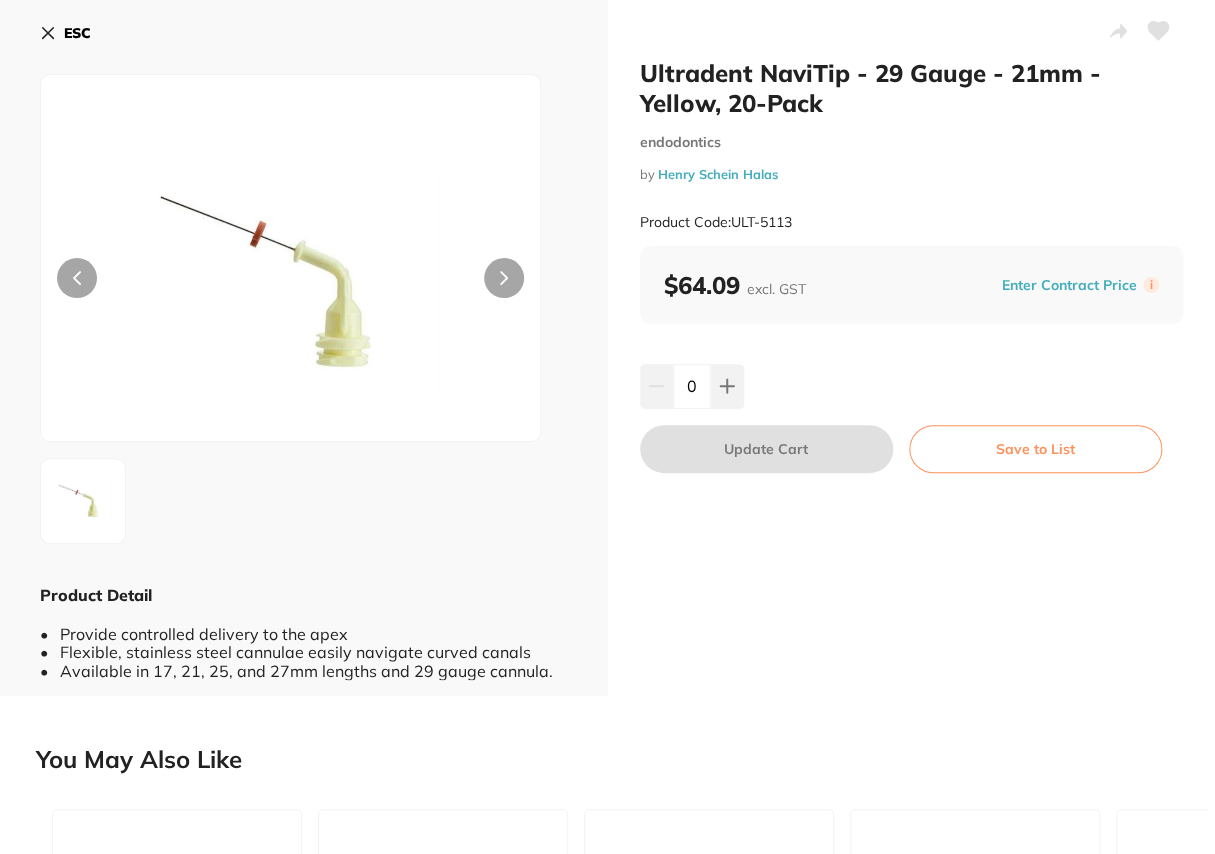 click 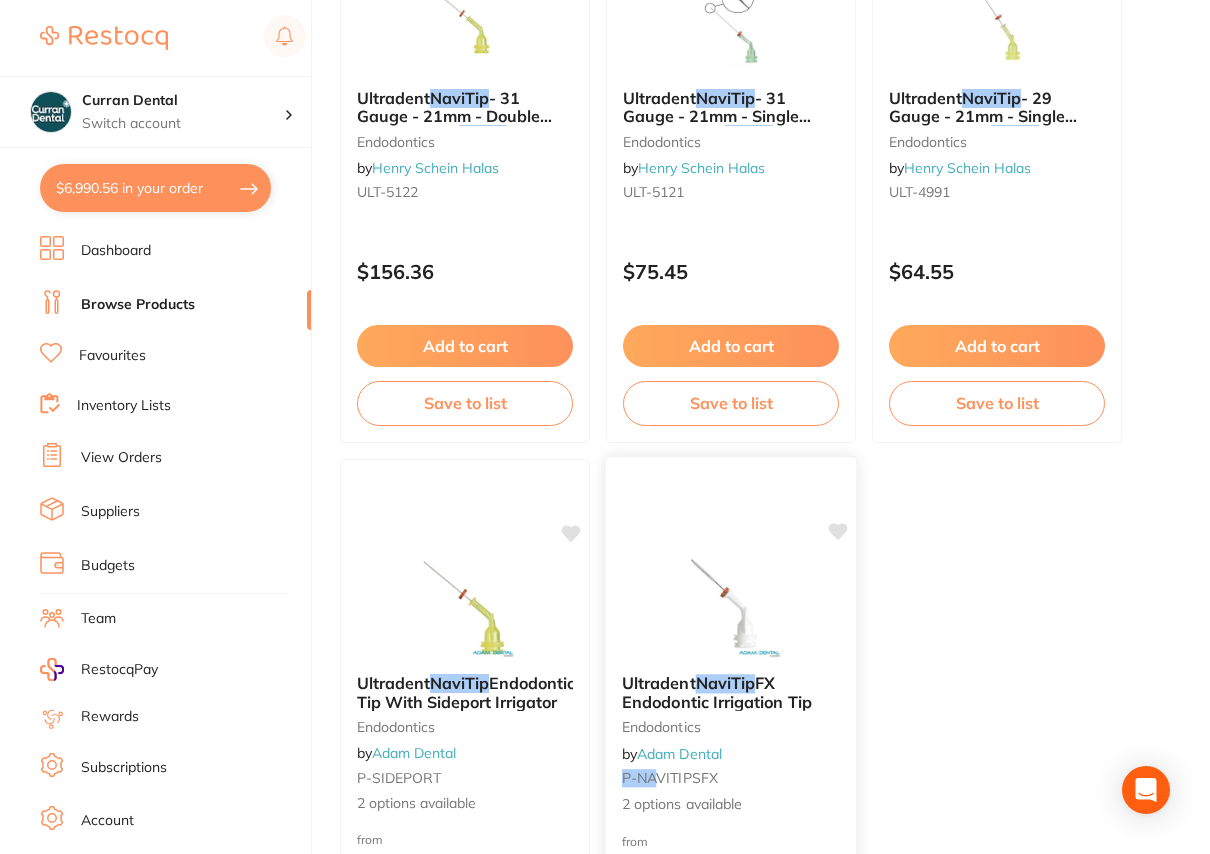 scroll, scrollTop: 1677, scrollLeft: 0, axis: vertical 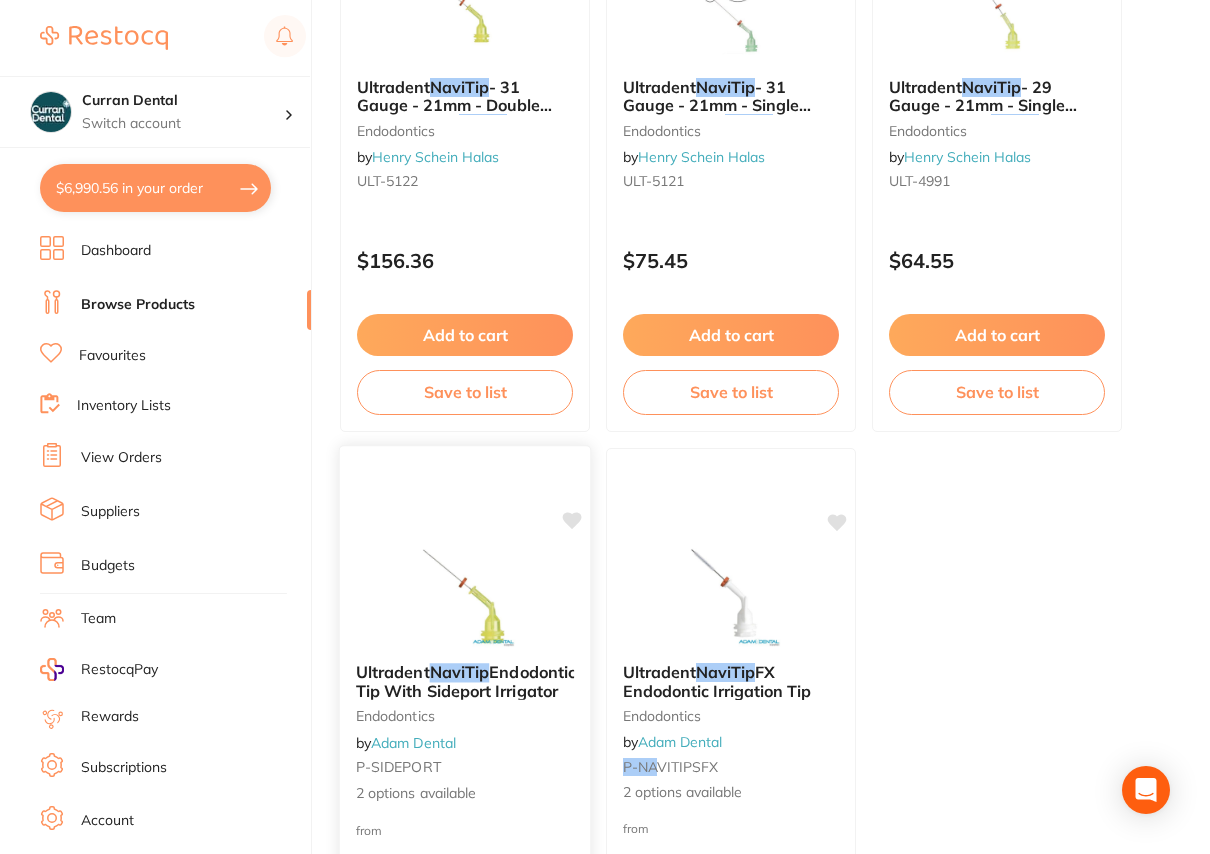 click on "Ultradent  NaviTip  Endodontic Tip With Sideport Irrigator   endodontics by  Adam Dental P-SIDEPORT   2 options available" at bounding box center (465, 733) 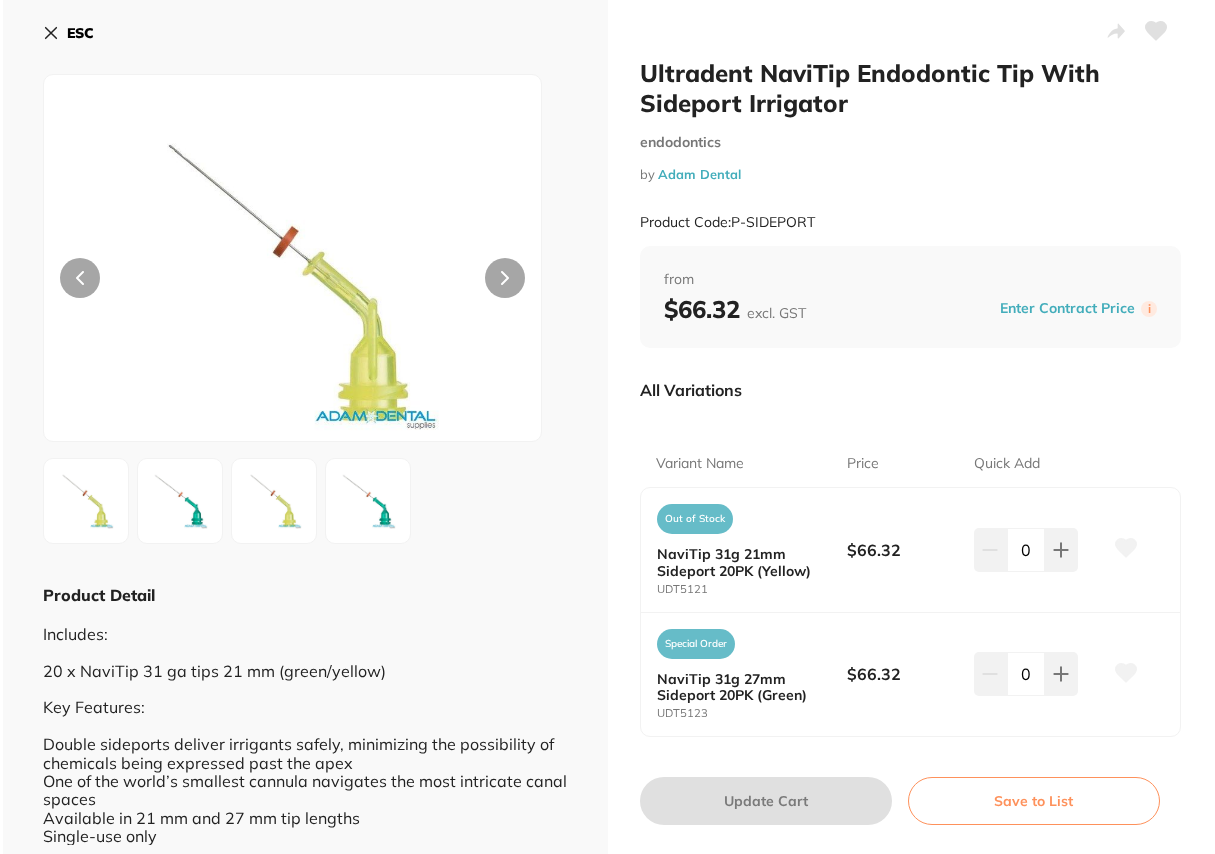 scroll, scrollTop: 0, scrollLeft: 0, axis: both 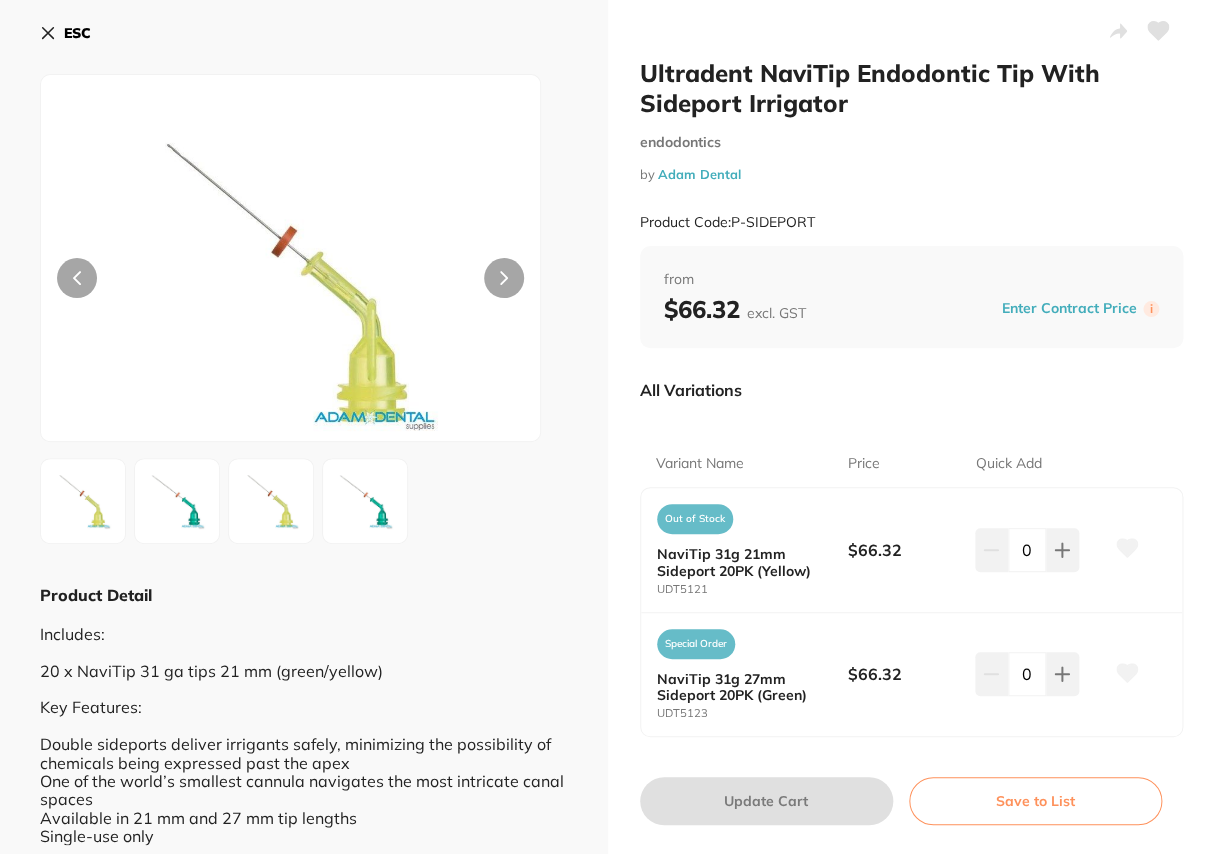 click on "ESC" at bounding box center [65, 33] 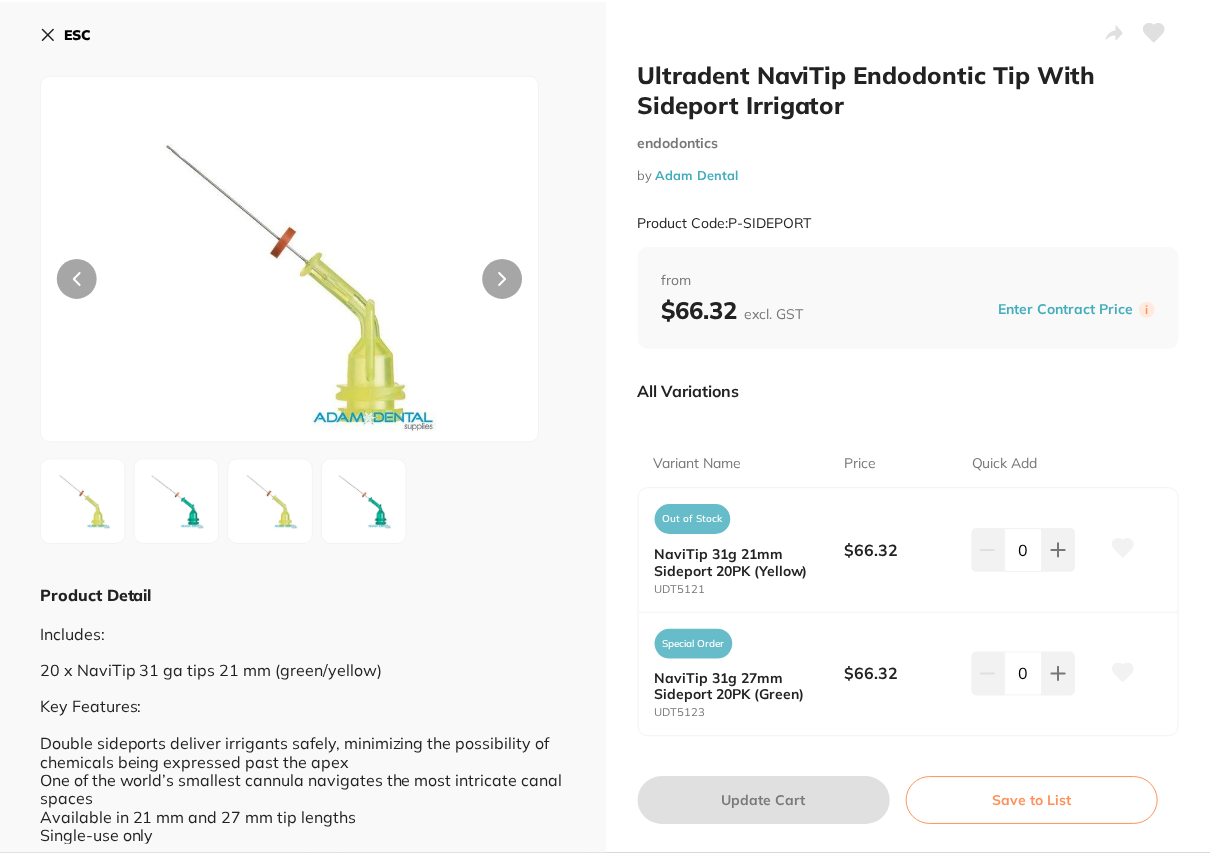 scroll, scrollTop: 1677, scrollLeft: 0, axis: vertical 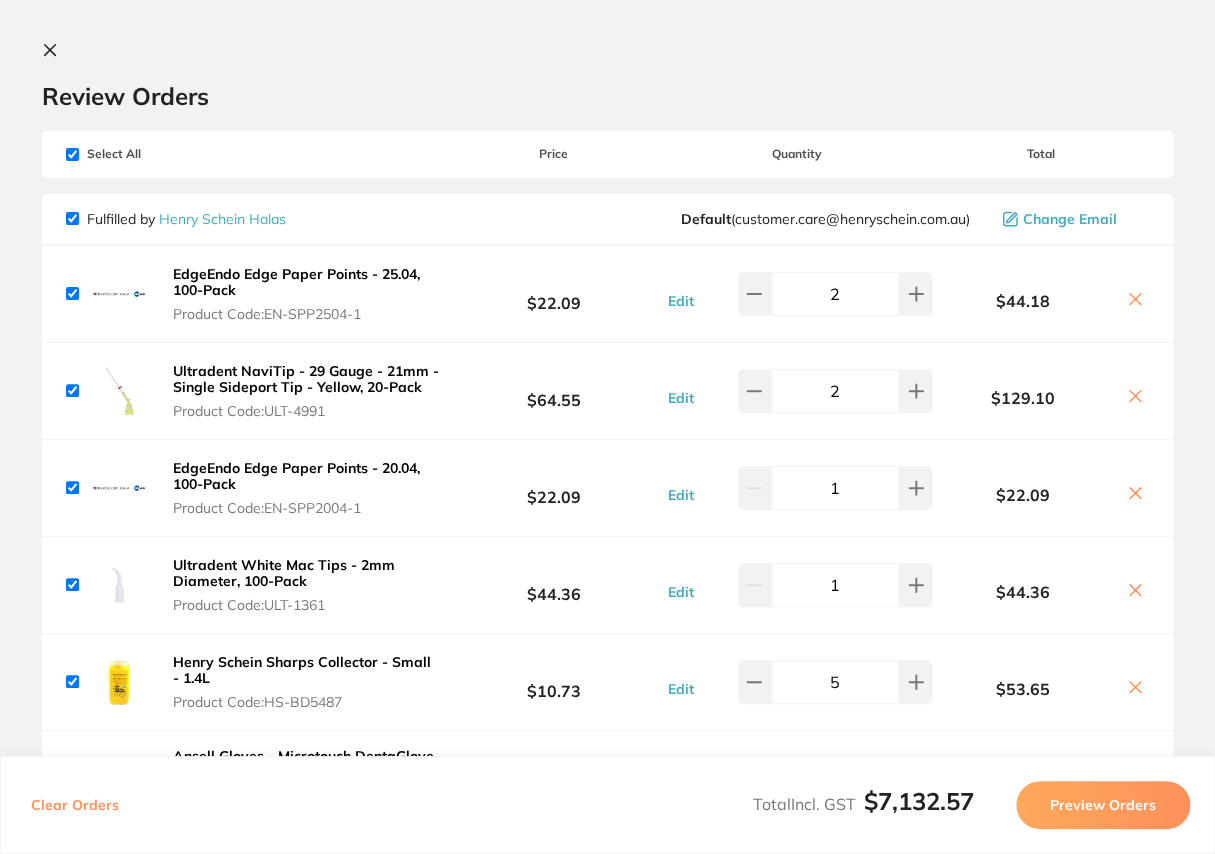 click 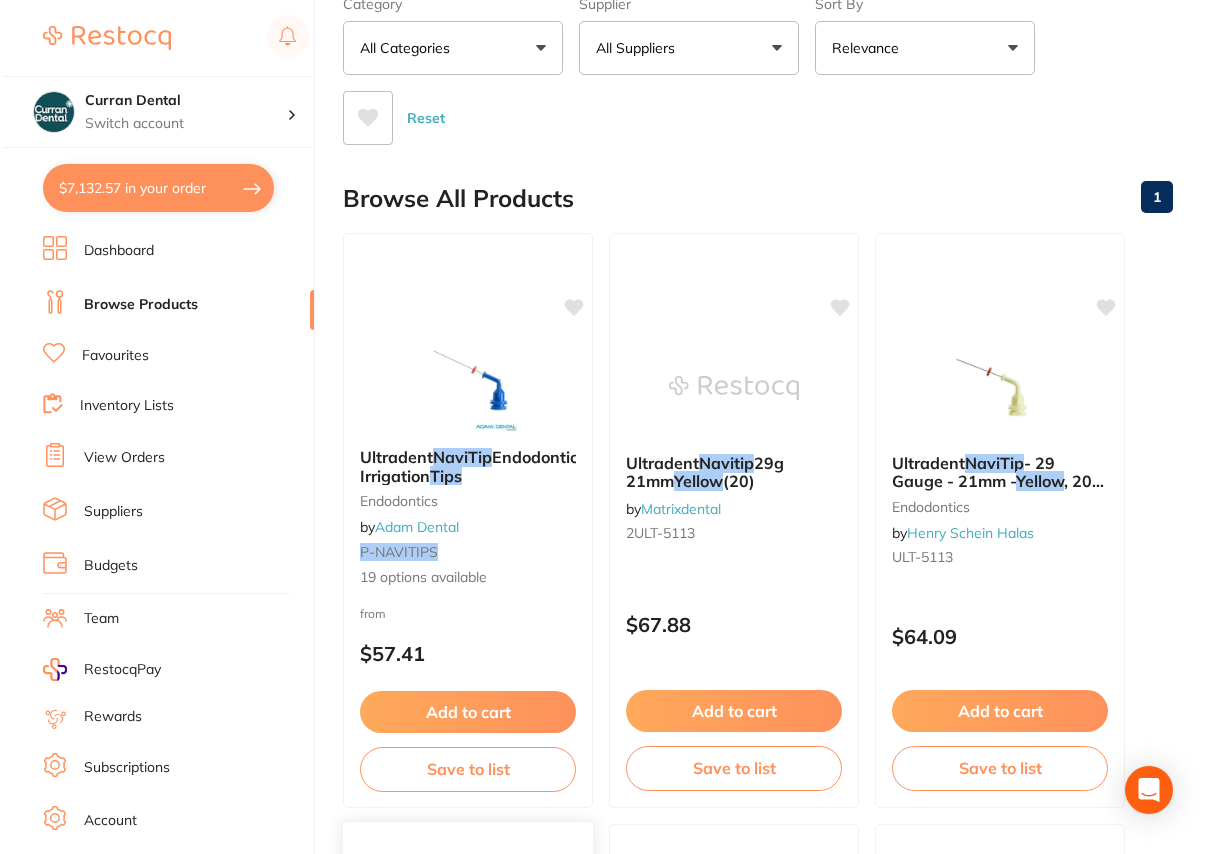 scroll, scrollTop: 0, scrollLeft: 0, axis: both 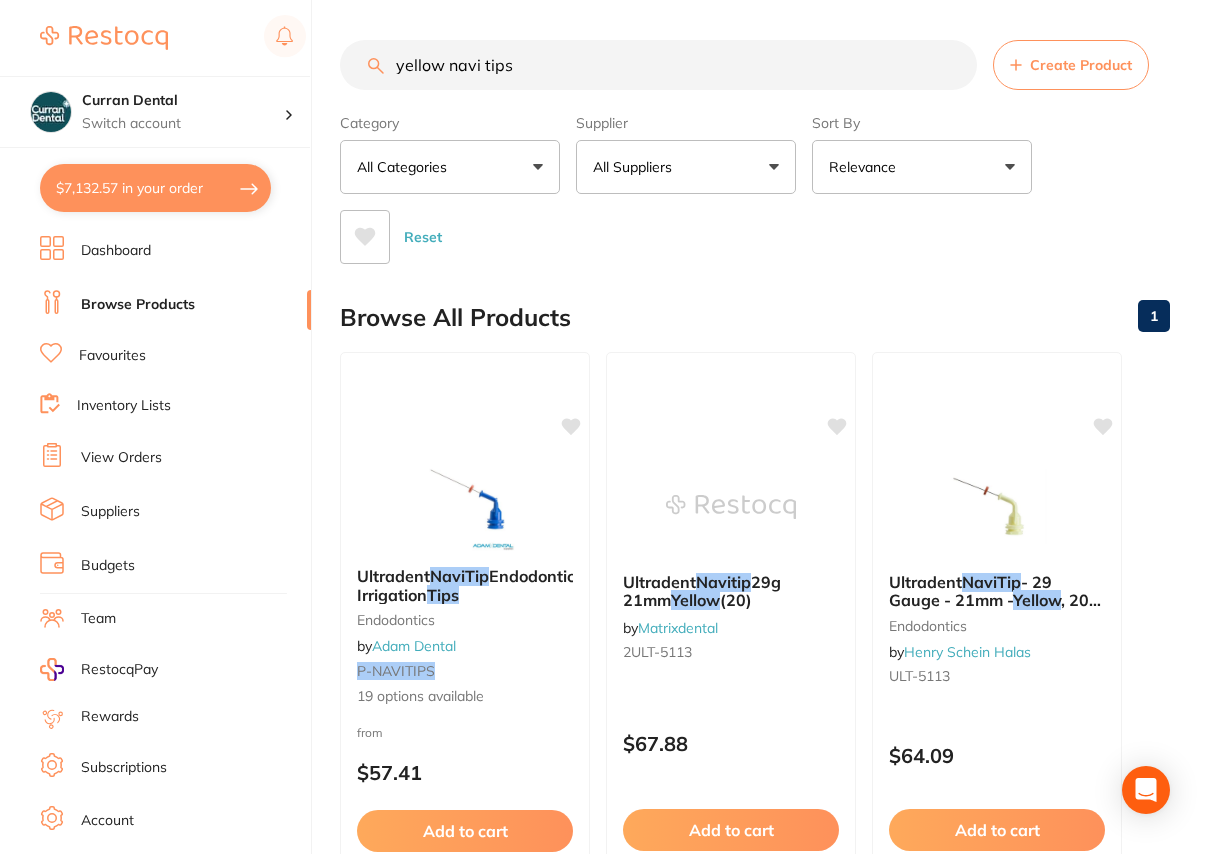 drag, startPoint x: 565, startPoint y: 70, endPoint x: 211, endPoint y: 54, distance: 354.3614 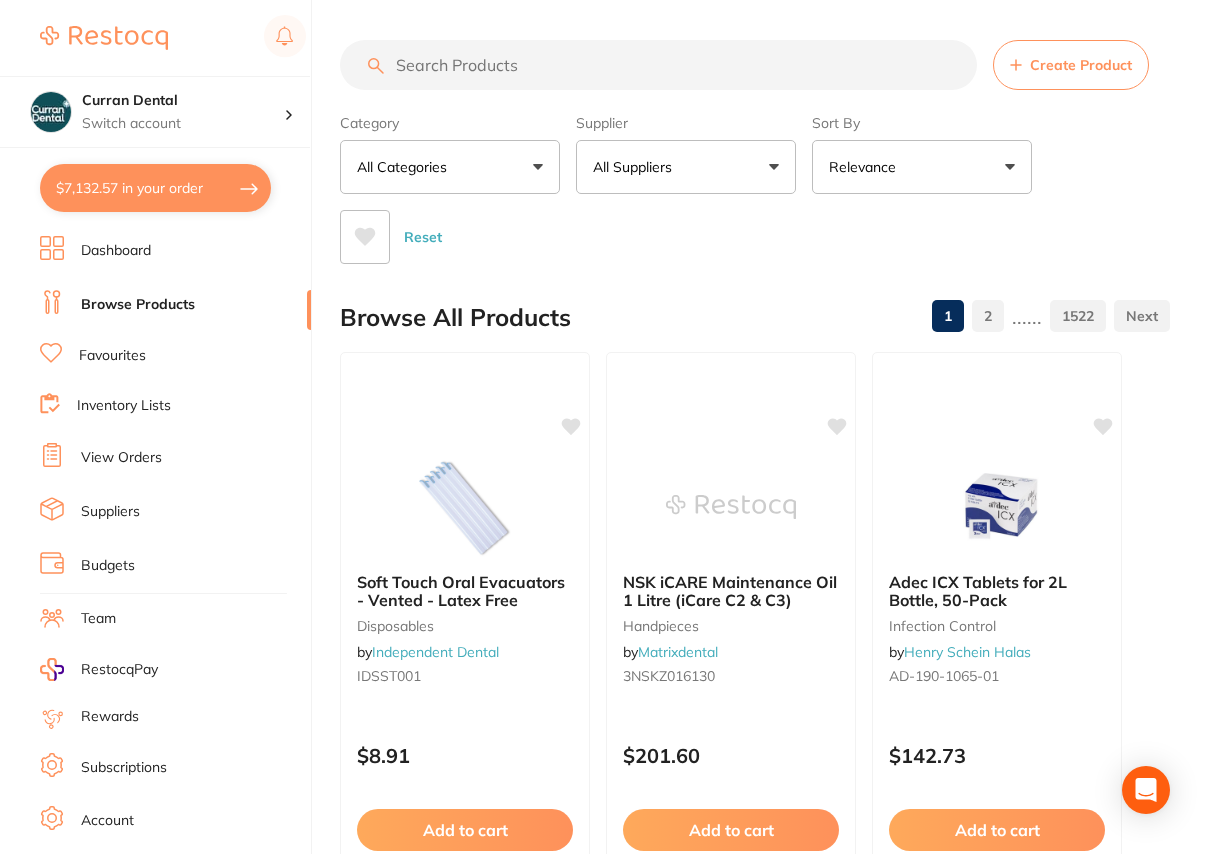 click at bounding box center (658, 65) 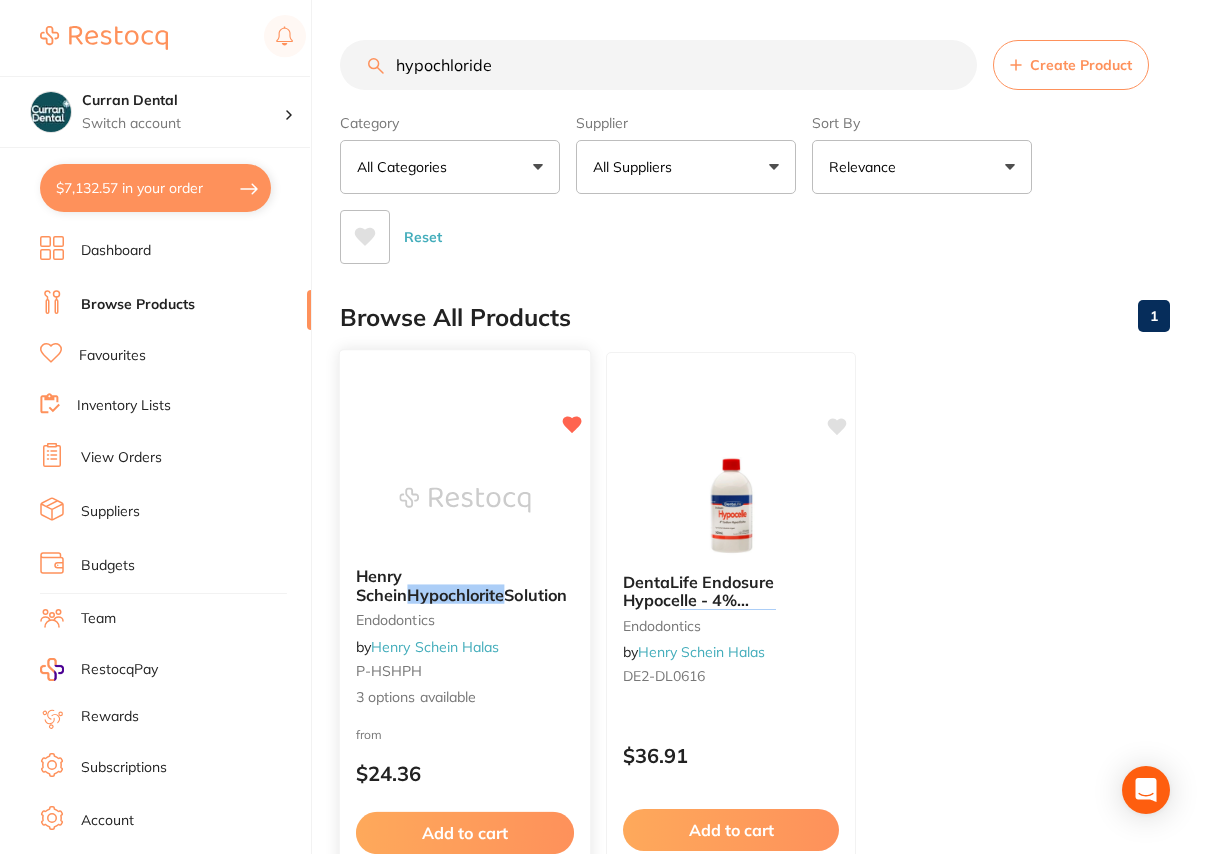 type on "hypochloride" 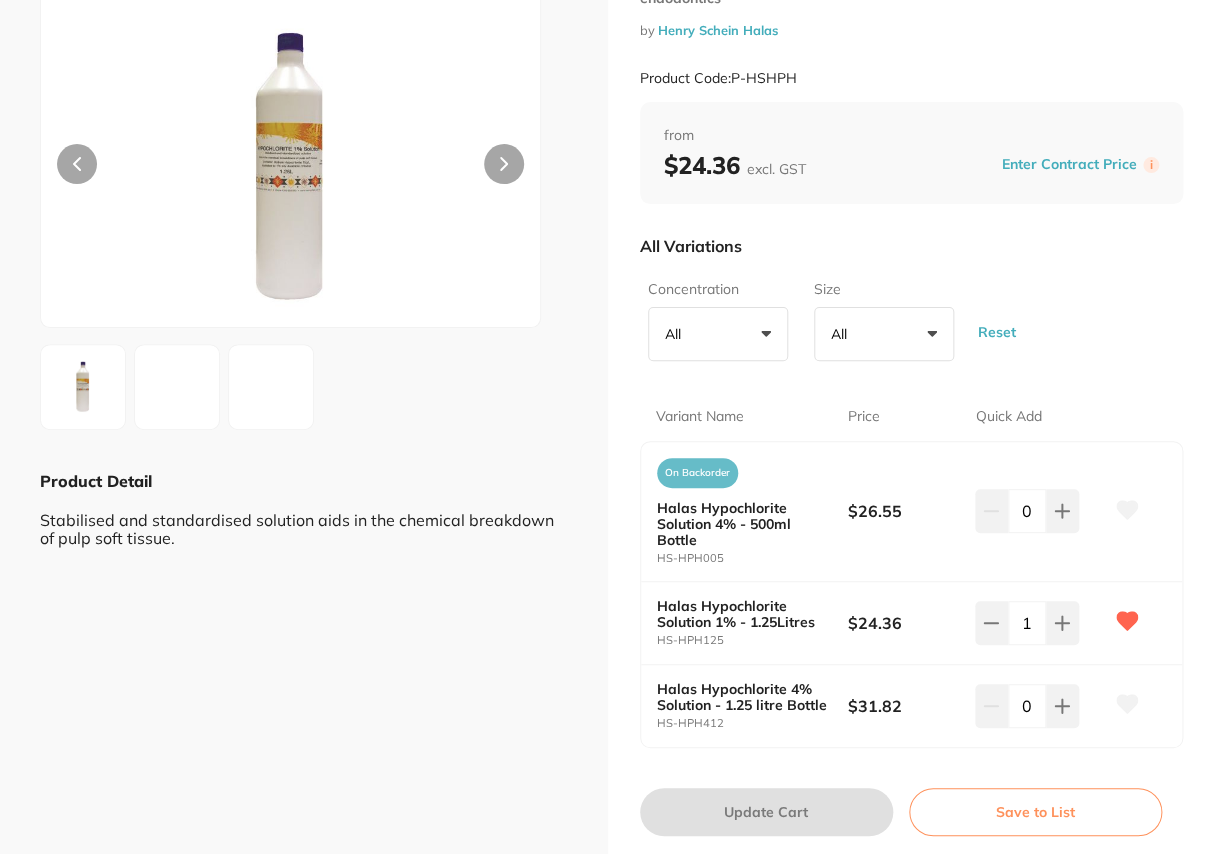 scroll, scrollTop: 0, scrollLeft: 0, axis: both 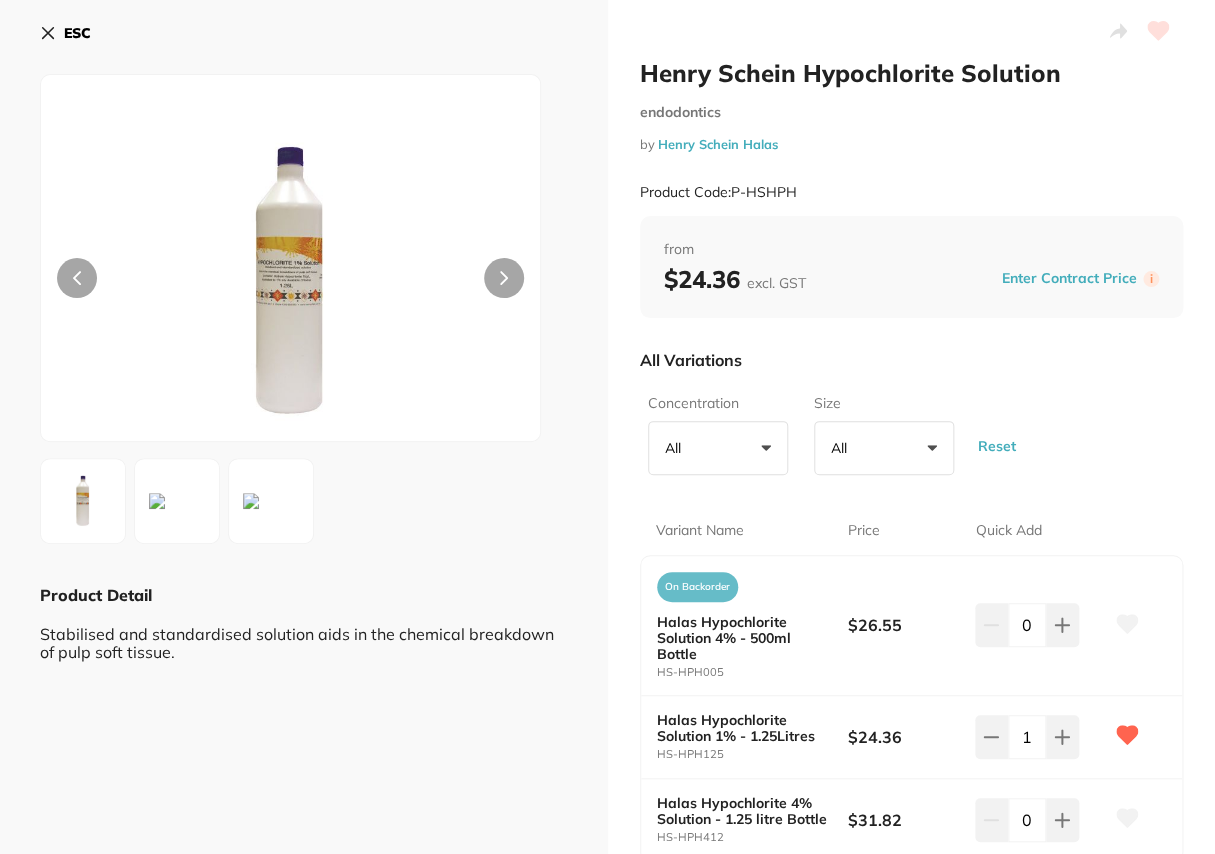 click on "ESC" at bounding box center (65, 33) 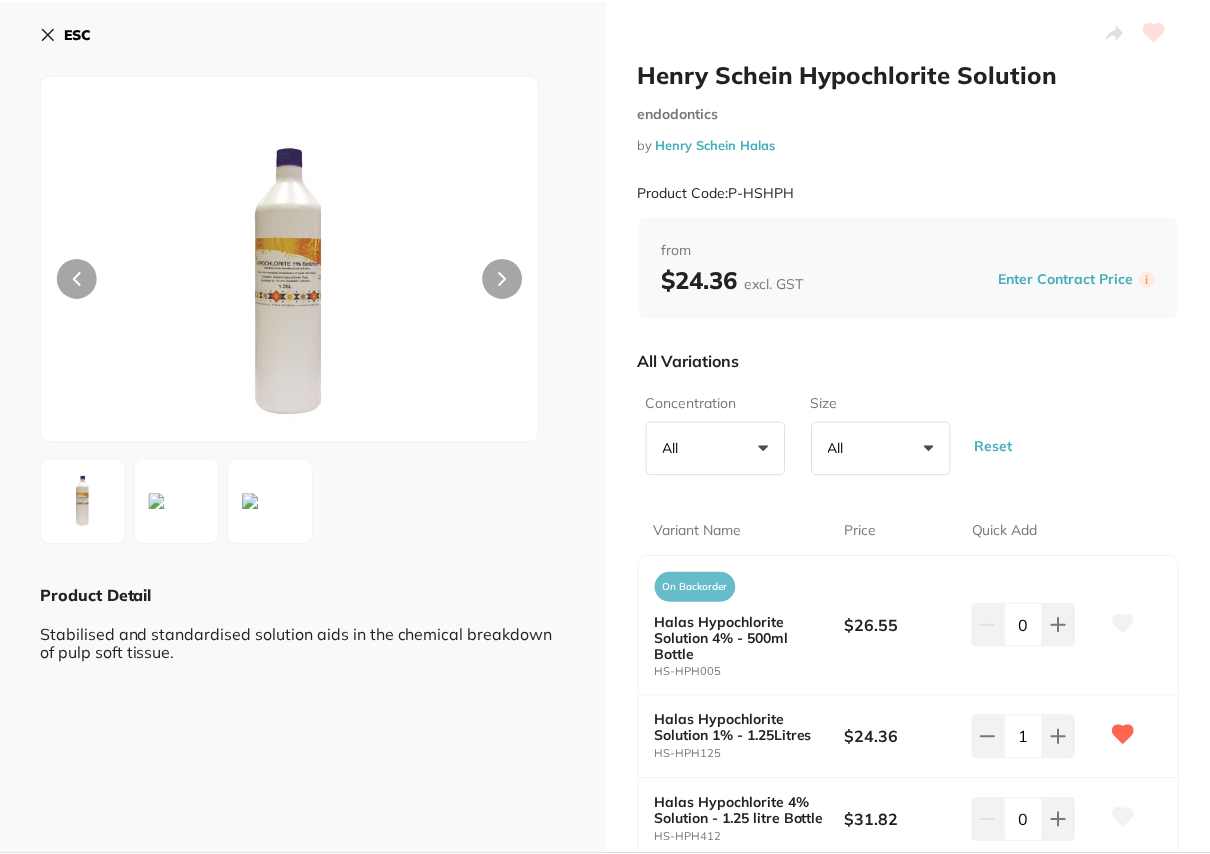 scroll, scrollTop: 2, scrollLeft: 0, axis: vertical 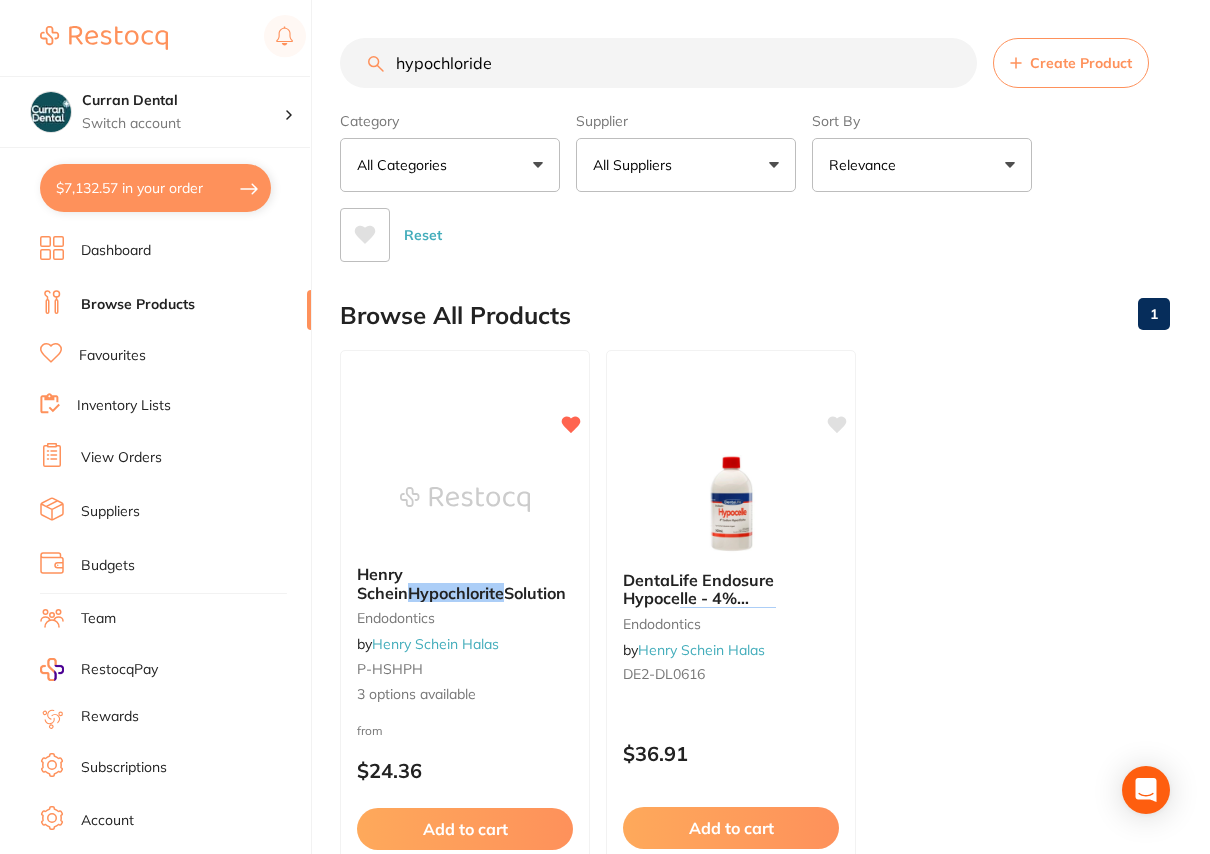 drag, startPoint x: 528, startPoint y: 71, endPoint x: 369, endPoint y: 63, distance: 159.20113 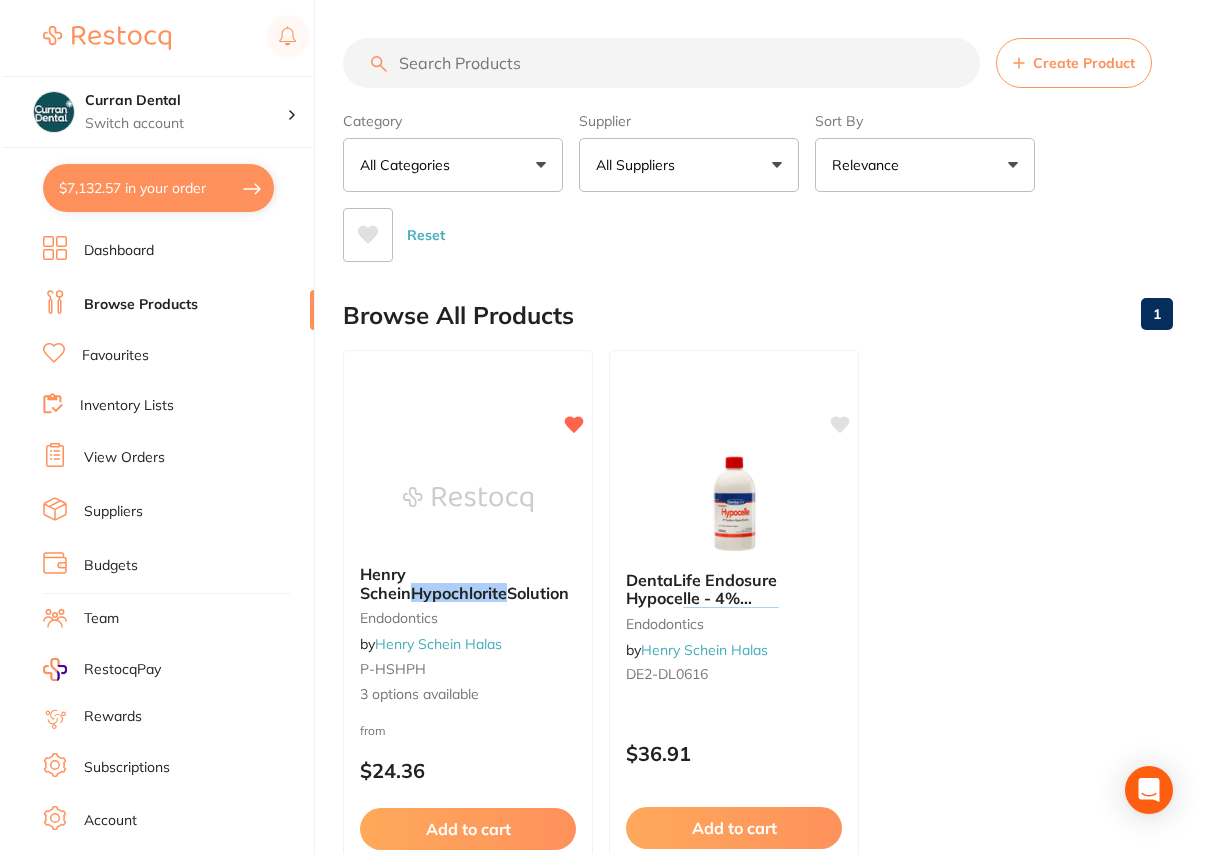scroll, scrollTop: 0, scrollLeft: 0, axis: both 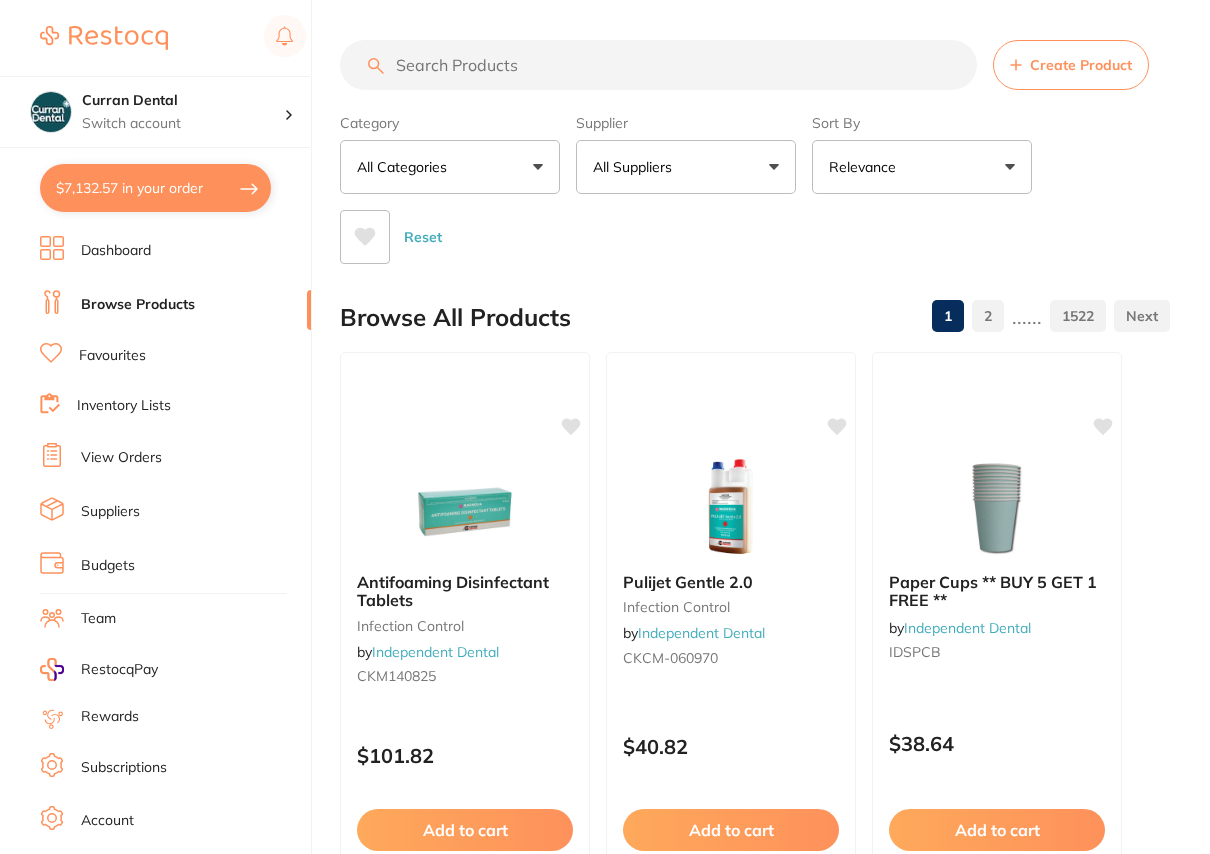 type 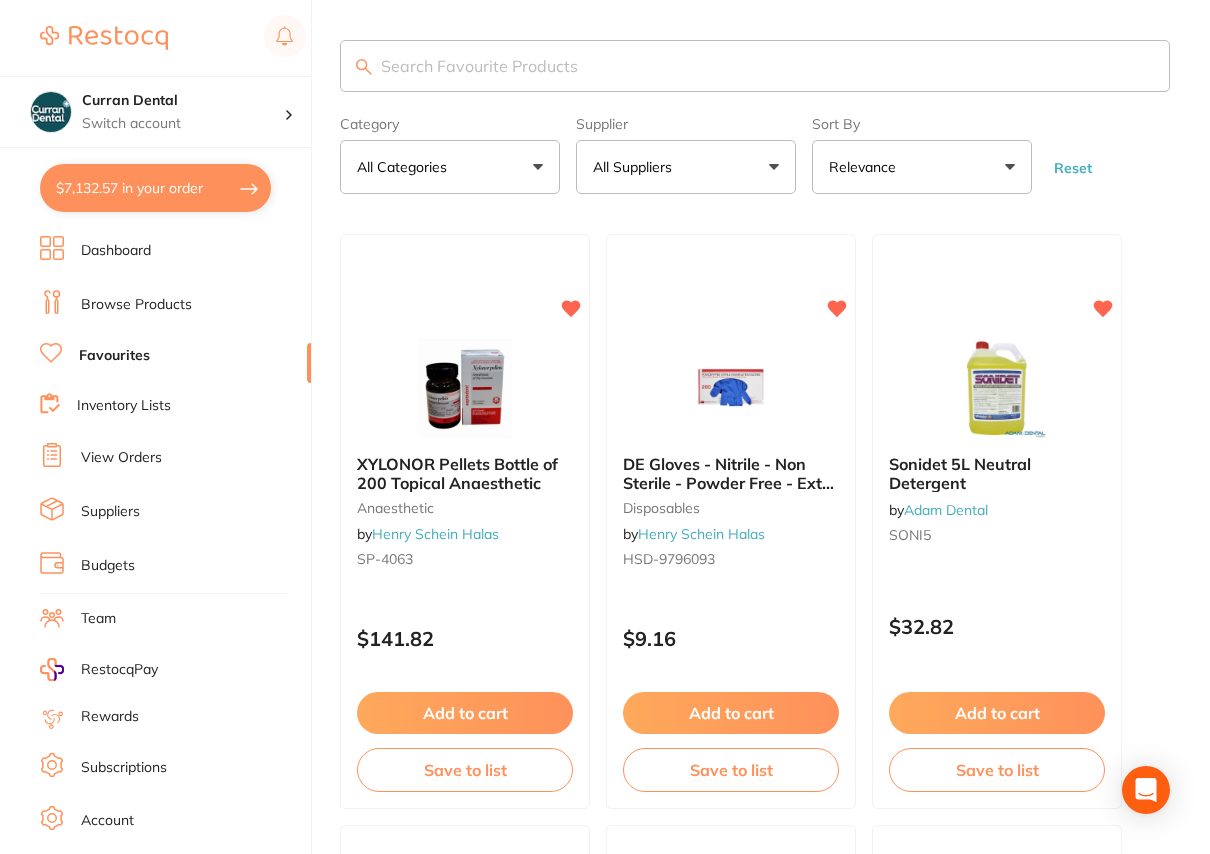 click at bounding box center [755, 66] 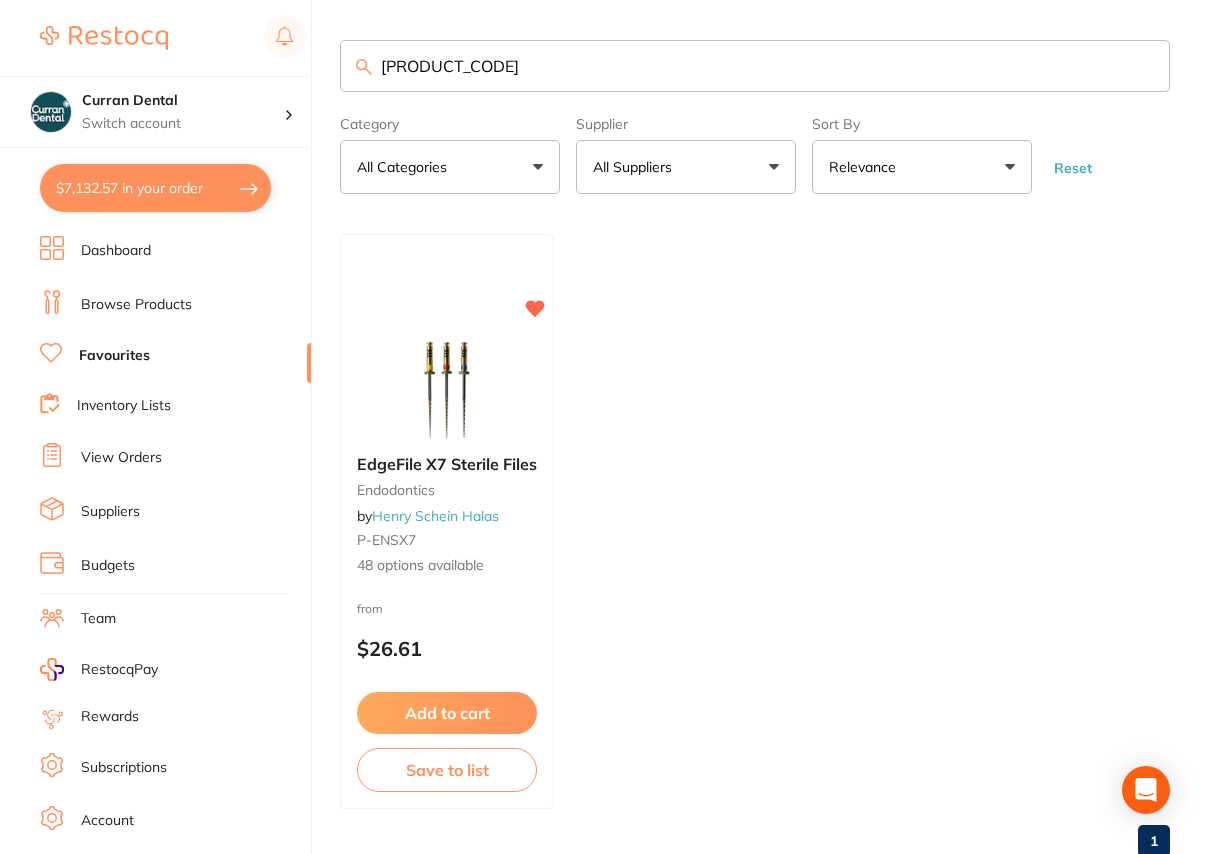 type on "[PRODUCT_CODE]" 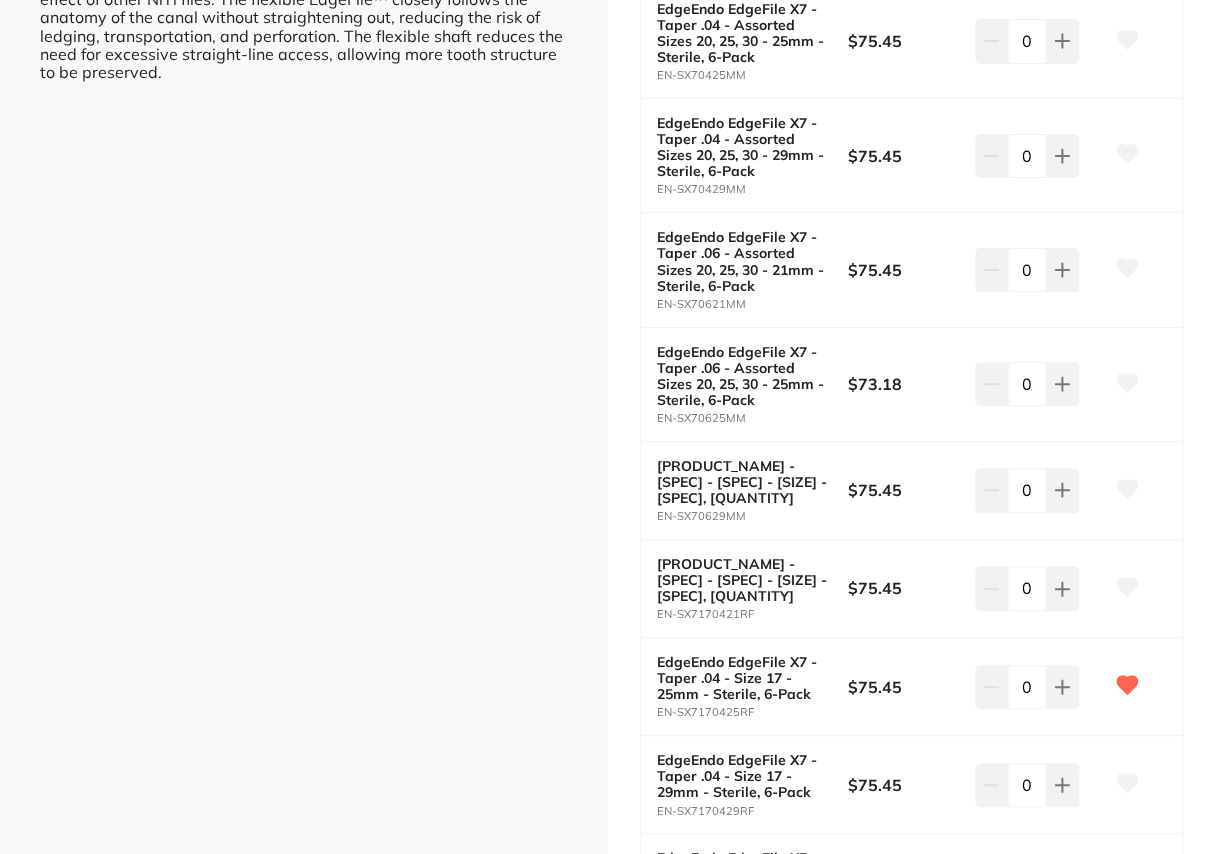 scroll, scrollTop: 818, scrollLeft: 0, axis: vertical 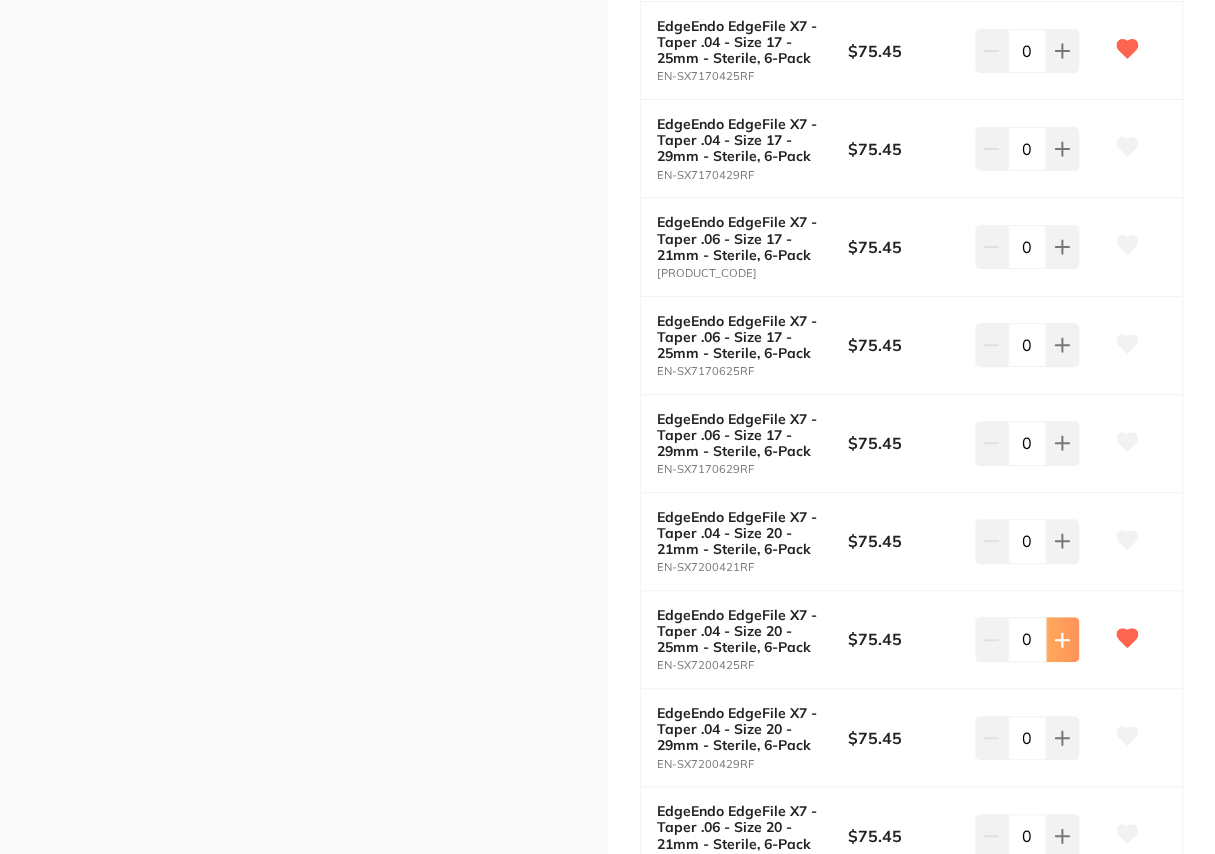 click 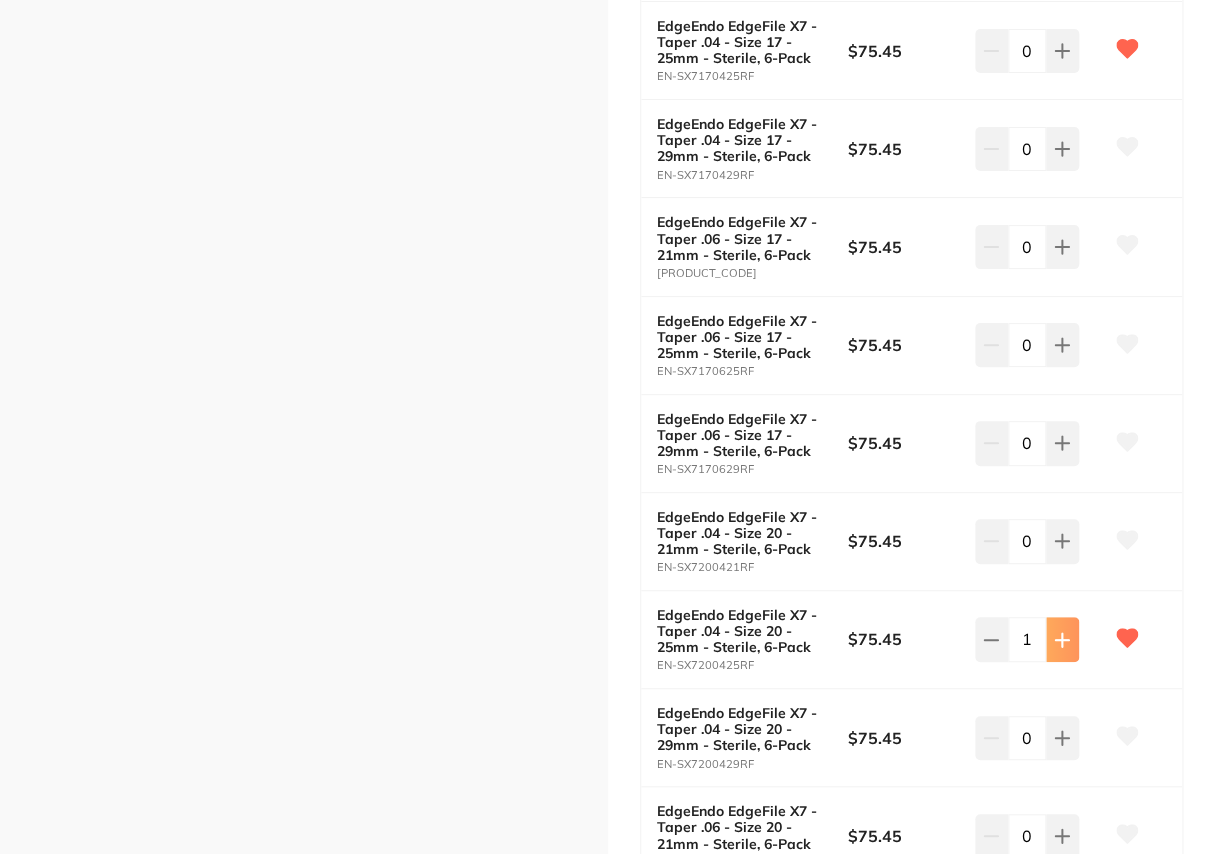 click 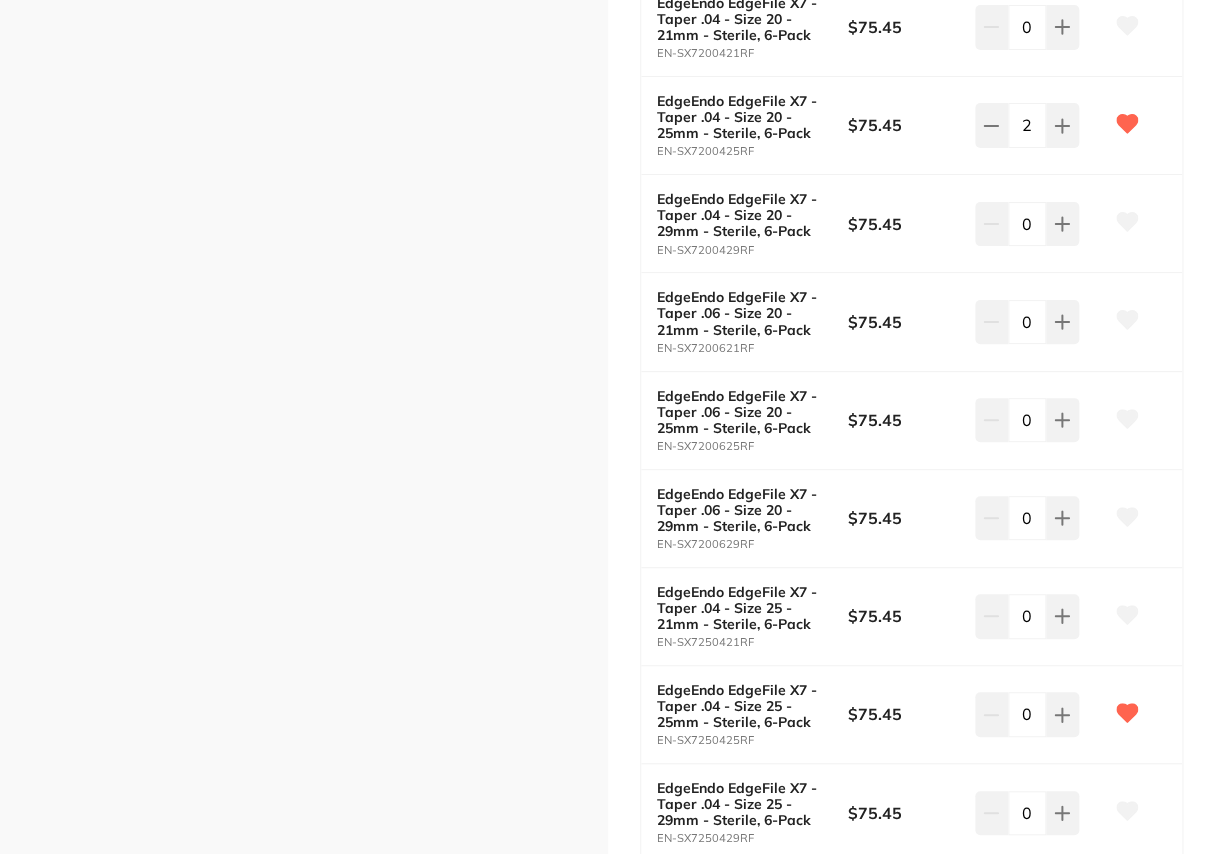 scroll, scrollTop: 1909, scrollLeft: 0, axis: vertical 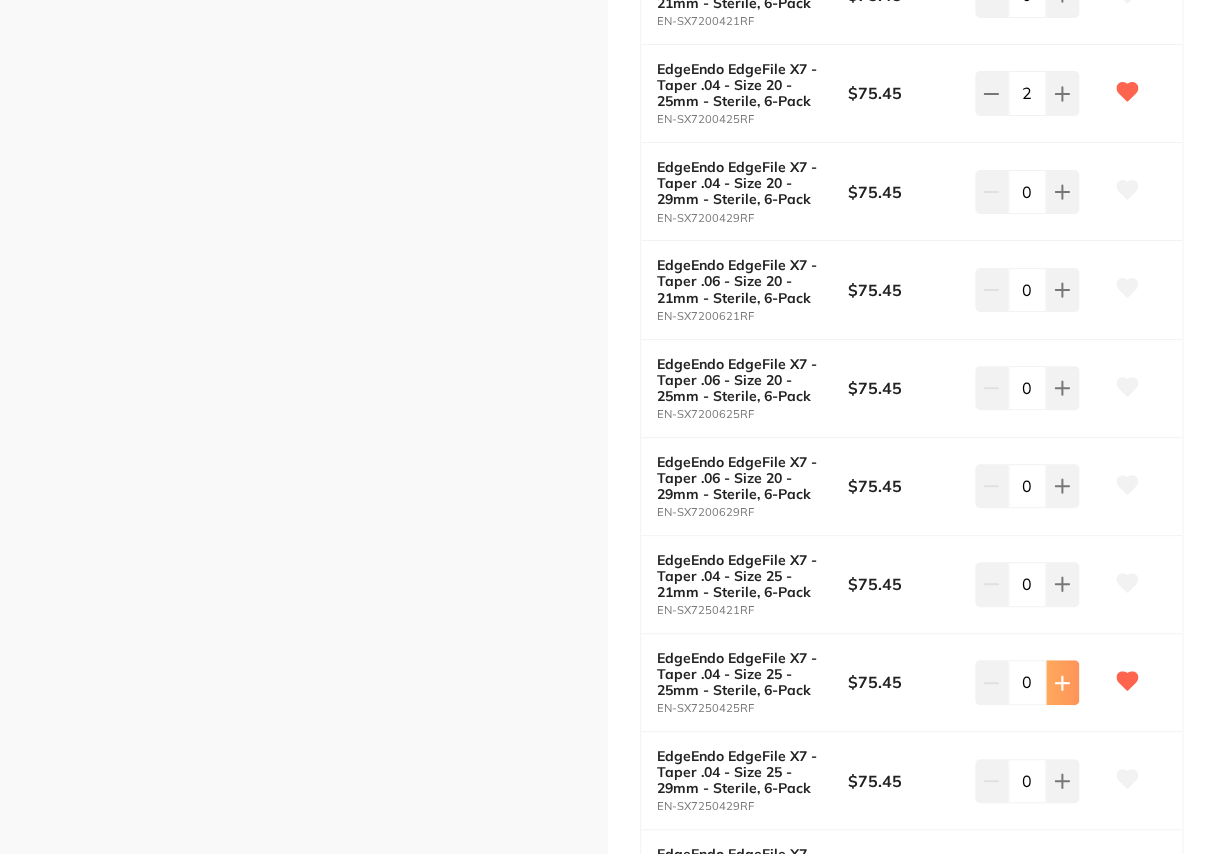 click 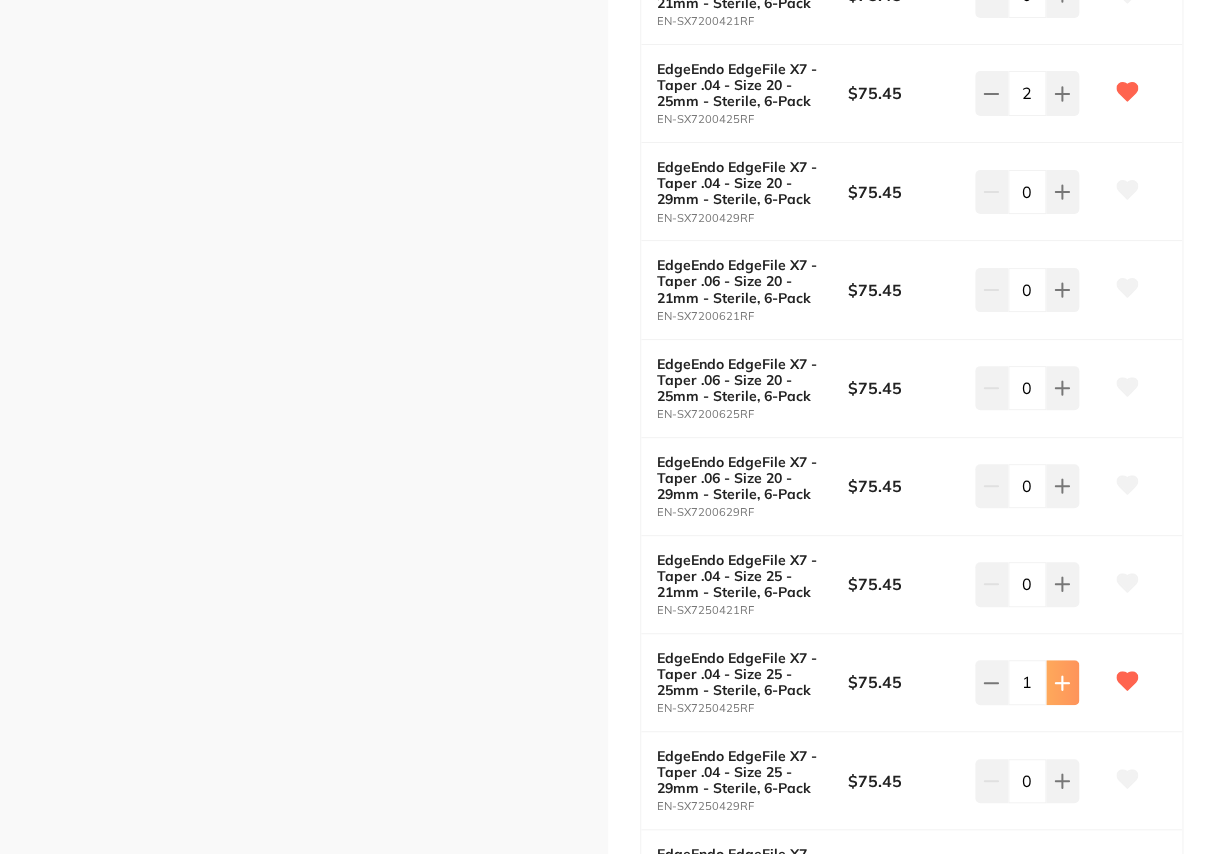 click 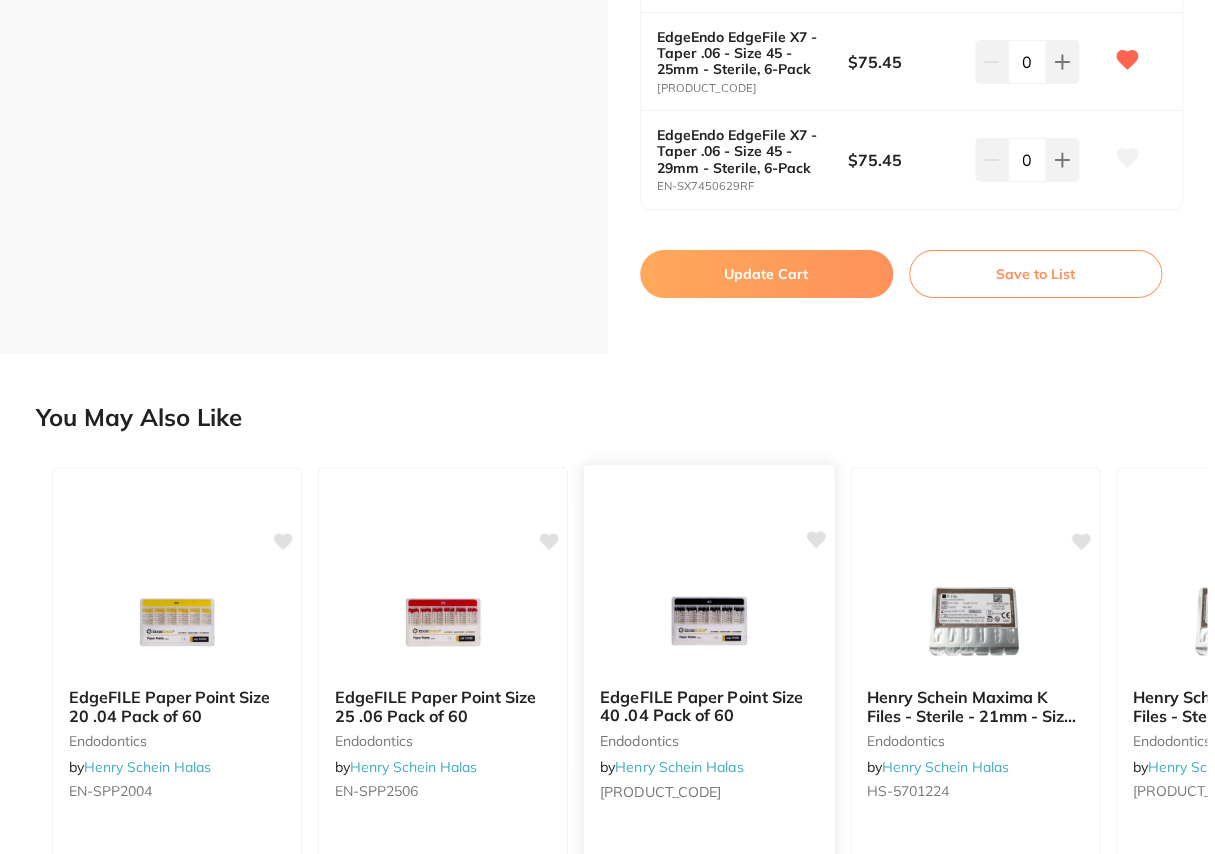 scroll, scrollTop: 5181, scrollLeft: 0, axis: vertical 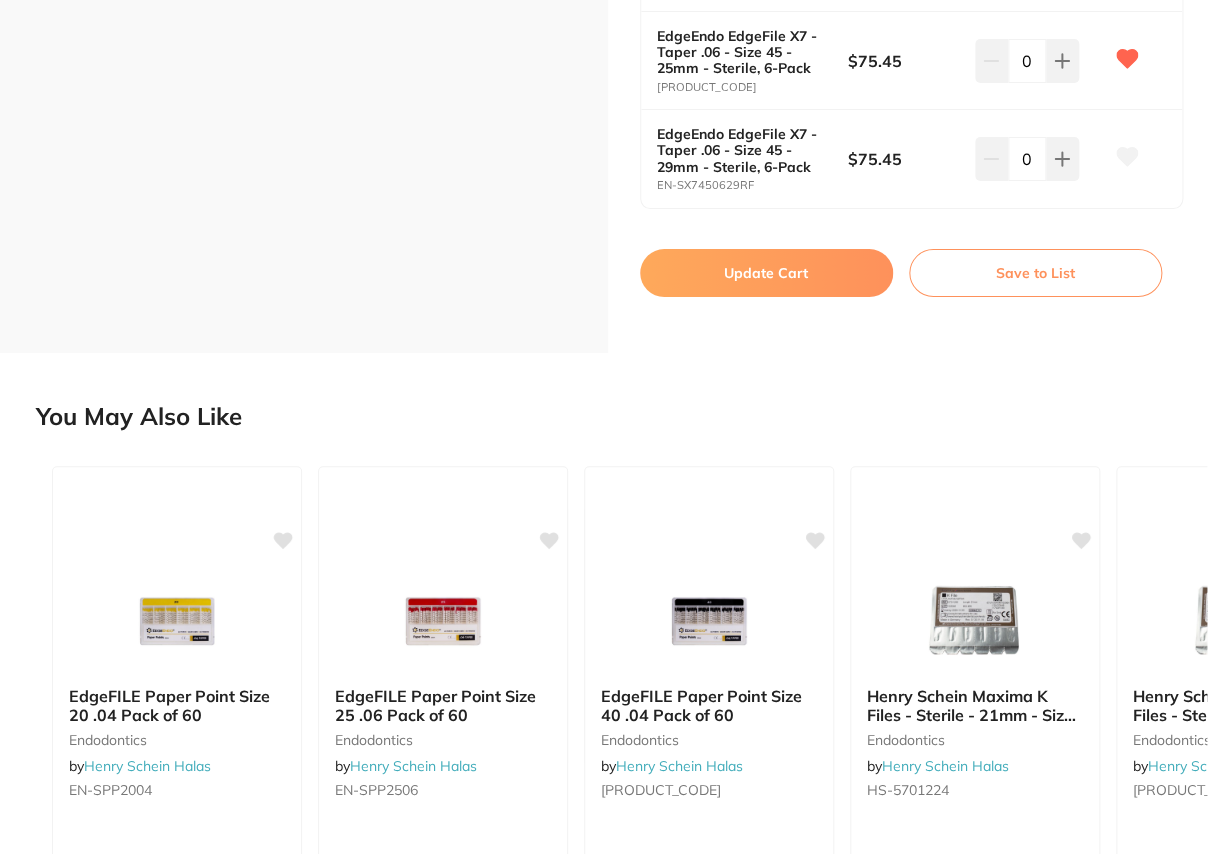 click on "Update Cart" at bounding box center [766, 273] 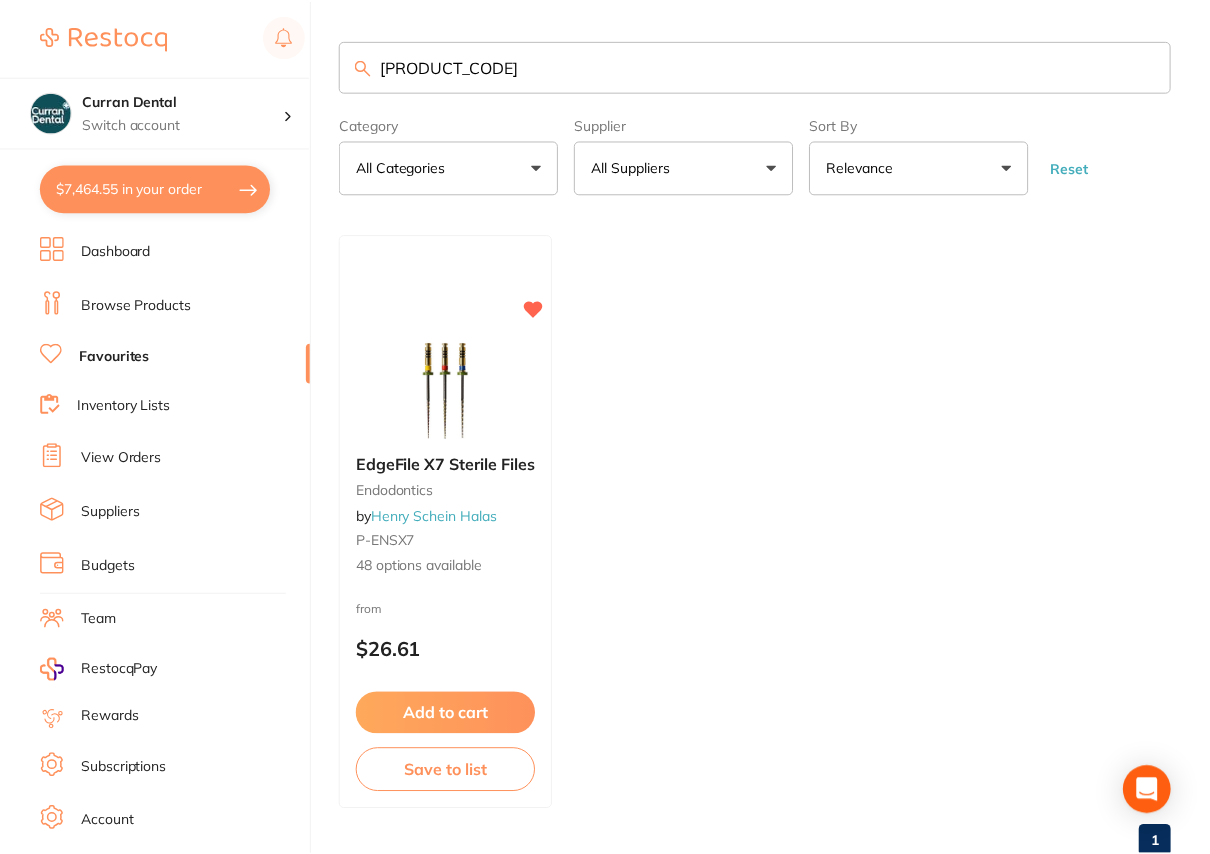 scroll, scrollTop: 2, scrollLeft: 0, axis: vertical 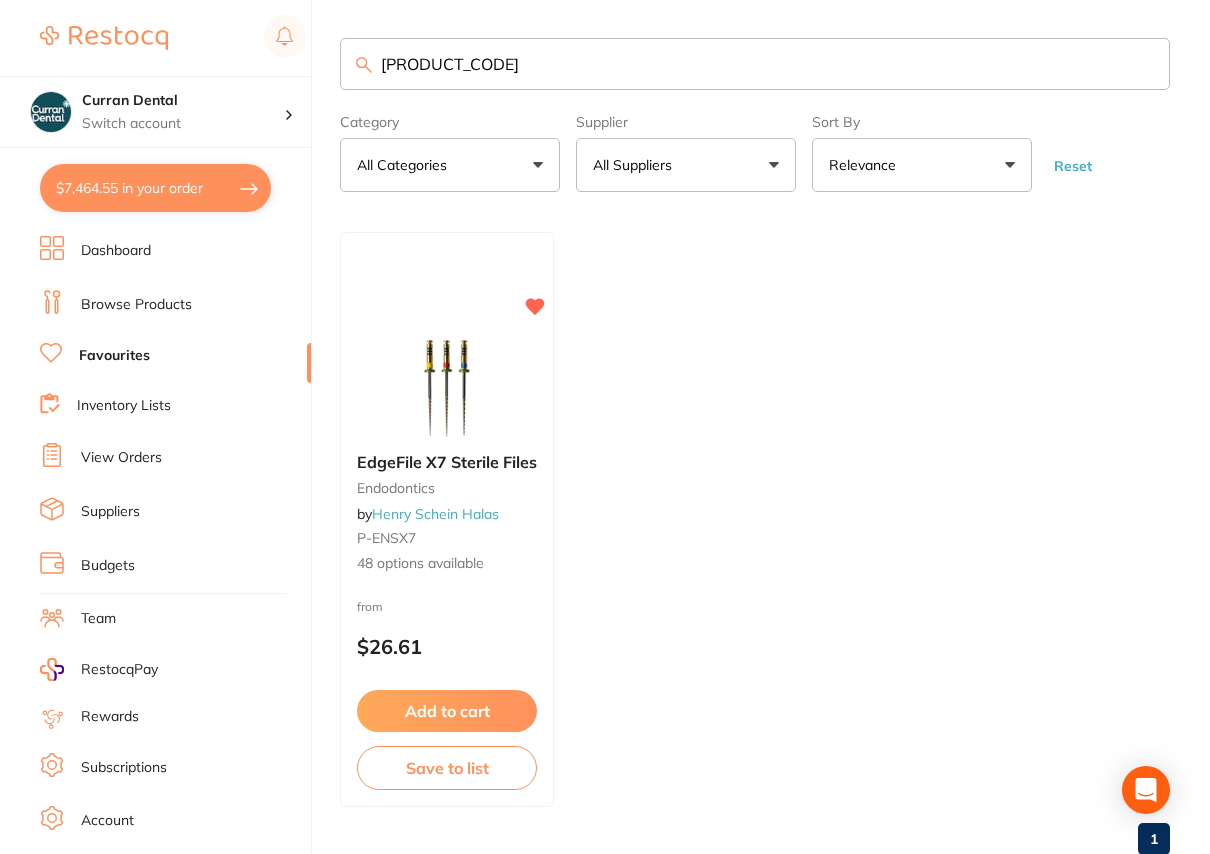 drag, startPoint x: 461, startPoint y: 57, endPoint x: 359, endPoint y: 73, distance: 103.24728 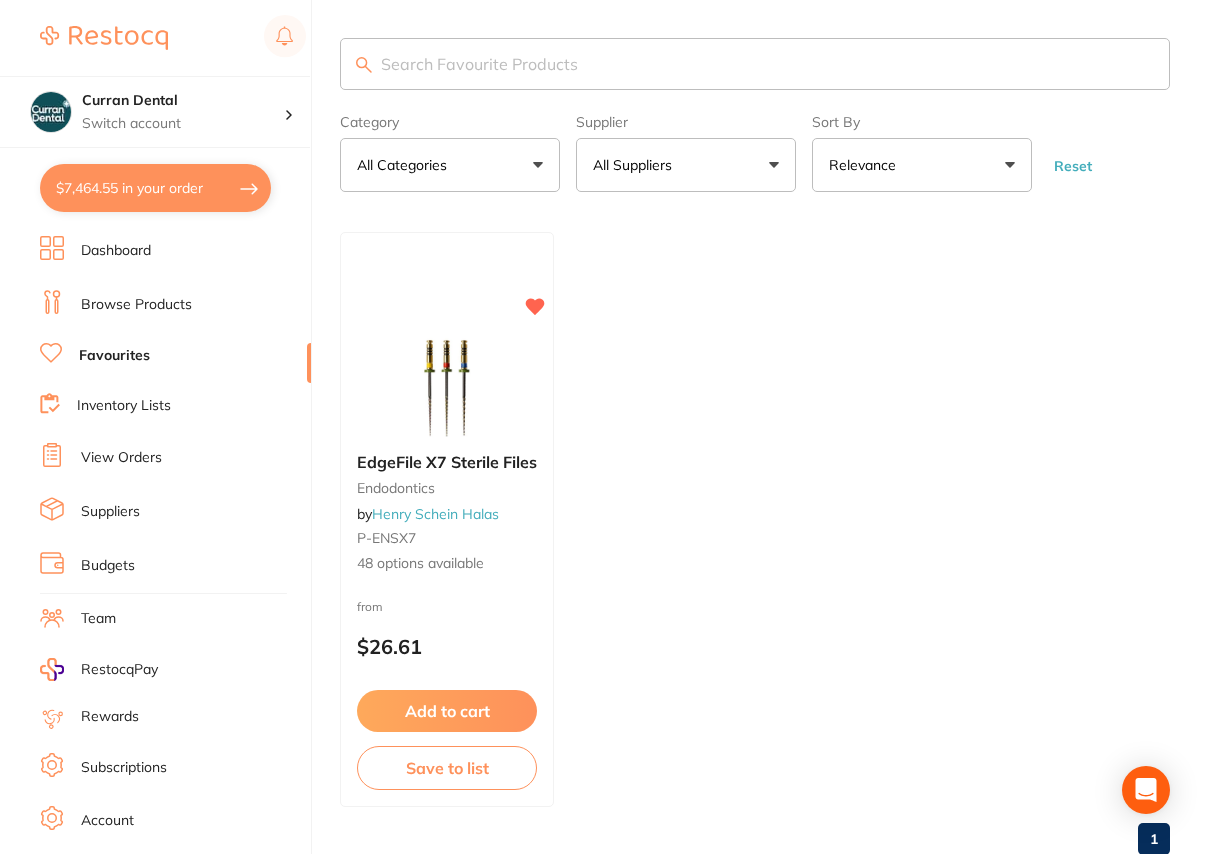 scroll, scrollTop: 0, scrollLeft: 0, axis: both 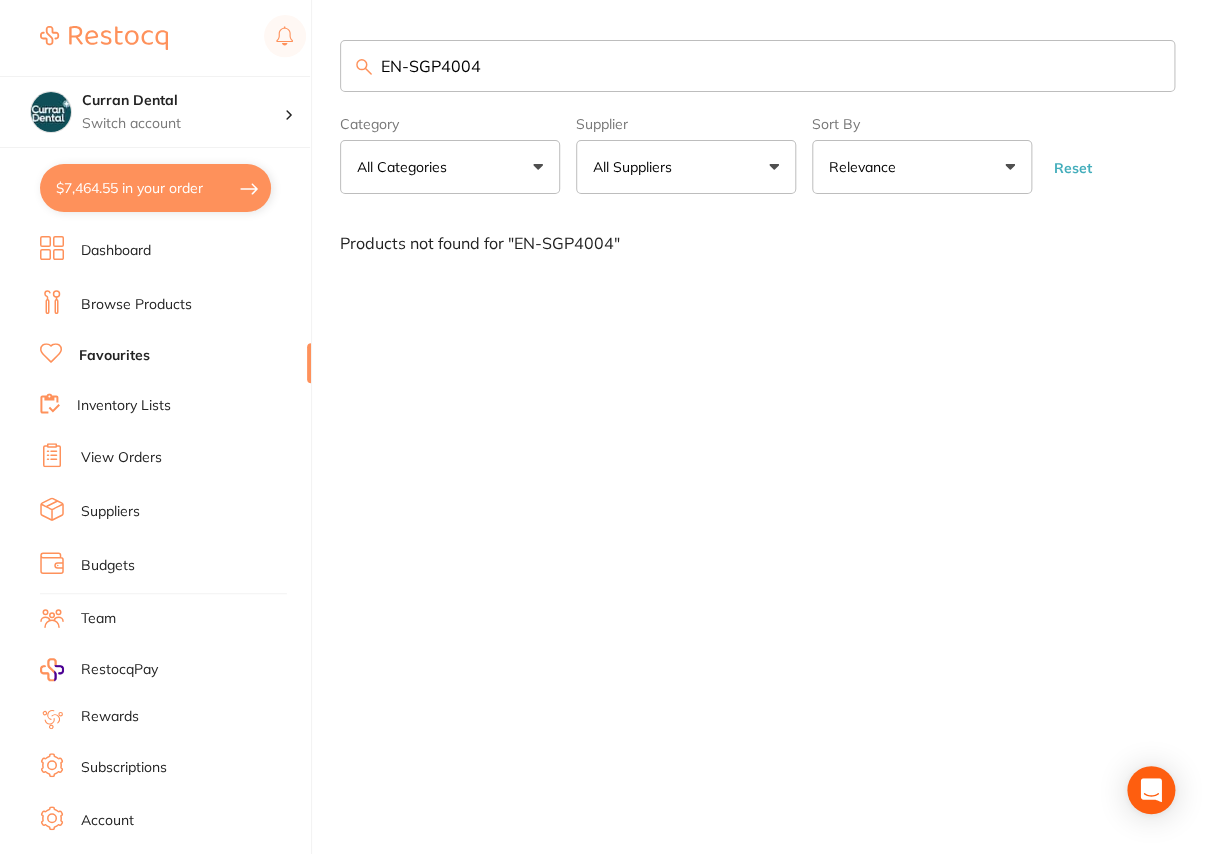 type on "EN-SGP4004" 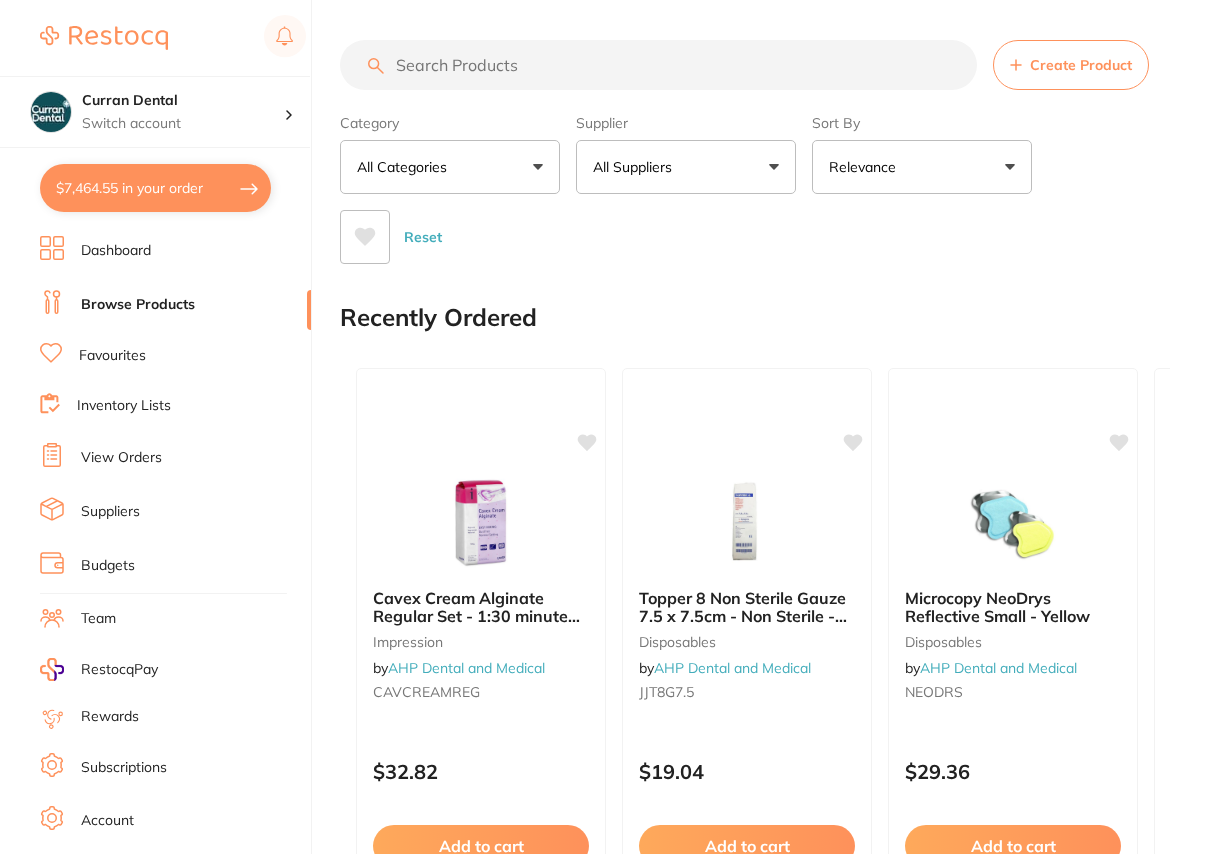 click at bounding box center [658, 65] 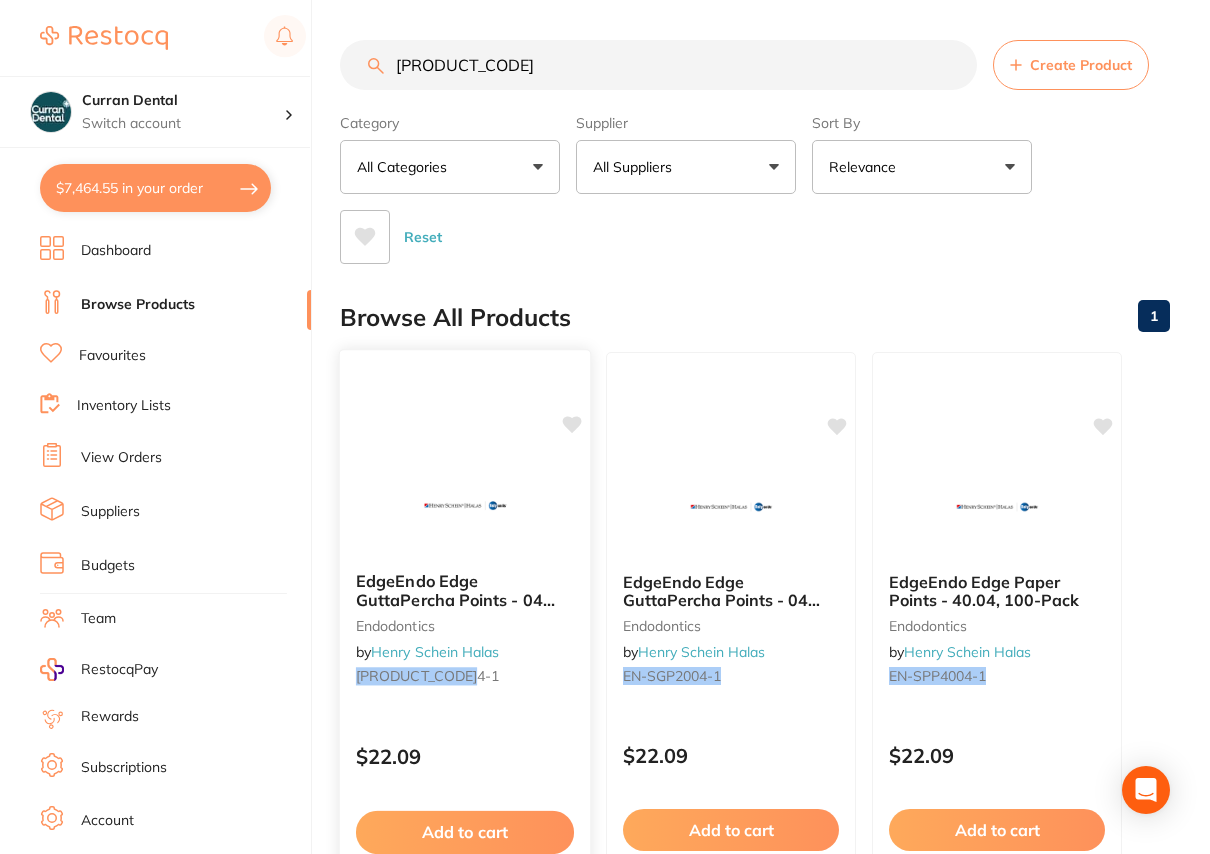 type on "[PRODUCT_CODE]" 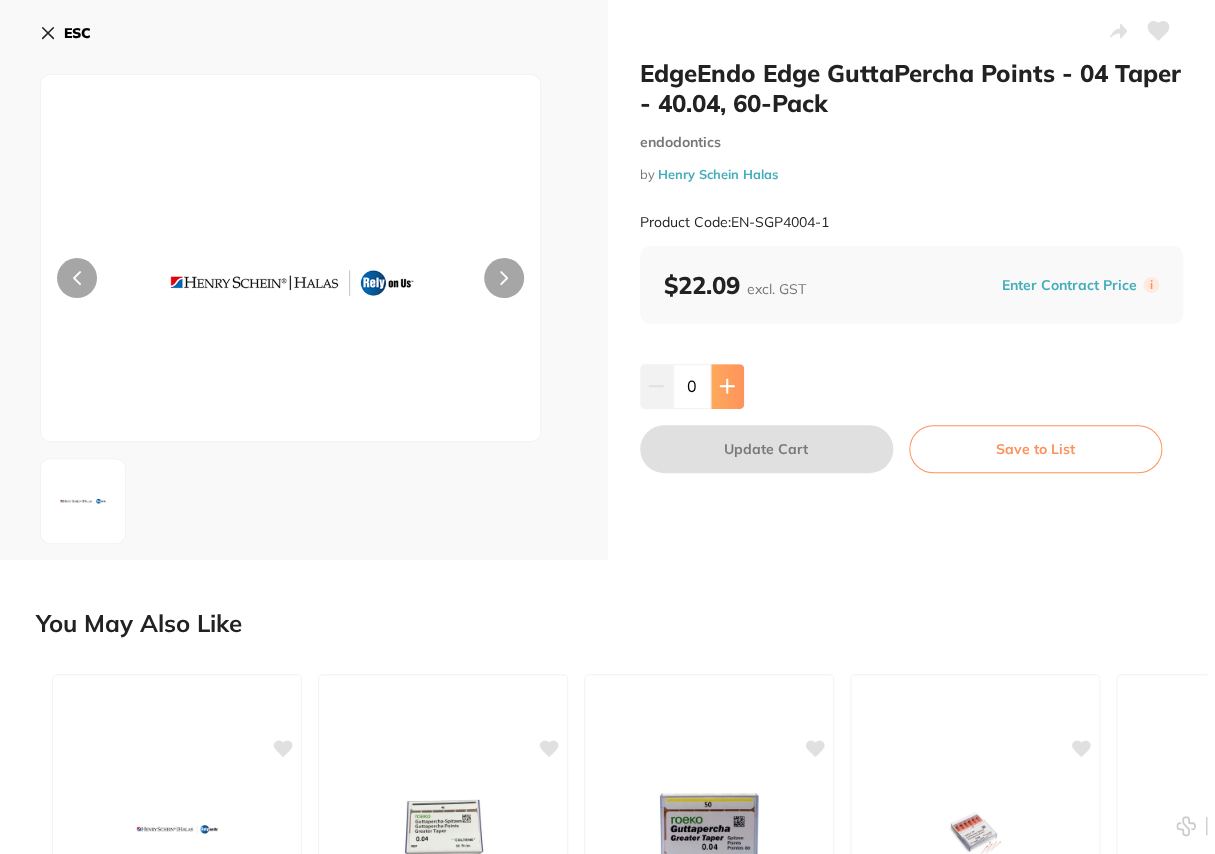 click 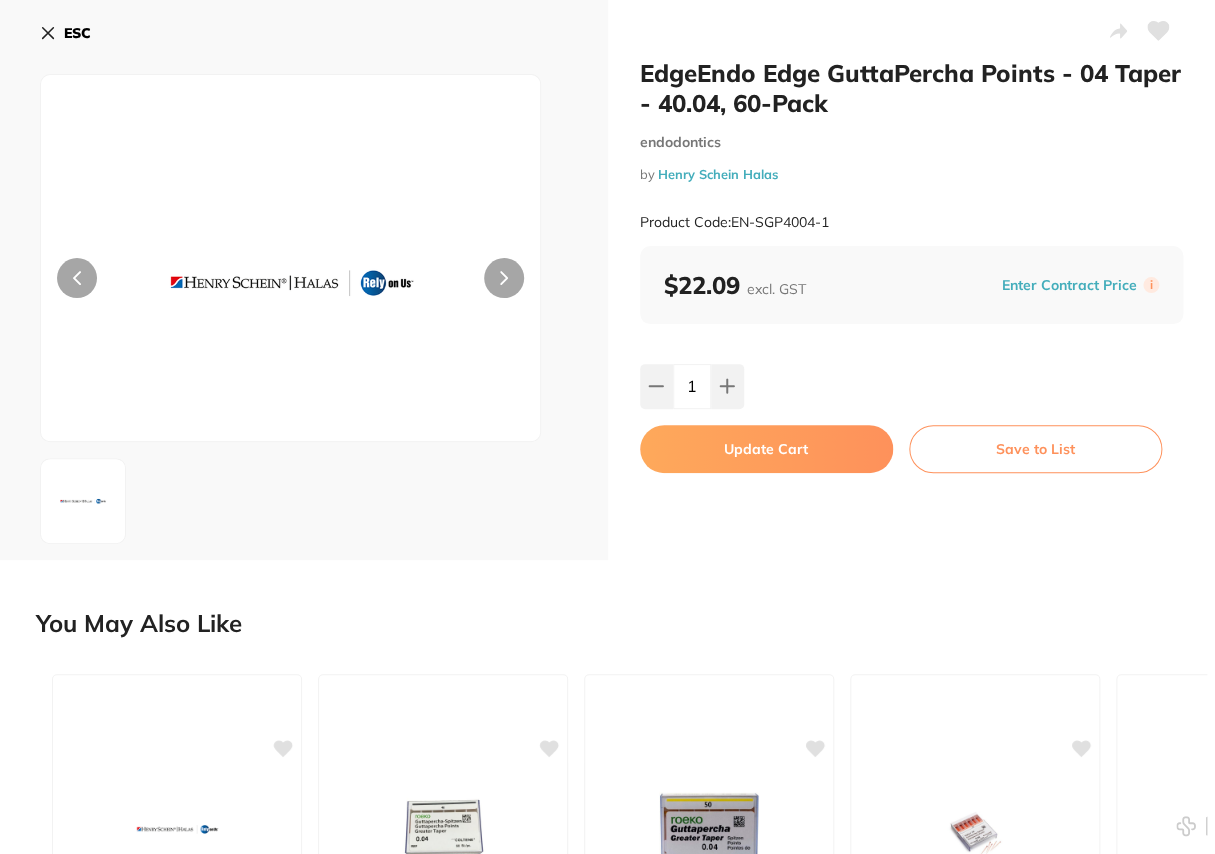 click on "Update Cart" at bounding box center [766, 449] 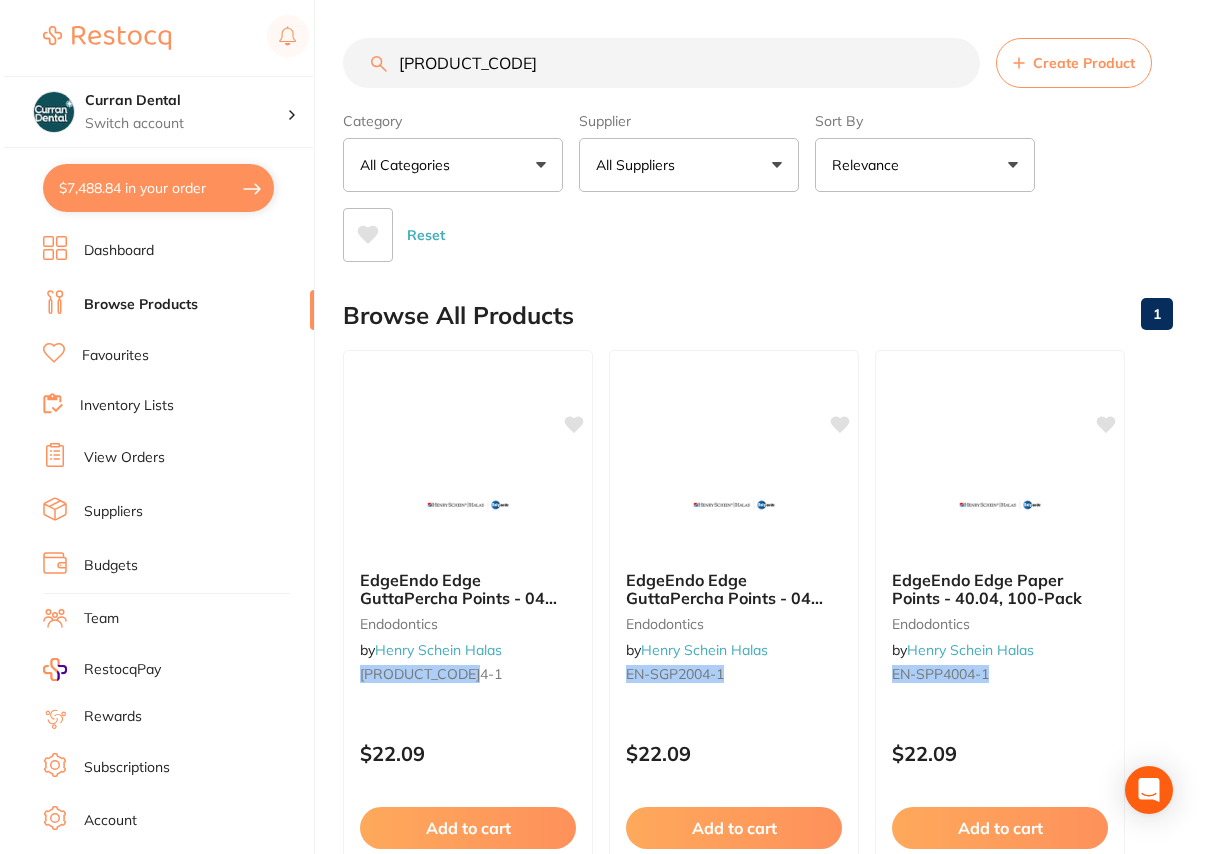 scroll, scrollTop: 0, scrollLeft: 0, axis: both 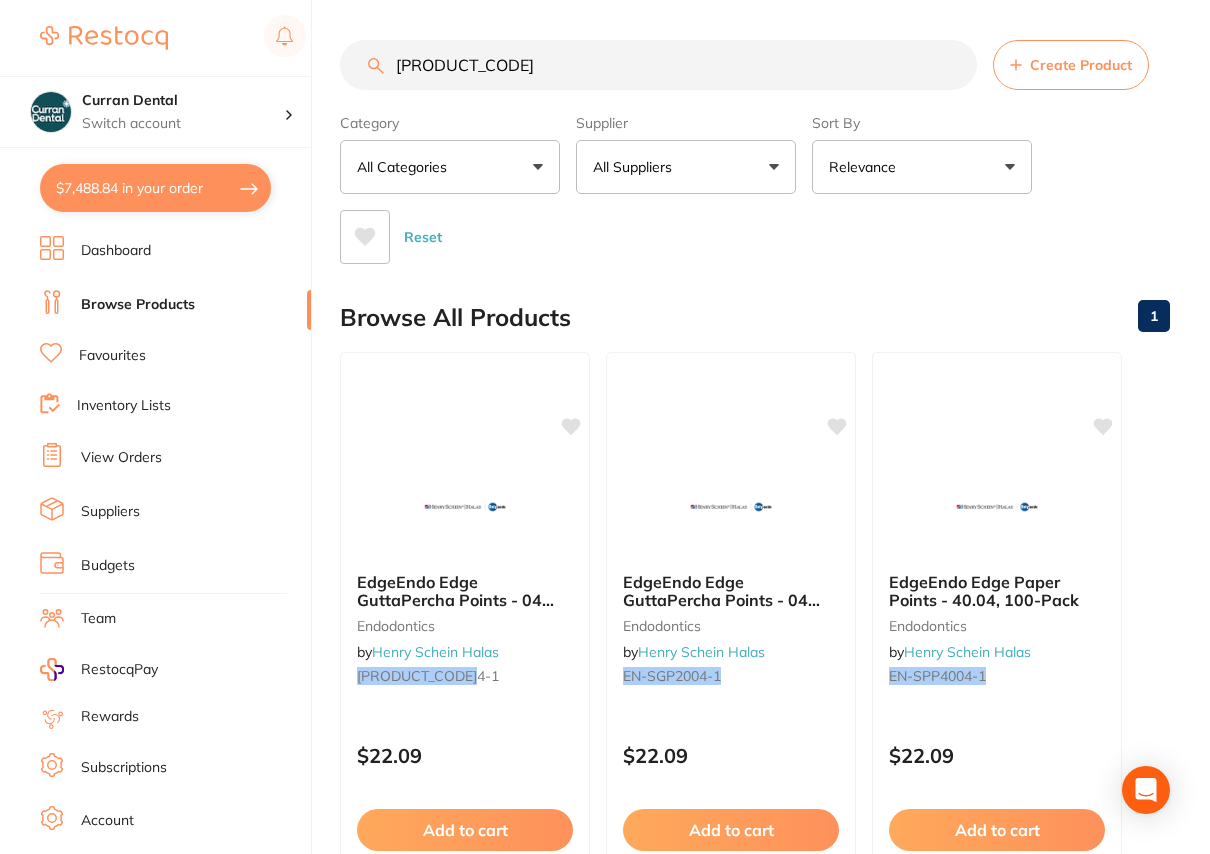 drag, startPoint x: 515, startPoint y: 62, endPoint x: 357, endPoint y: 68, distance: 158.11388 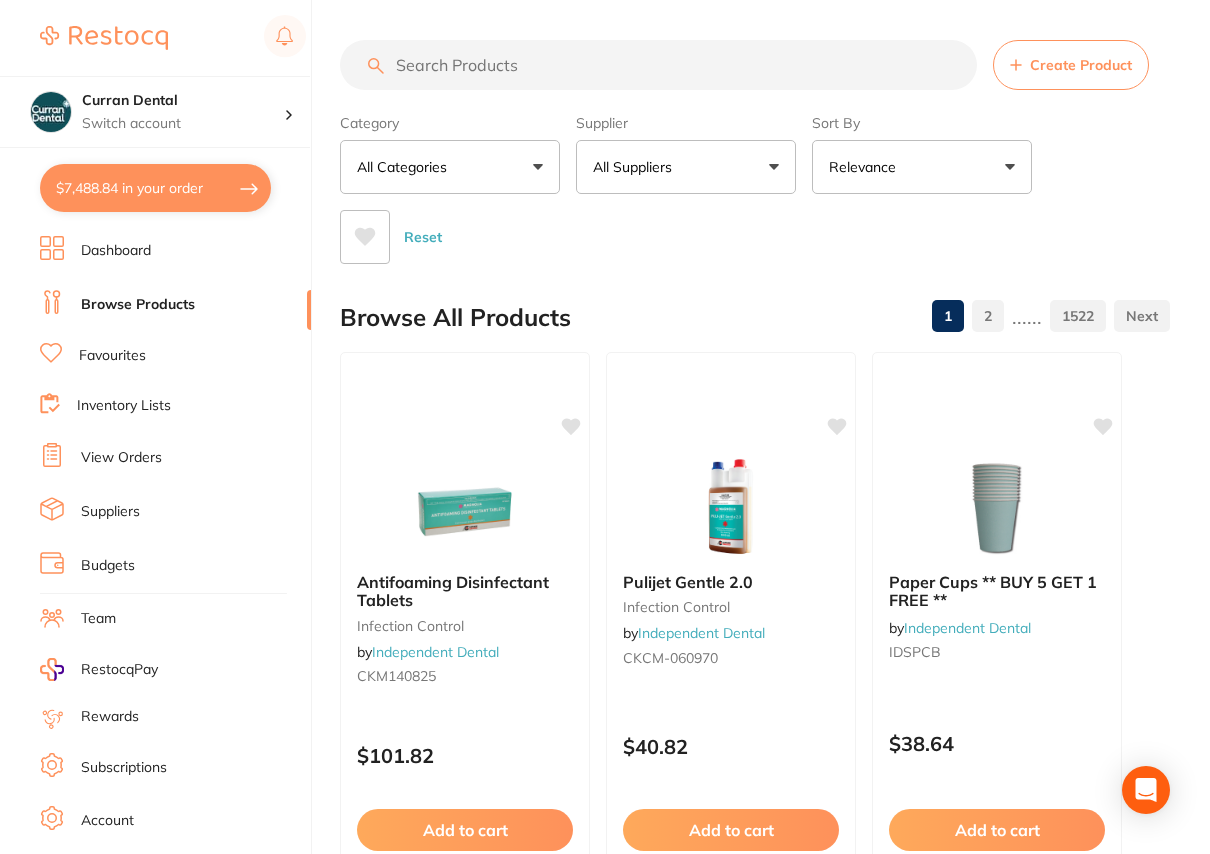 type 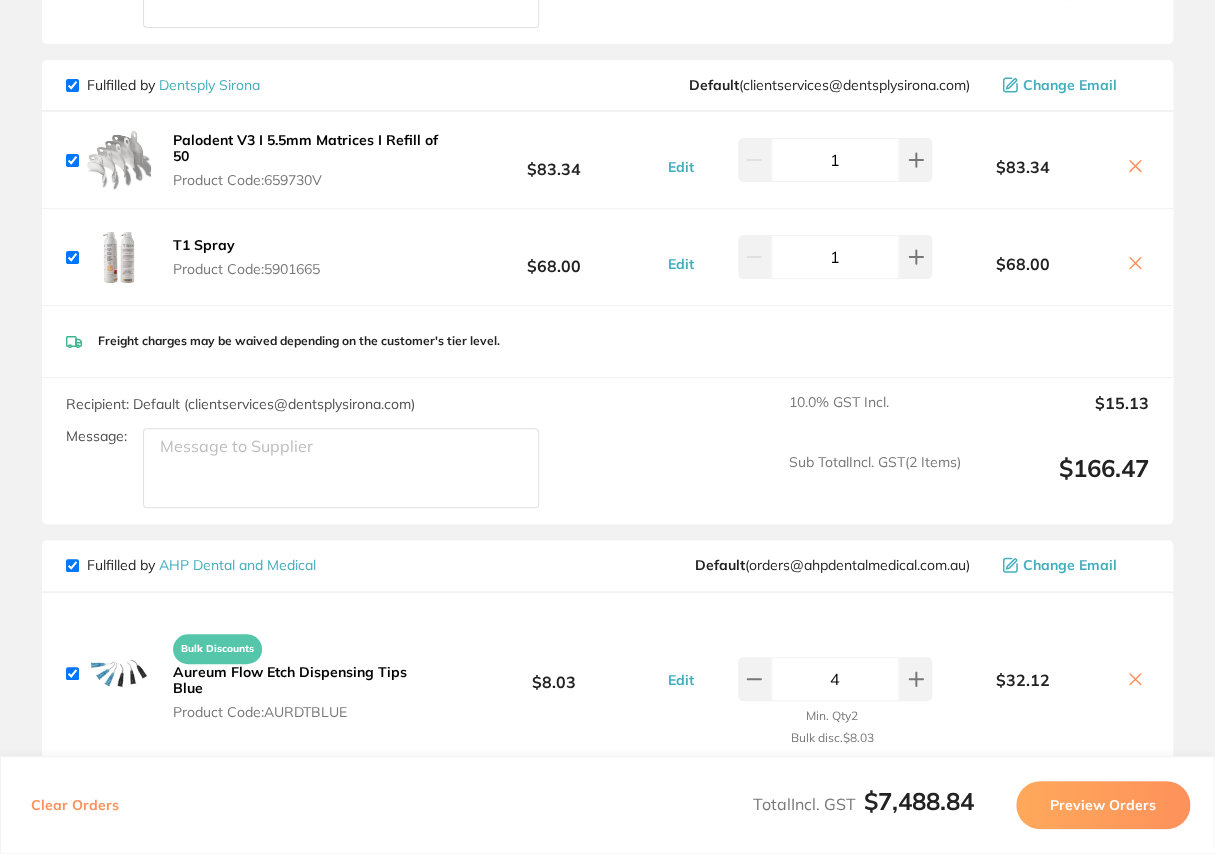 scroll, scrollTop: 4090, scrollLeft: 0, axis: vertical 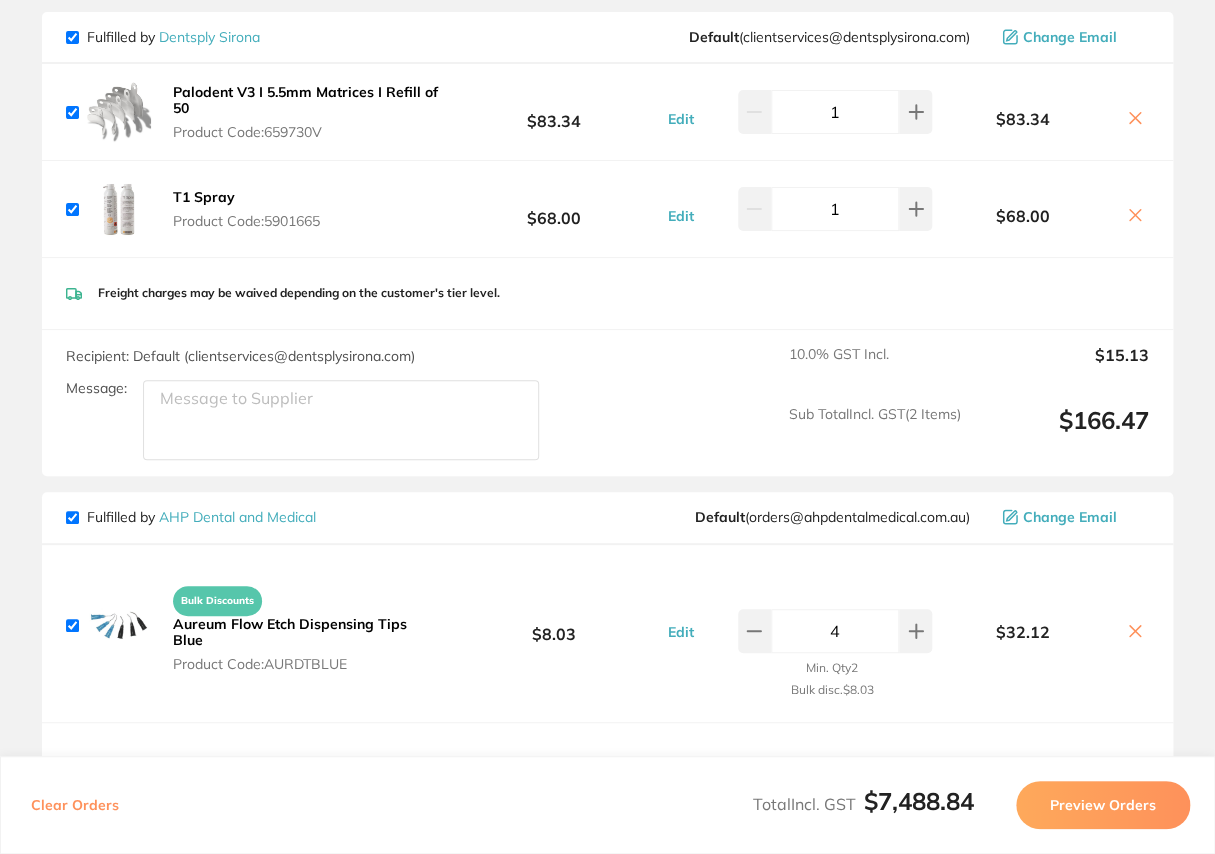 click on "Palodent V3 I 5.5mm Matrices I Refill of 50" at bounding box center [305, 100] 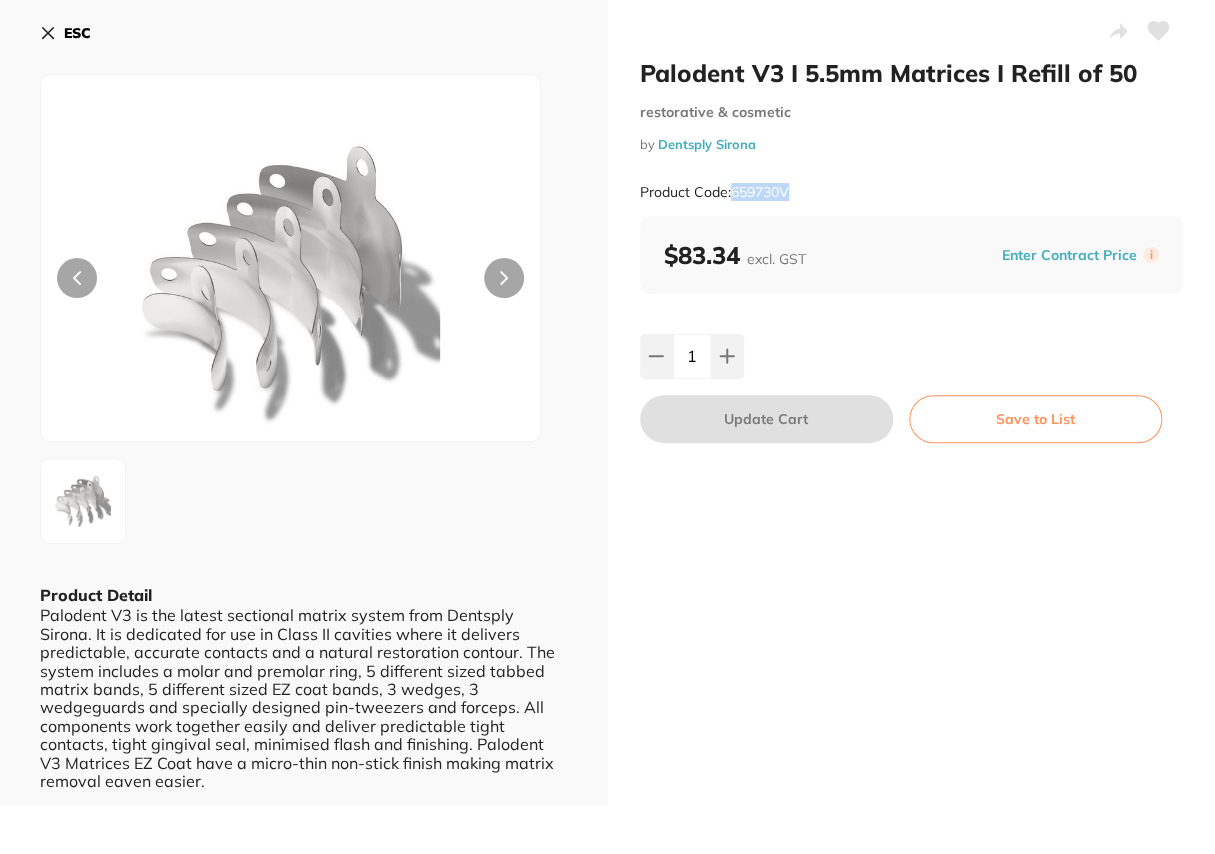 drag, startPoint x: 800, startPoint y: 193, endPoint x: 730, endPoint y: 195, distance: 70.028564 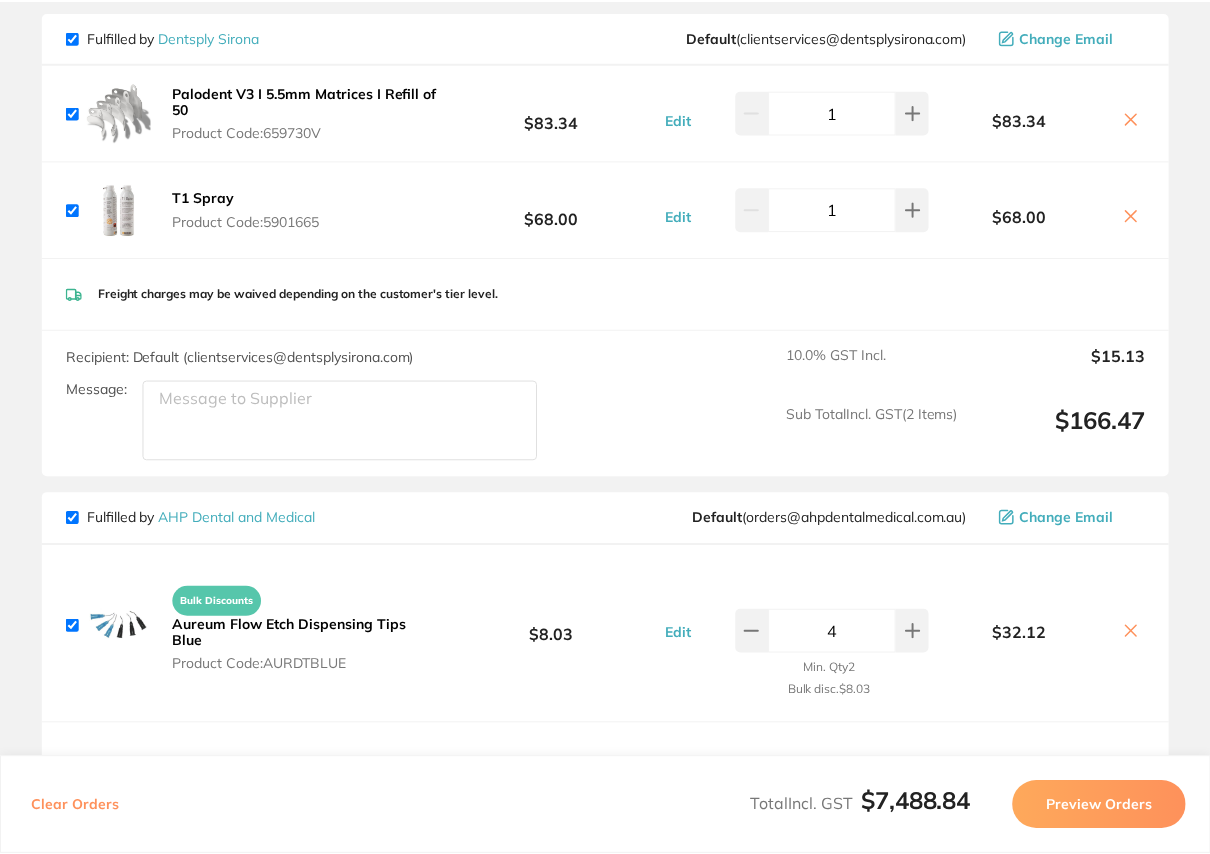 scroll, scrollTop: 0, scrollLeft: 0, axis: both 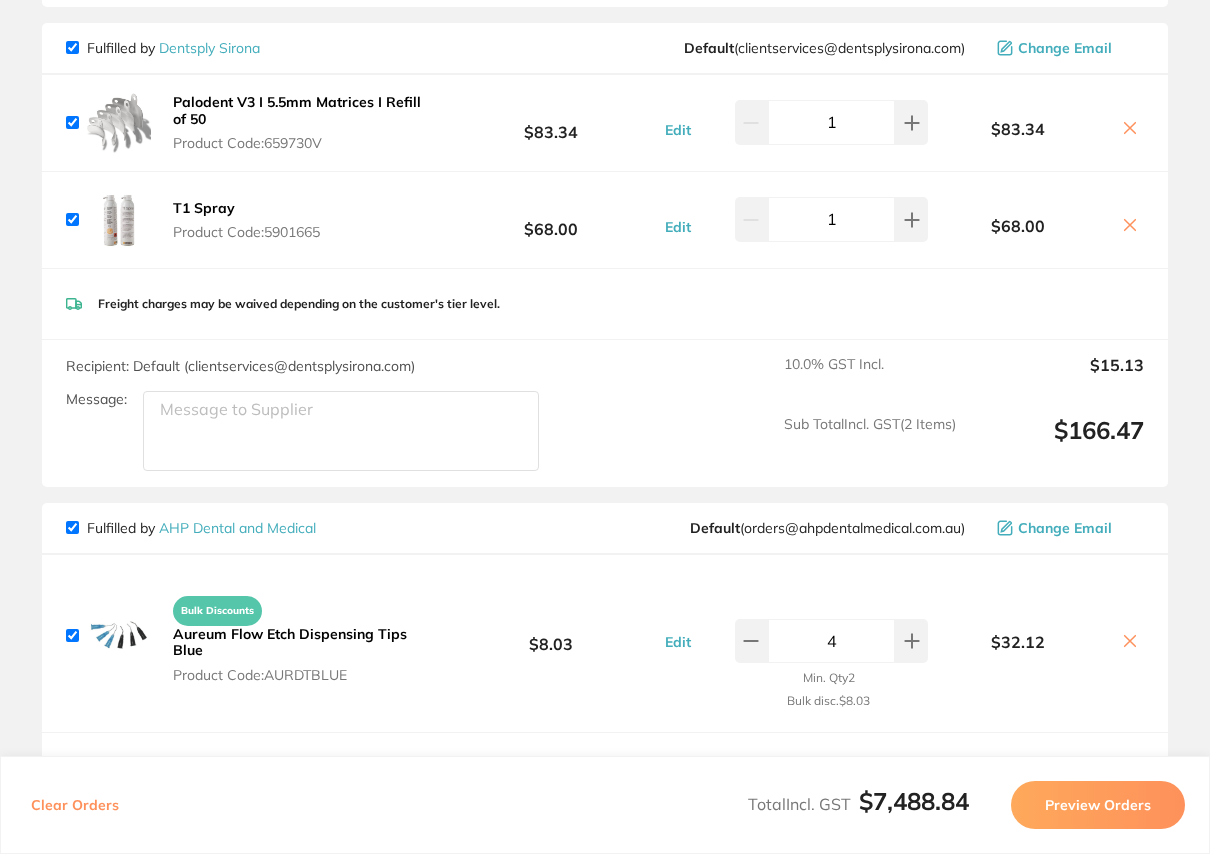 click 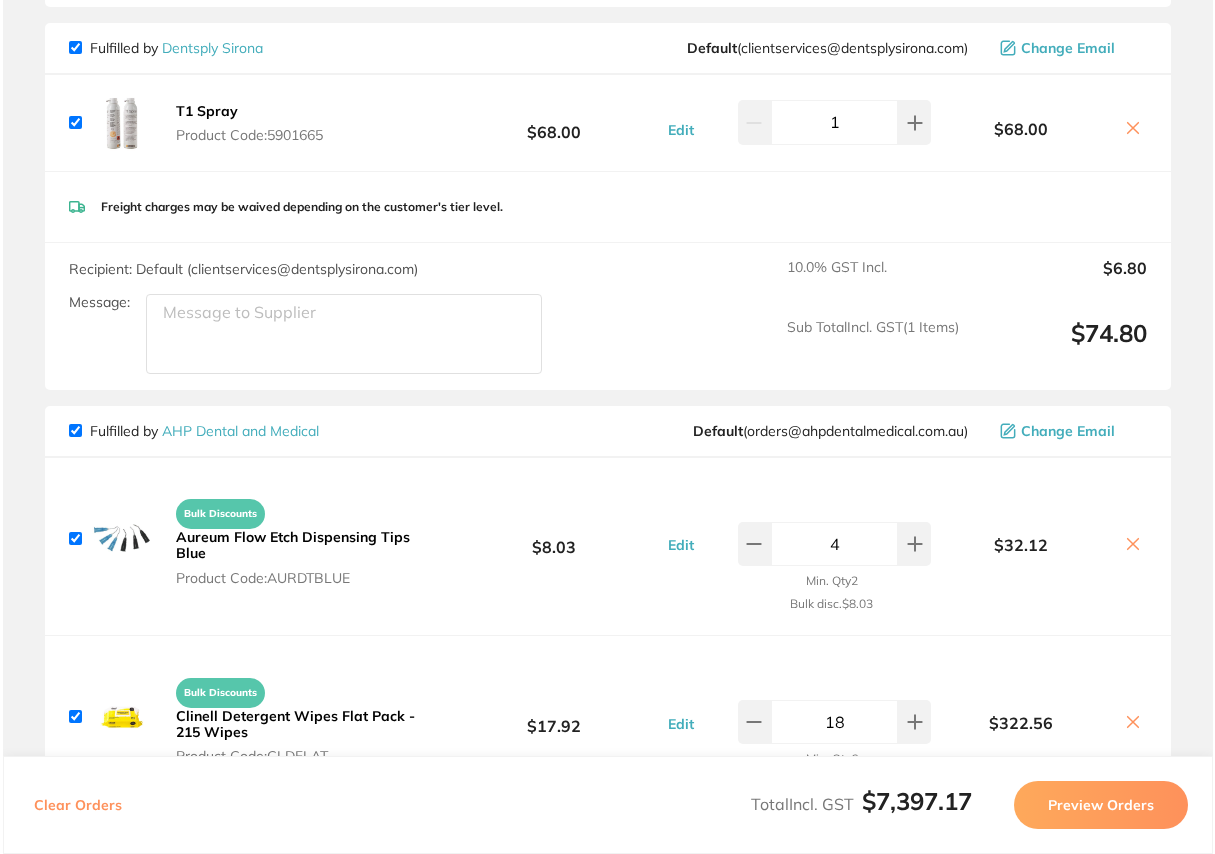 scroll, scrollTop: 0, scrollLeft: 0, axis: both 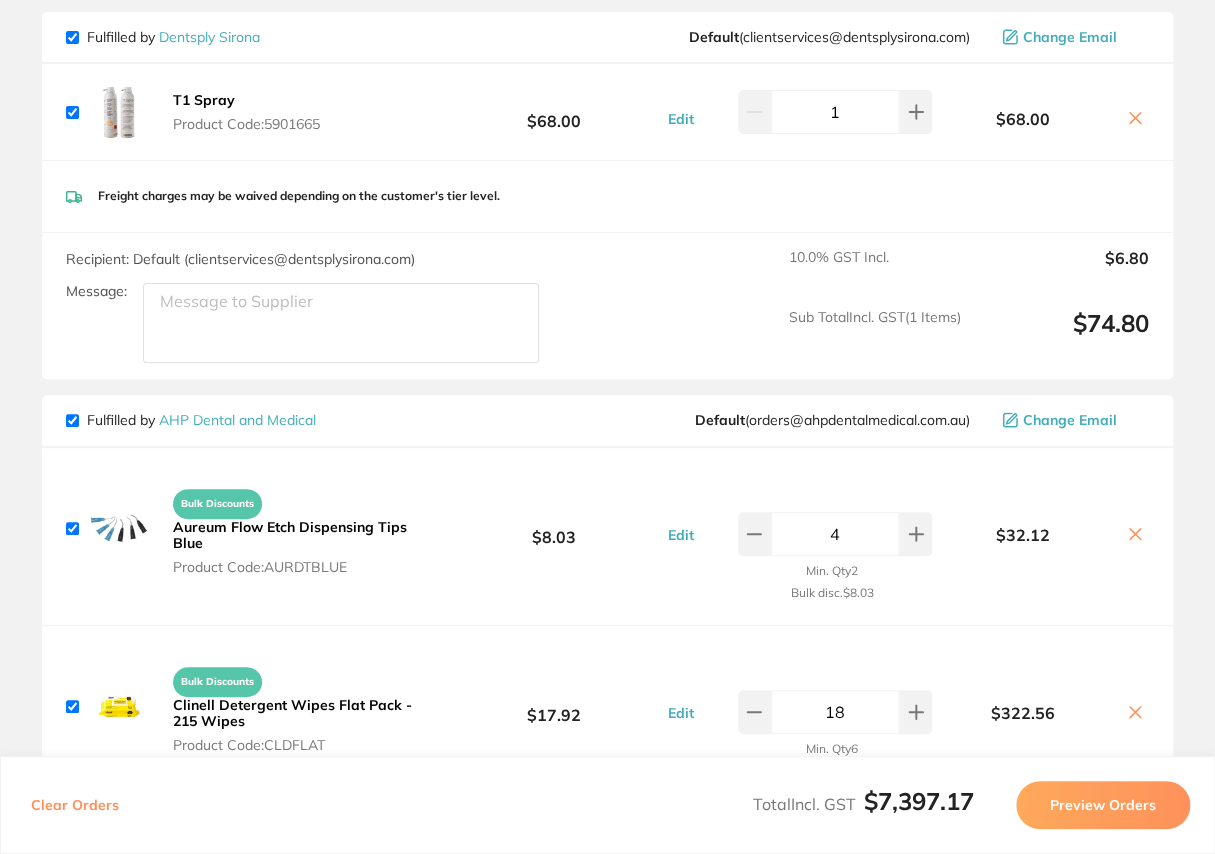 click 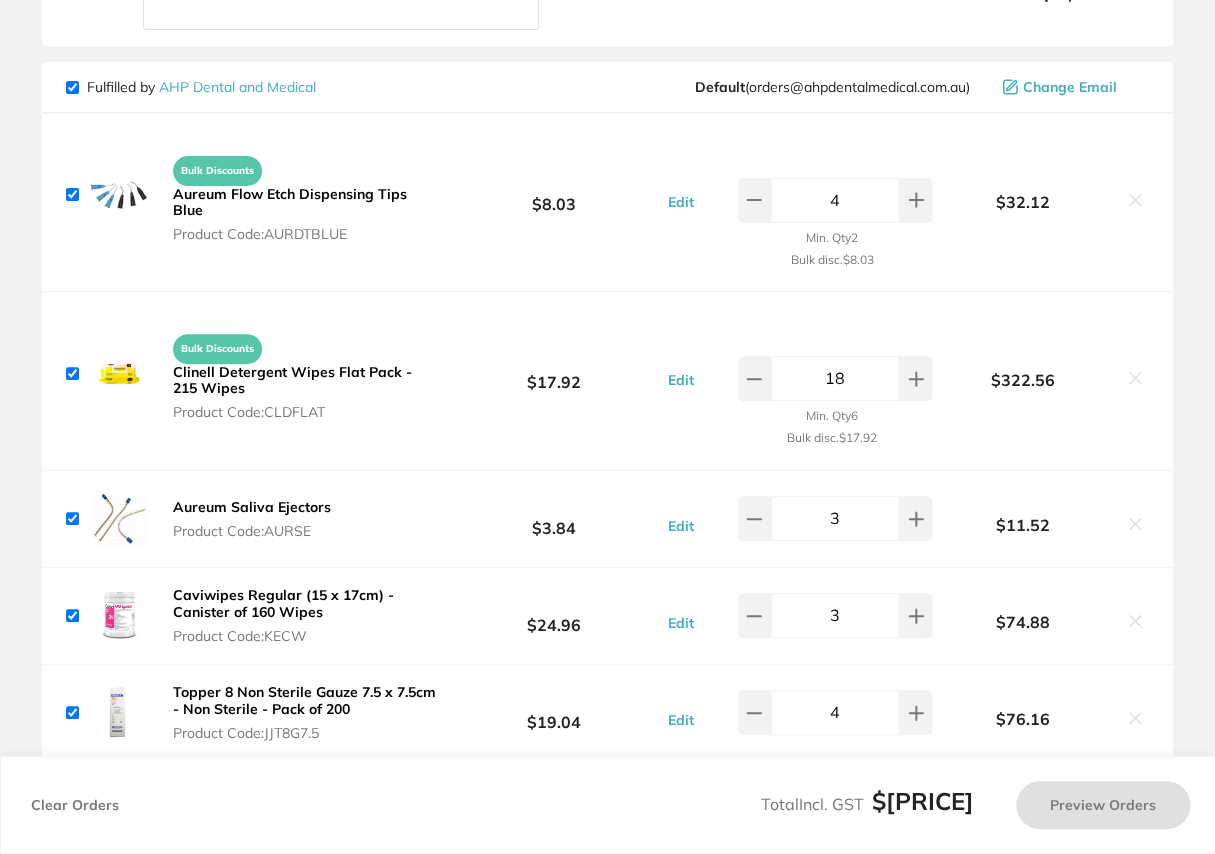 checkbox on "true" 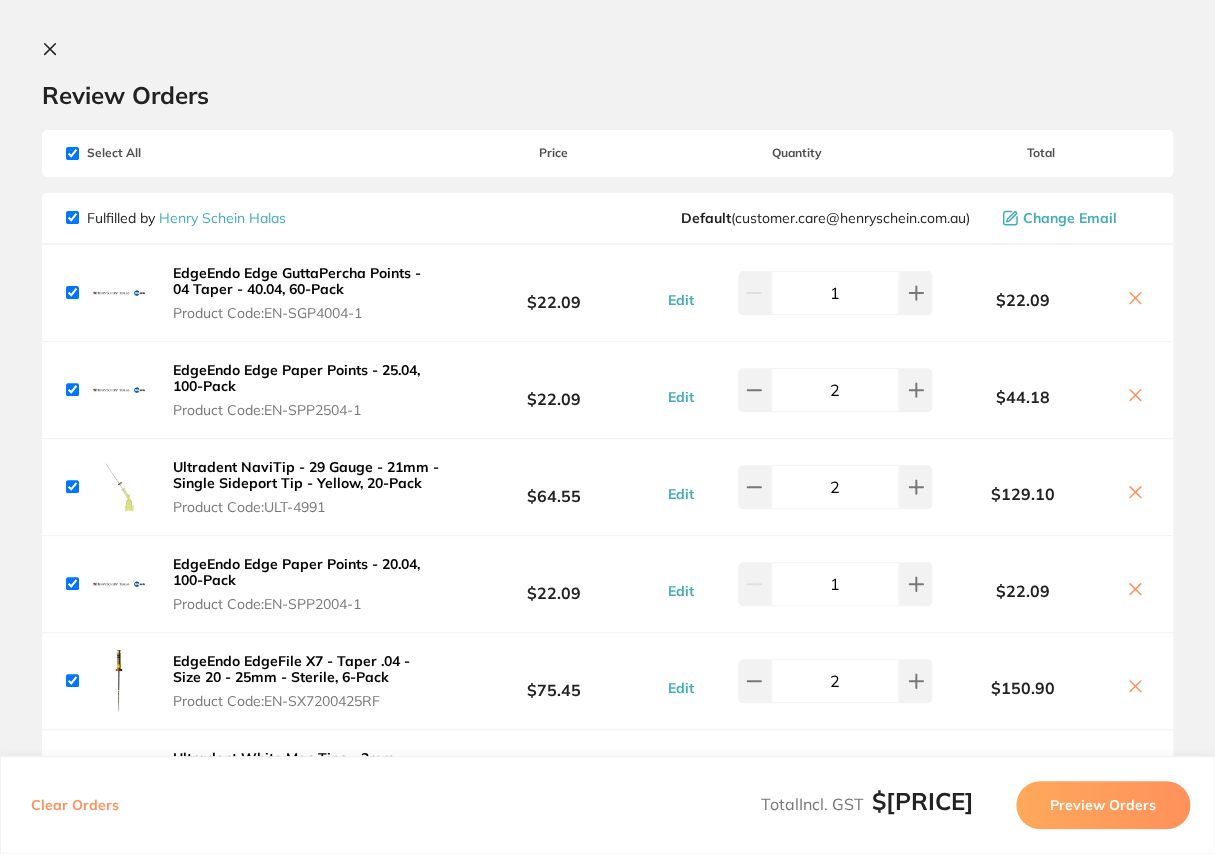 scroll, scrollTop: 0, scrollLeft: 0, axis: both 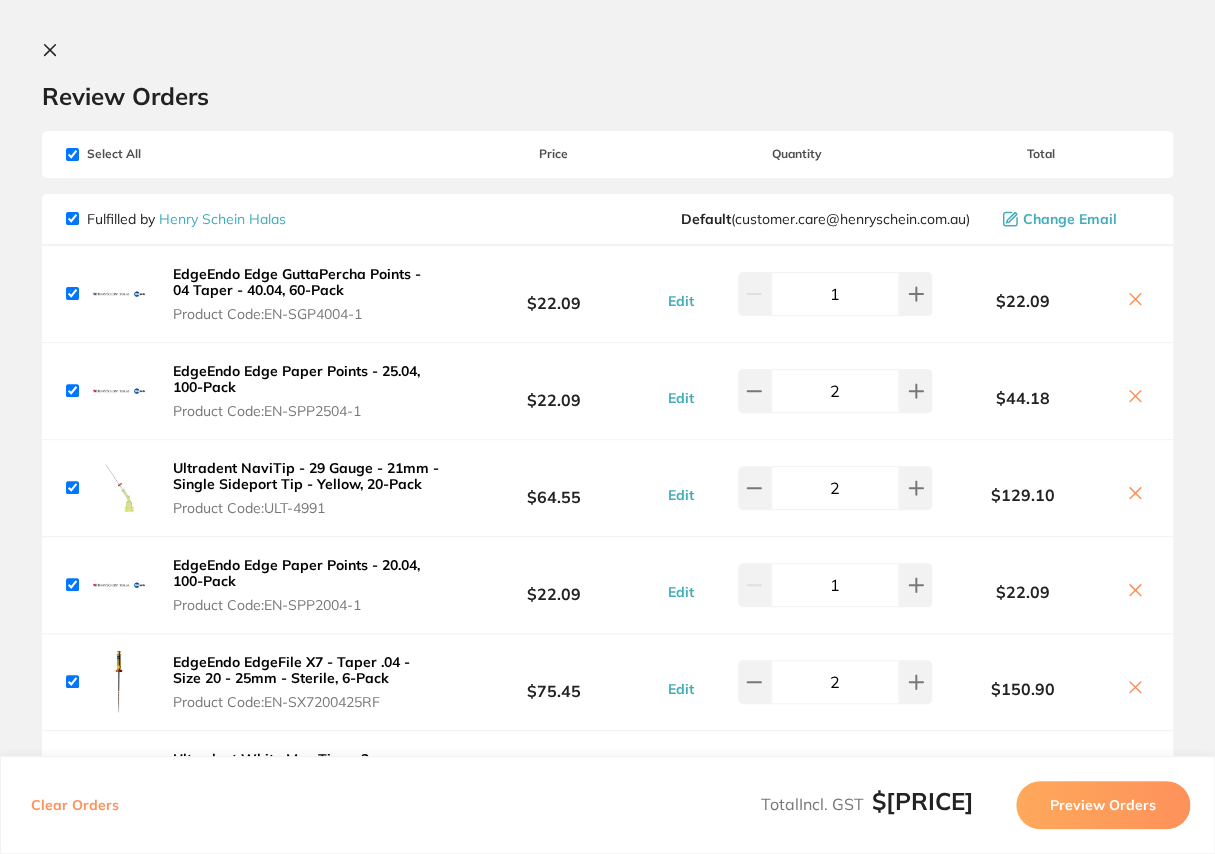 click 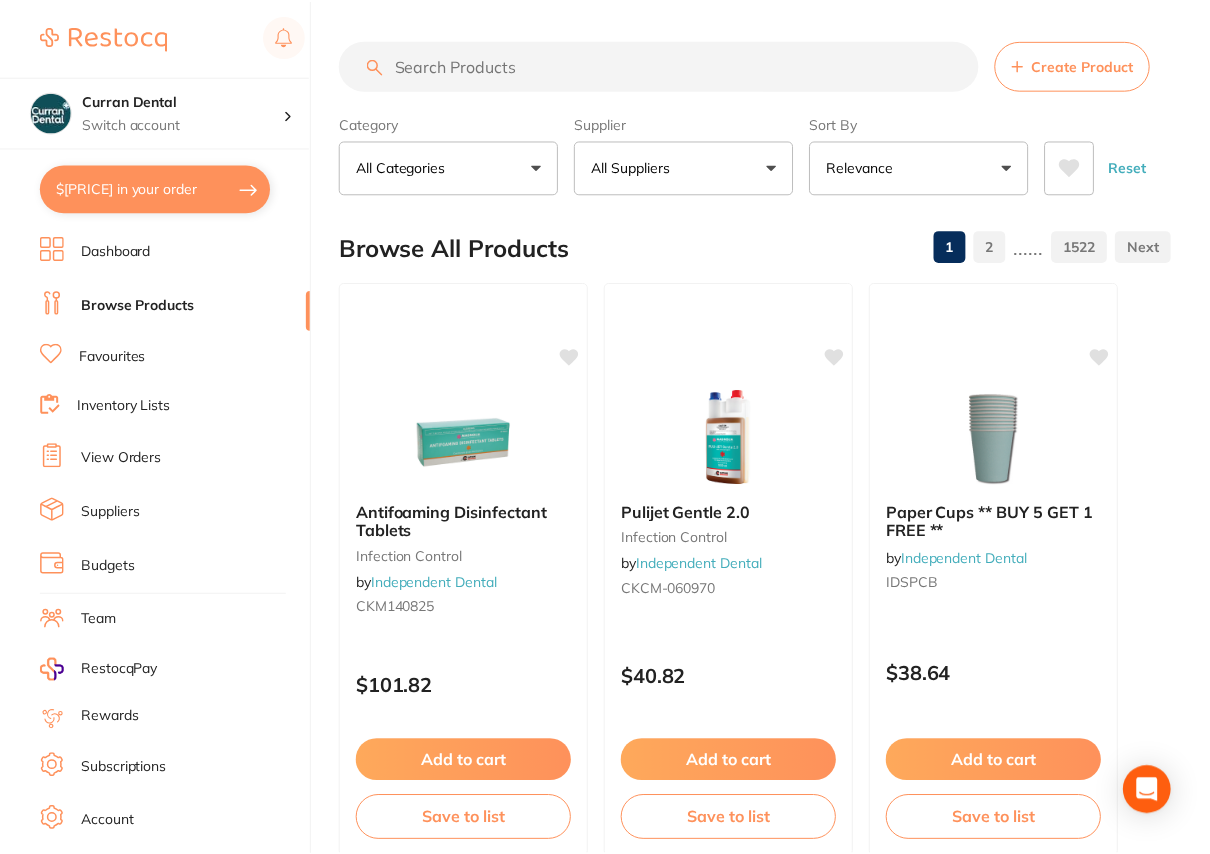 scroll, scrollTop: 0, scrollLeft: 0, axis: both 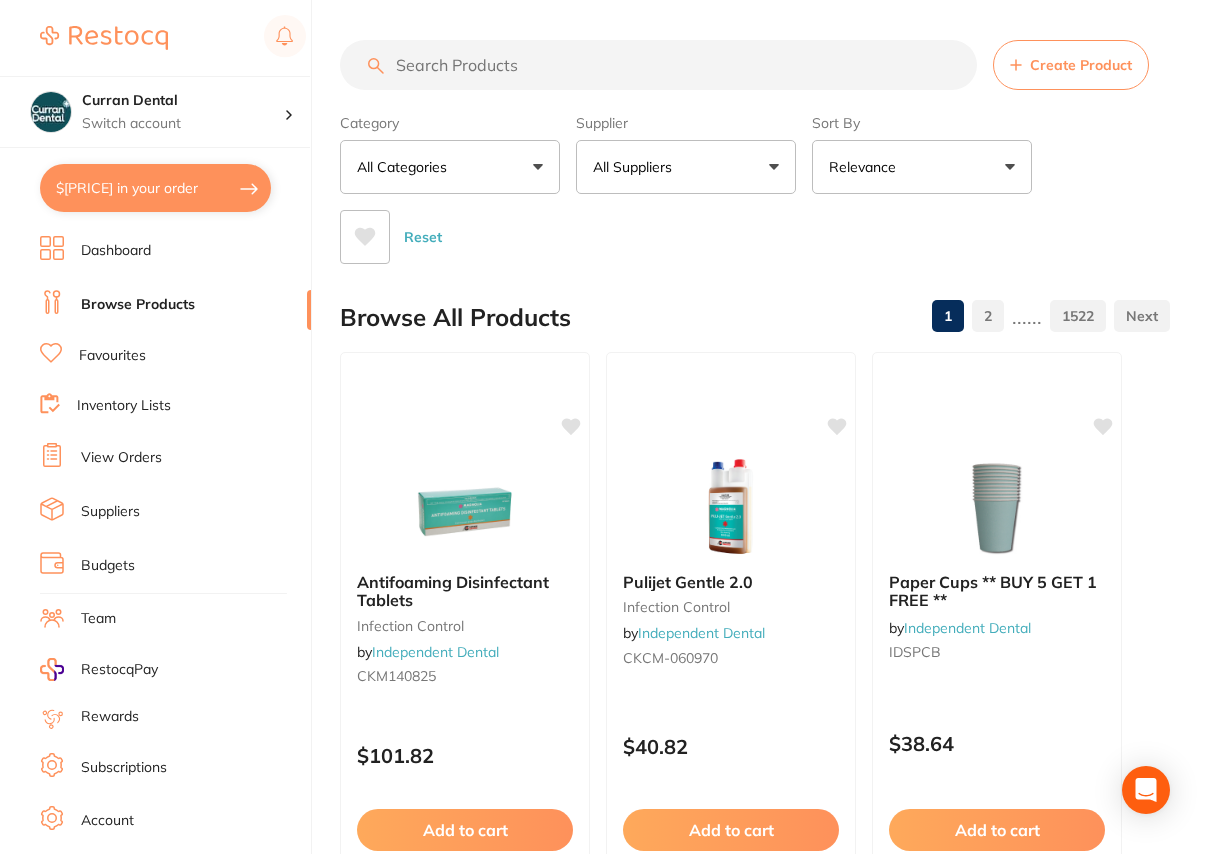 click at bounding box center [658, 65] 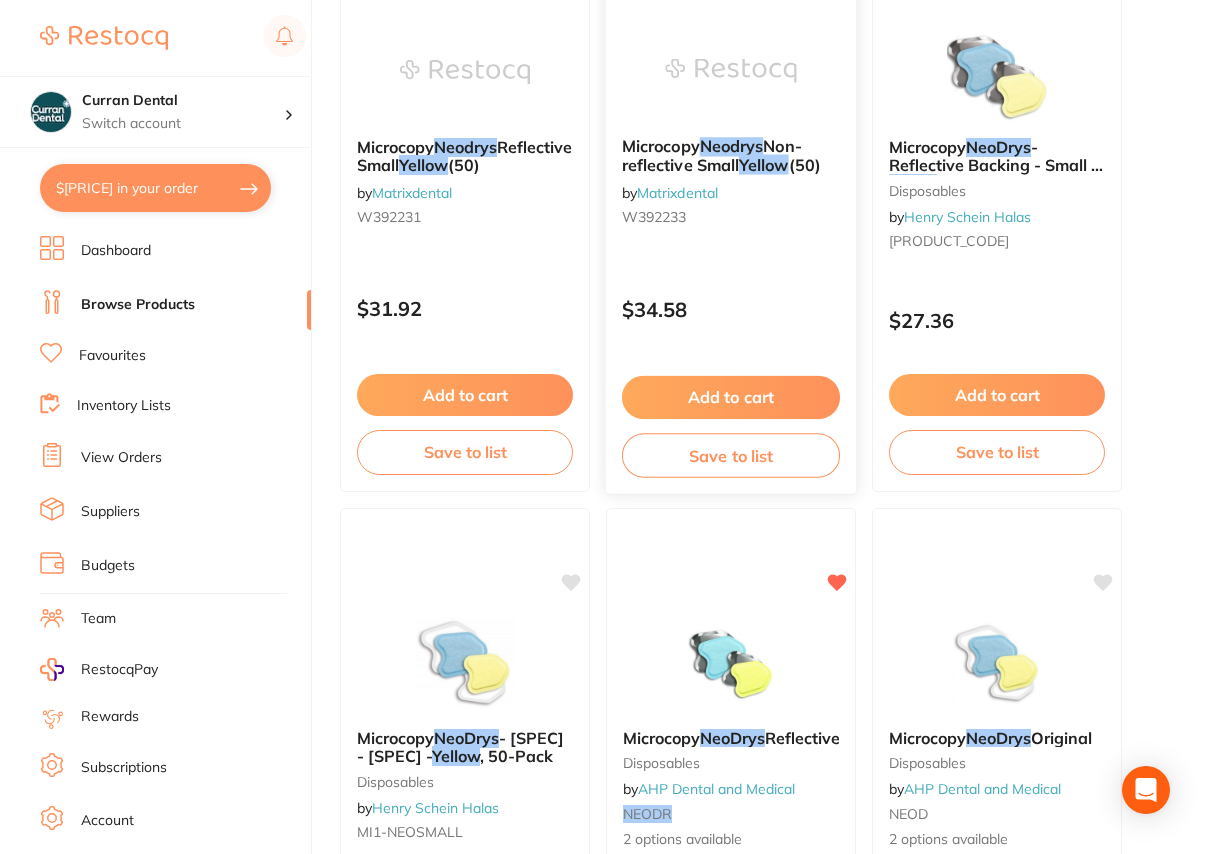 scroll, scrollTop: 1636, scrollLeft: 0, axis: vertical 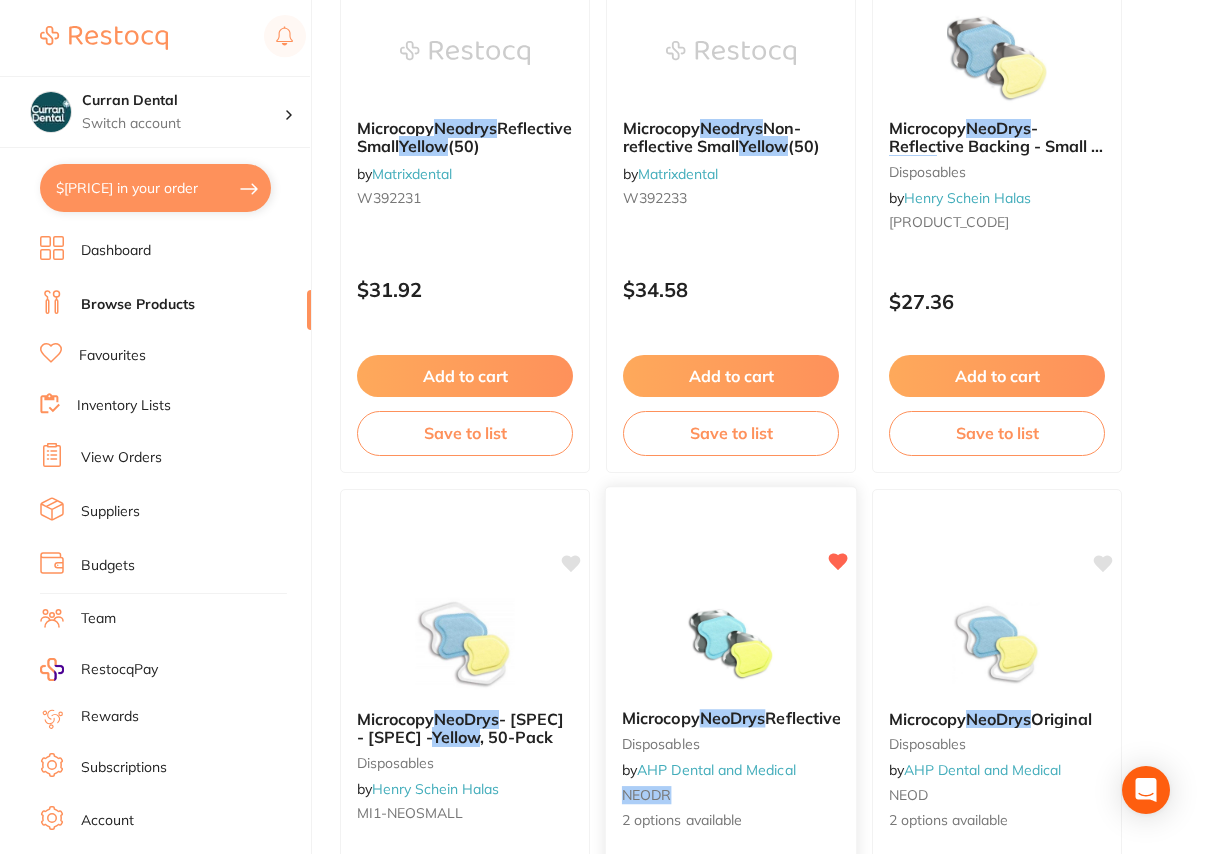 type on "neodry yellow" 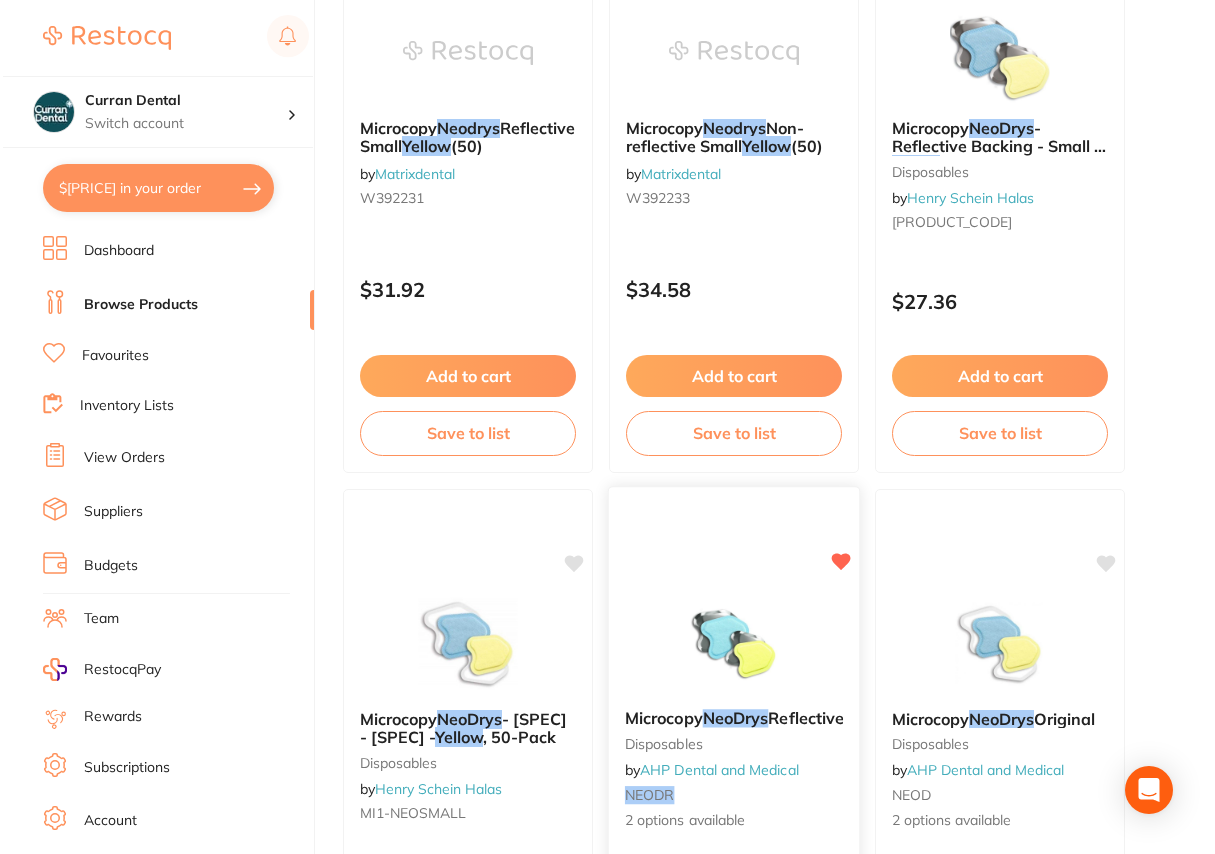 scroll, scrollTop: 0, scrollLeft: 0, axis: both 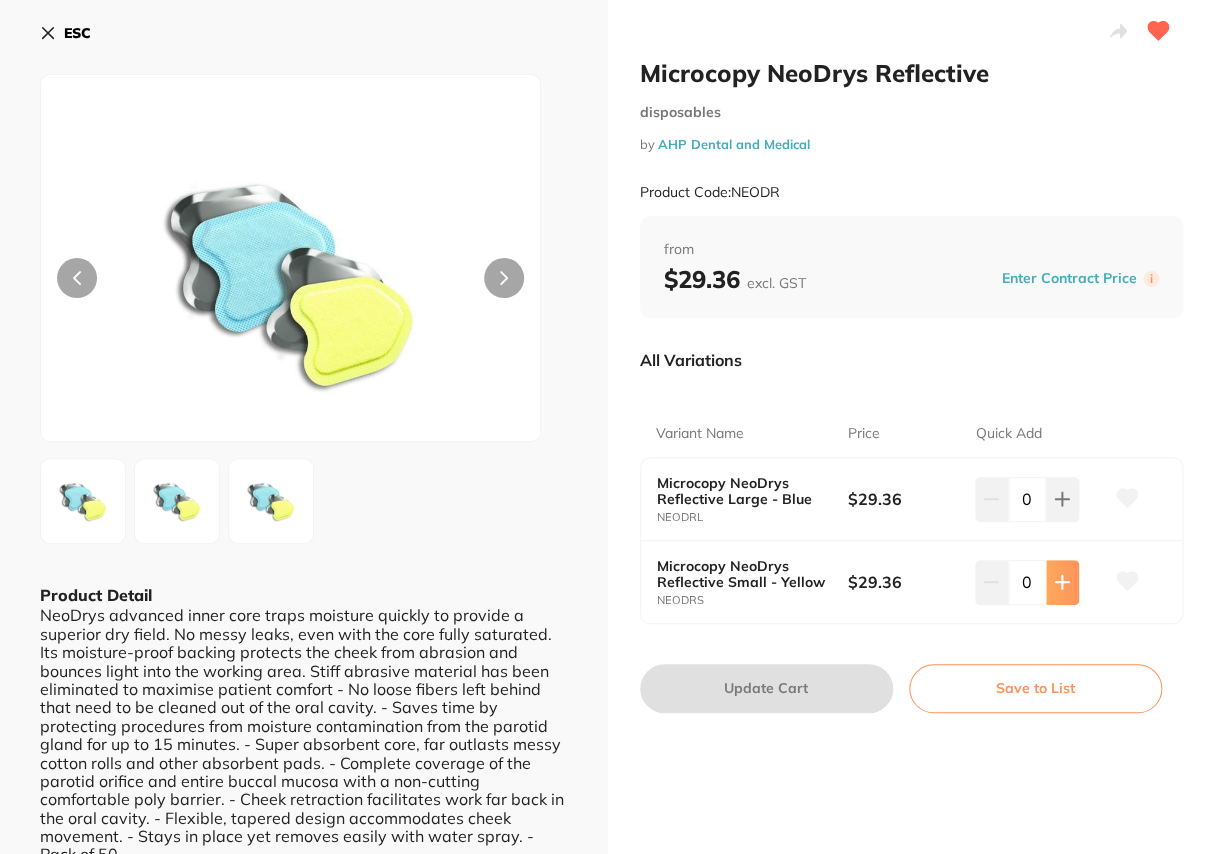 click 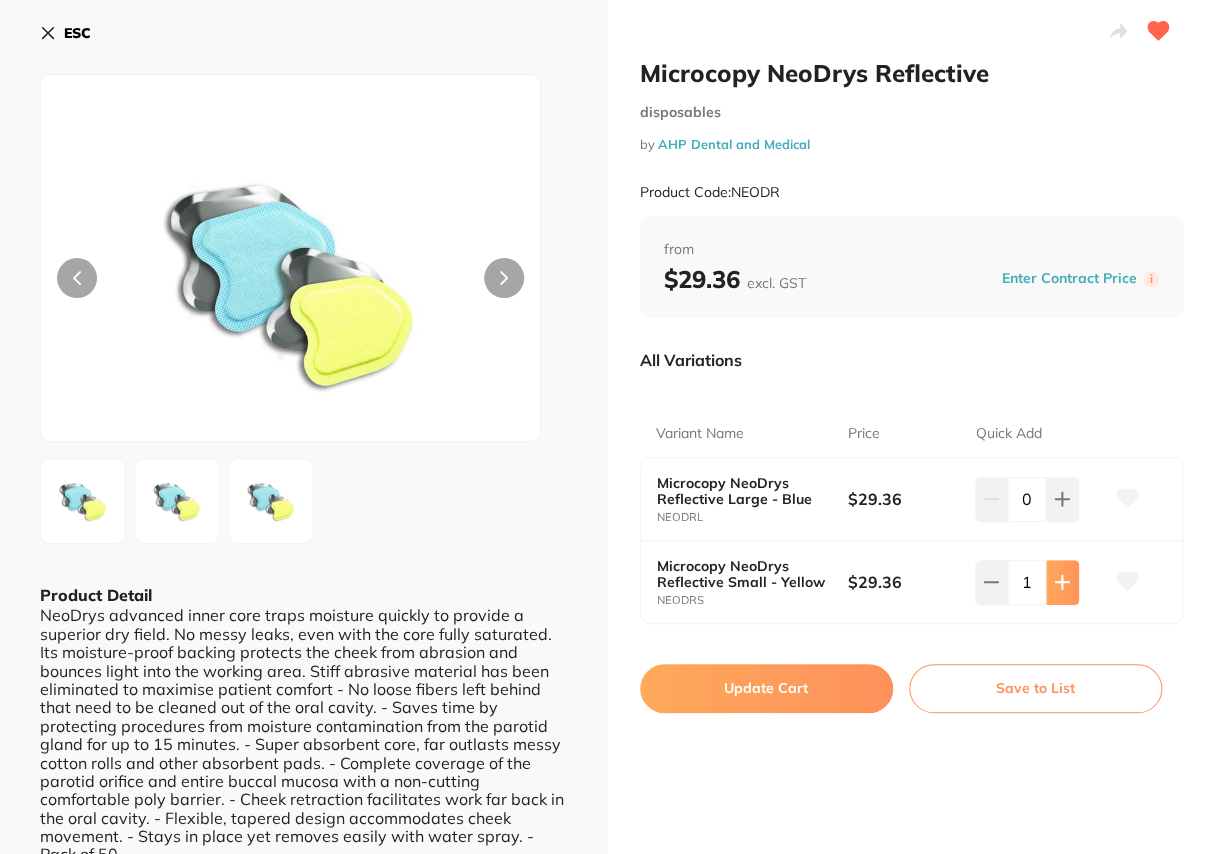 click 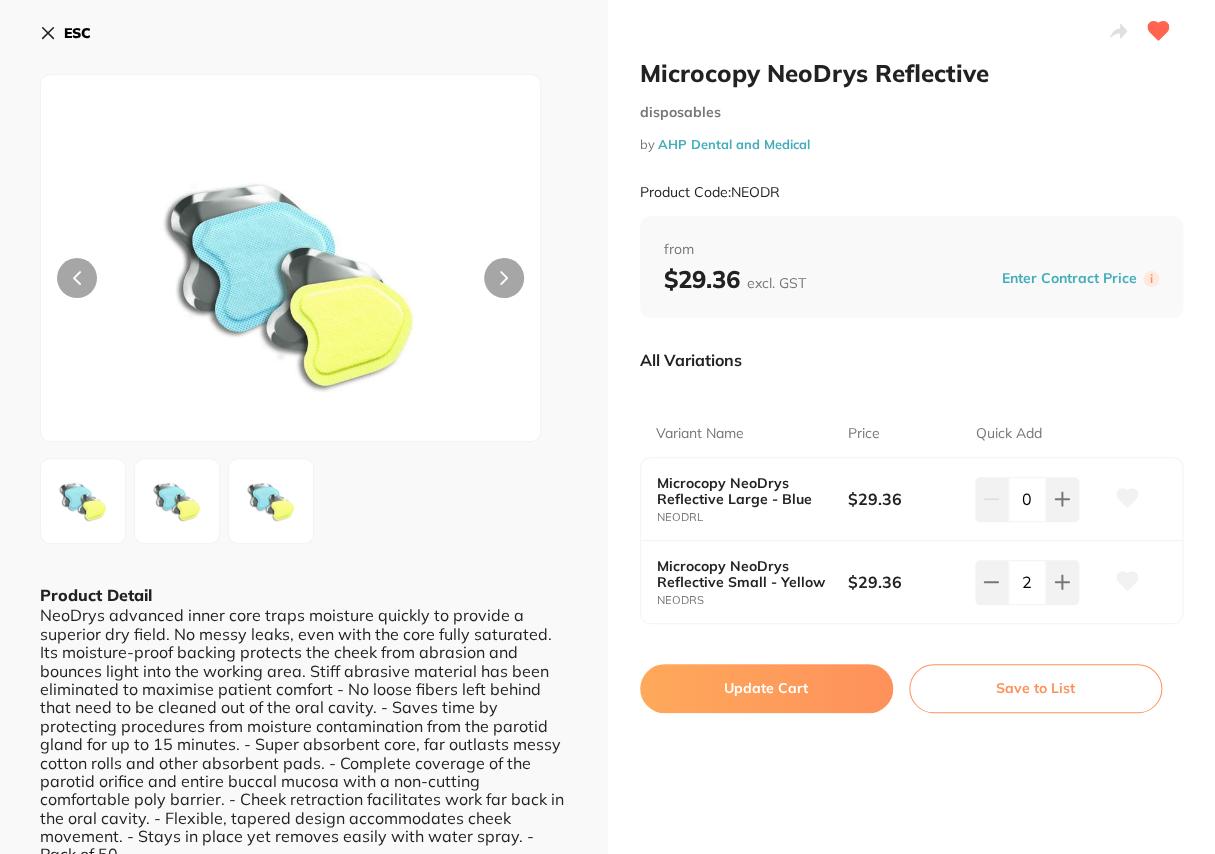 click on "Update Cart" at bounding box center [766, 688] 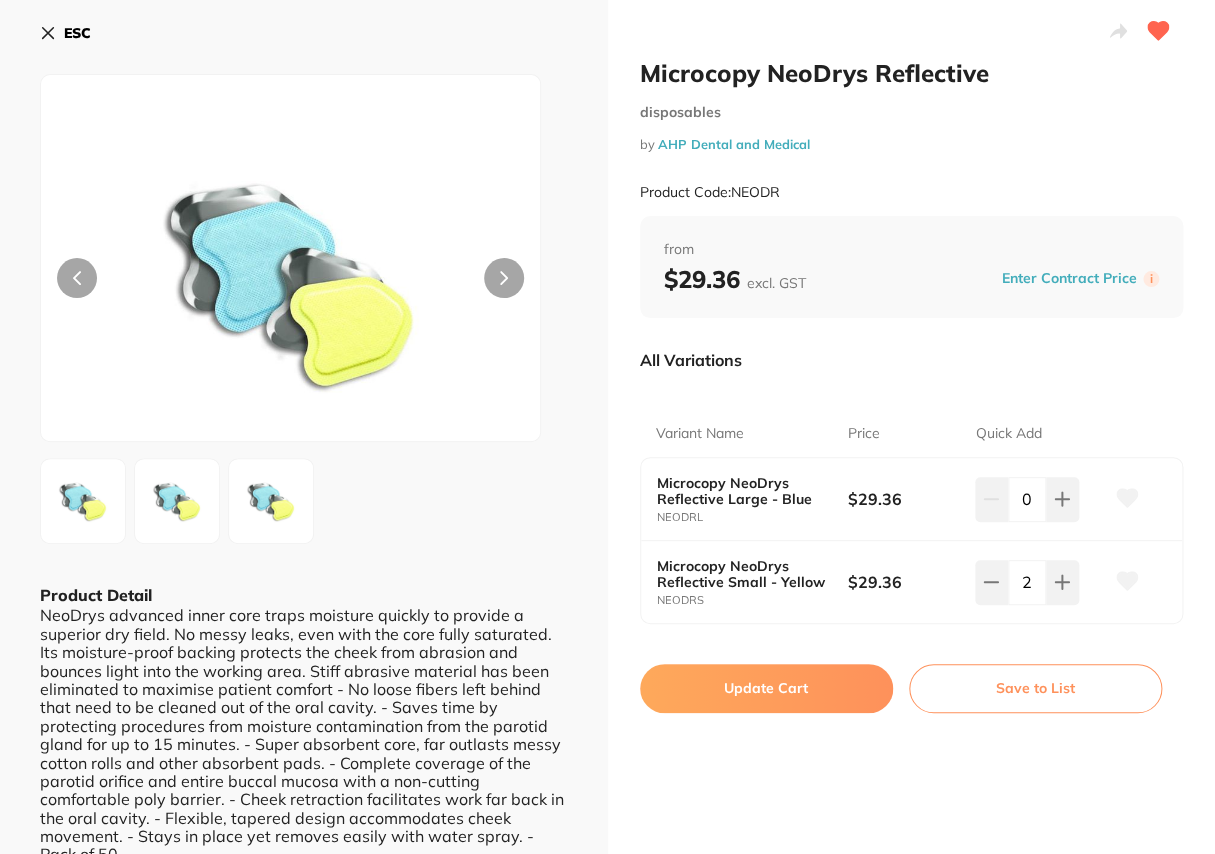checkbox on "false" 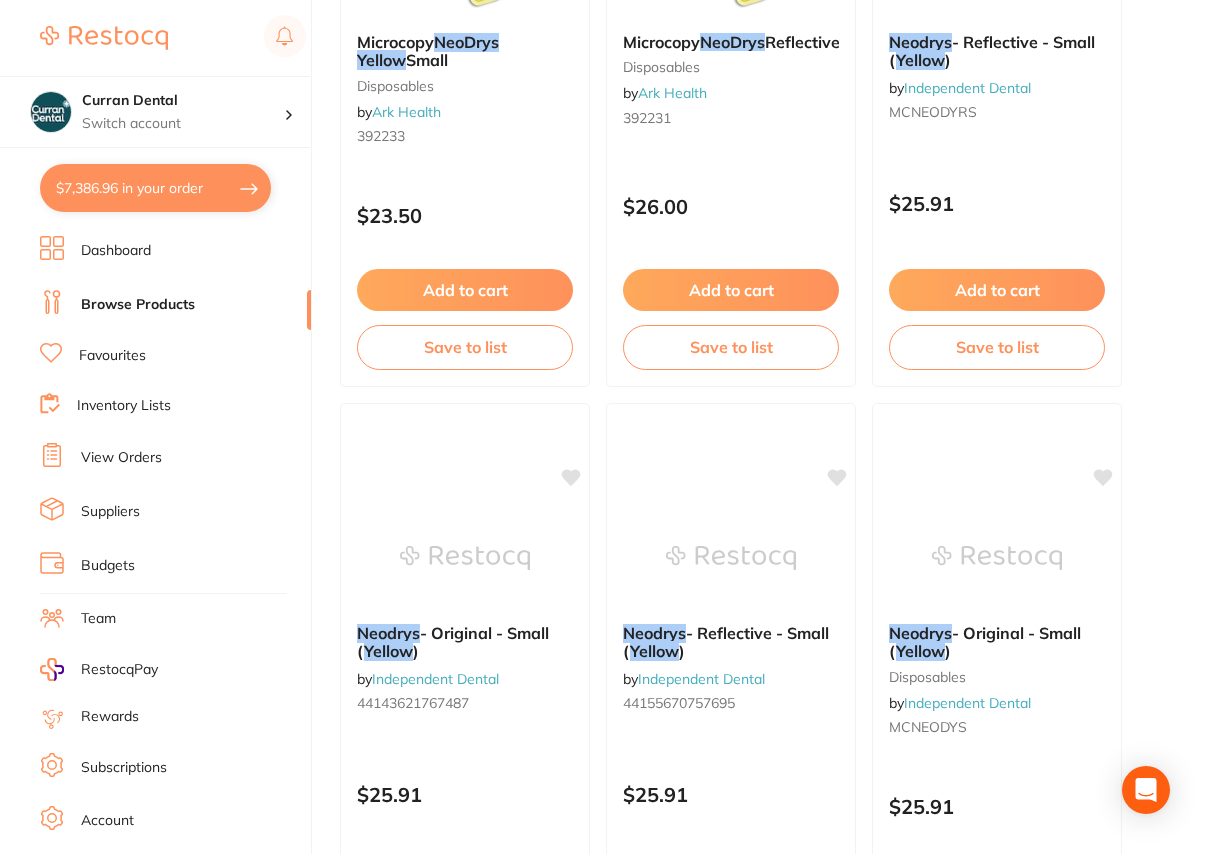 scroll, scrollTop: 0, scrollLeft: 0, axis: both 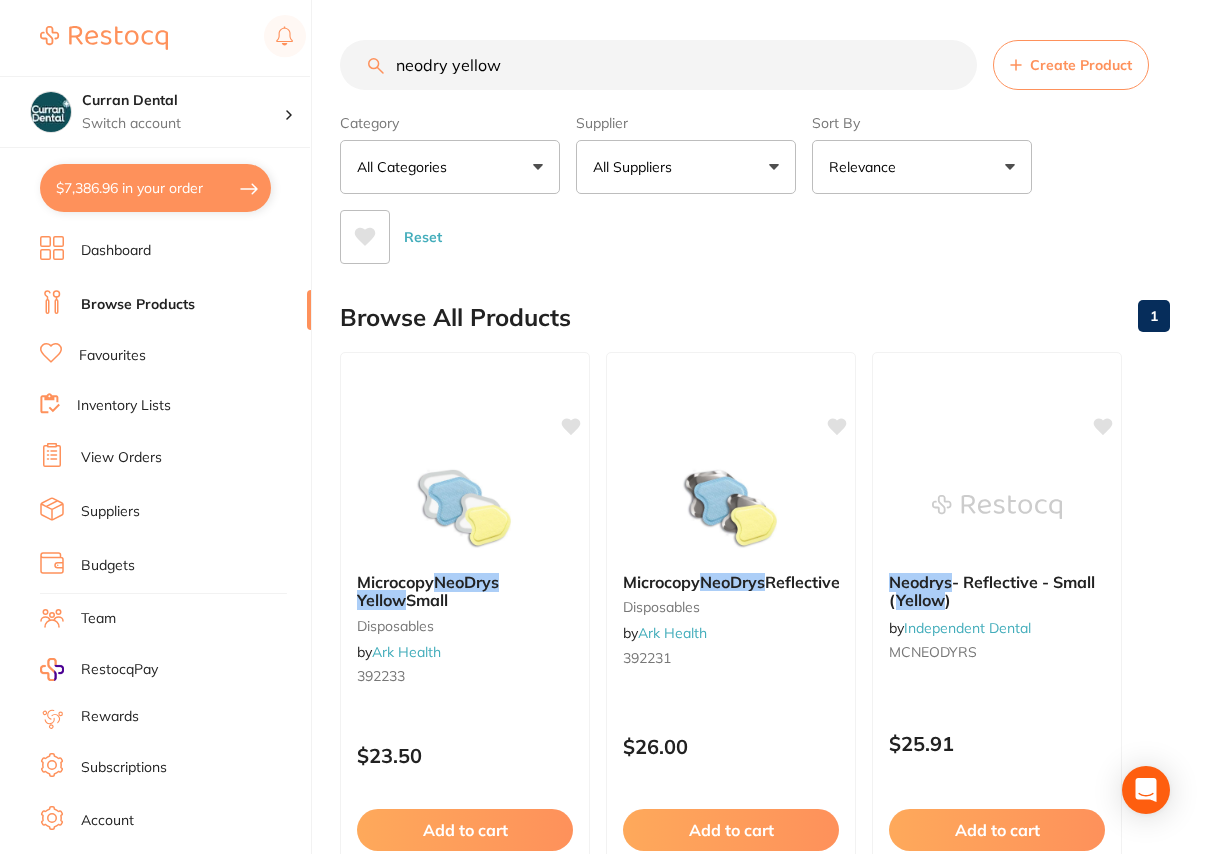 drag, startPoint x: 511, startPoint y: 66, endPoint x: 348, endPoint y: 71, distance: 163.07668 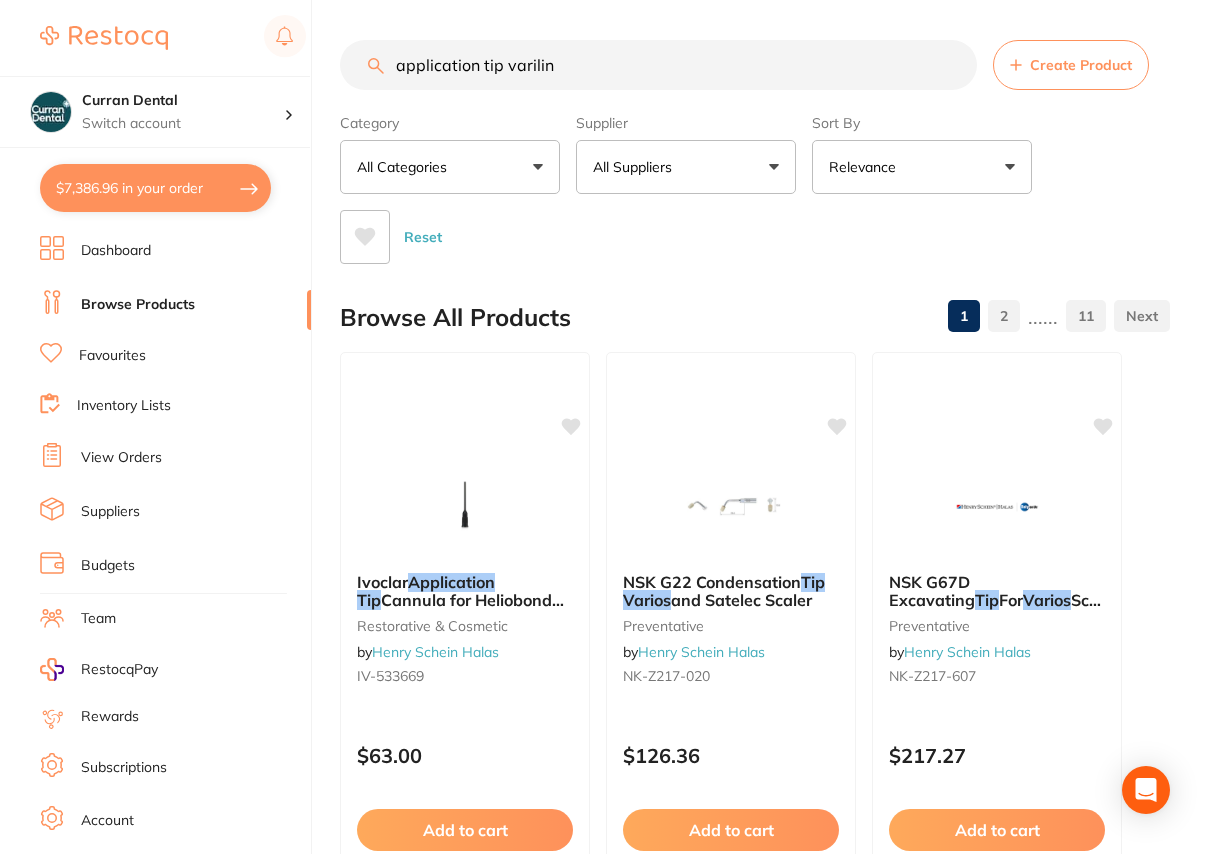 type on "application tip varilink" 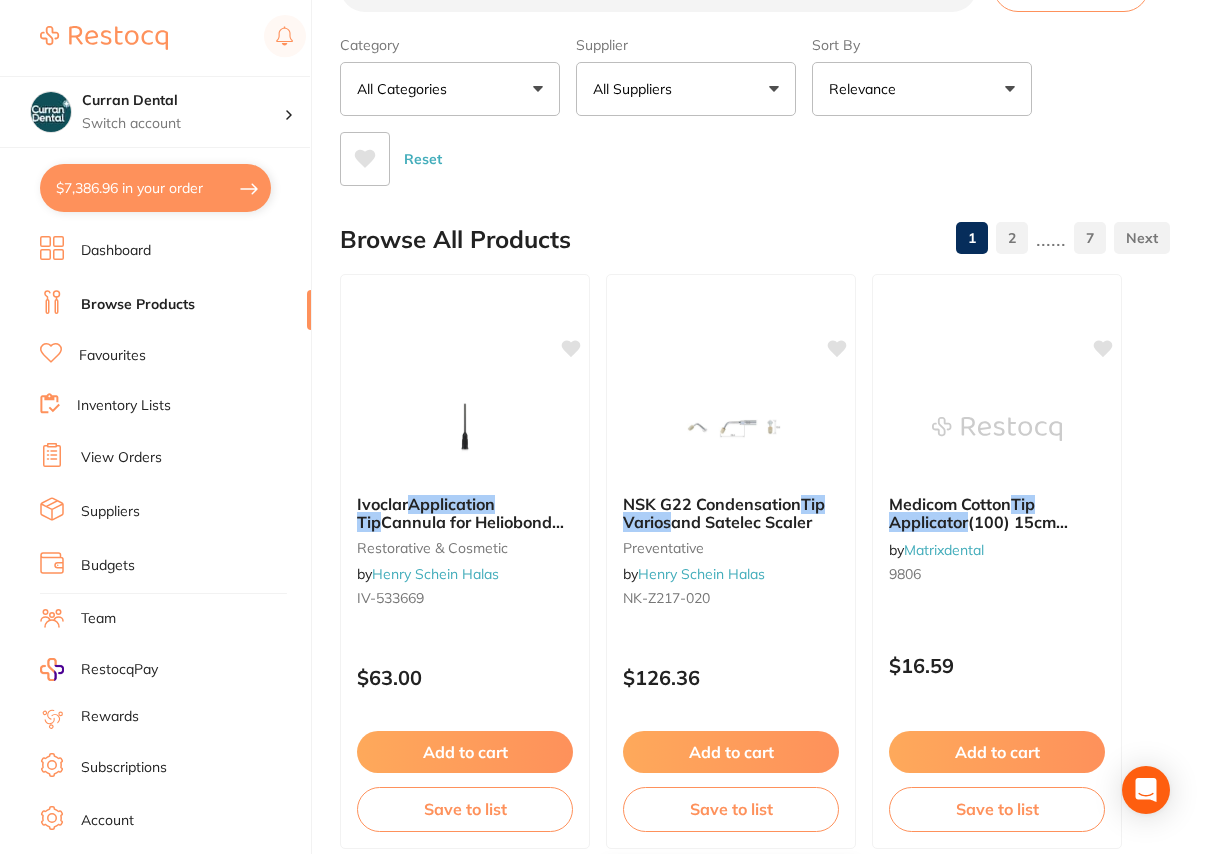 scroll, scrollTop: 0, scrollLeft: 0, axis: both 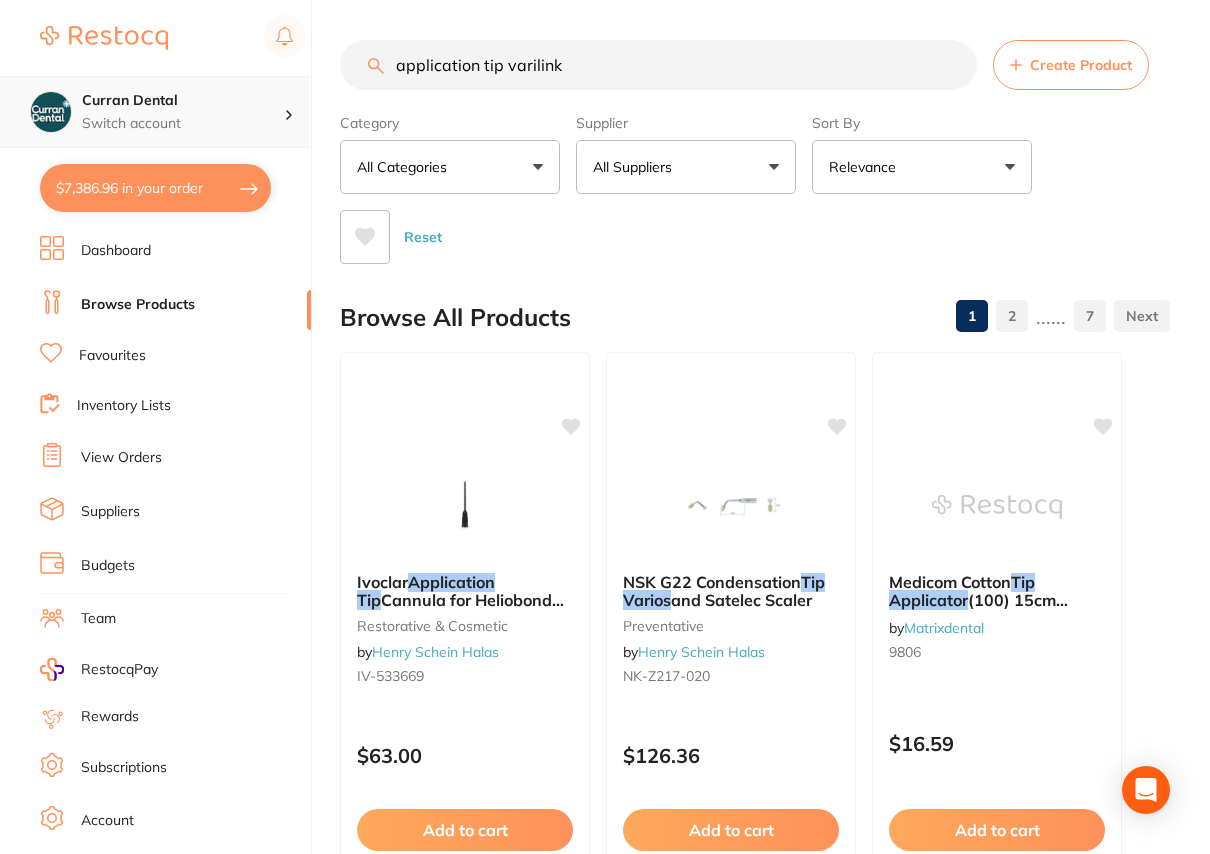 drag, startPoint x: 661, startPoint y: 80, endPoint x: 234, endPoint y: 75, distance: 427.02927 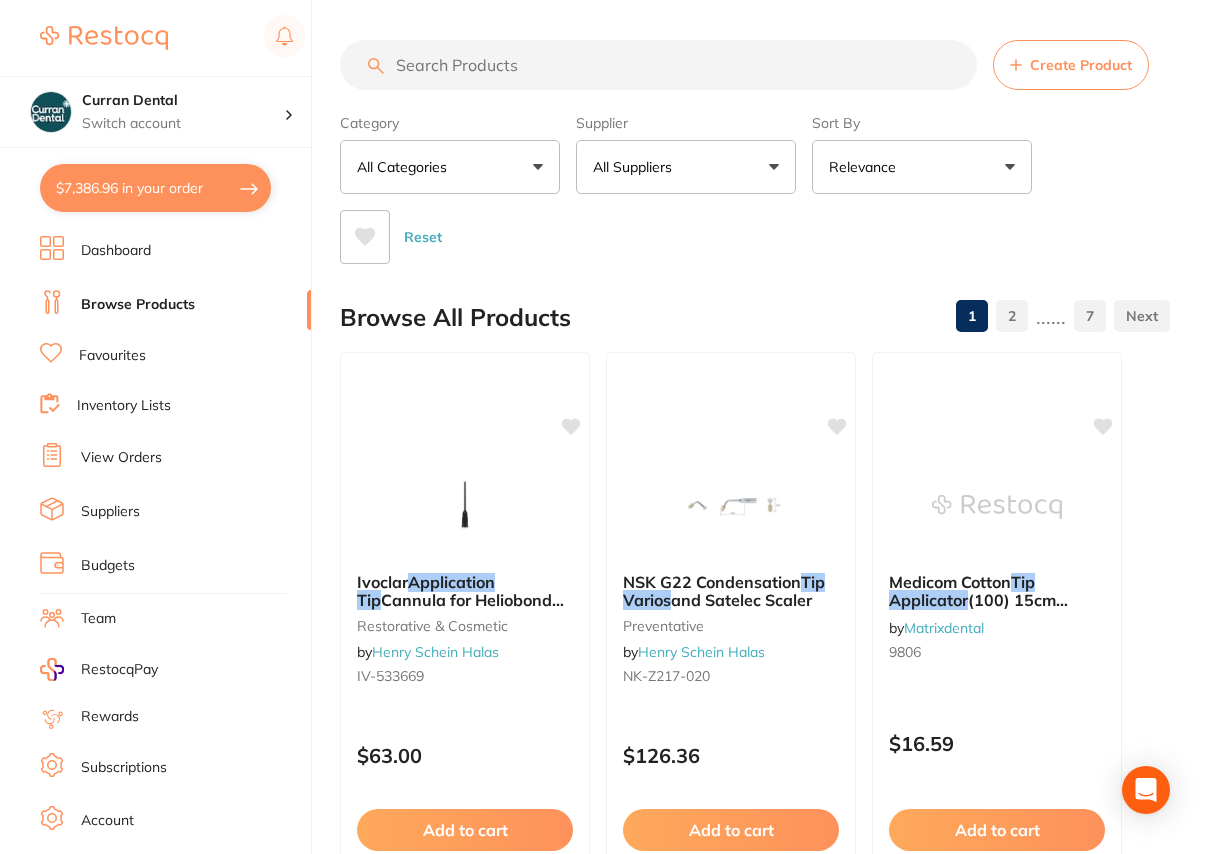 scroll, scrollTop: 0, scrollLeft: 0, axis: both 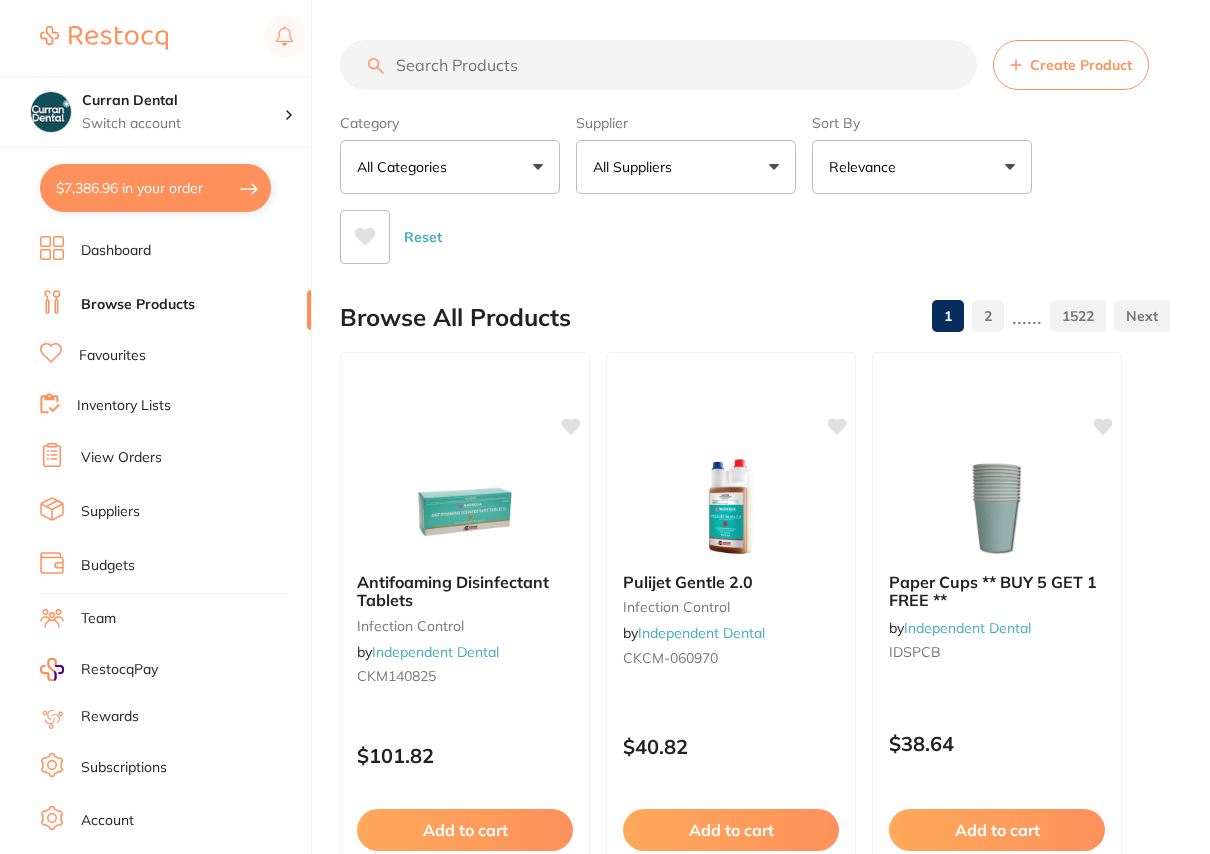 click on "All Suppliers" at bounding box center (686, 167) 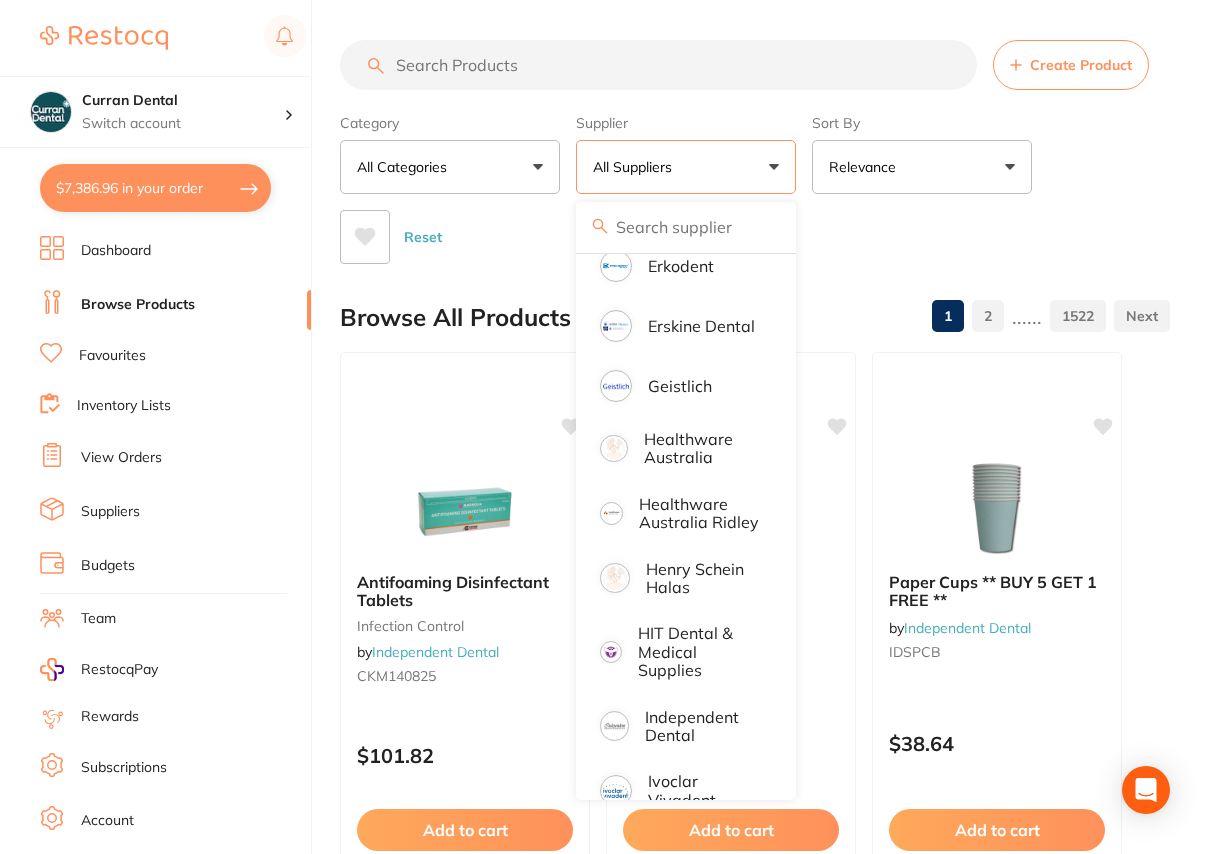 scroll, scrollTop: 909, scrollLeft: 0, axis: vertical 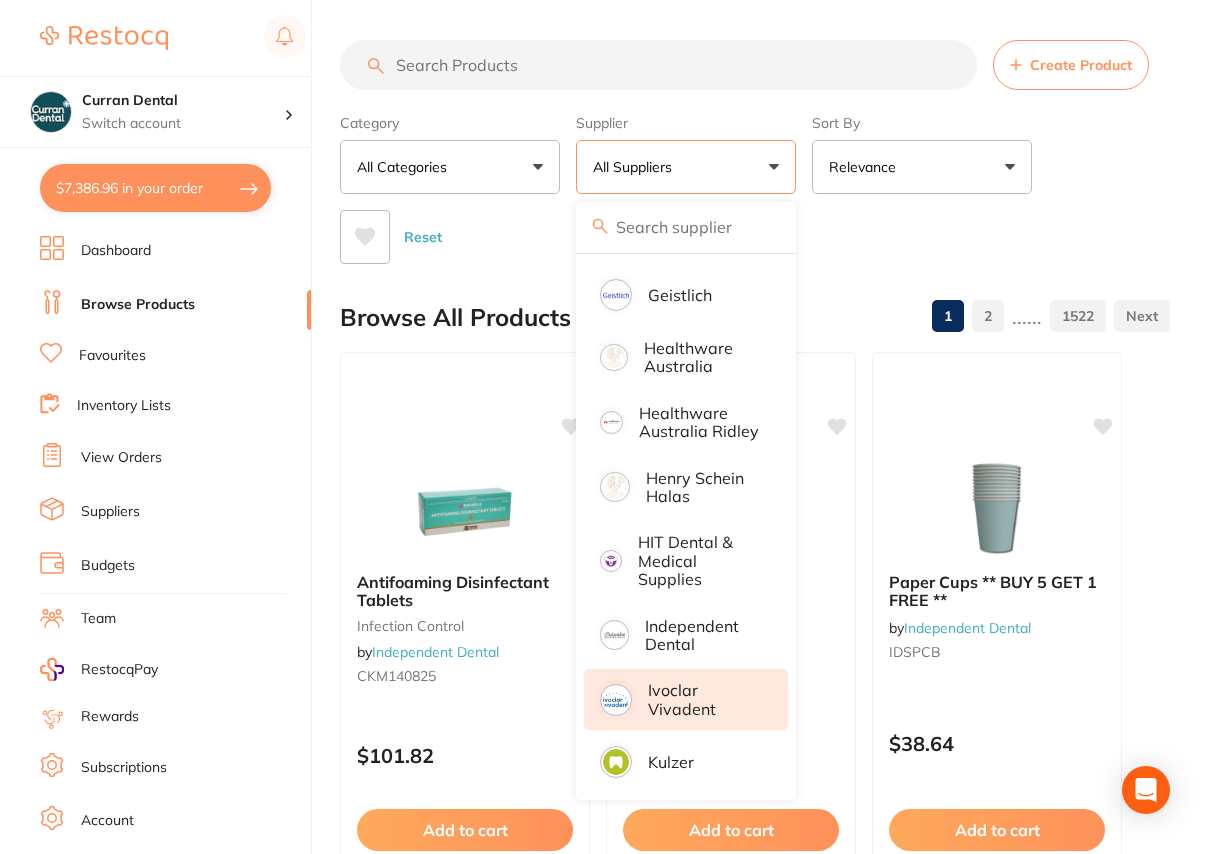 click on "Ivoclar Vivadent" at bounding box center [704, 699] 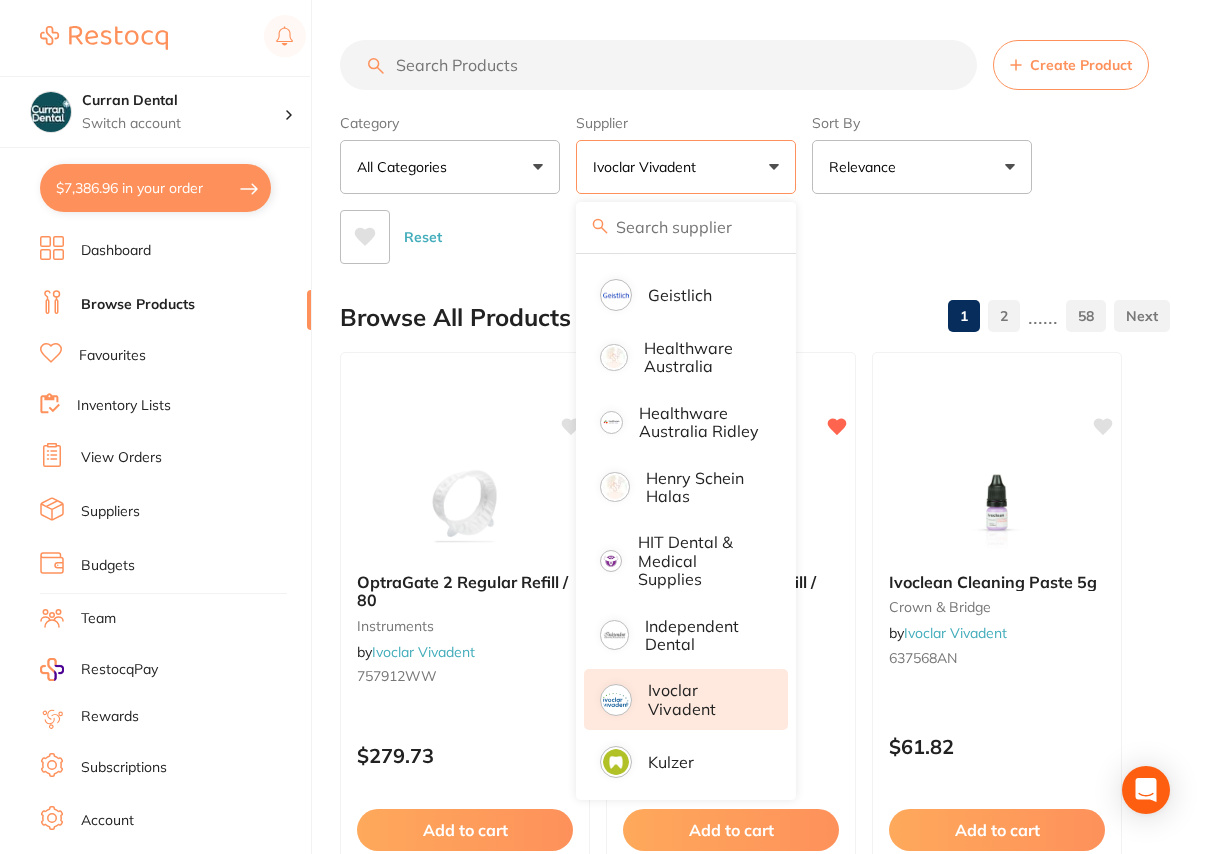 click at bounding box center [658, 65] 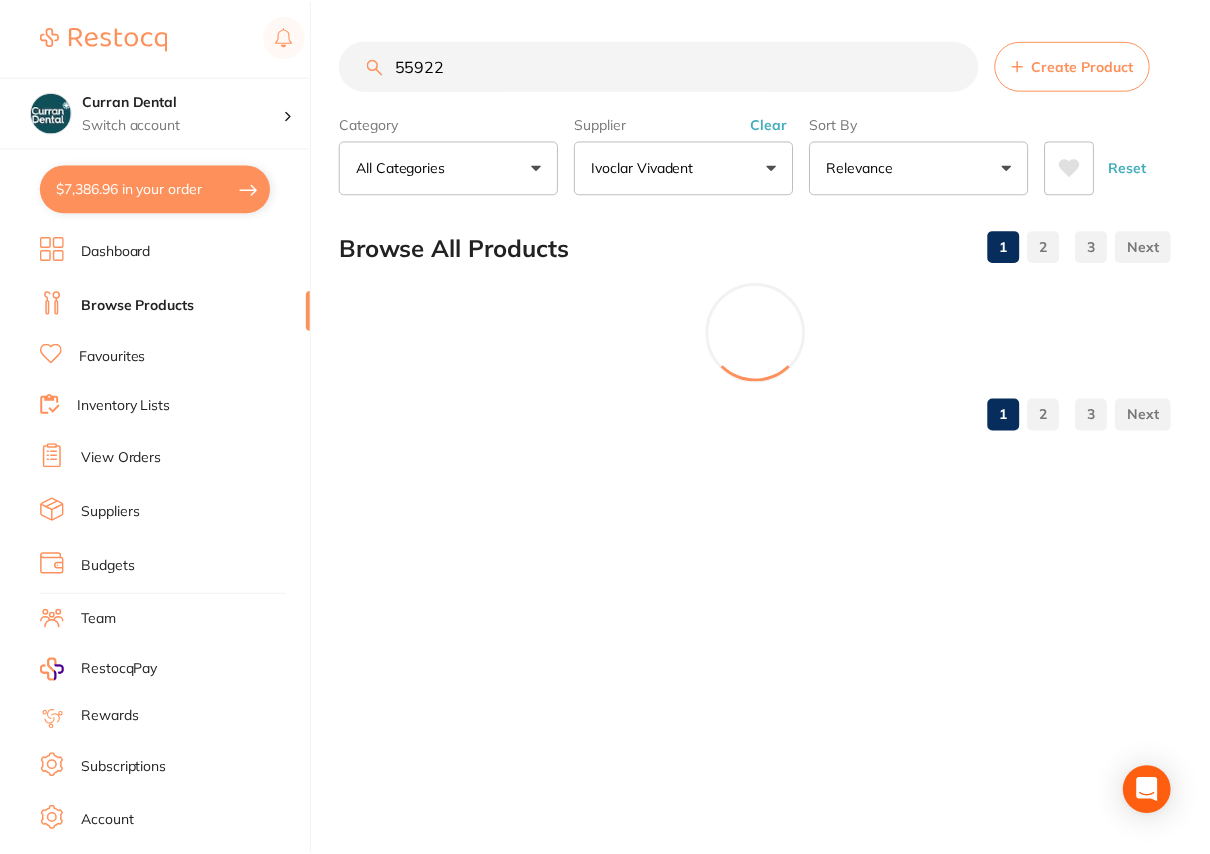 scroll, scrollTop: 0, scrollLeft: 0, axis: both 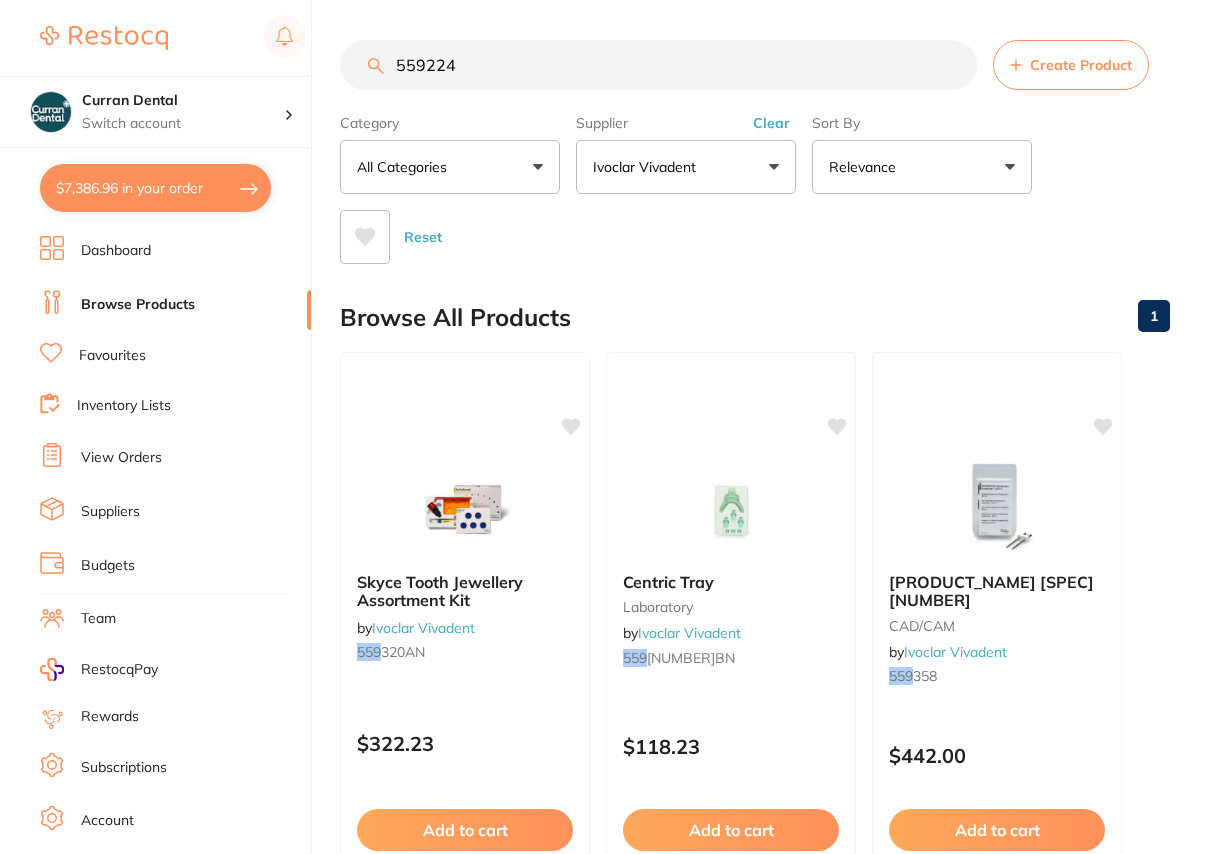 type on "559224" 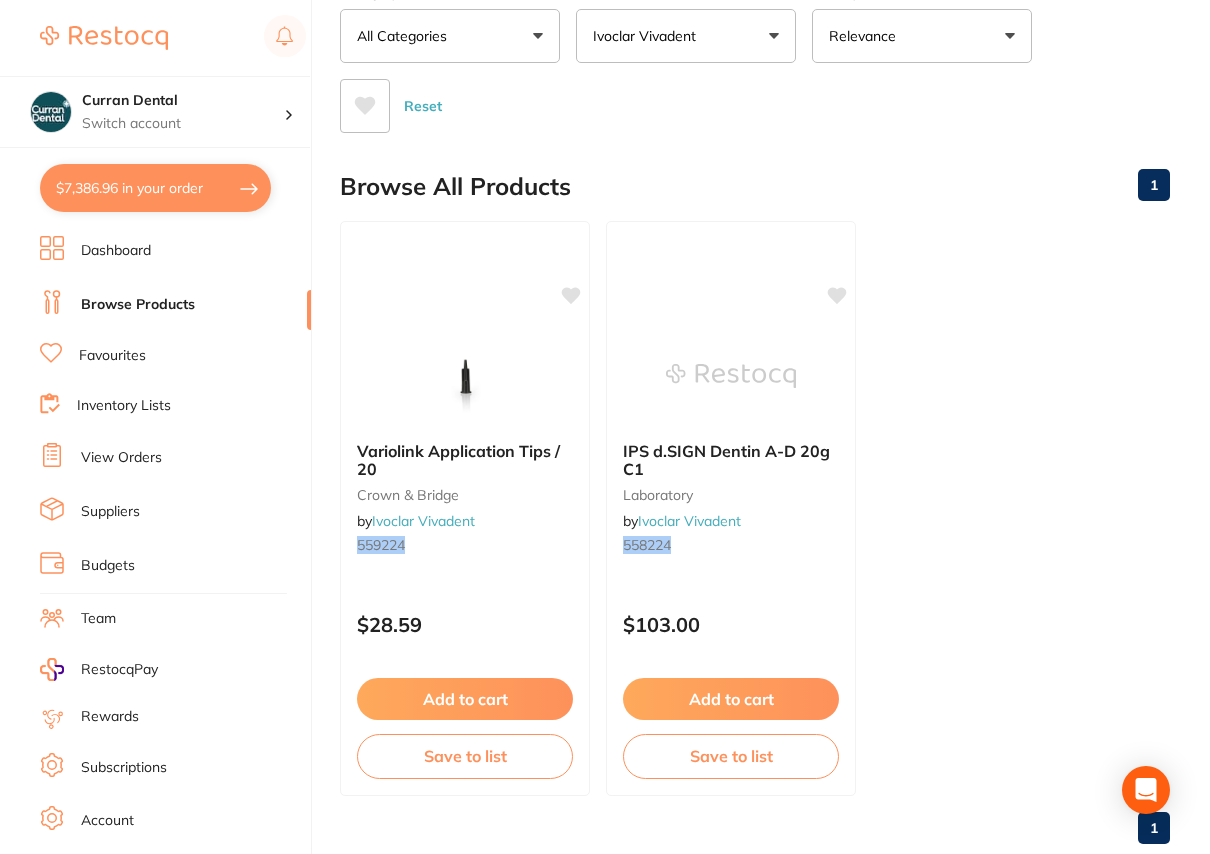 scroll, scrollTop: 177, scrollLeft: 0, axis: vertical 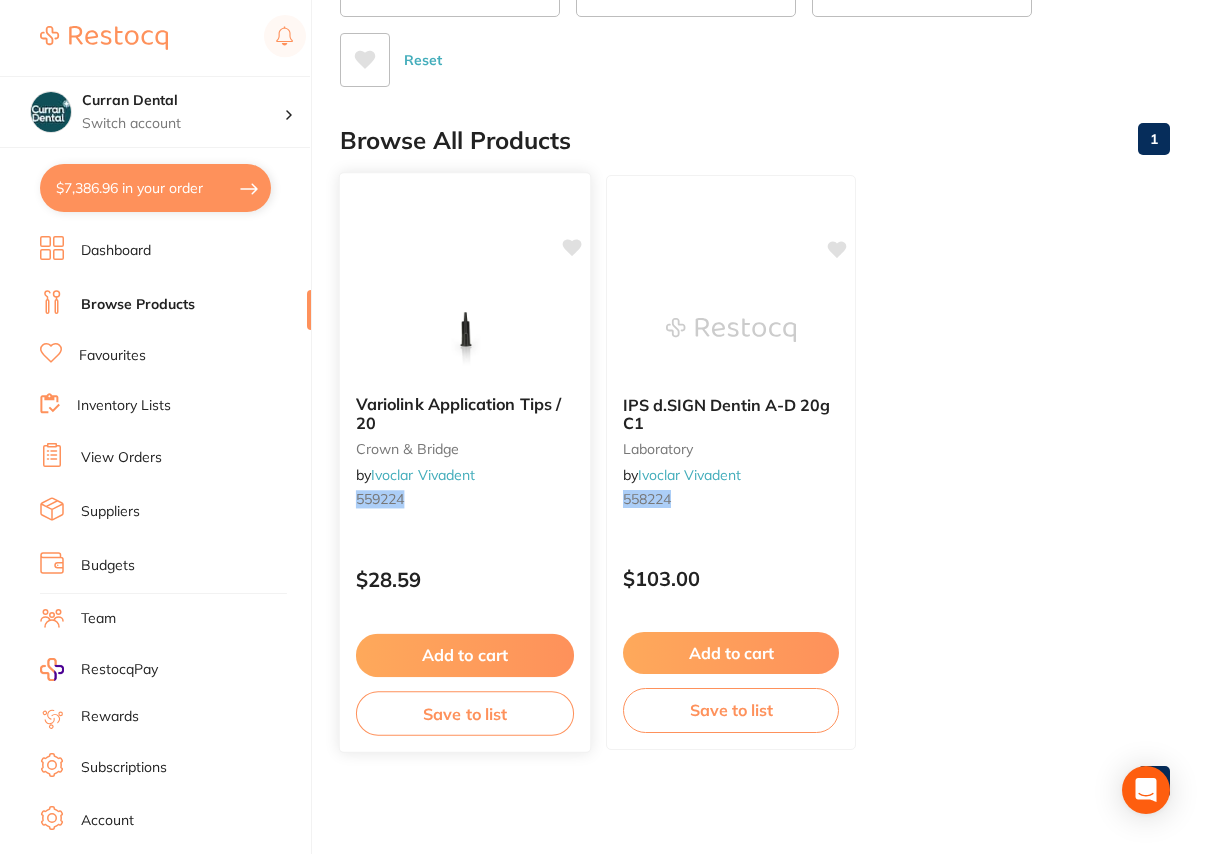 click on "Variolink Application Tips / 20" at bounding box center (458, 413) 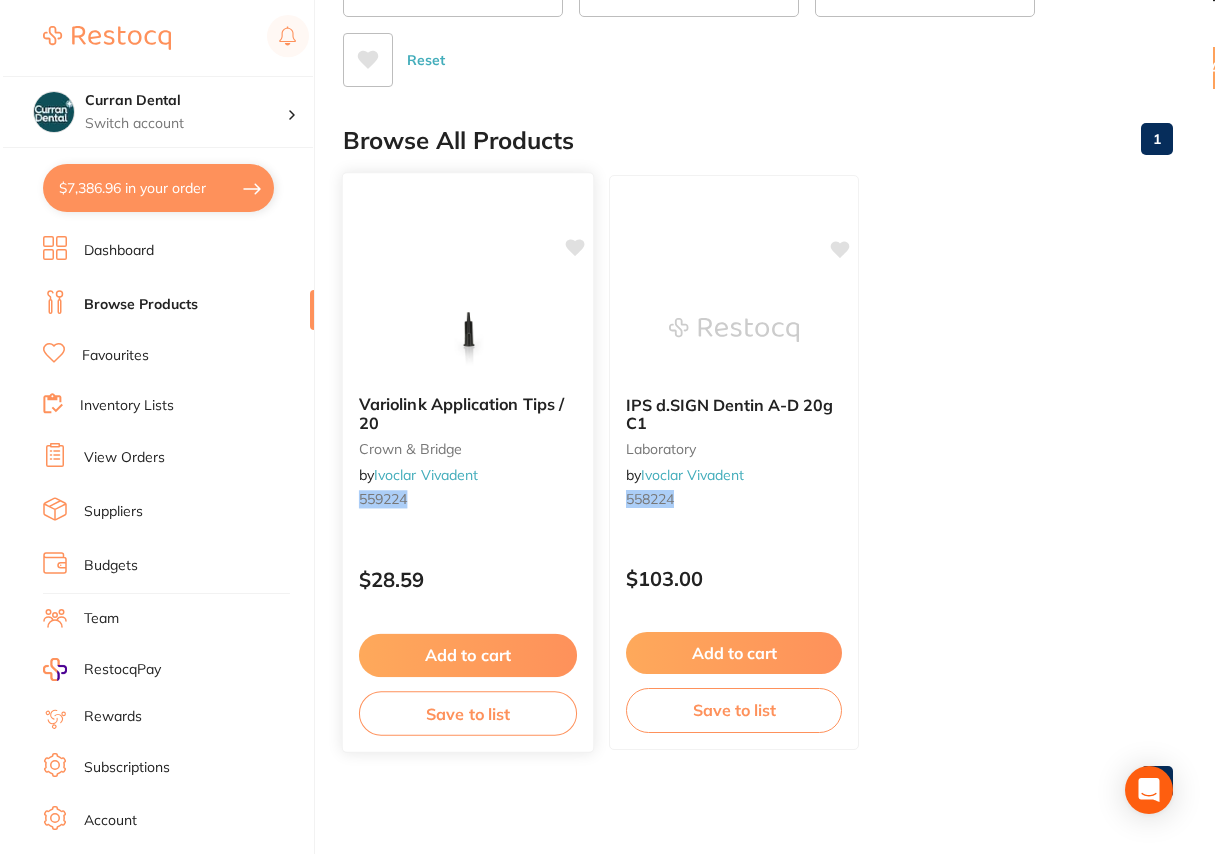scroll, scrollTop: 0, scrollLeft: 0, axis: both 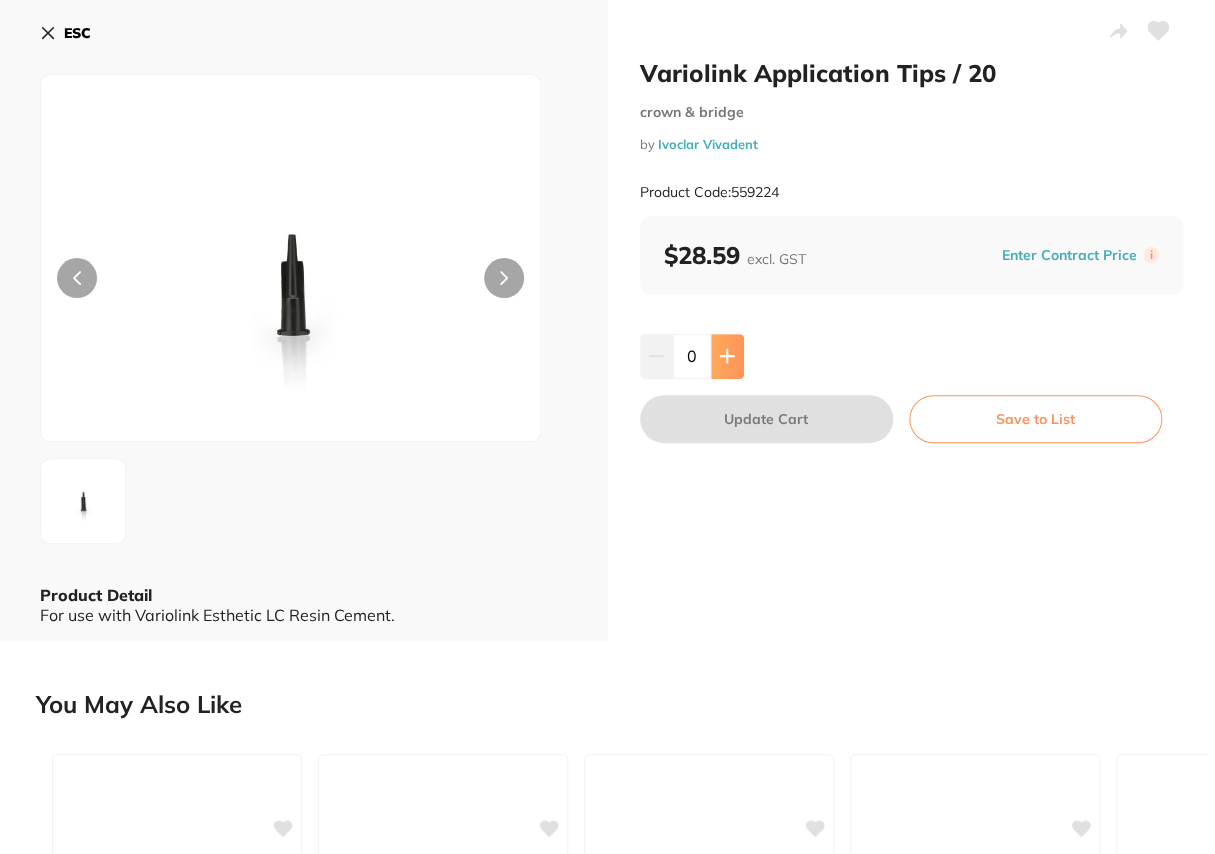 click 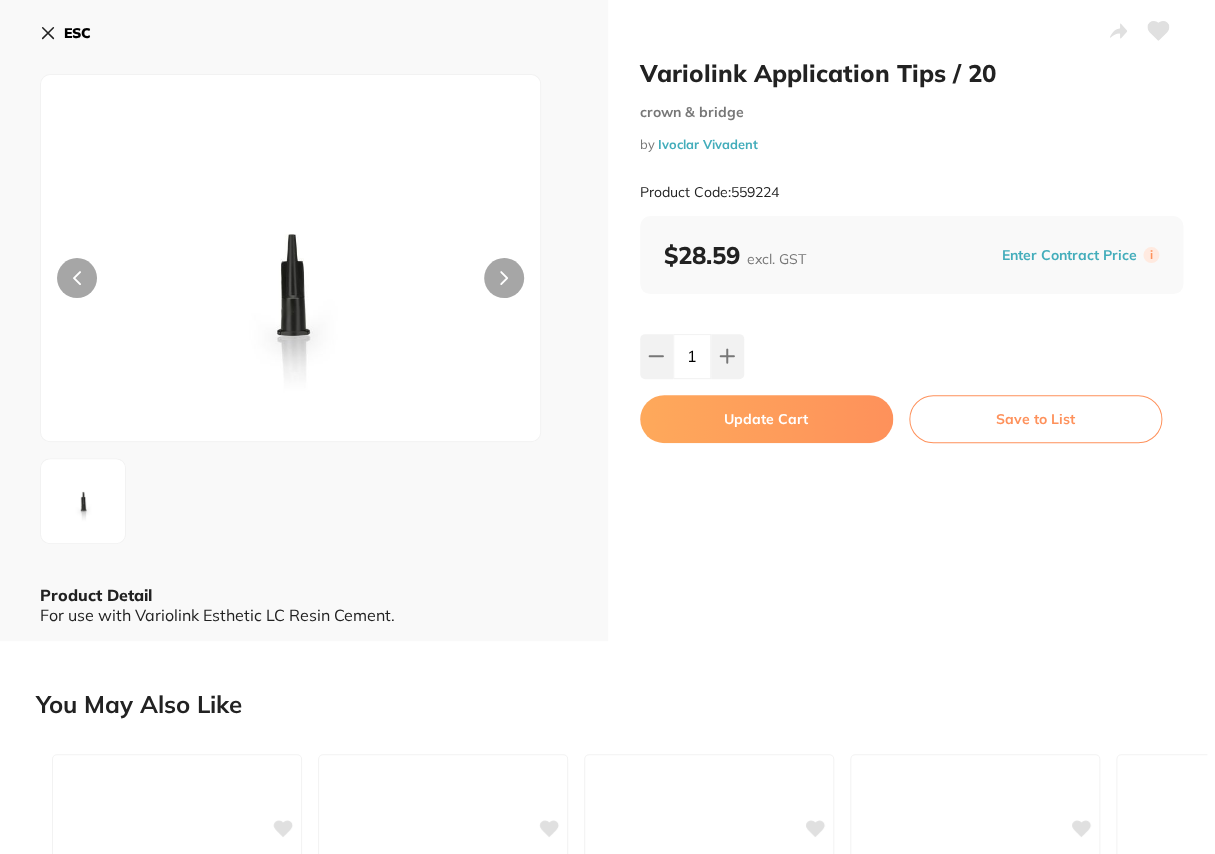 click on "ESC" at bounding box center [77, 33] 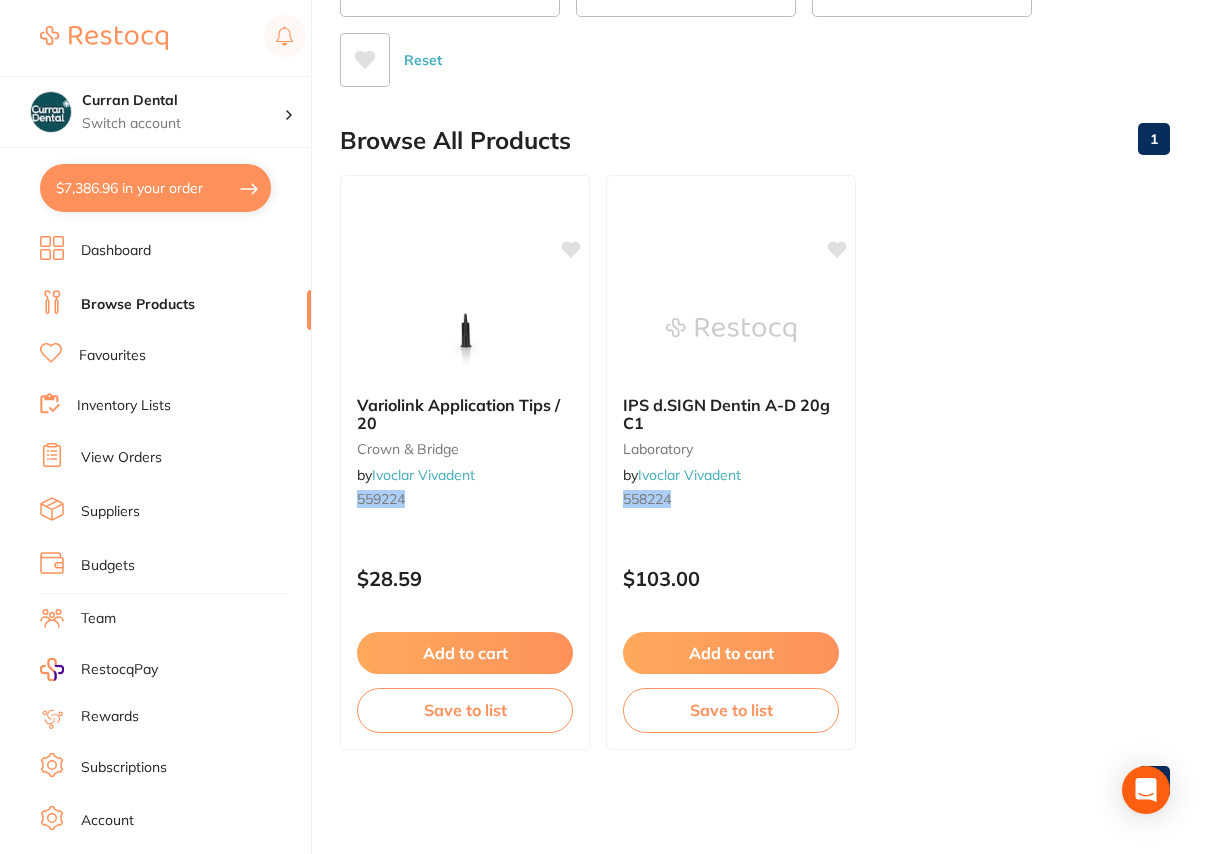 scroll, scrollTop: 0, scrollLeft: 0, axis: both 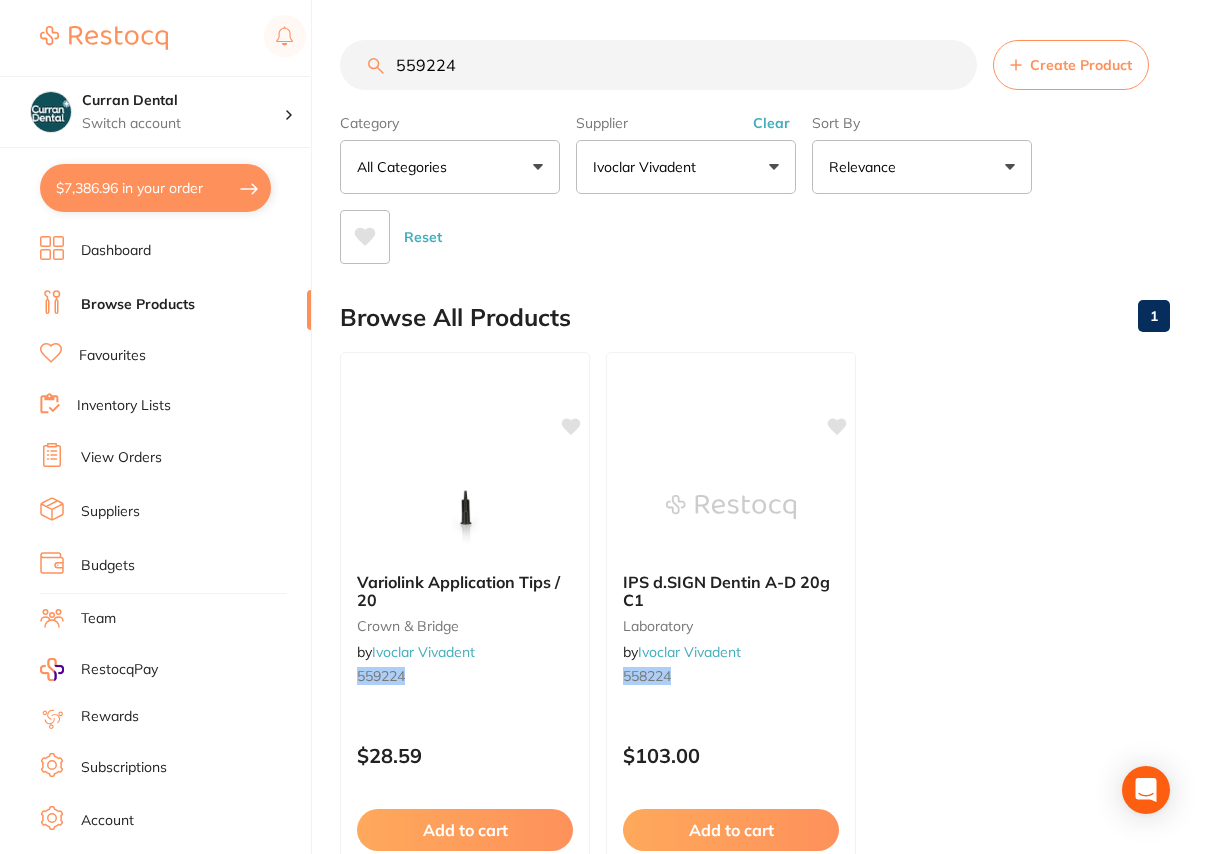 drag, startPoint x: 479, startPoint y: 65, endPoint x: 357, endPoint y: 68, distance: 122.03688 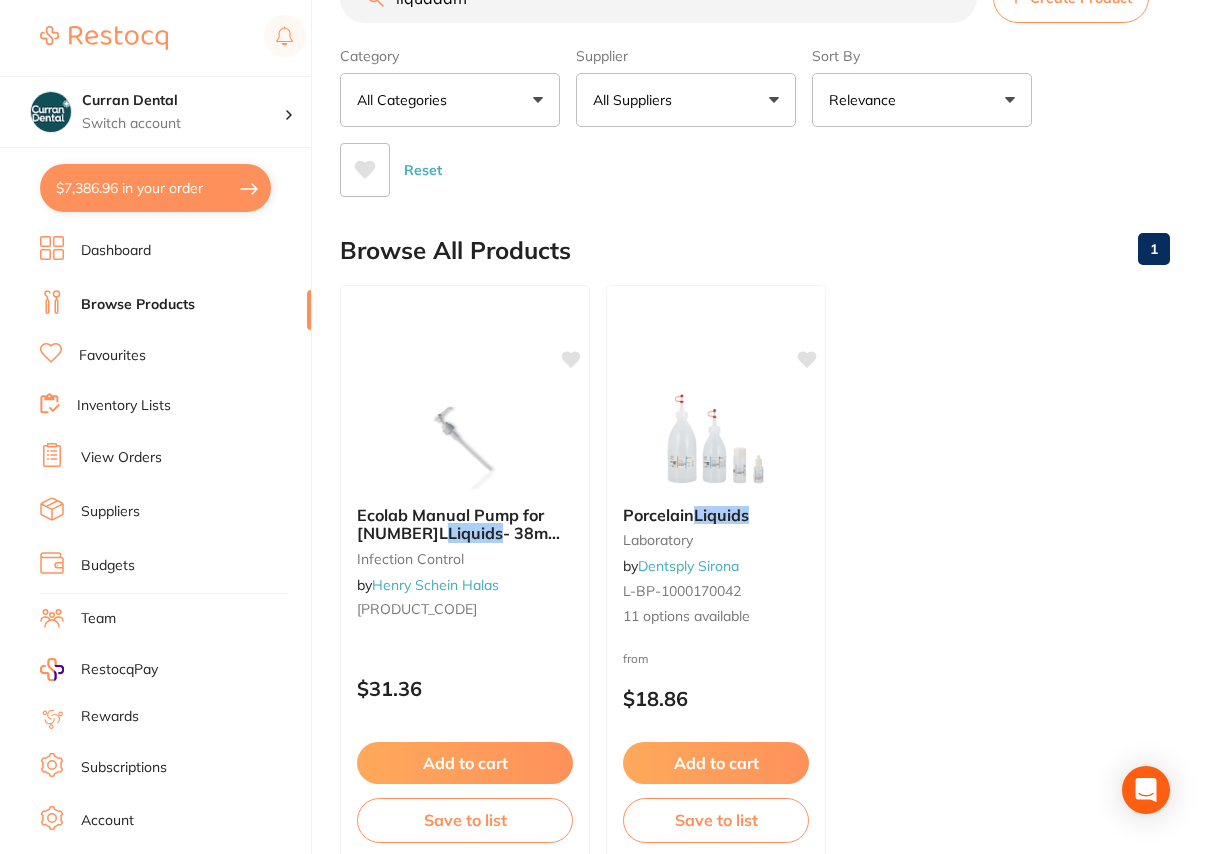 scroll, scrollTop: 0, scrollLeft: 0, axis: both 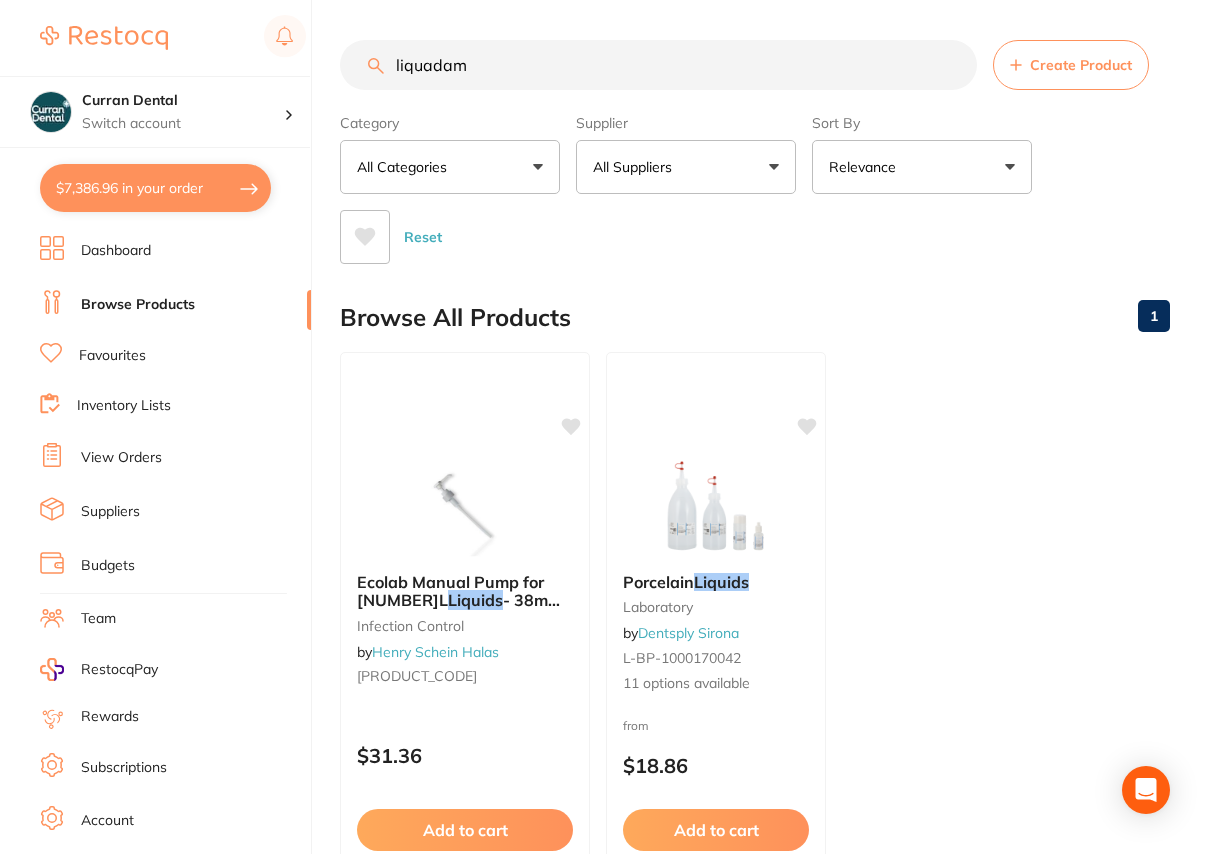 drag, startPoint x: 473, startPoint y: 65, endPoint x: 350, endPoint y: 65, distance: 123 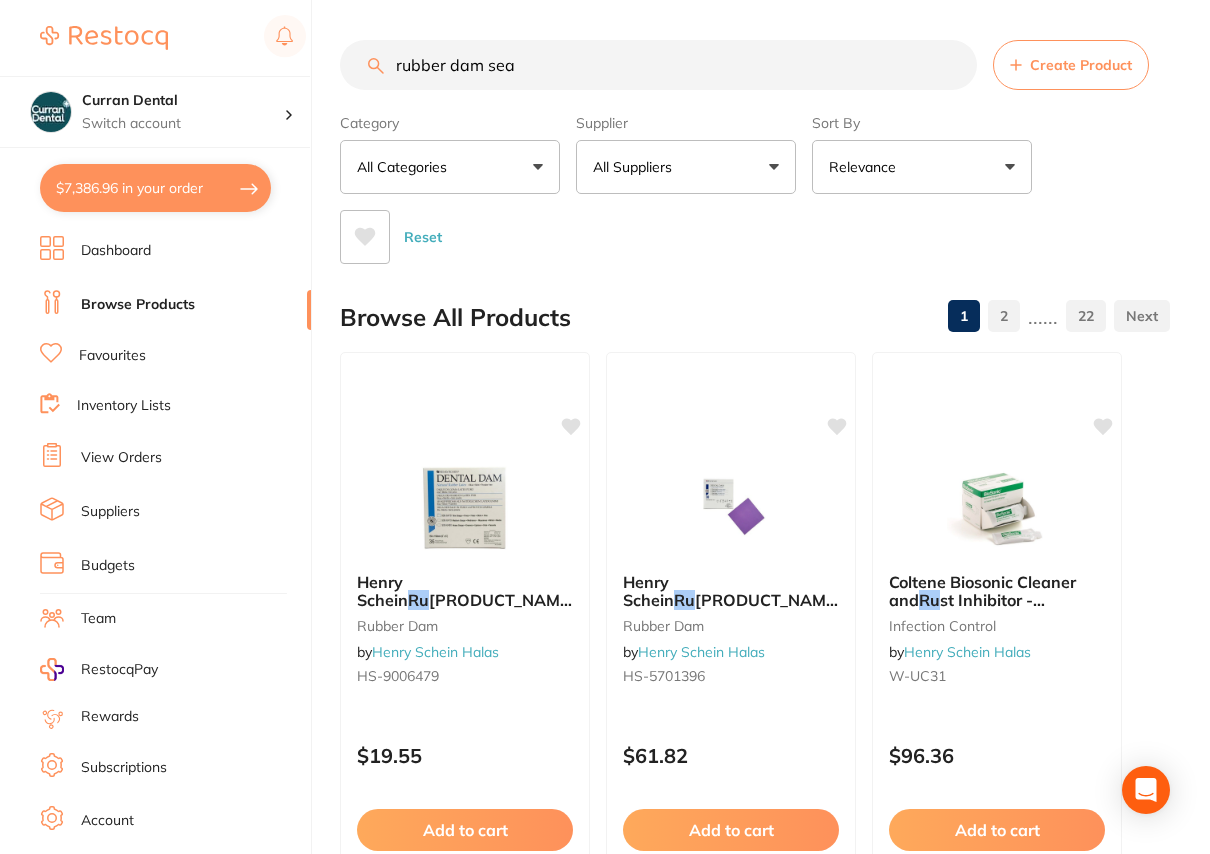 type on "rubber dam seal" 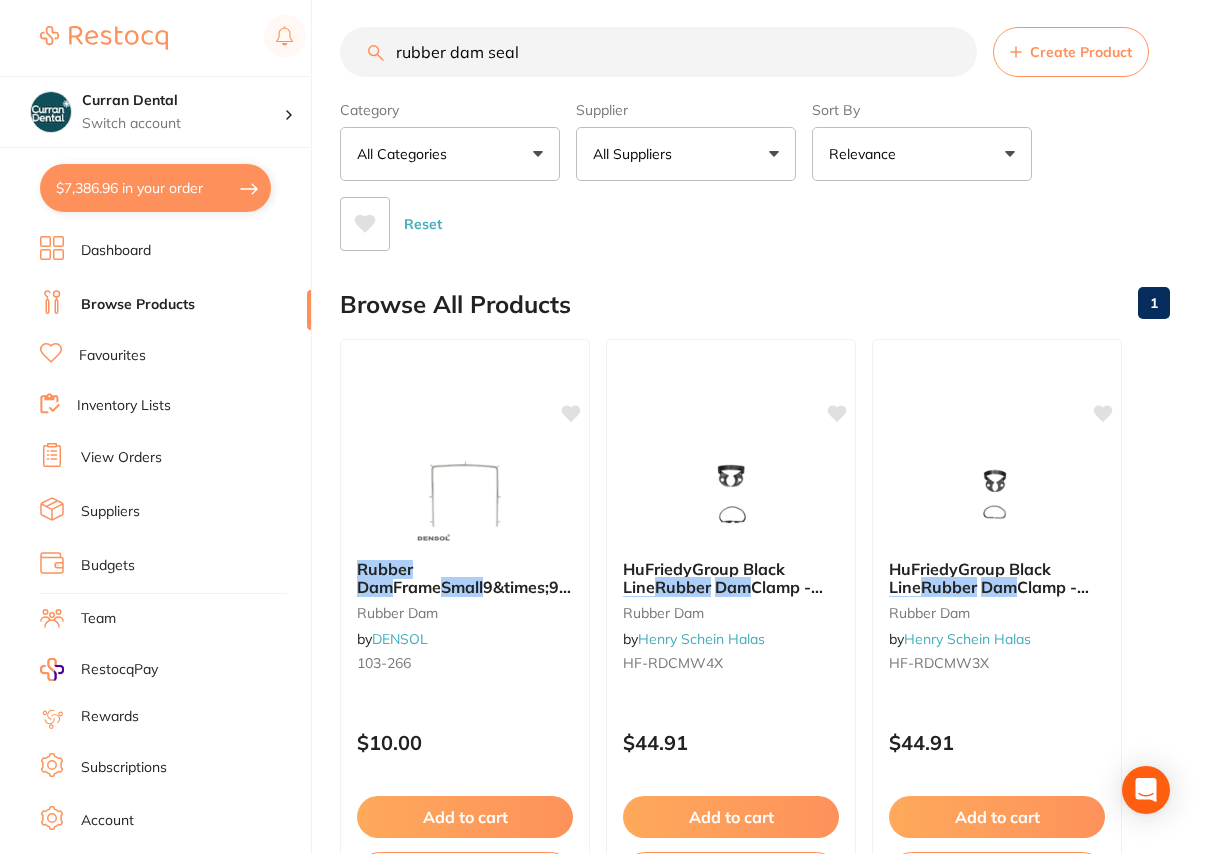 scroll, scrollTop: 0, scrollLeft: 0, axis: both 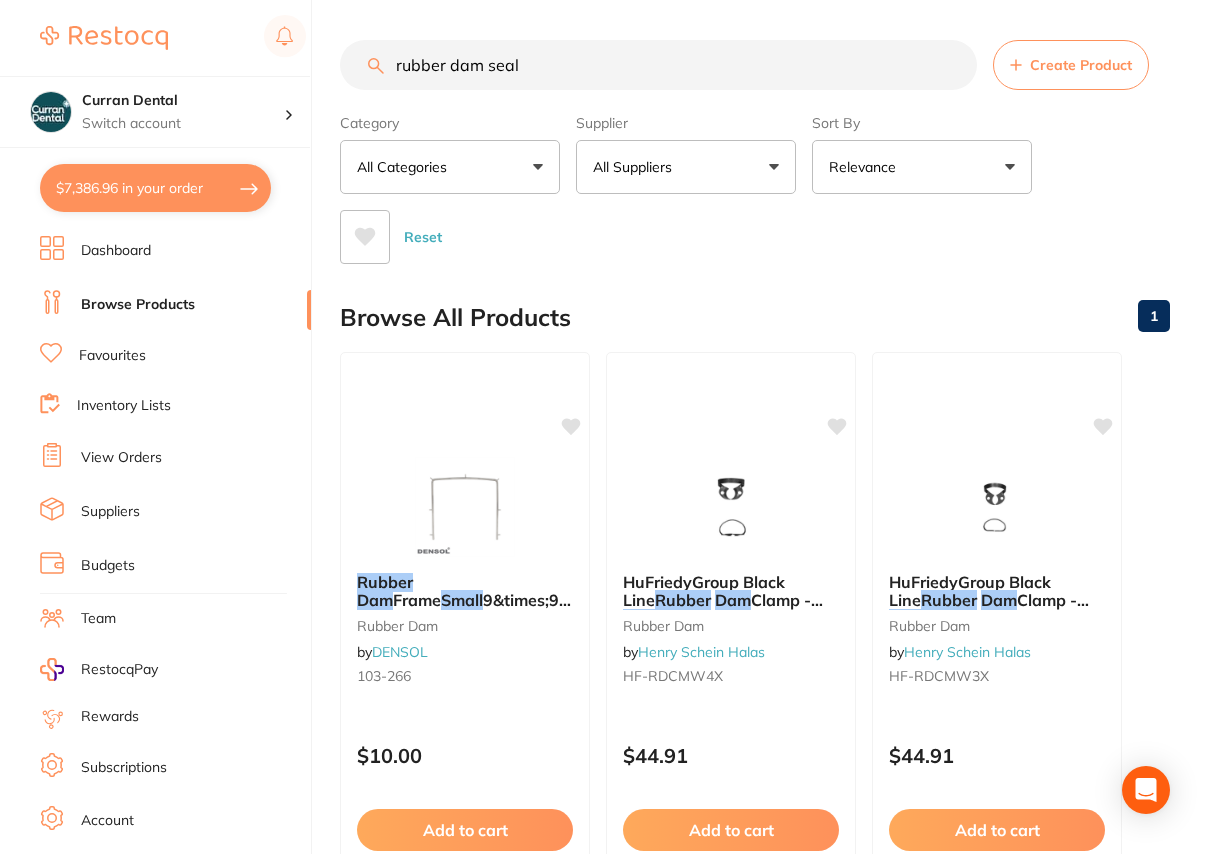 drag, startPoint x: 525, startPoint y: 65, endPoint x: 391, endPoint y: 60, distance: 134.09325 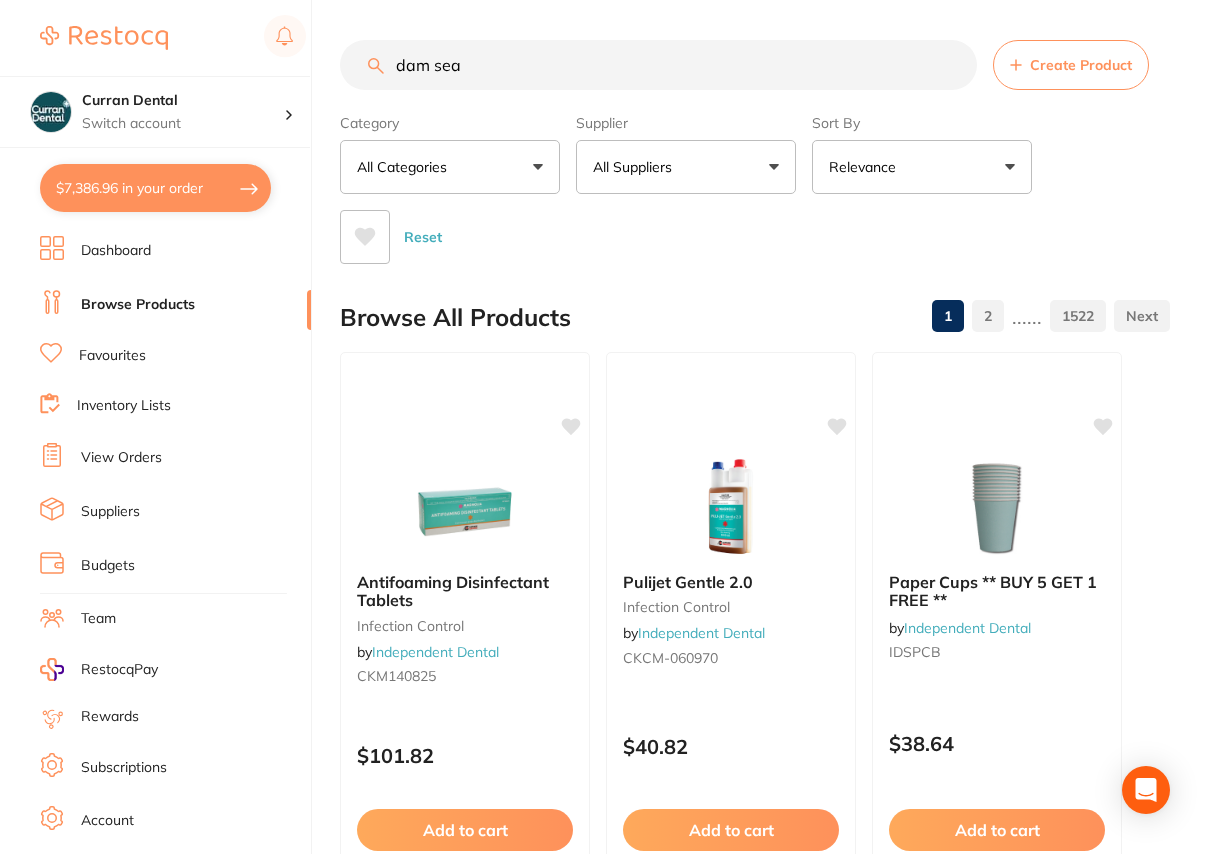 type on "dam seal" 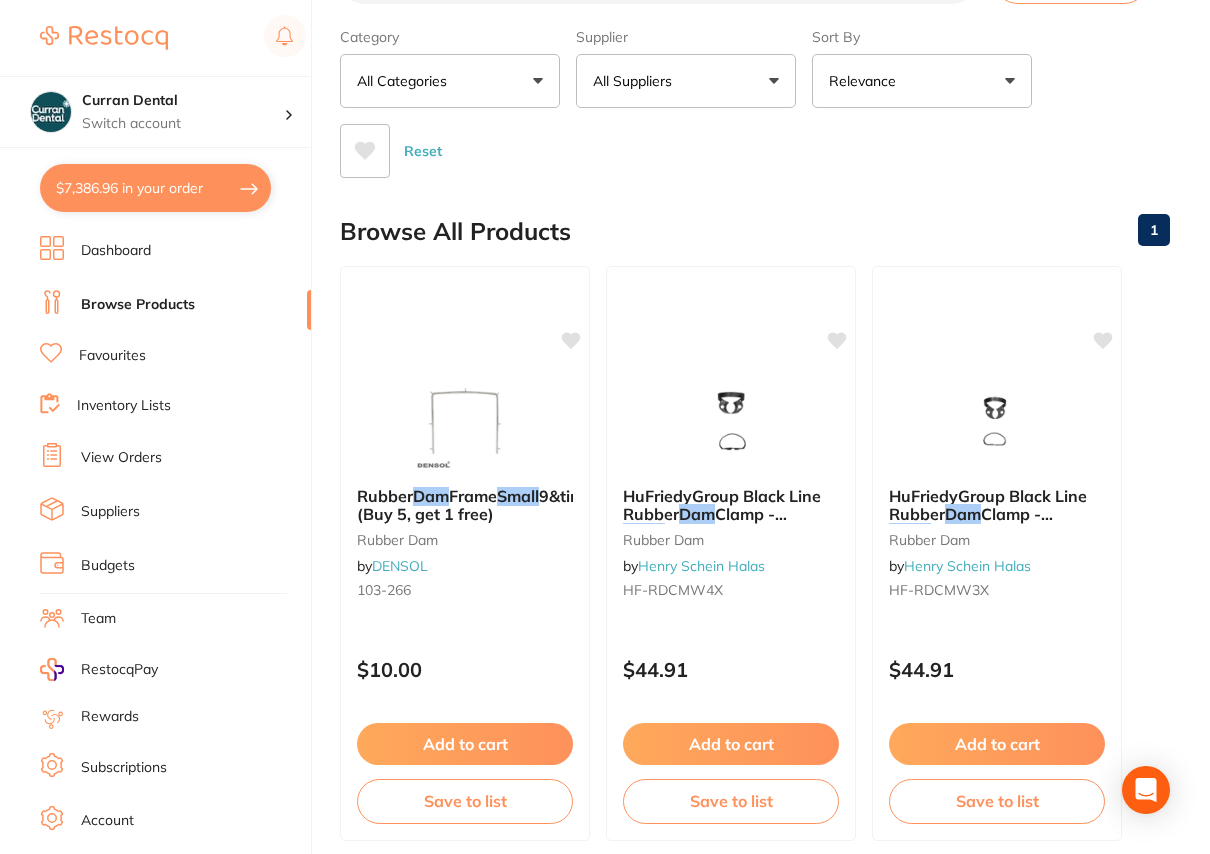 scroll, scrollTop: 0, scrollLeft: 0, axis: both 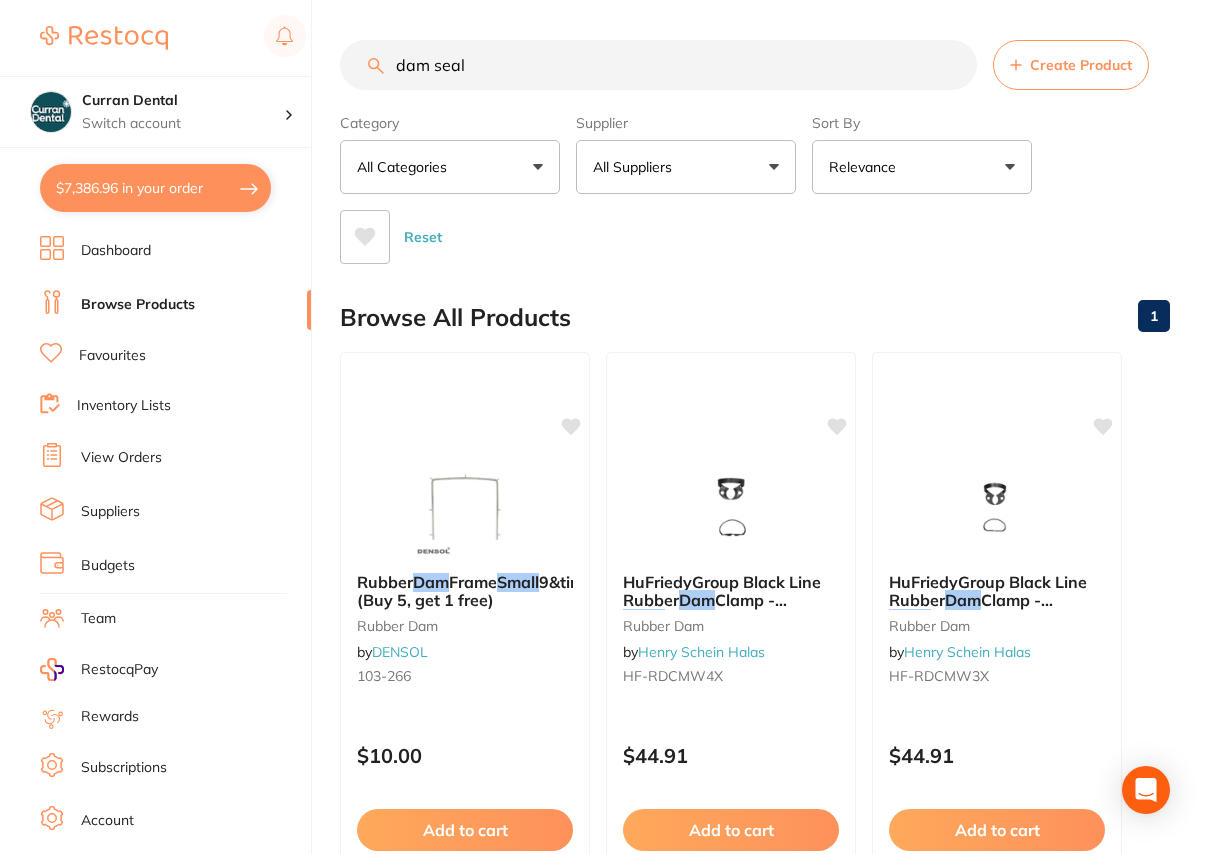drag, startPoint x: 487, startPoint y: 70, endPoint x: 360, endPoint y: 53, distance: 128.13274 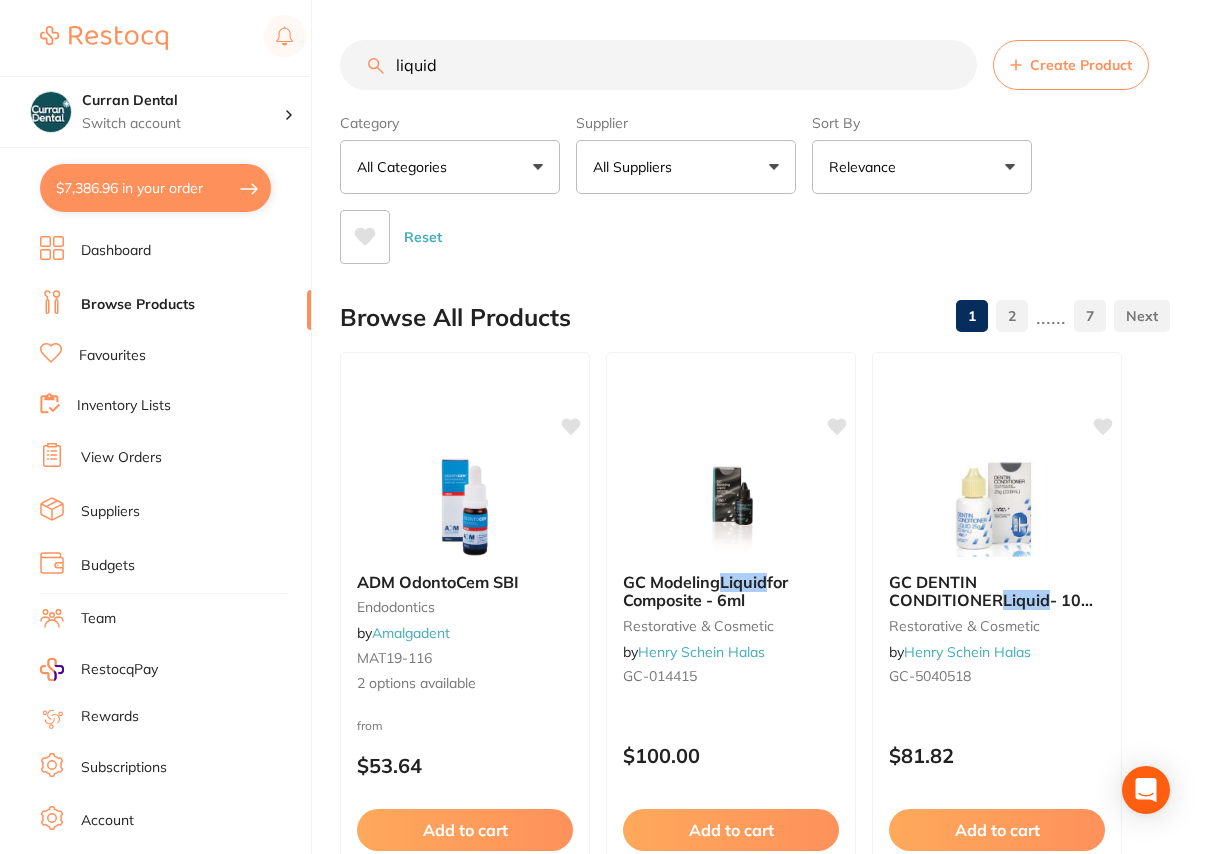 type on "liquid" 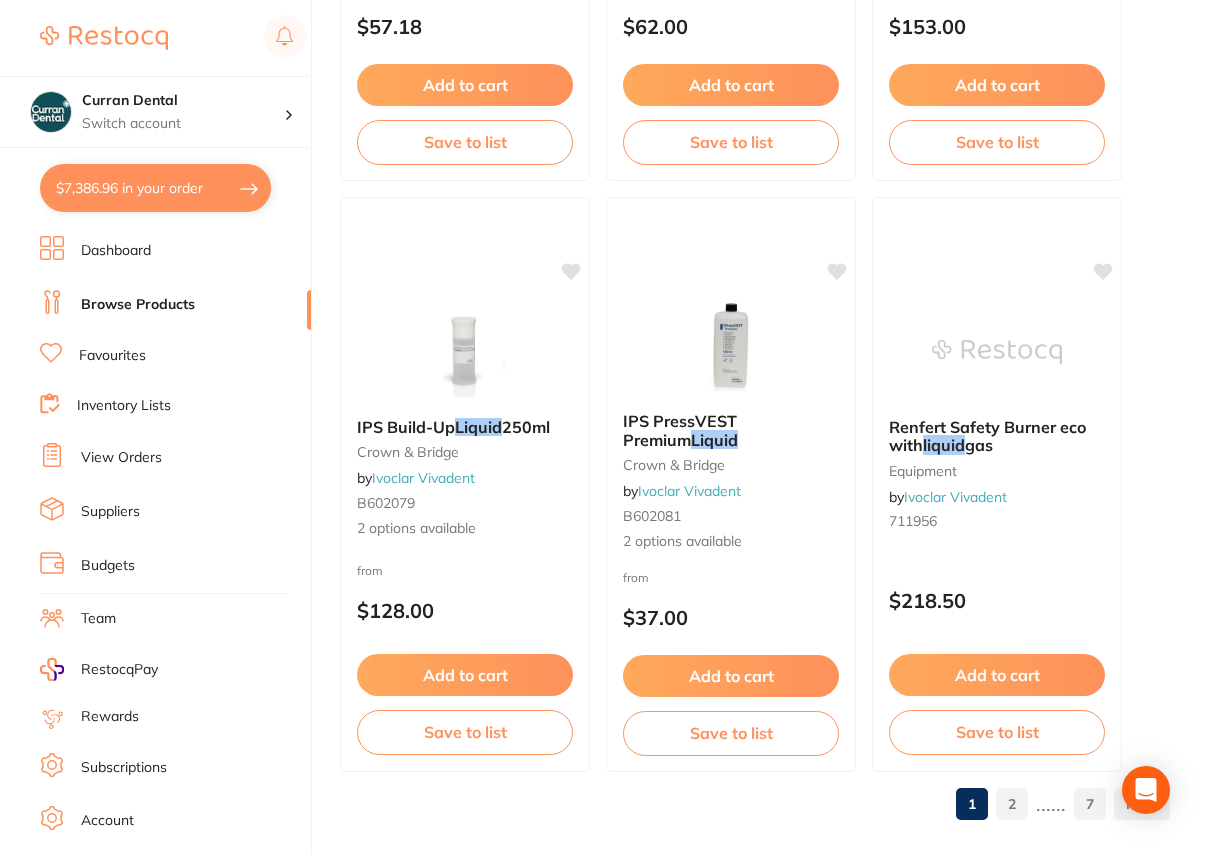 scroll, scrollTop: 10223, scrollLeft: 0, axis: vertical 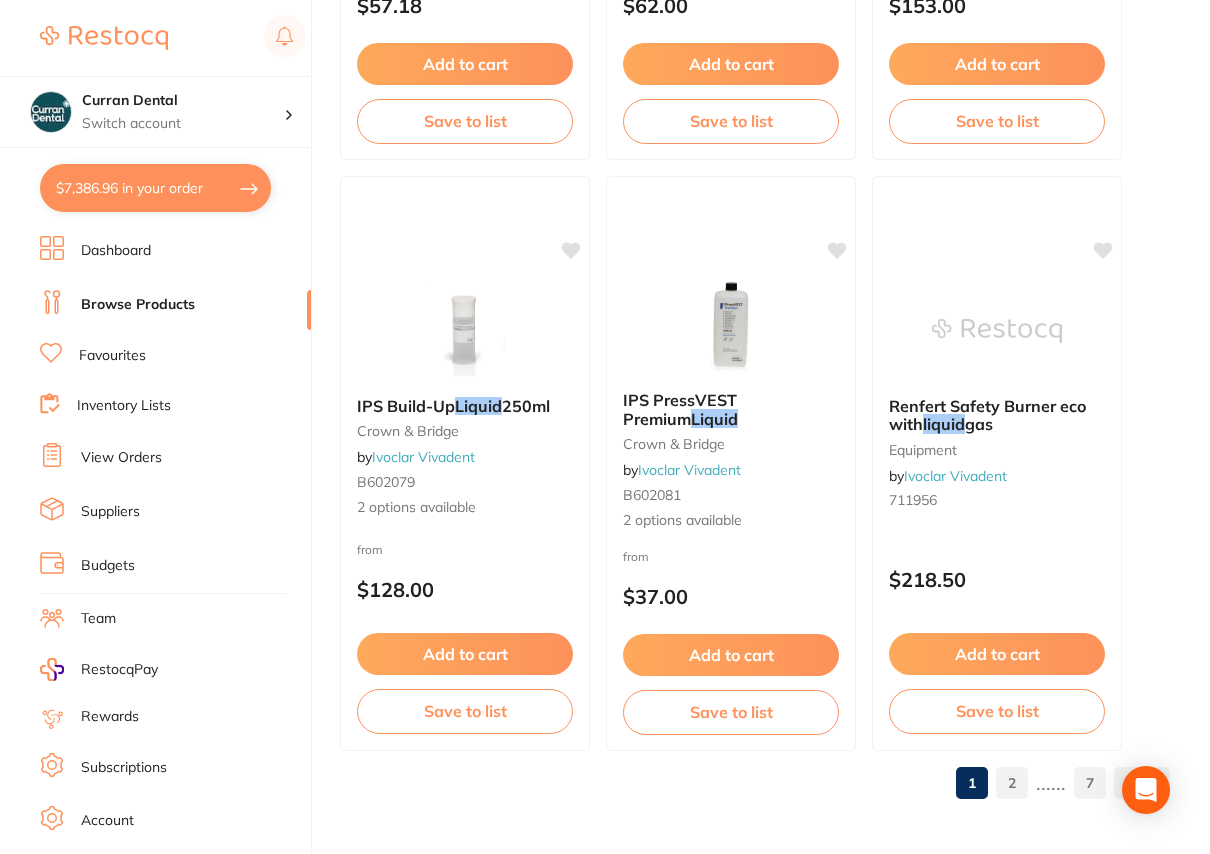 click on "2" at bounding box center (1012, 783) 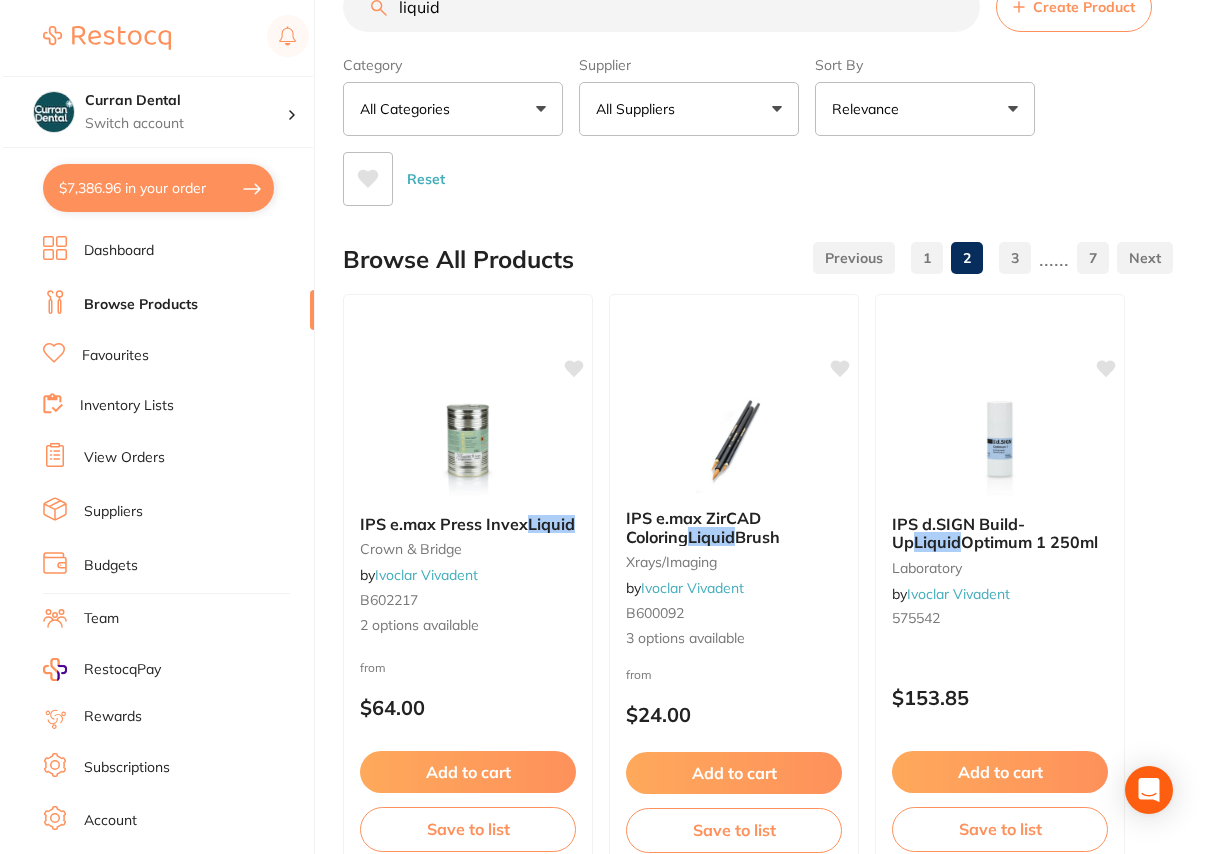 scroll, scrollTop: 0, scrollLeft: 0, axis: both 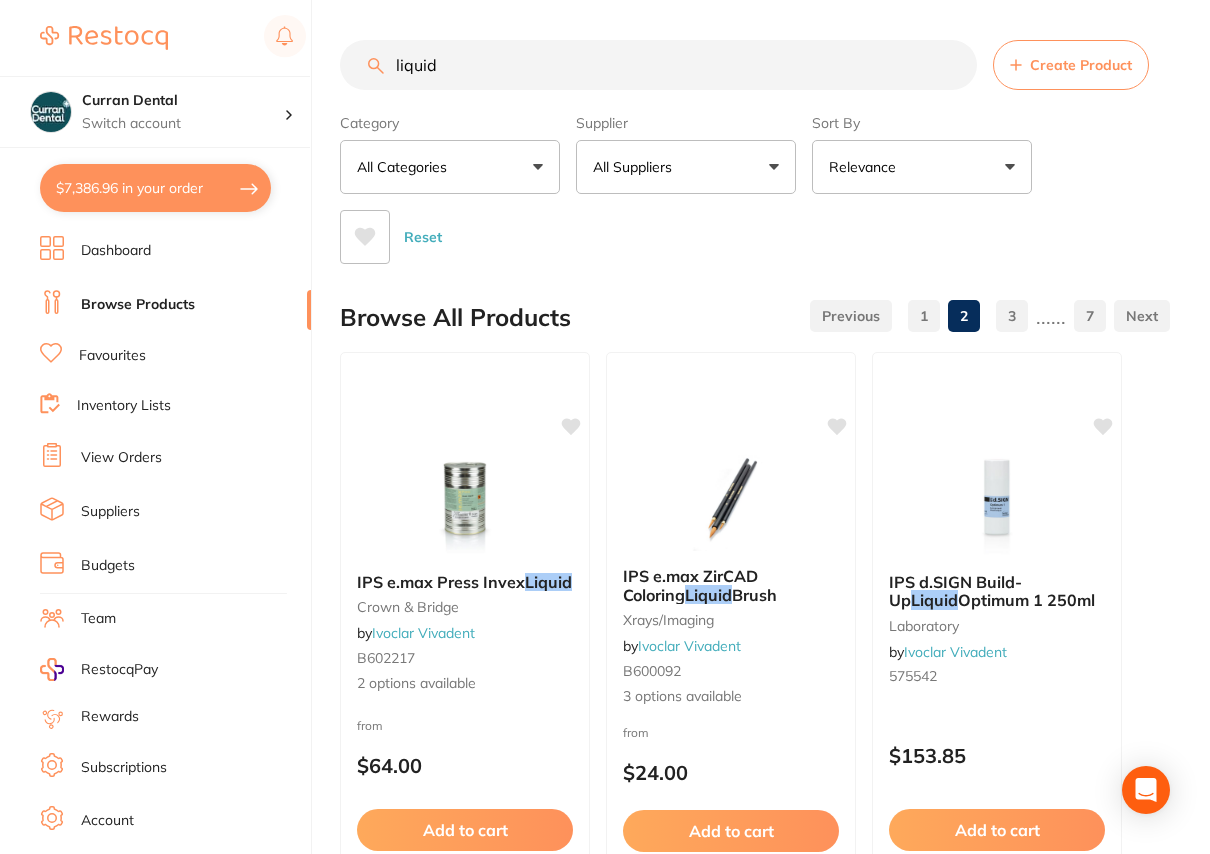 drag, startPoint x: 483, startPoint y: 76, endPoint x: 394, endPoint y: 59, distance: 90.60905 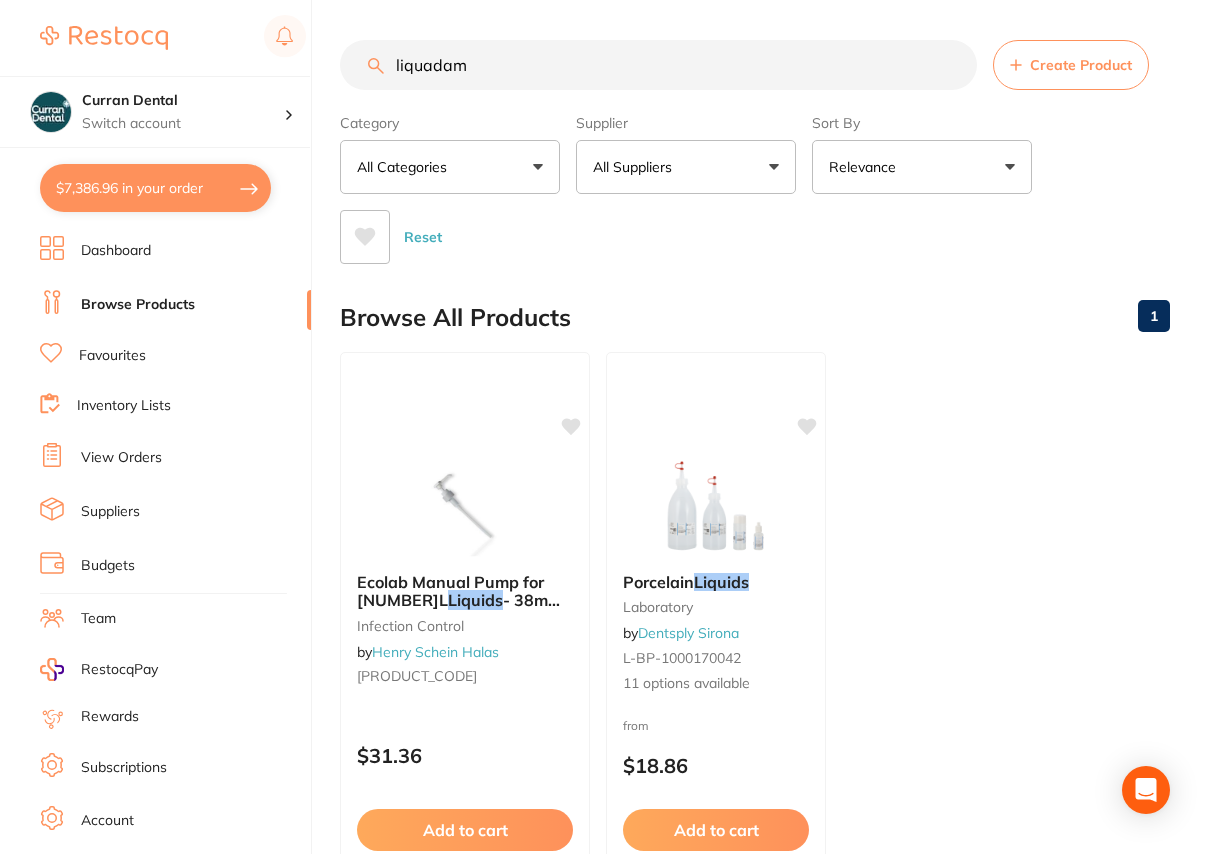 type on "liquadam" 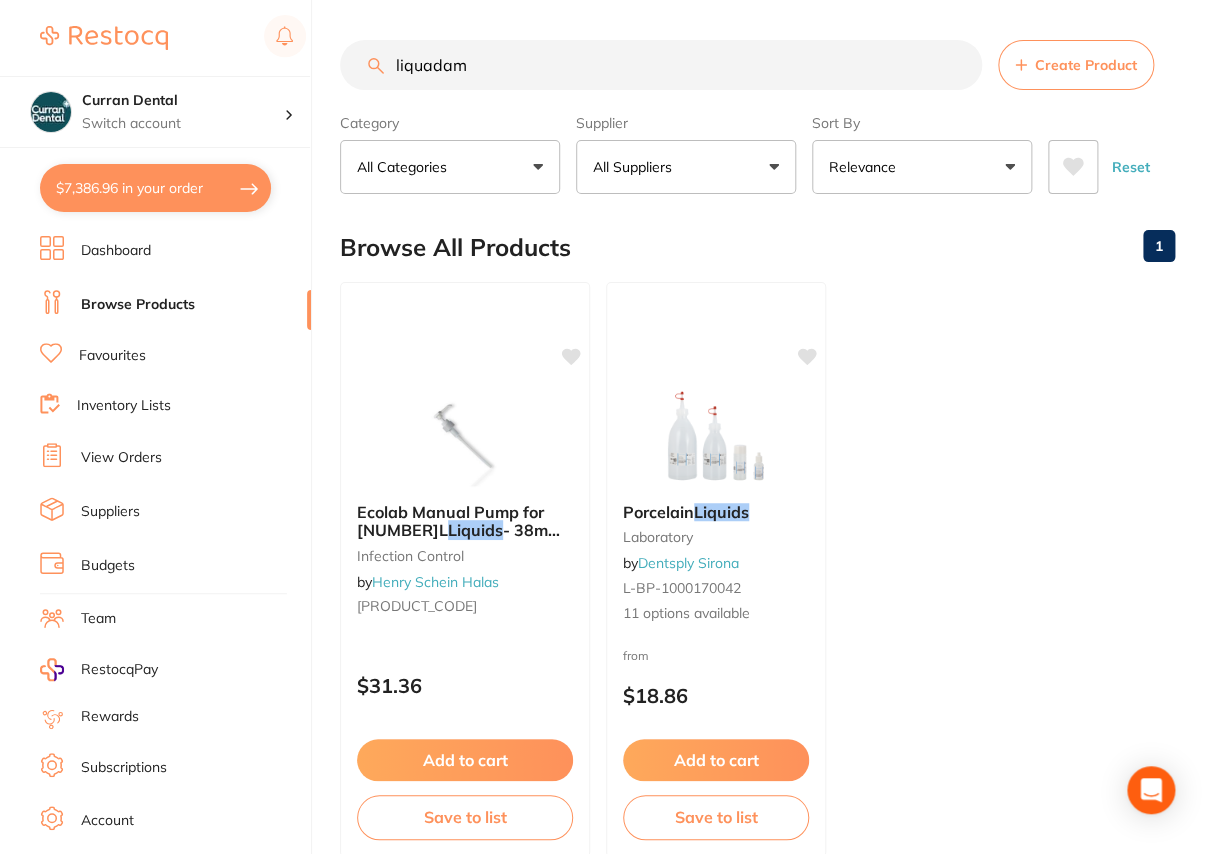 checkbox on "true" 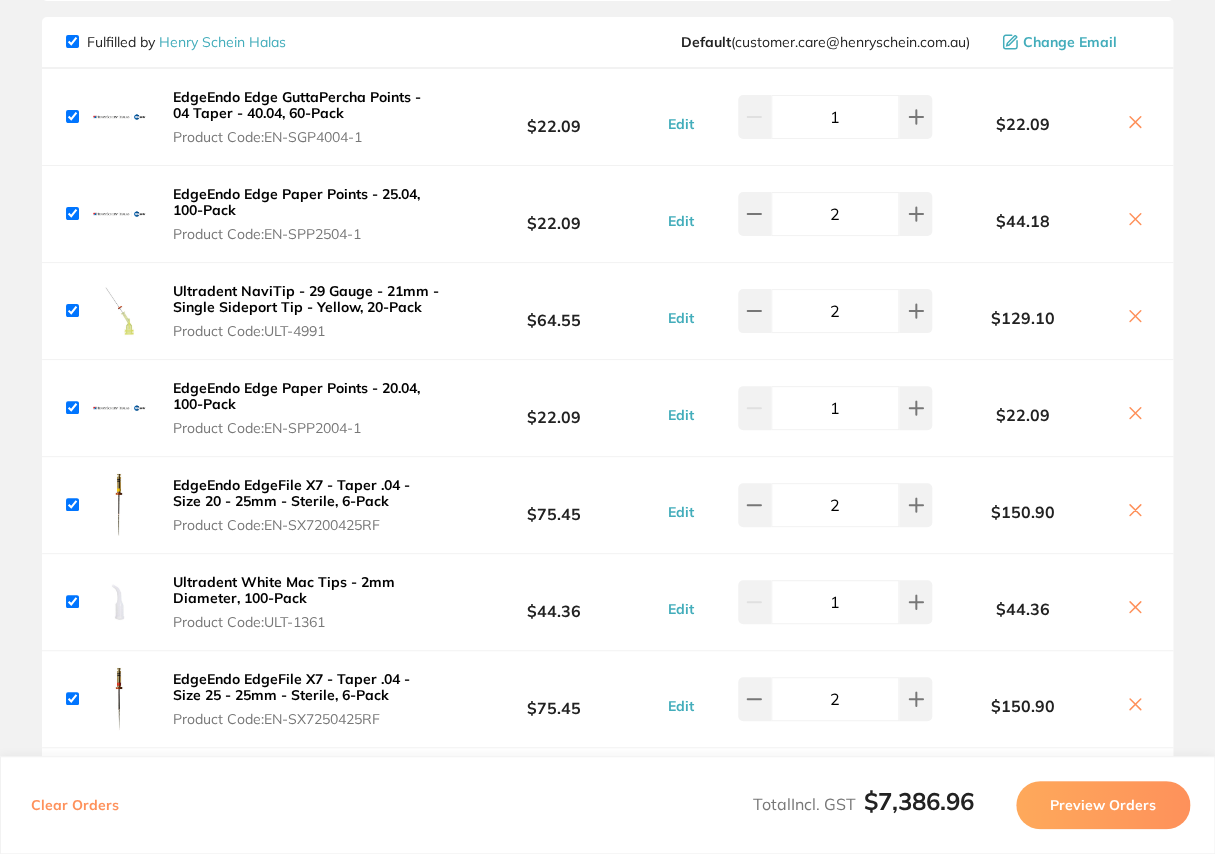 scroll, scrollTop: 0, scrollLeft: 0, axis: both 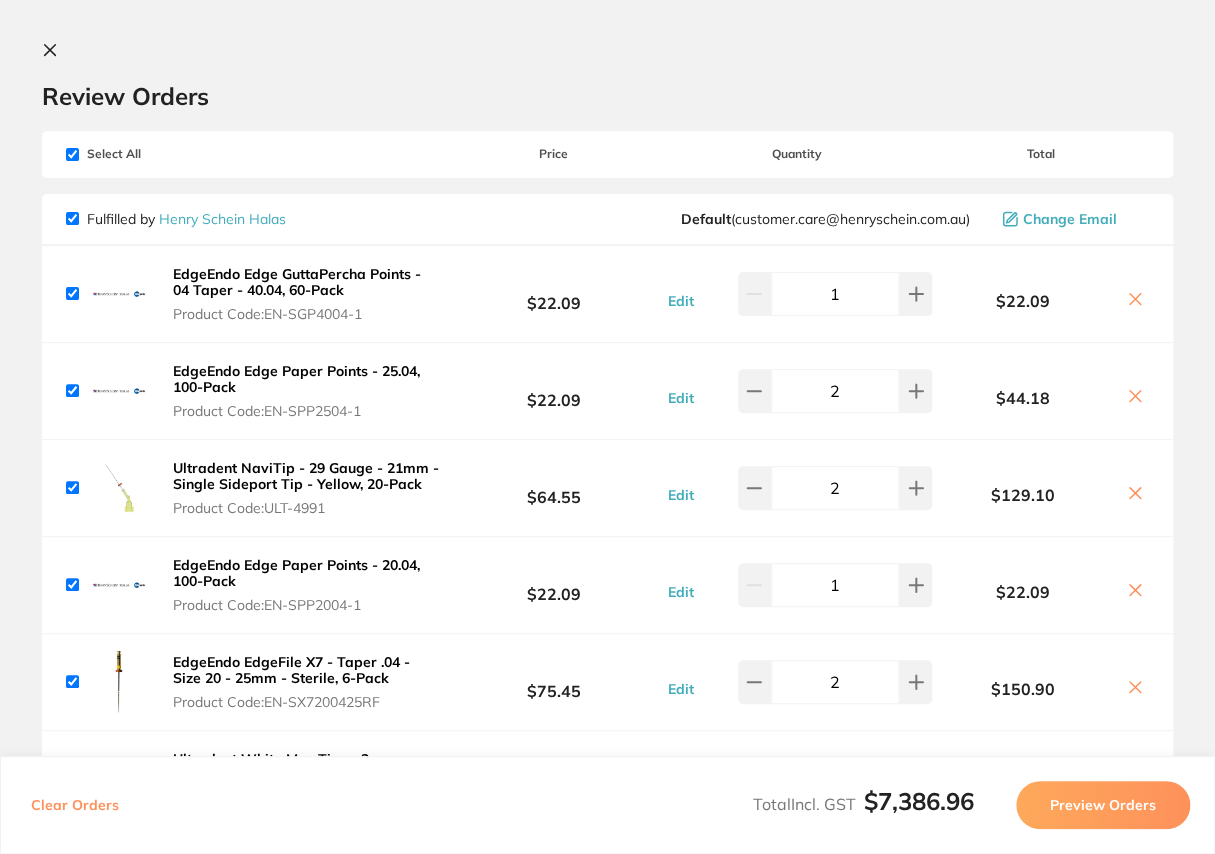 click 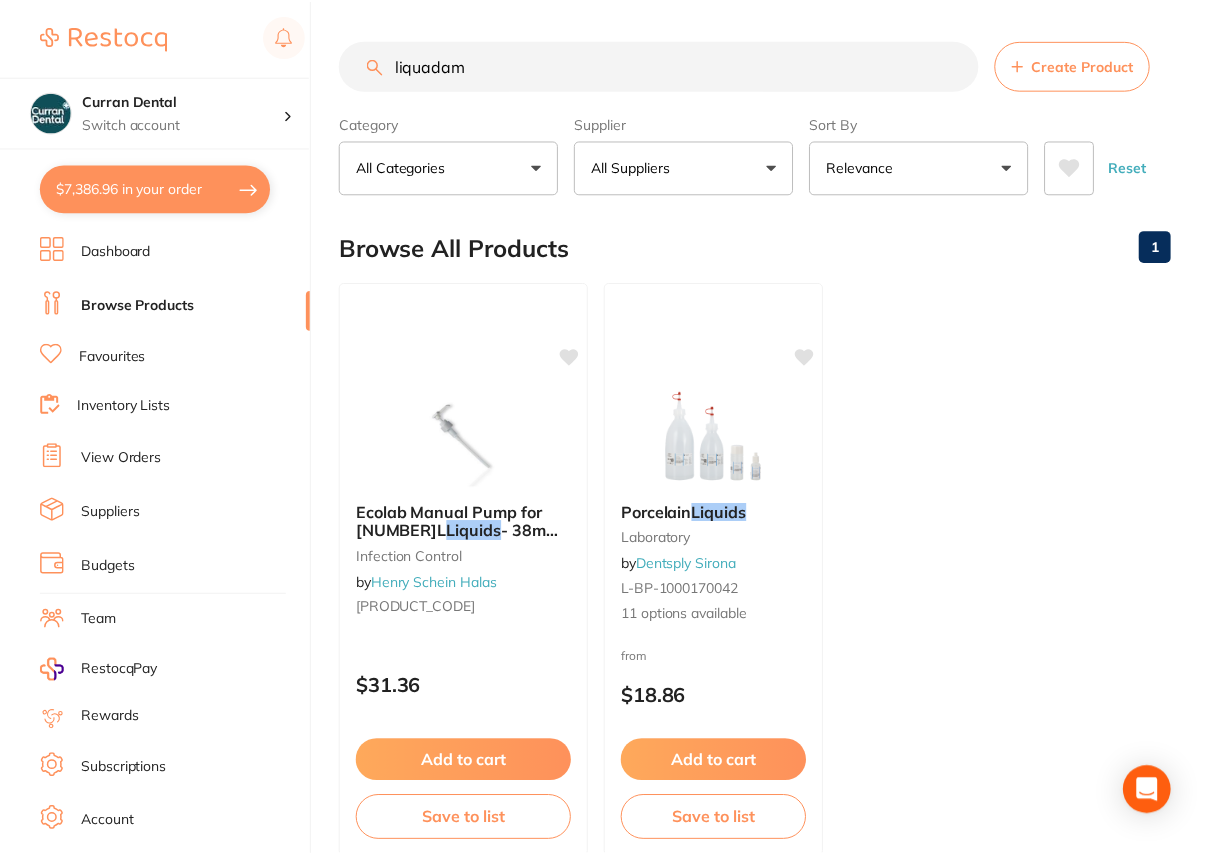 scroll, scrollTop: 8, scrollLeft: 0, axis: vertical 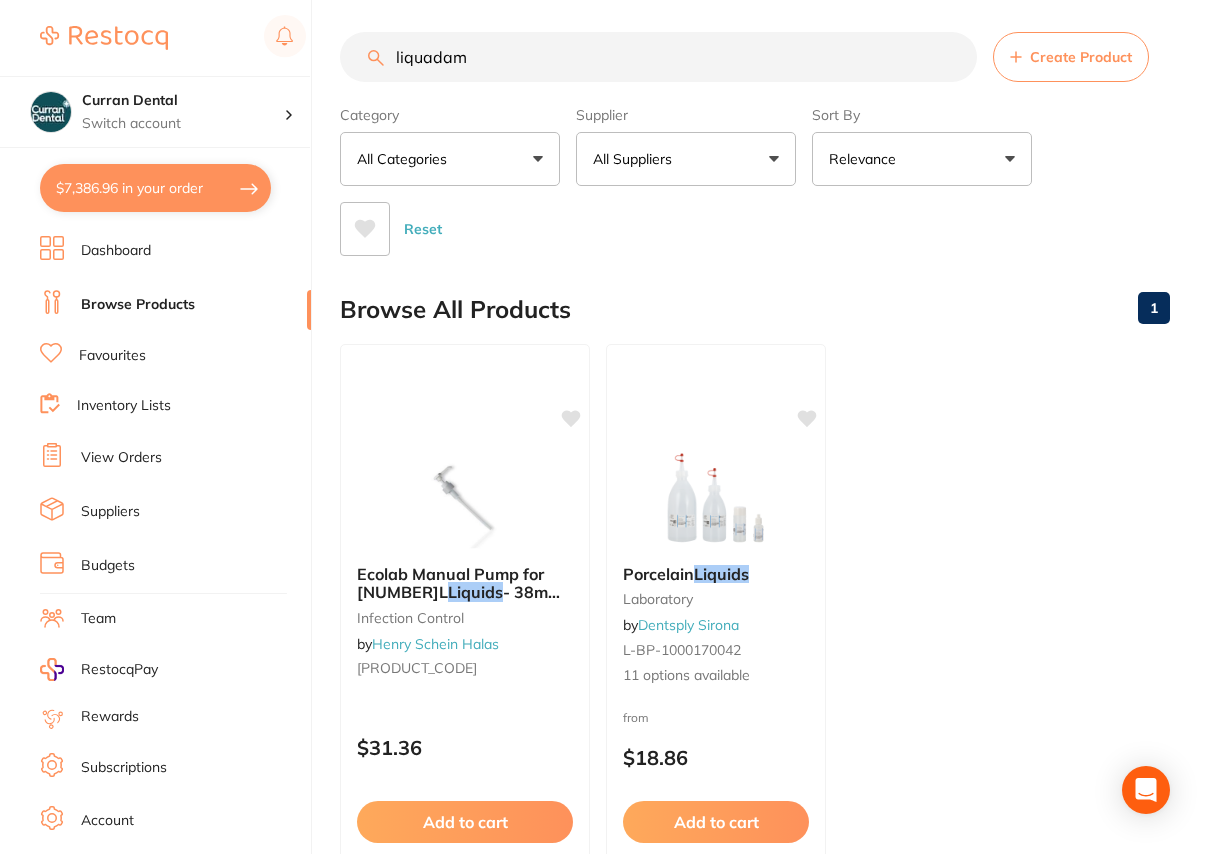 drag, startPoint x: 520, startPoint y: 59, endPoint x: 373, endPoint y: 57, distance: 147.01361 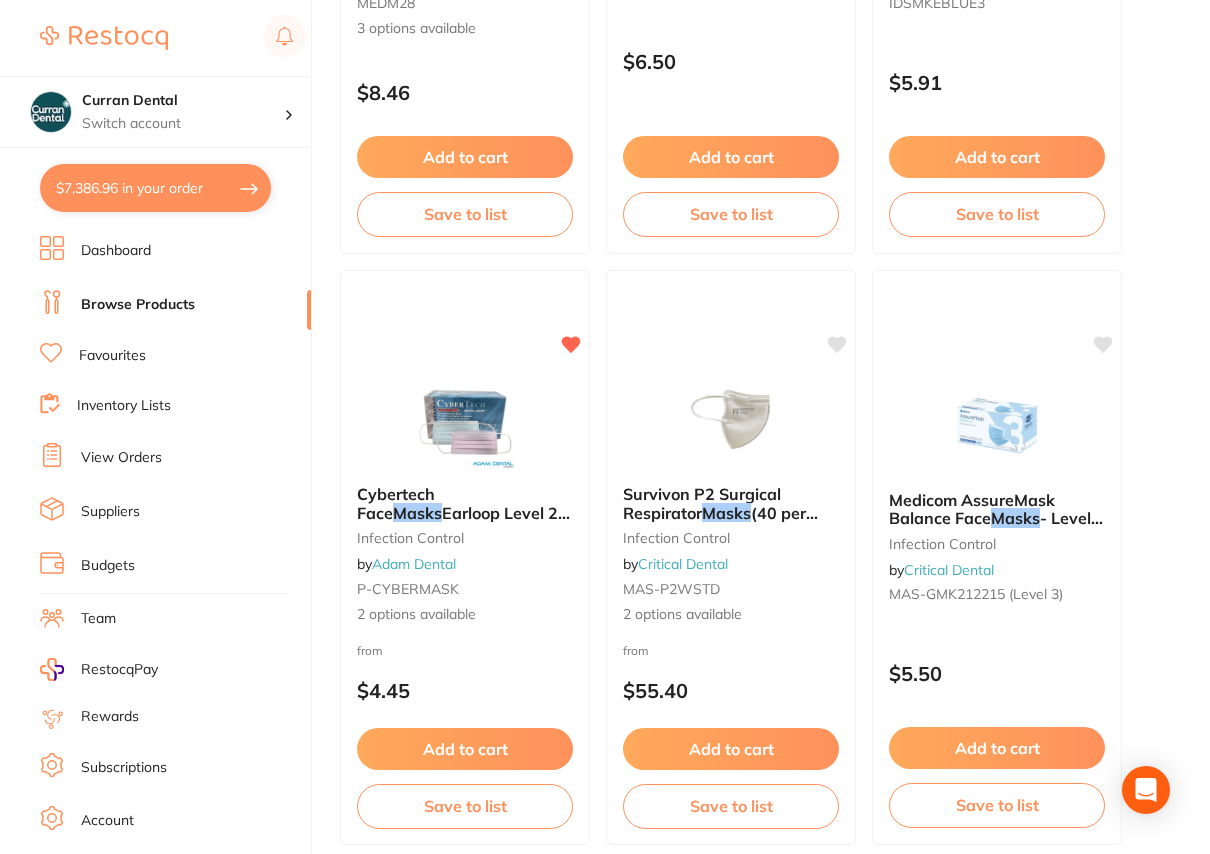 scroll, scrollTop: 7181, scrollLeft: 0, axis: vertical 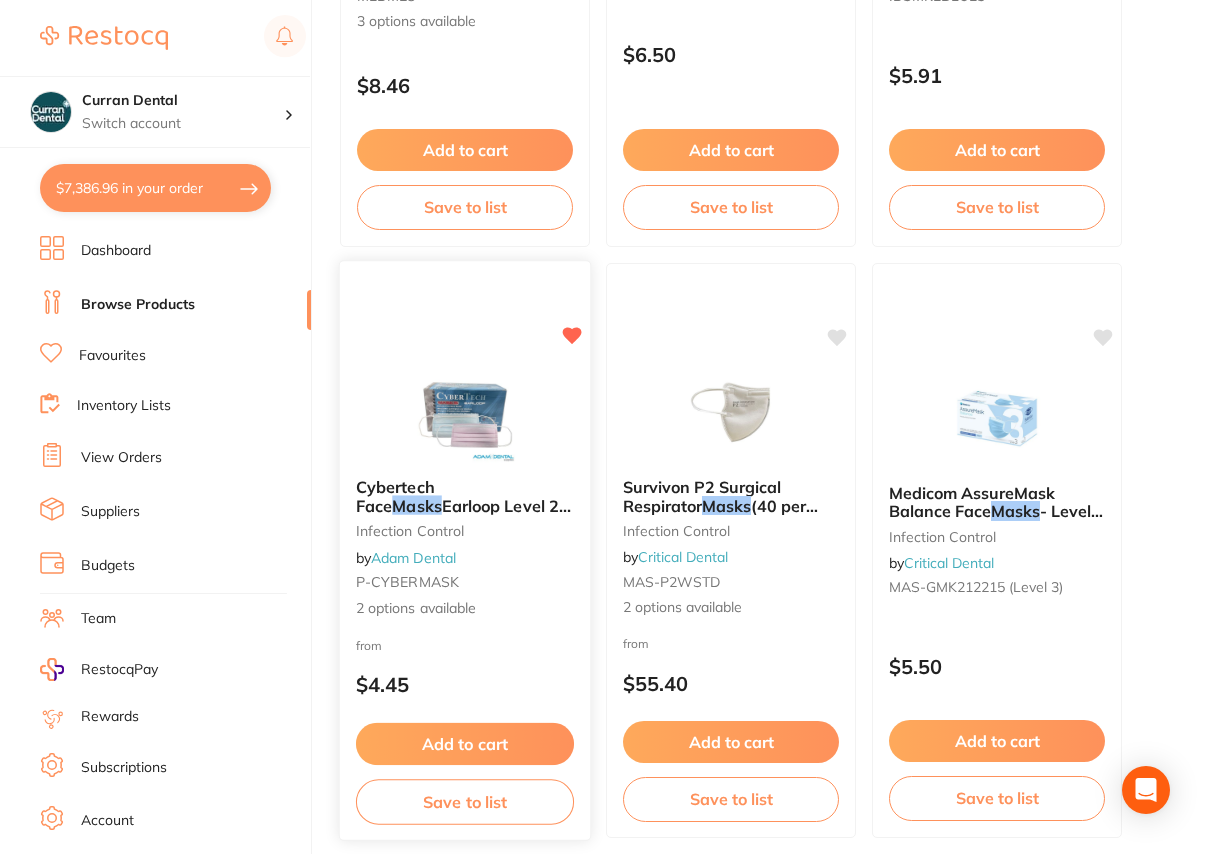 type on "masks" 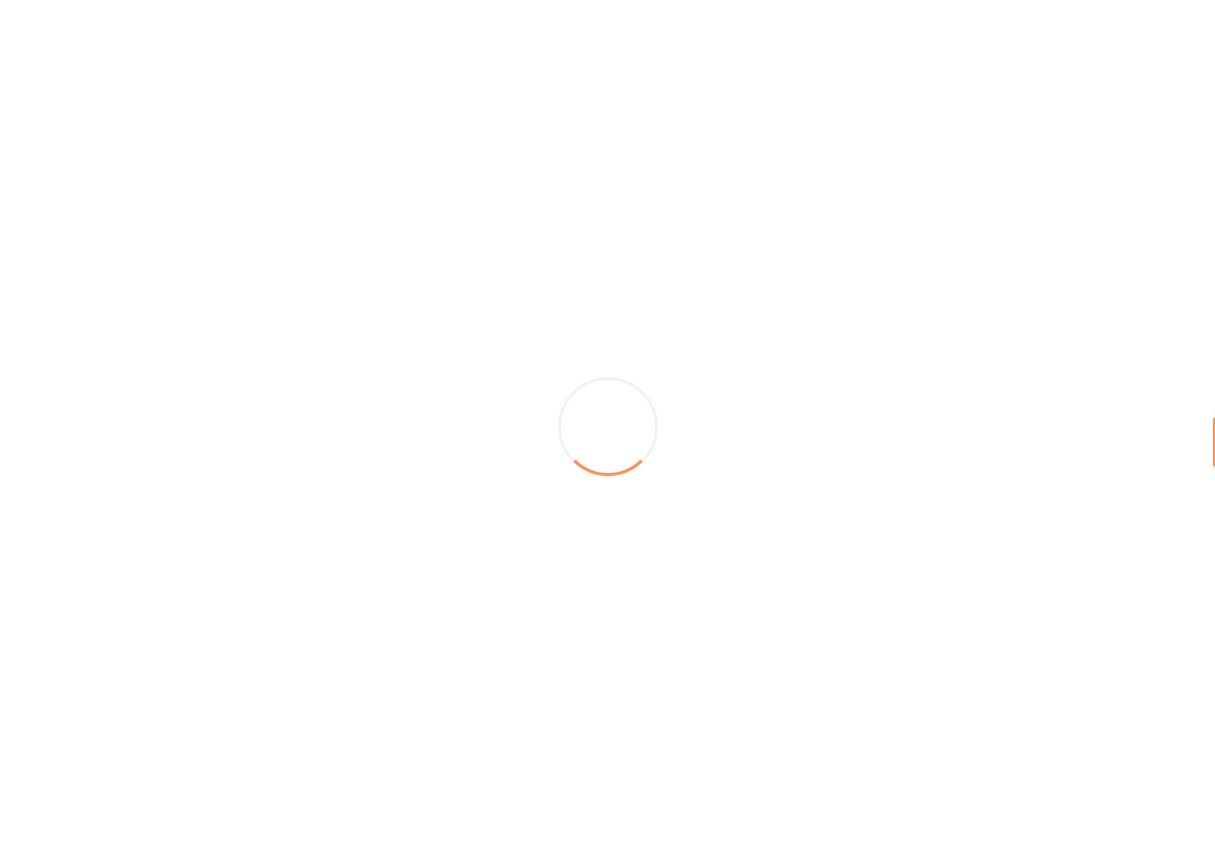 scroll, scrollTop: 0, scrollLeft: 0, axis: both 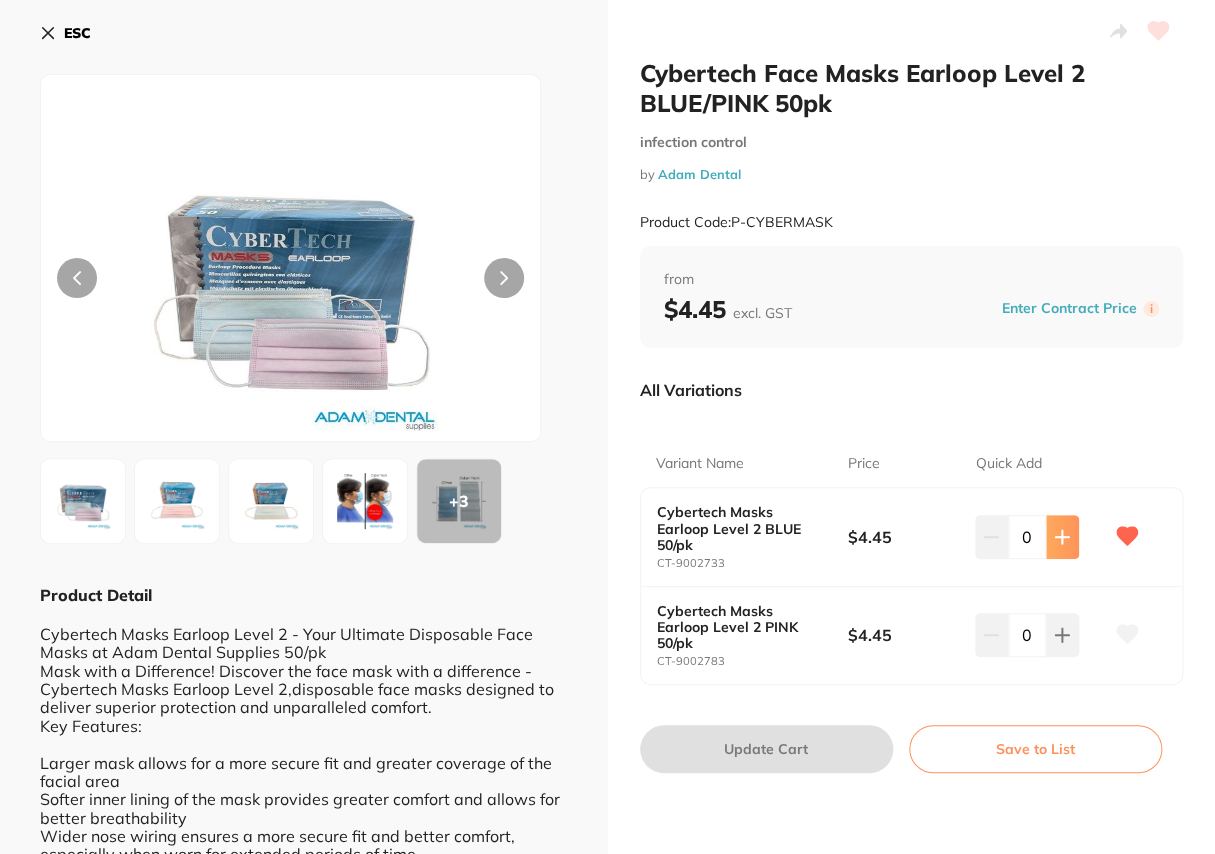 click 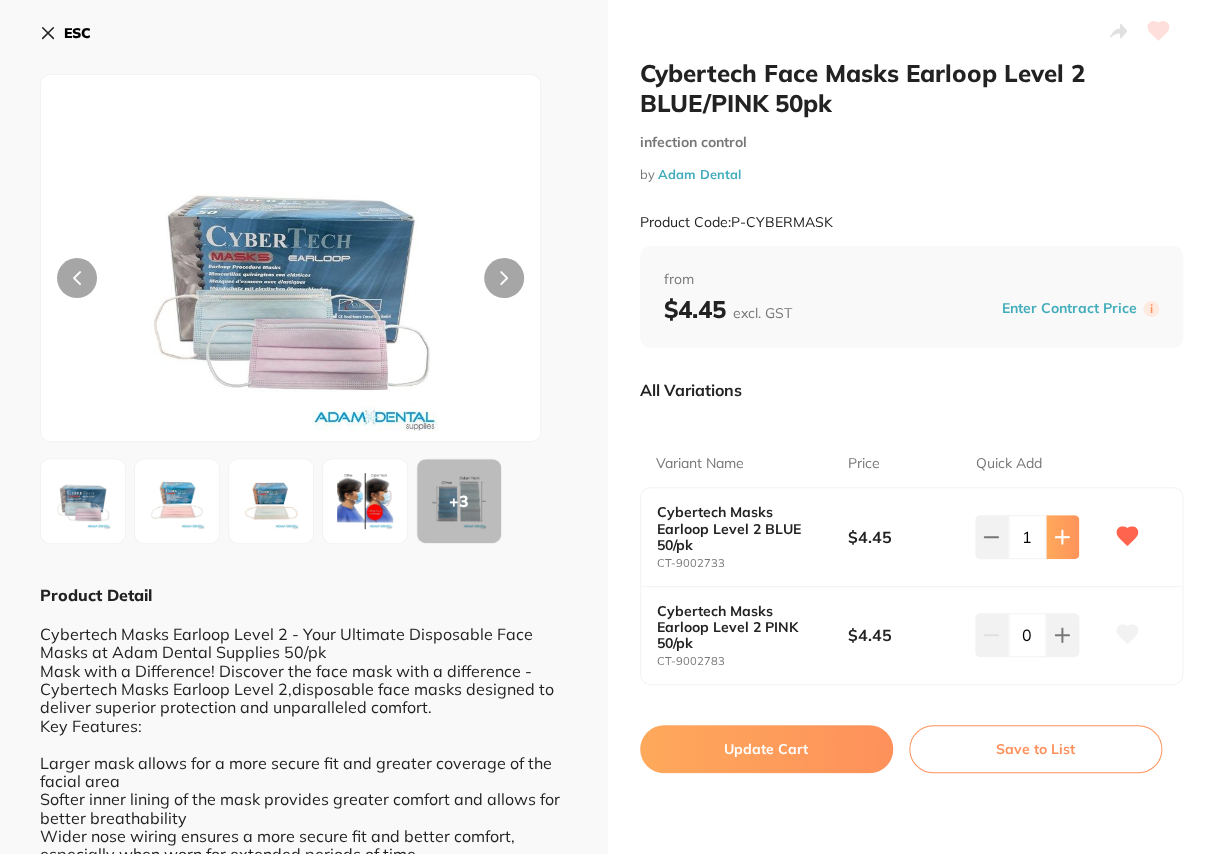 click 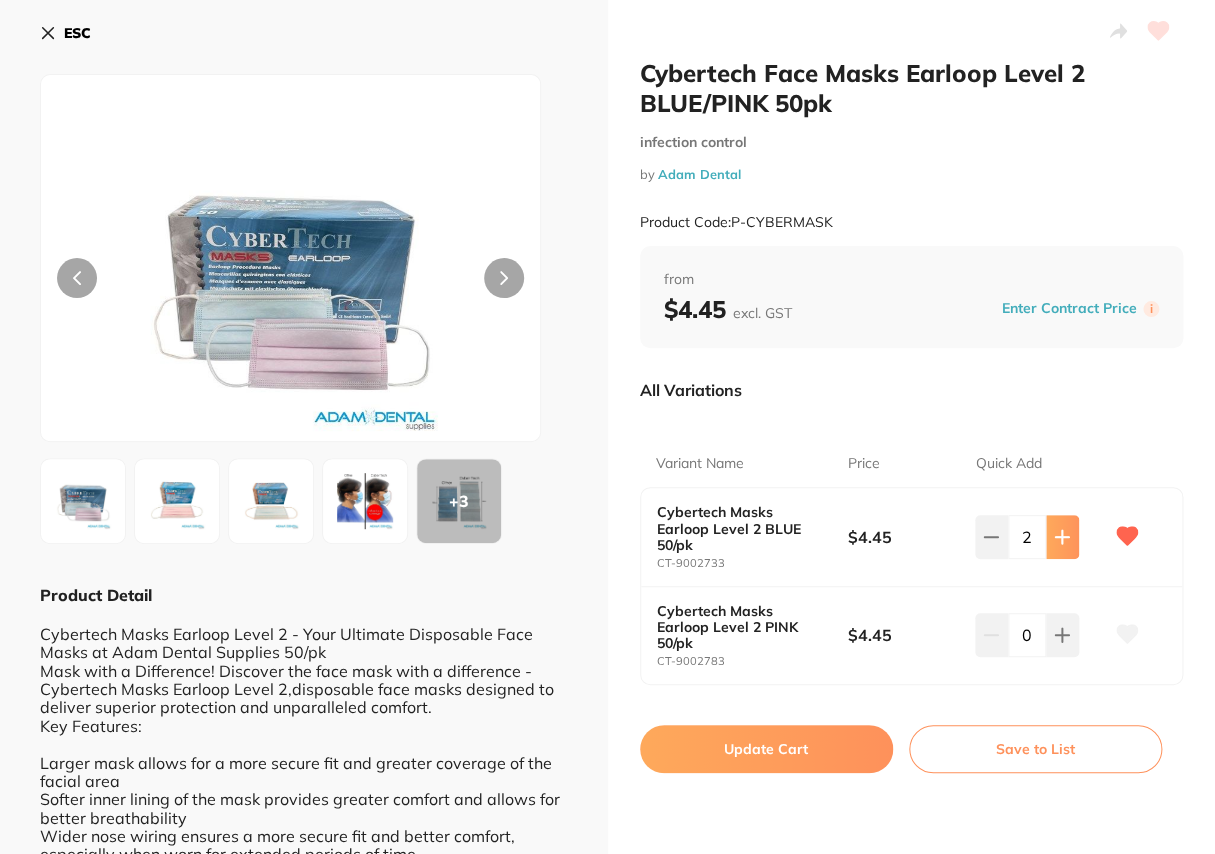 click 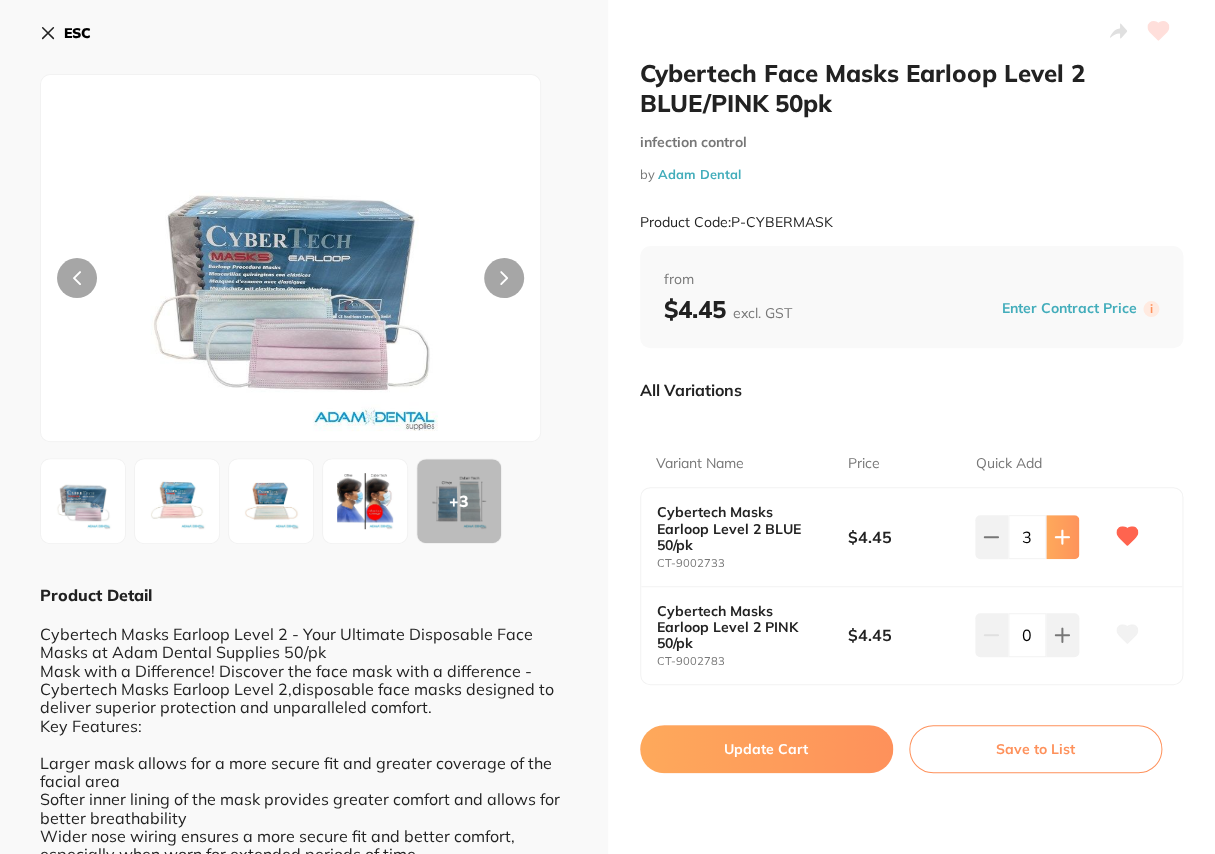 click 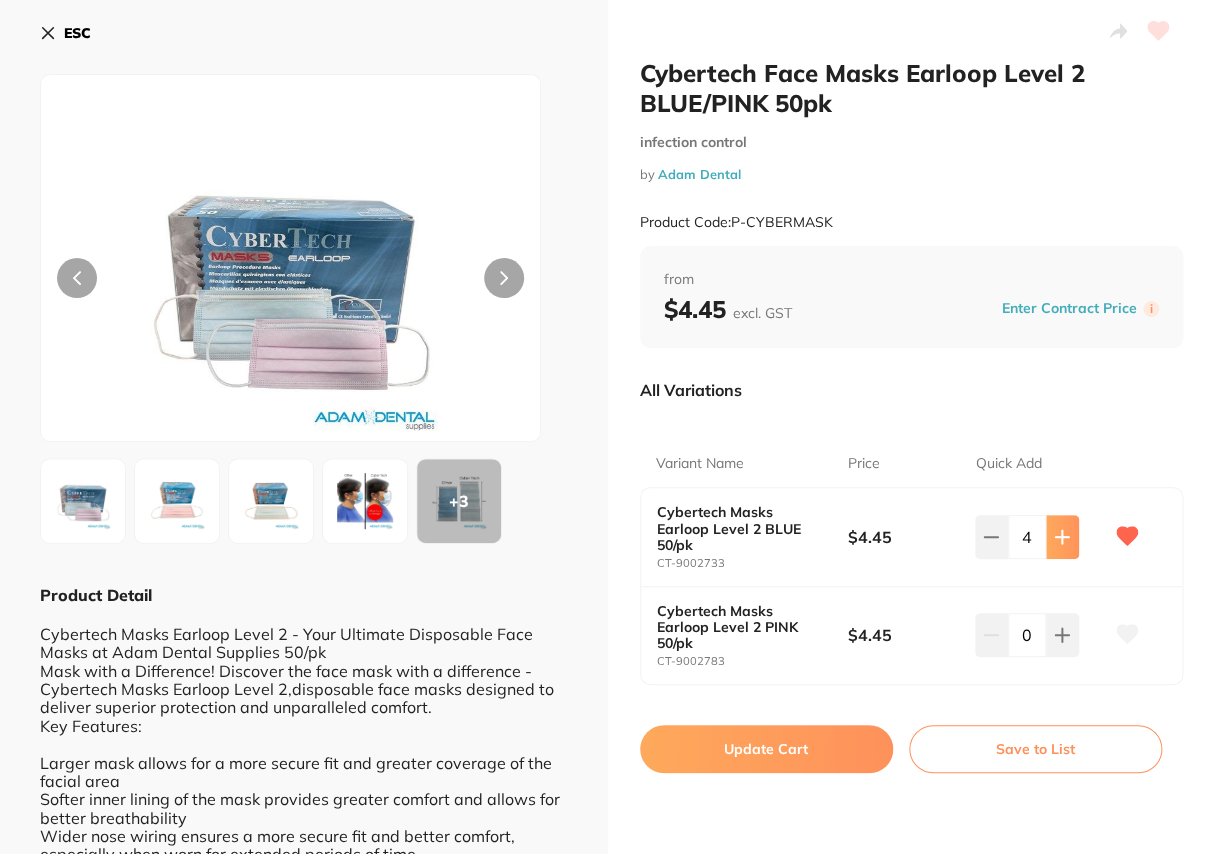 click 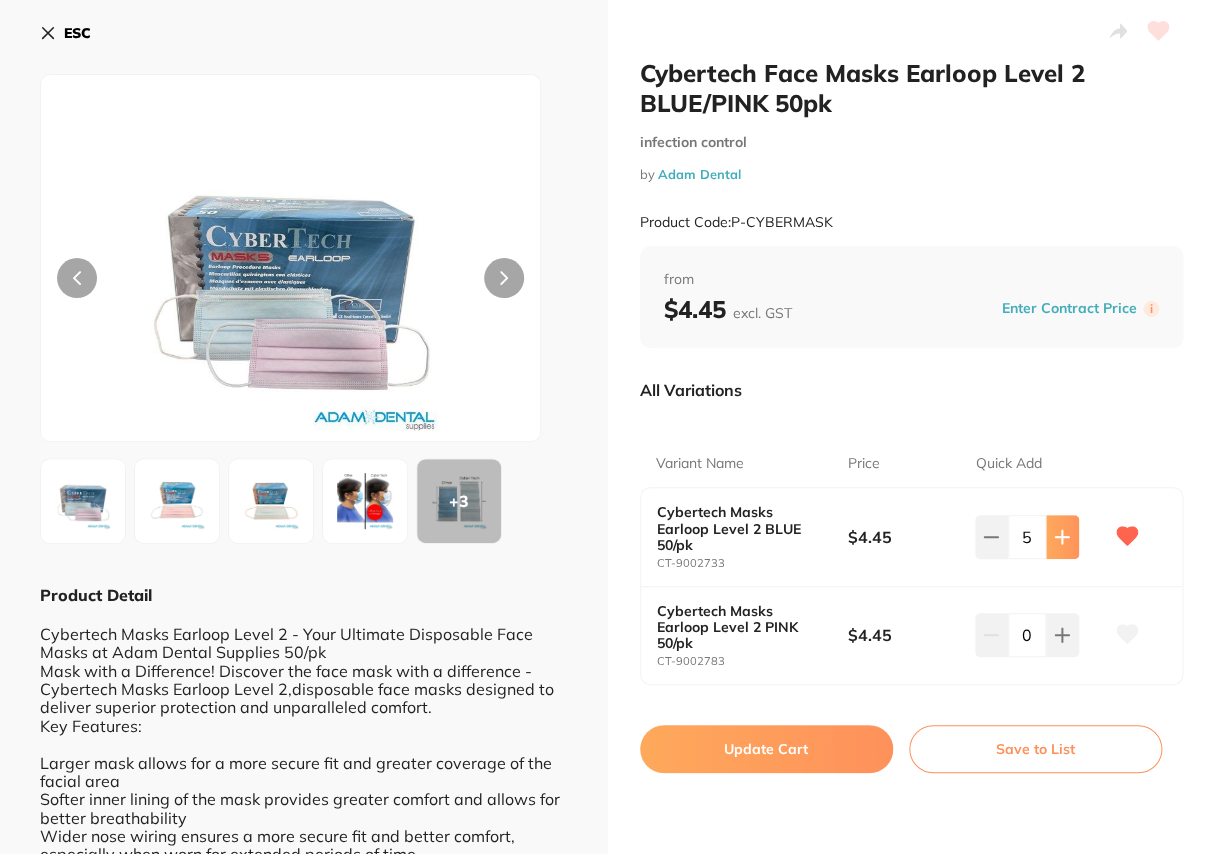 click 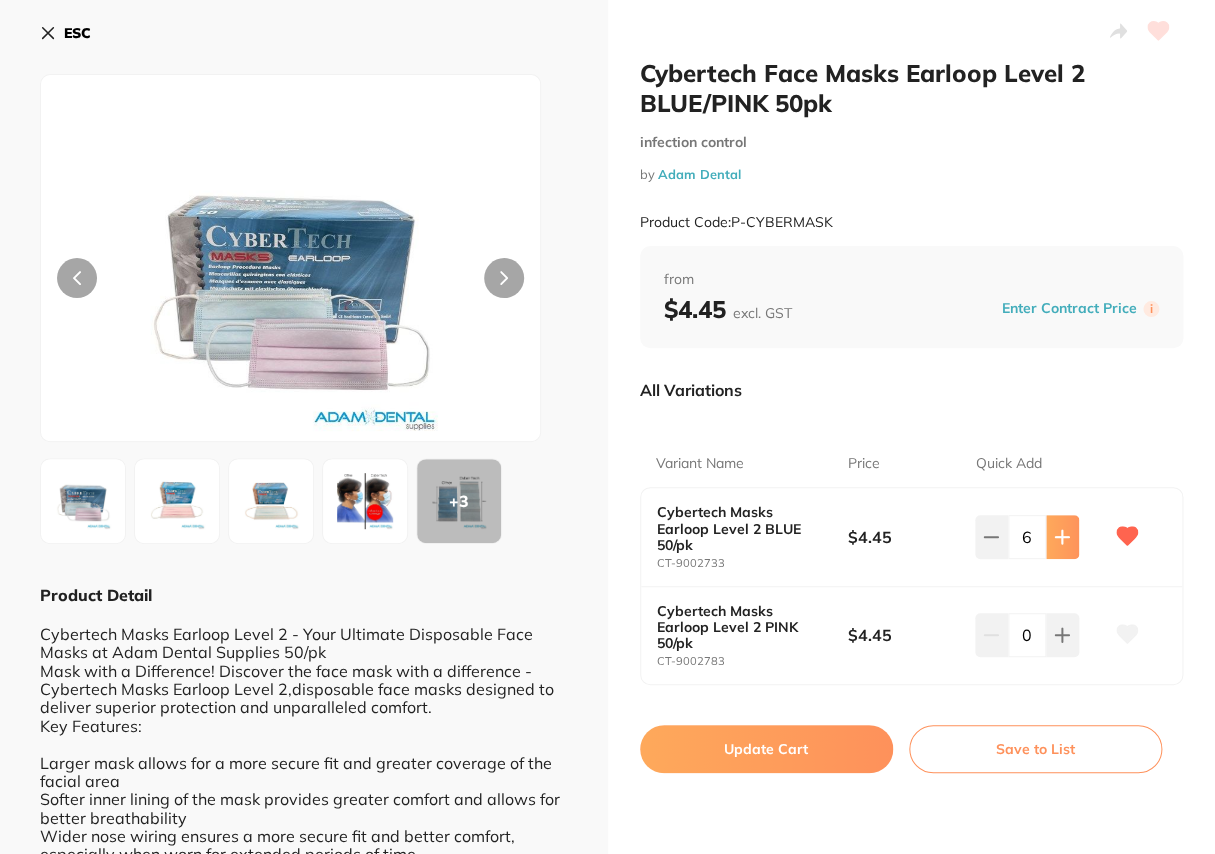 click 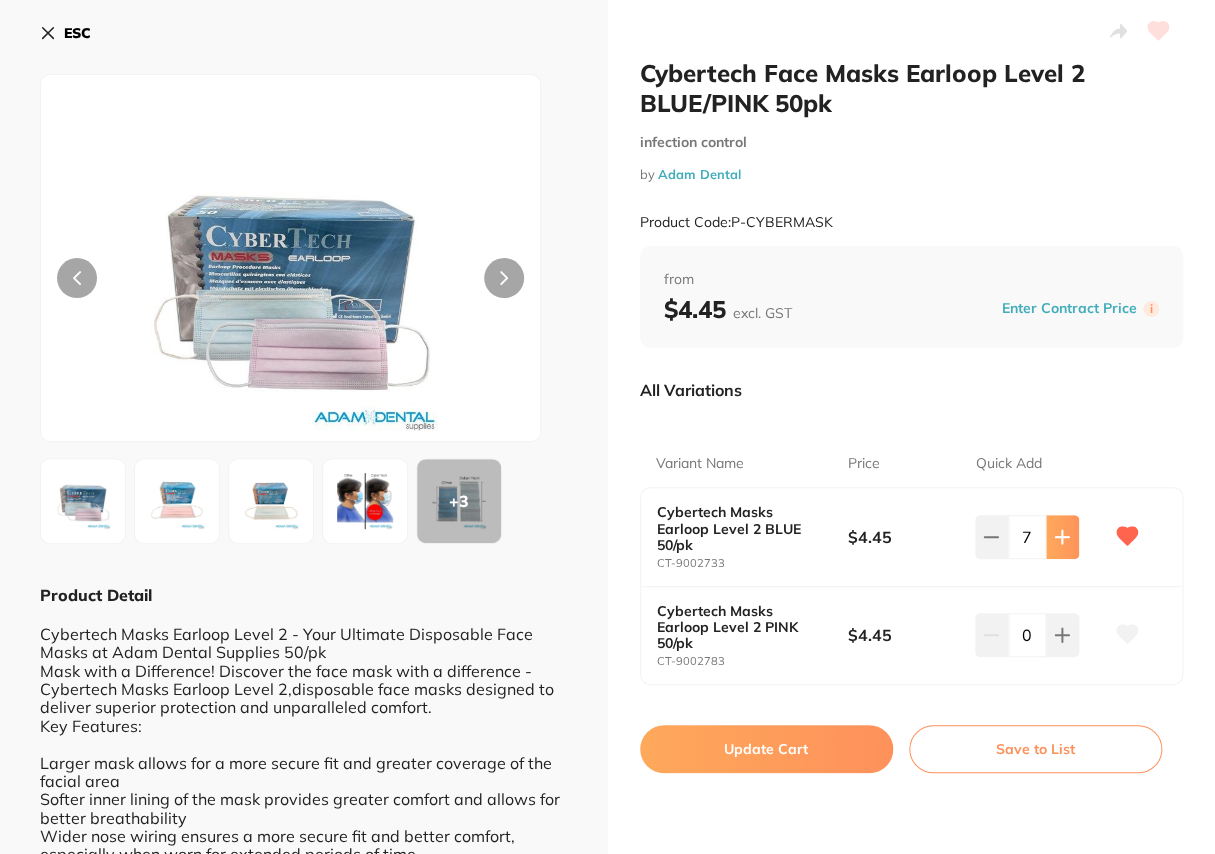 click 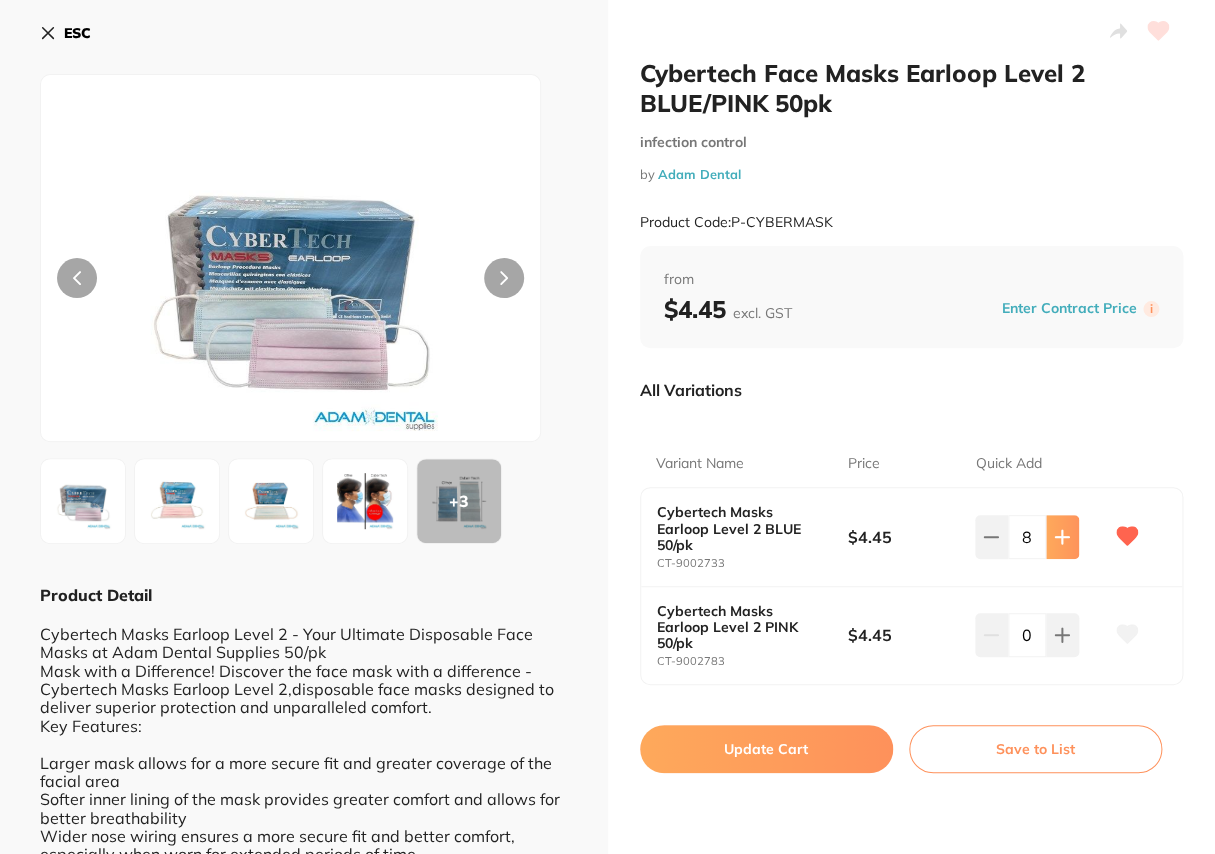 click 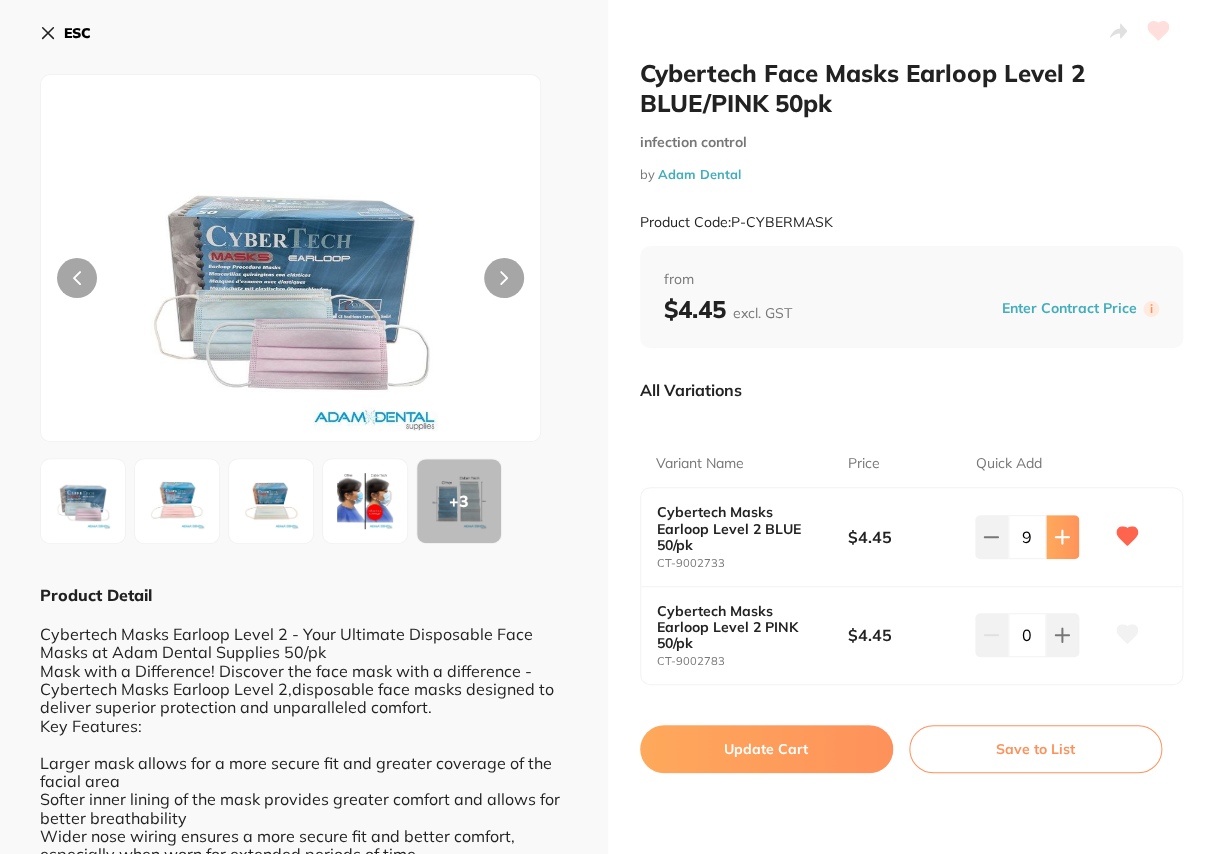 click 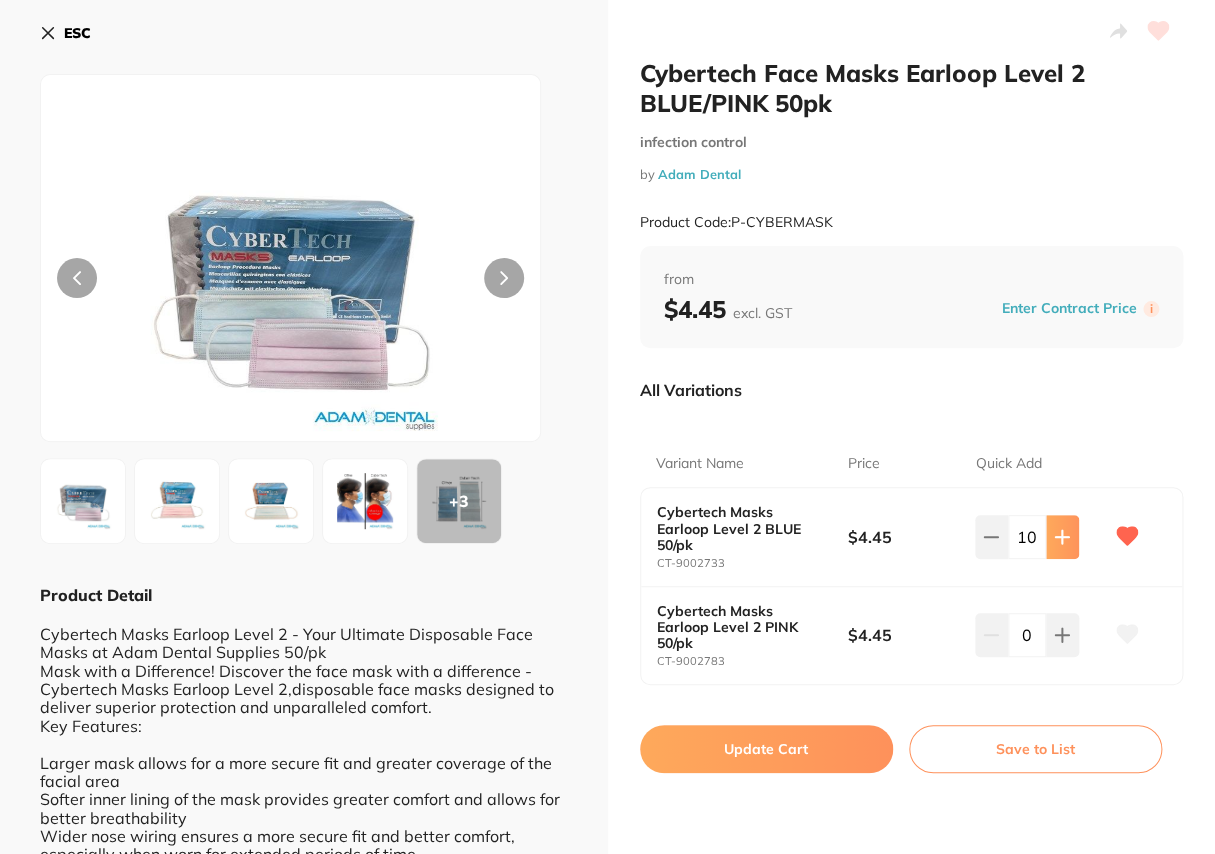 click 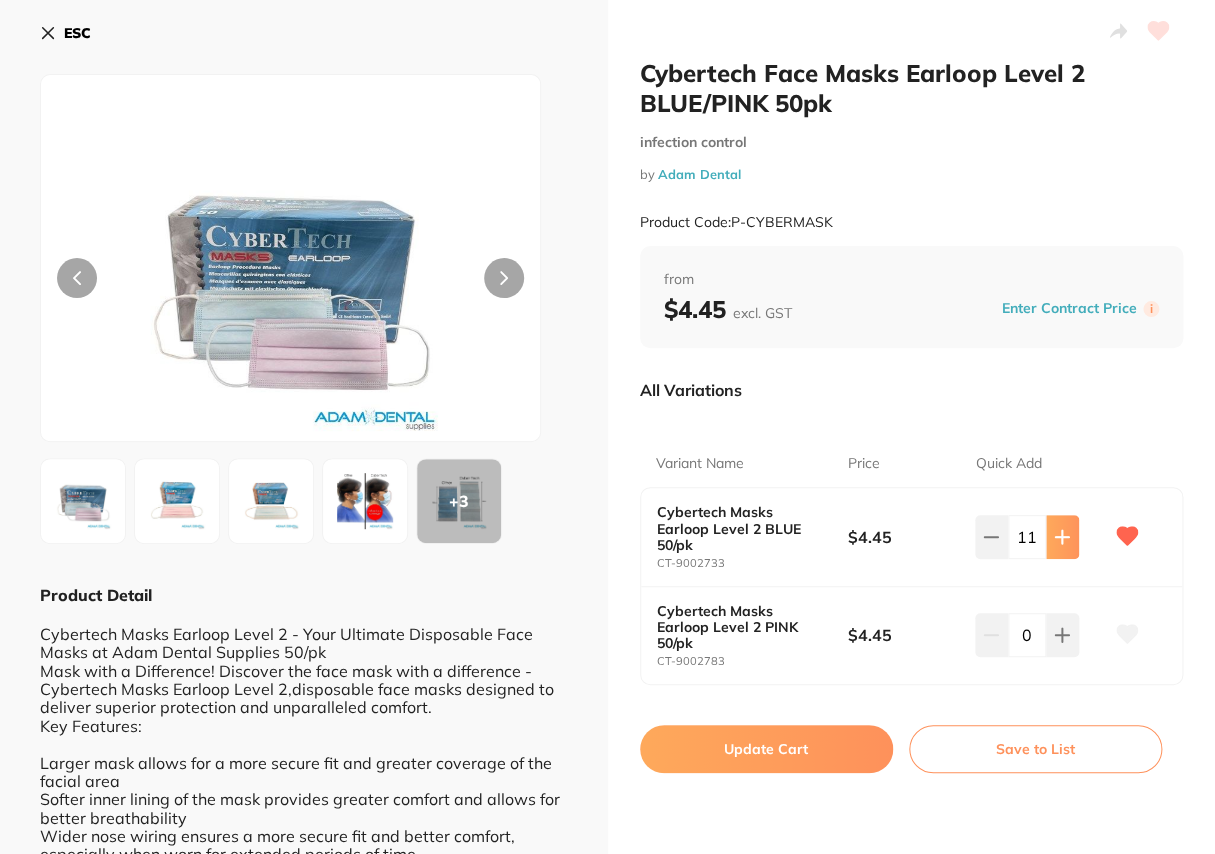 click 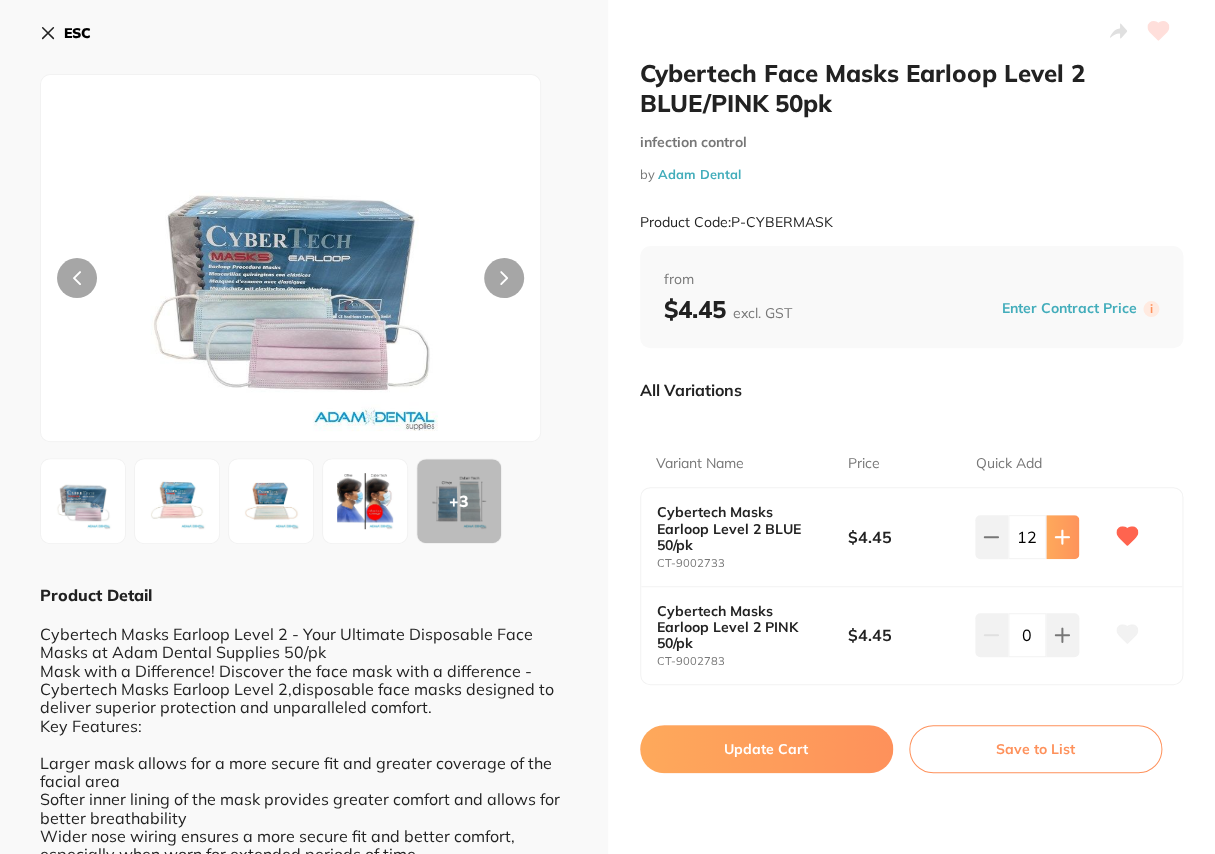 click 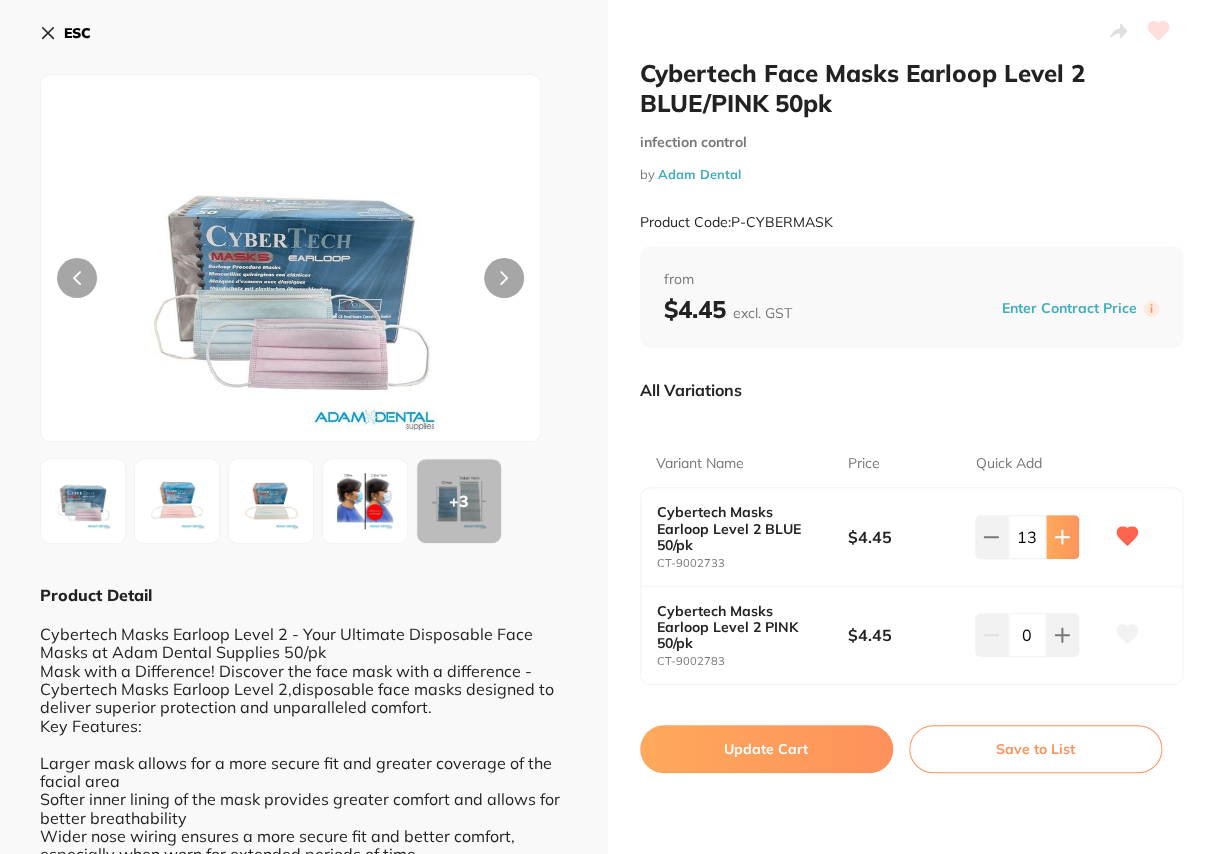 click 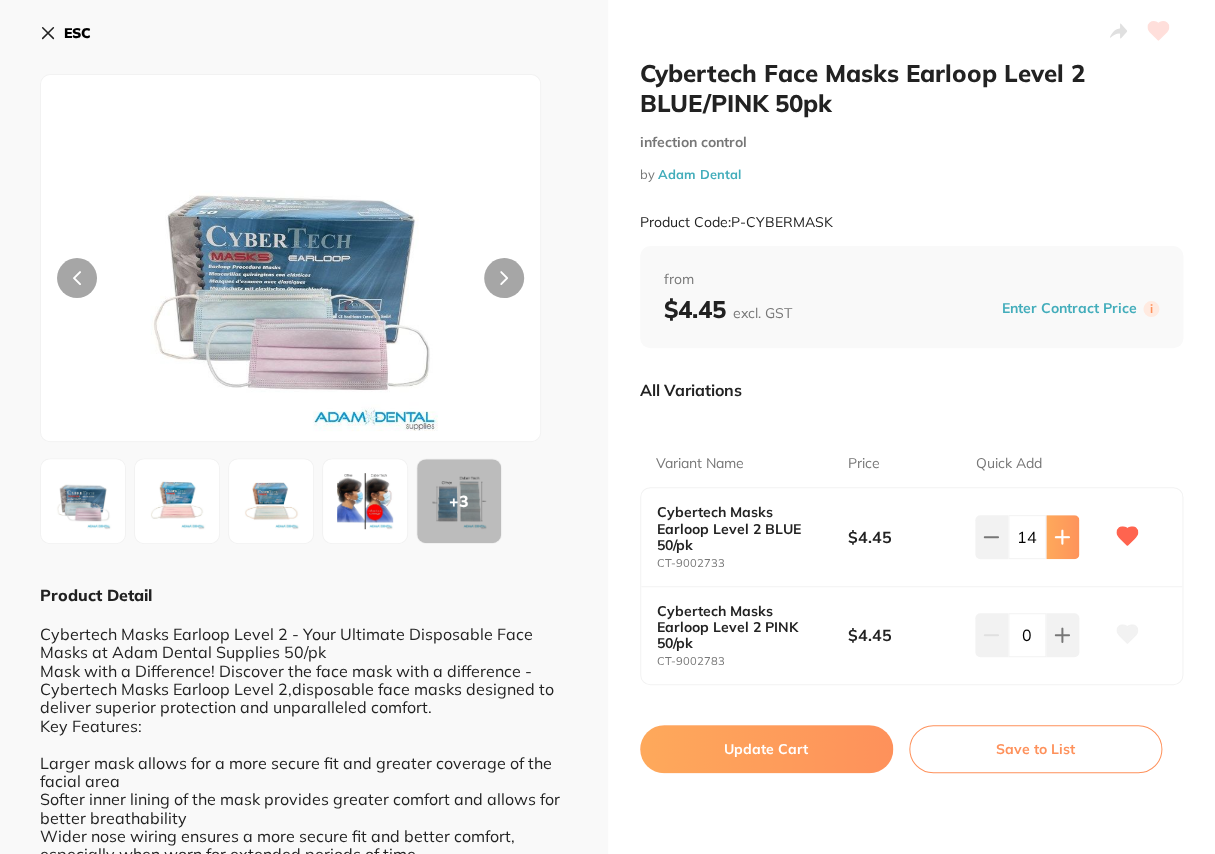 click 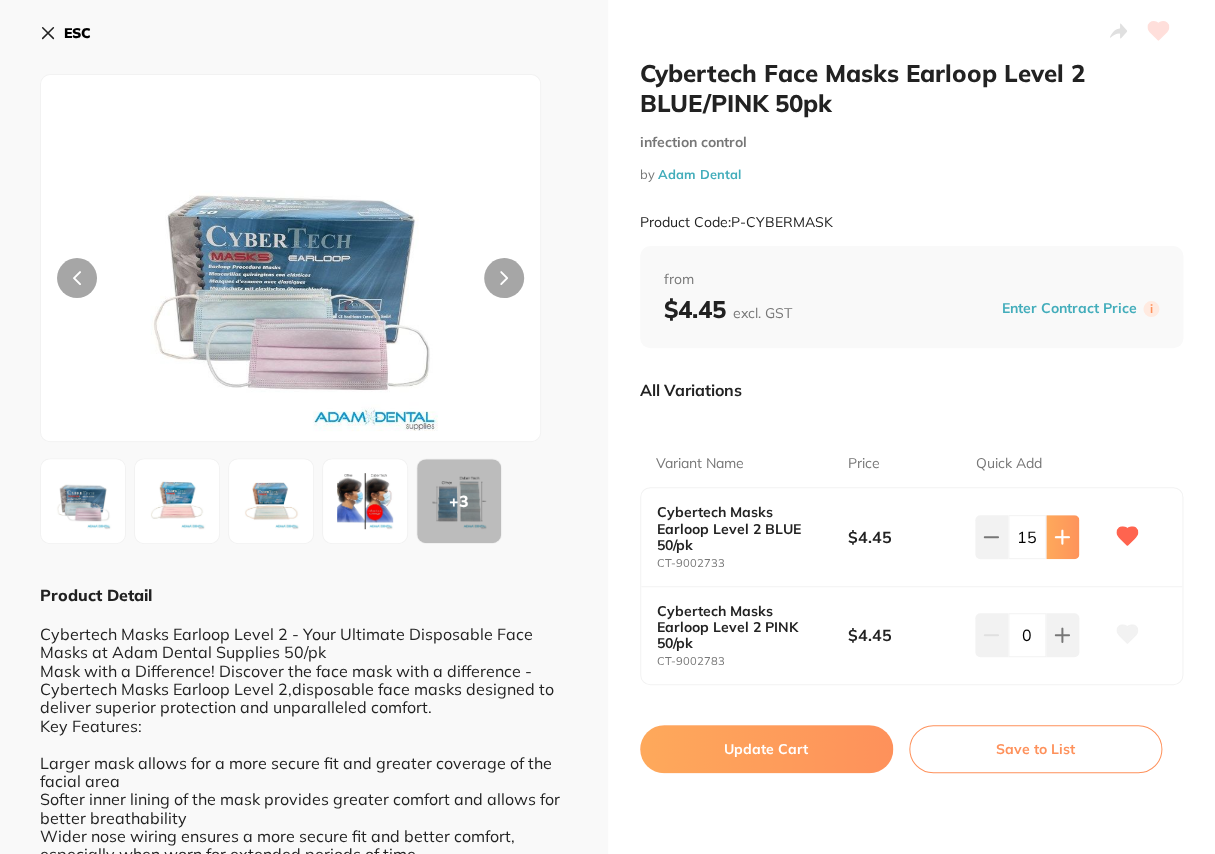 click 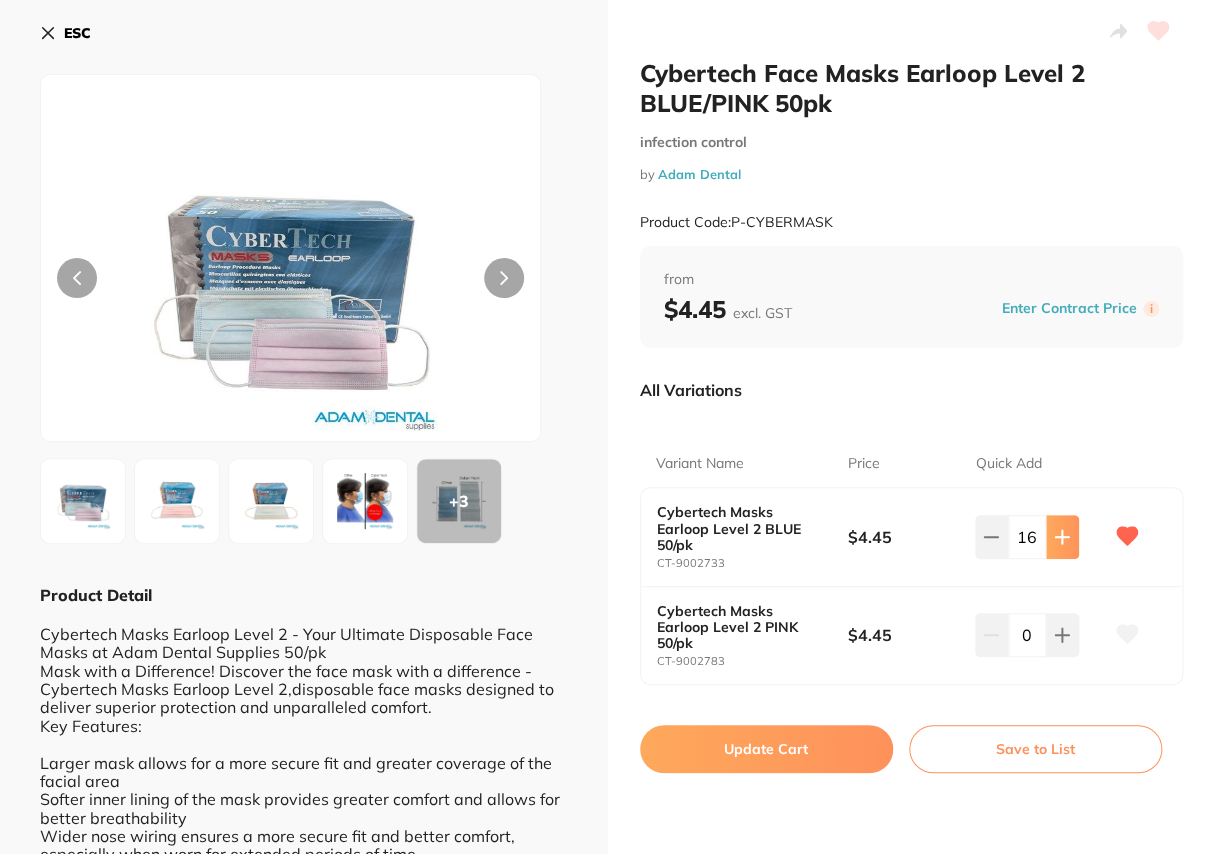 click 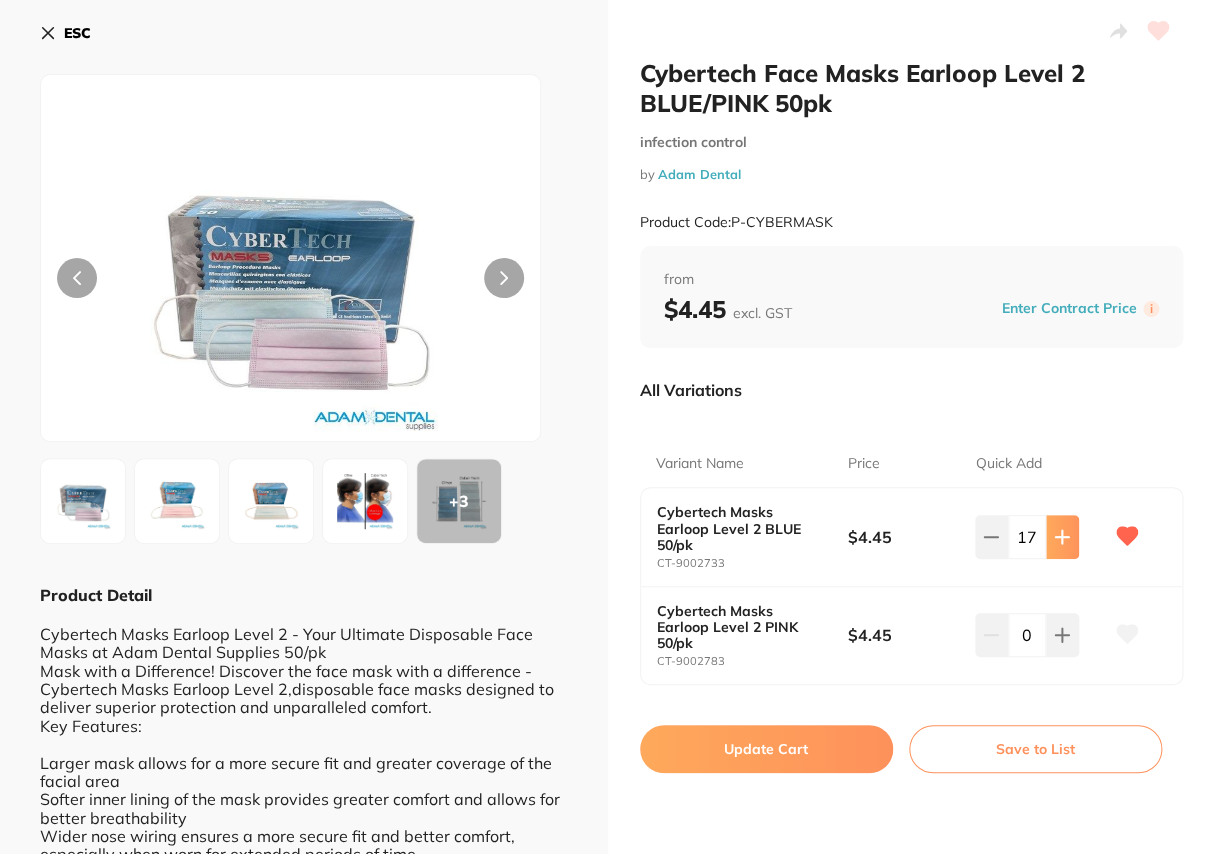 click 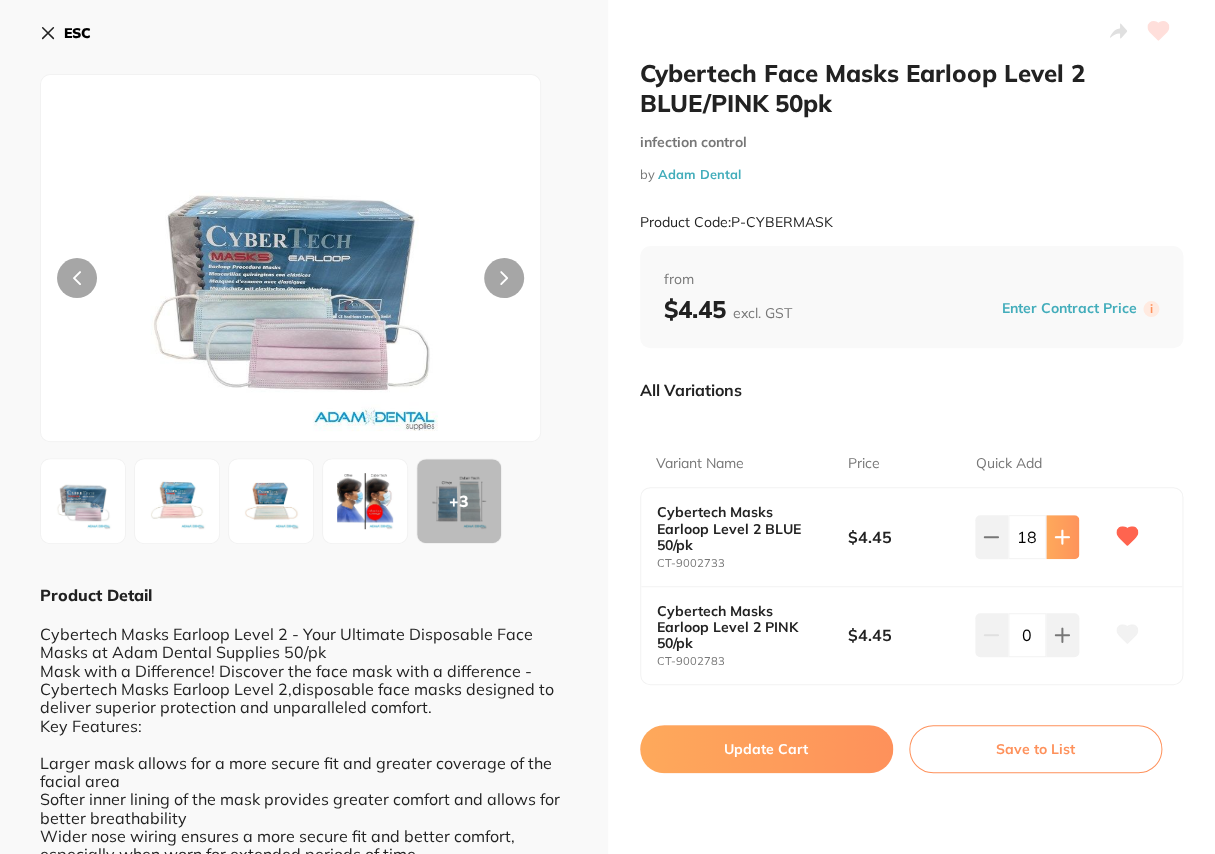 click 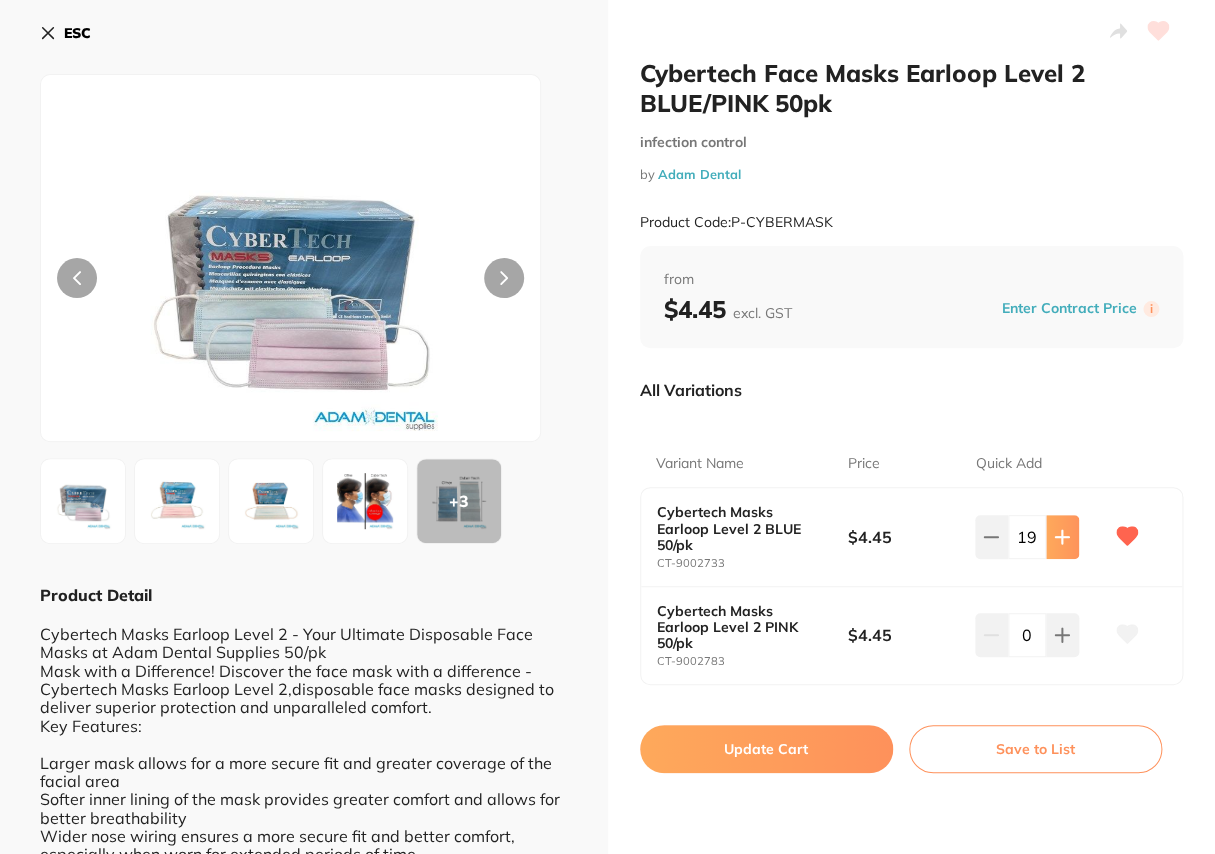 click 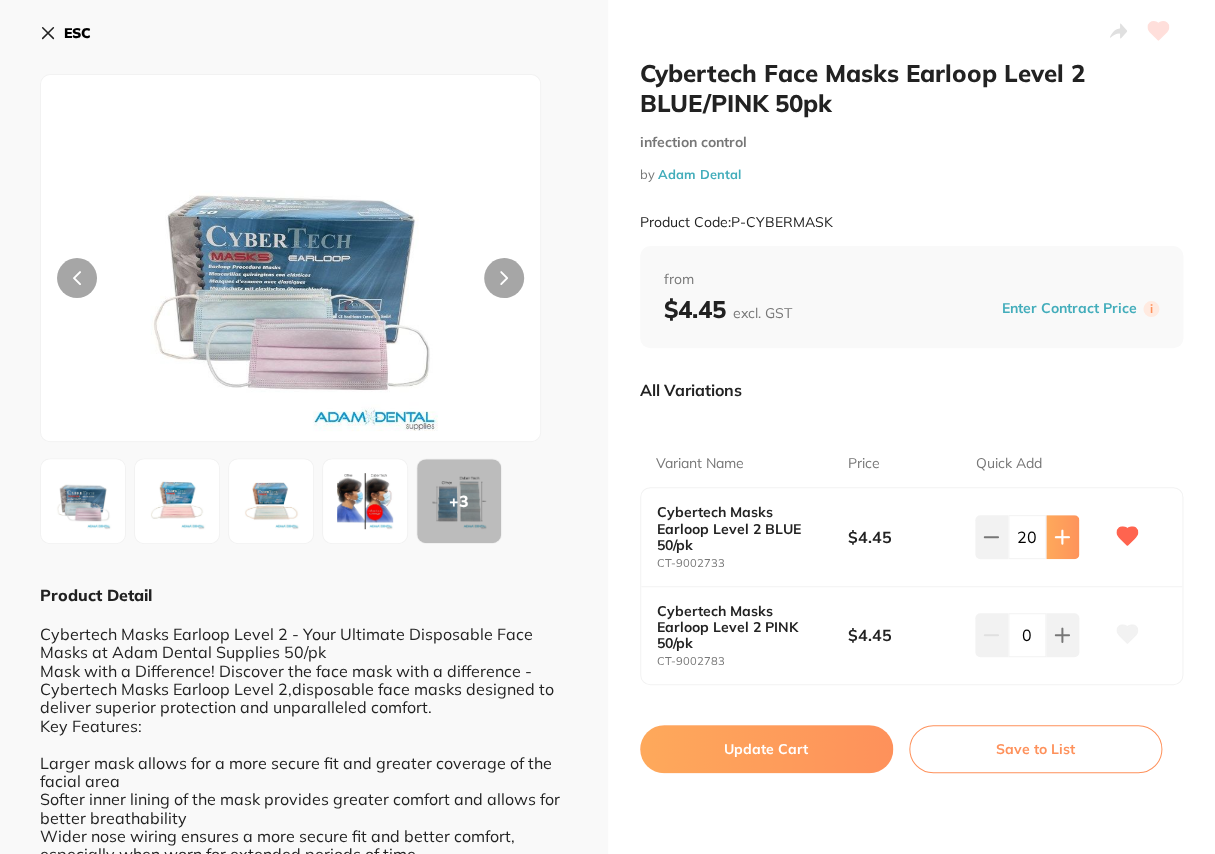 click 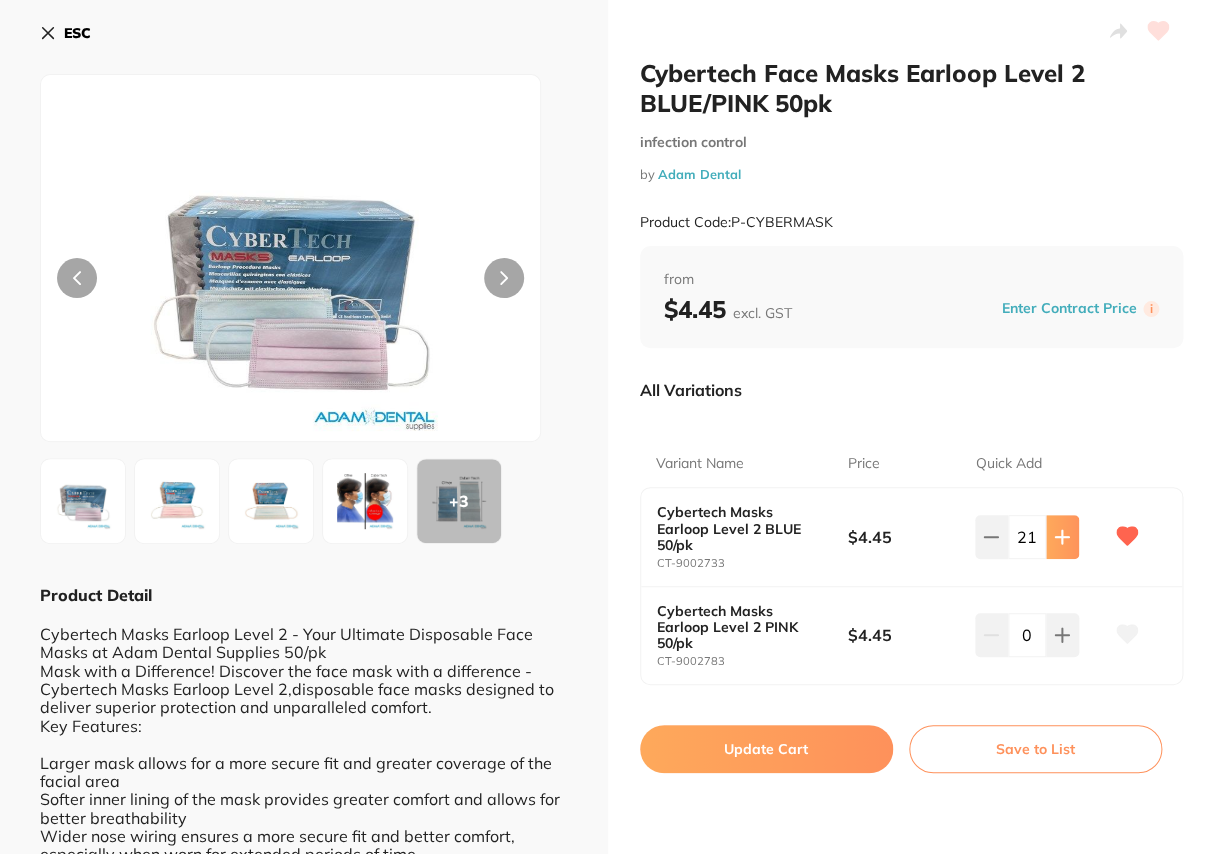 click 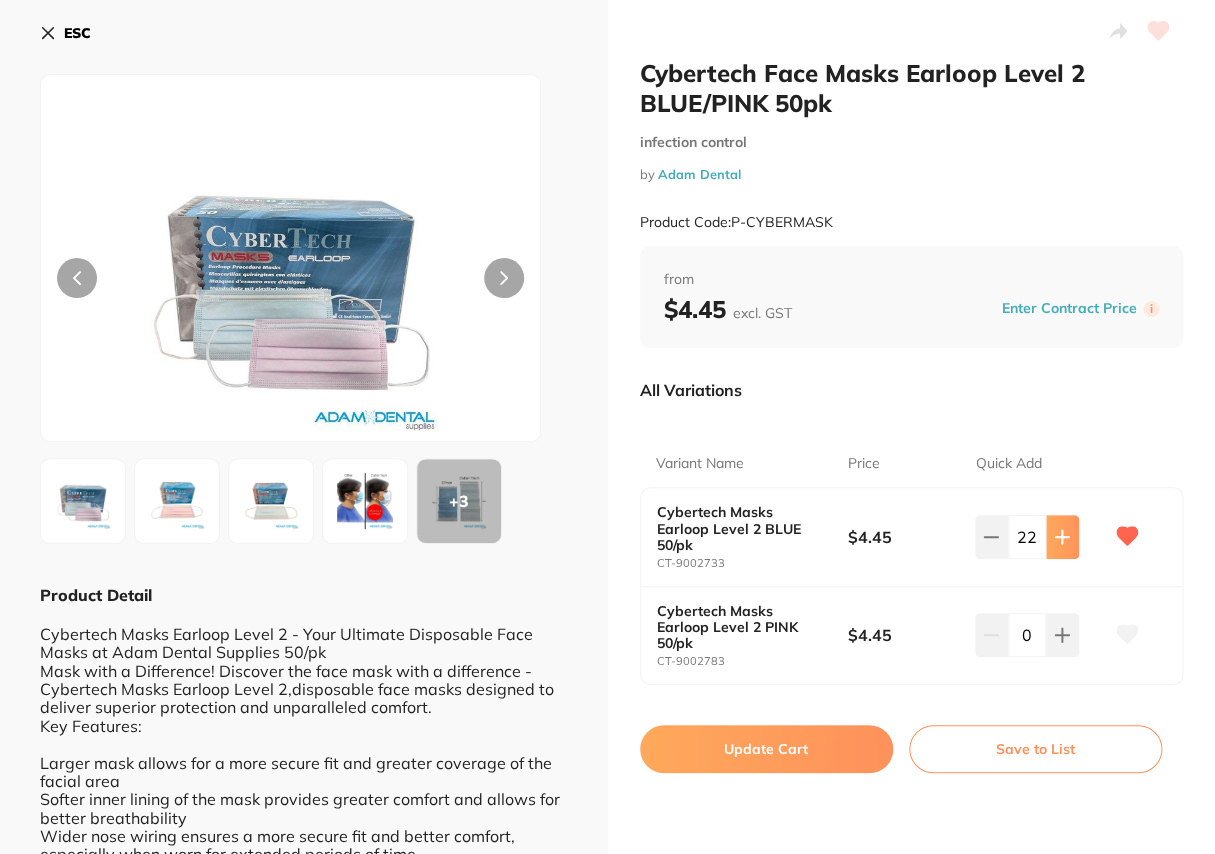 click 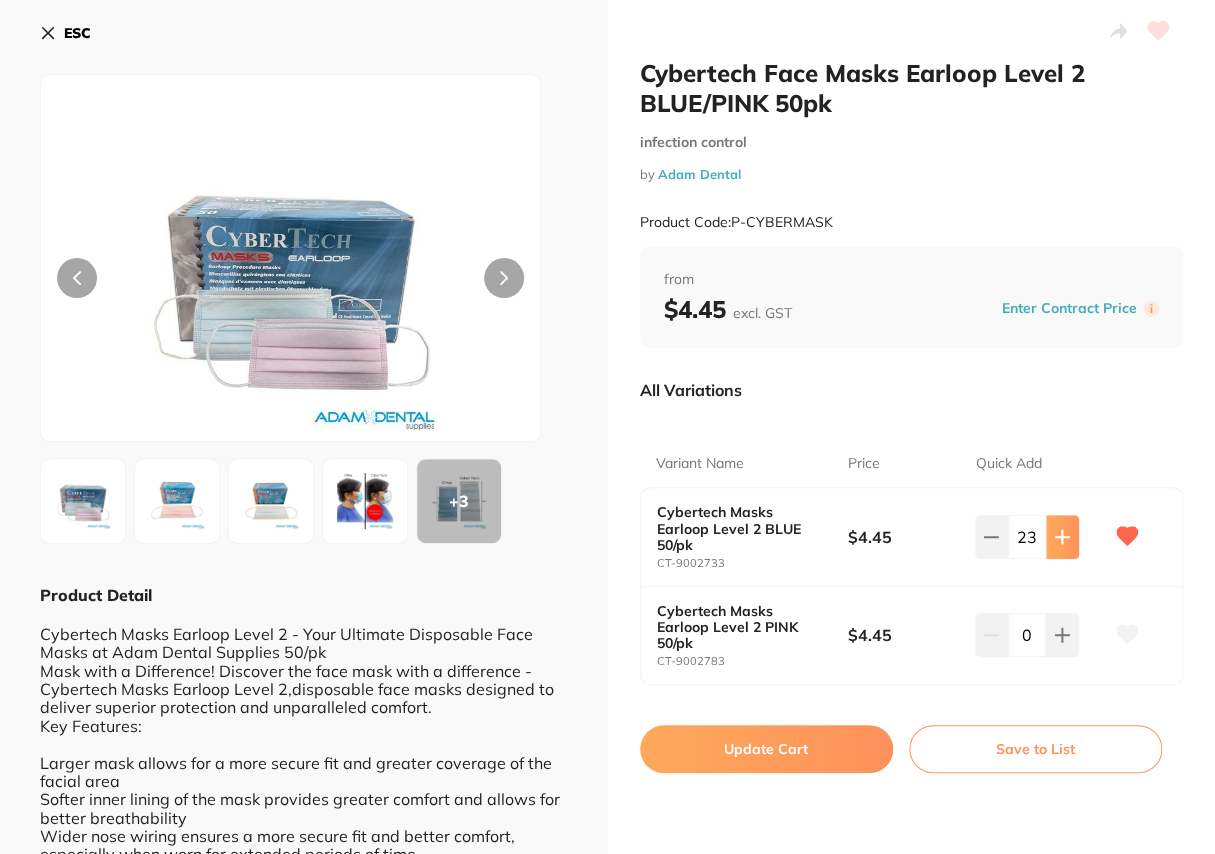 click 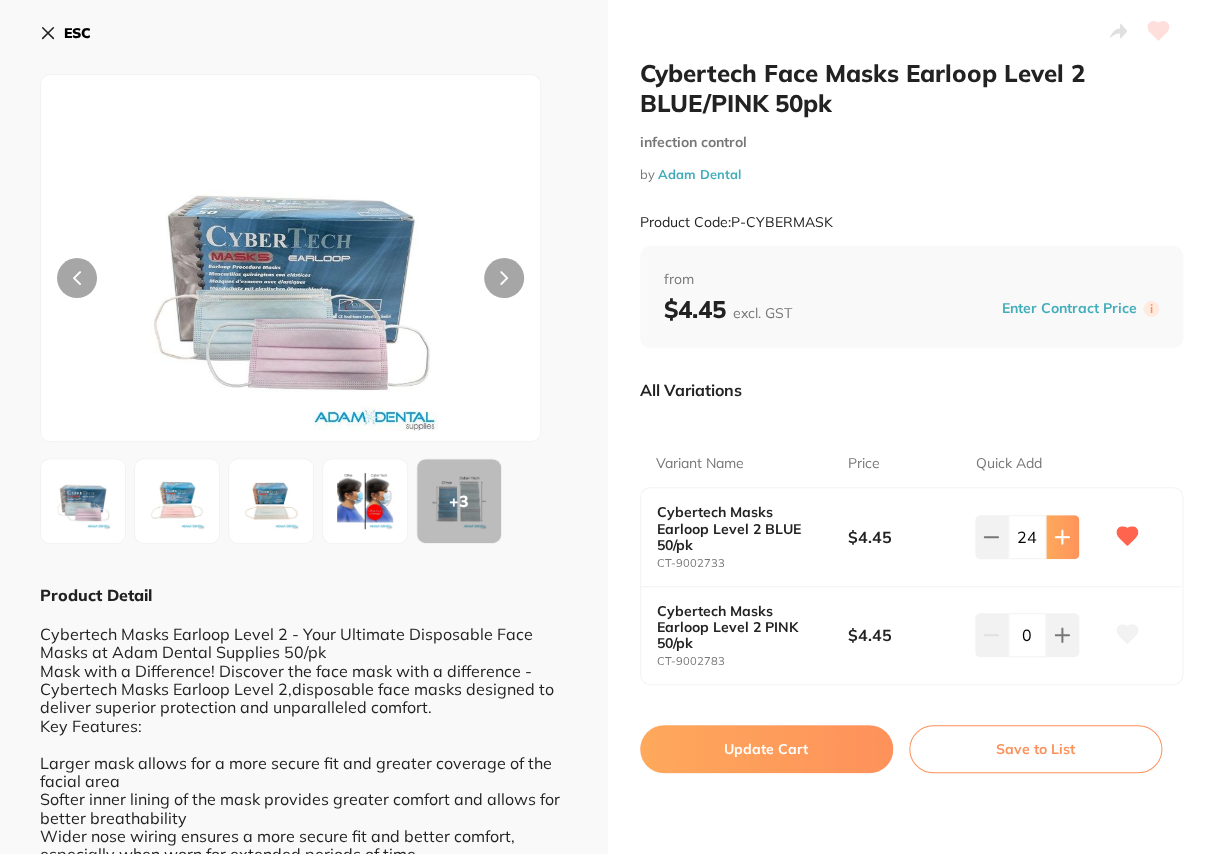 click 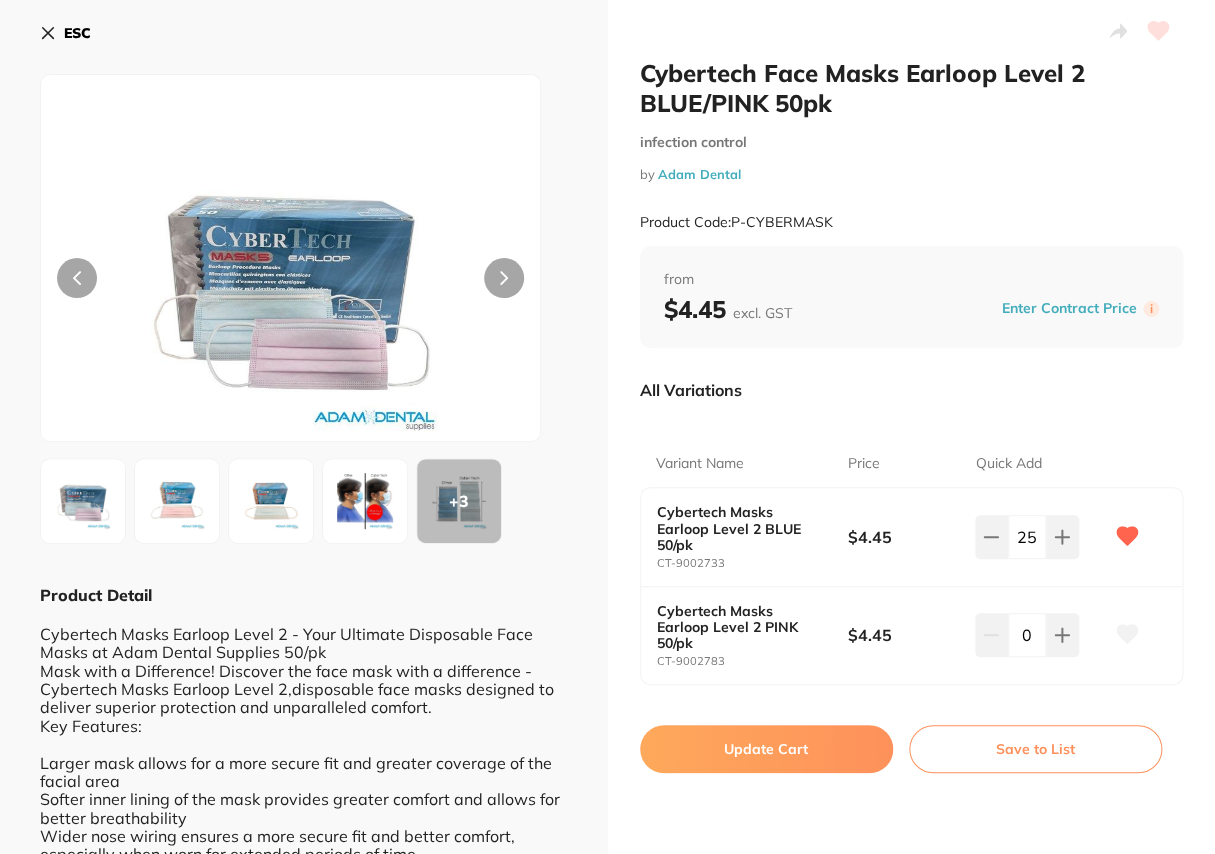 click on "Update Cart" at bounding box center (766, 749) 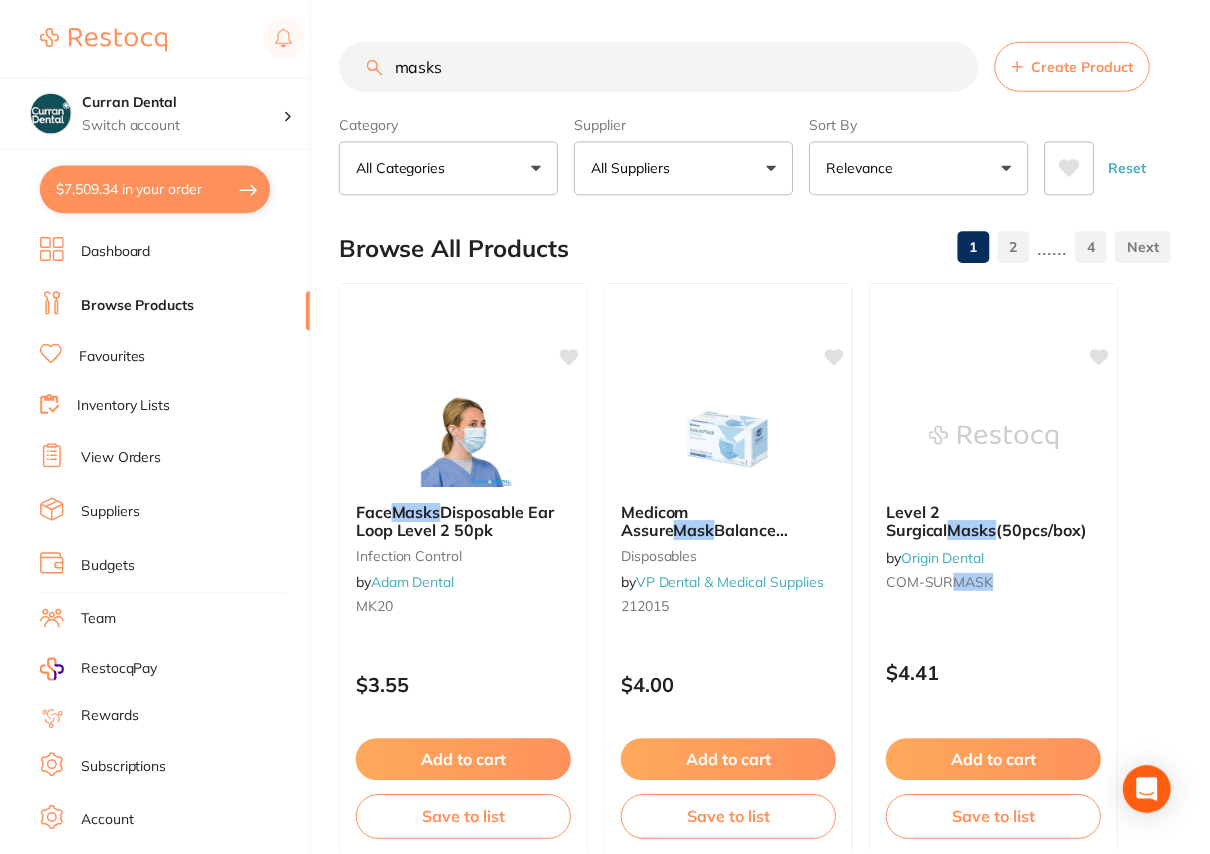 scroll, scrollTop: 7181, scrollLeft: 0, axis: vertical 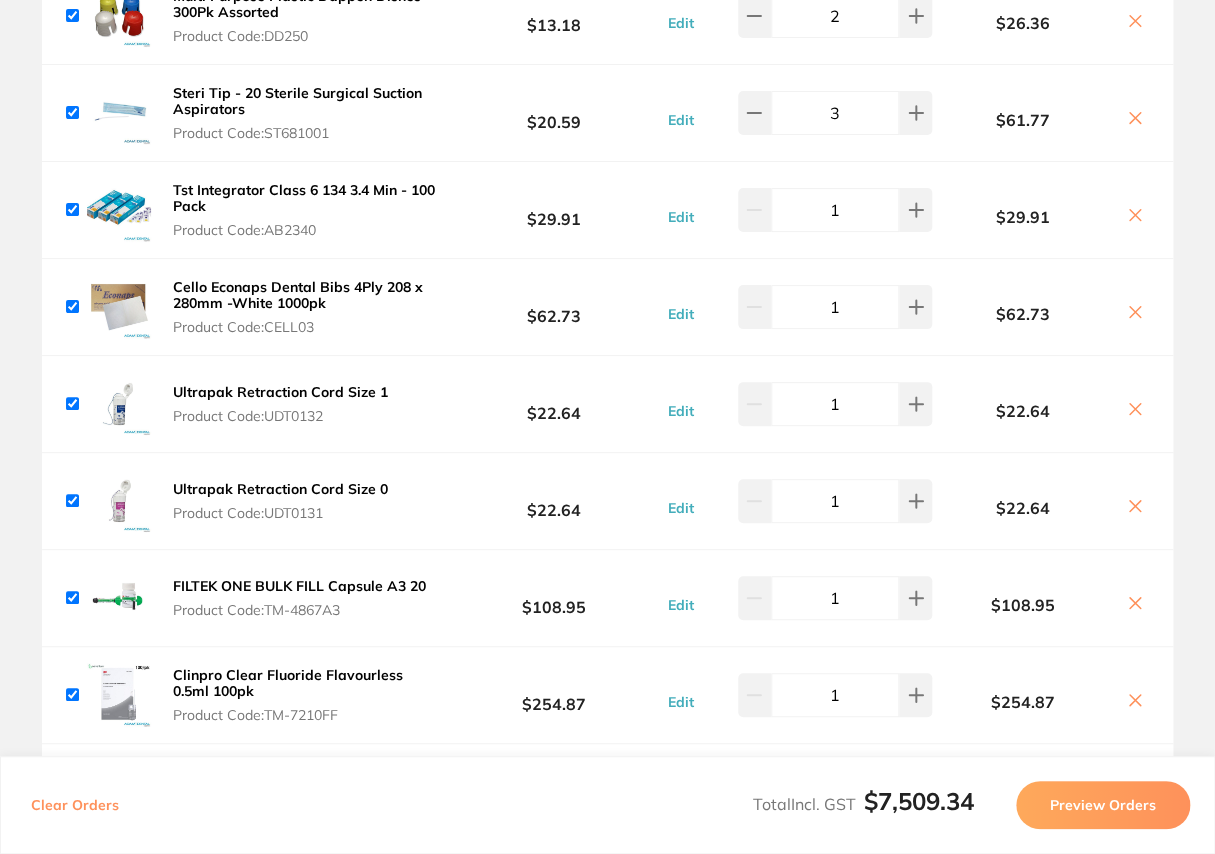 drag, startPoint x: 292, startPoint y: 343, endPoint x: 271, endPoint y: 397, distance: 57.939625 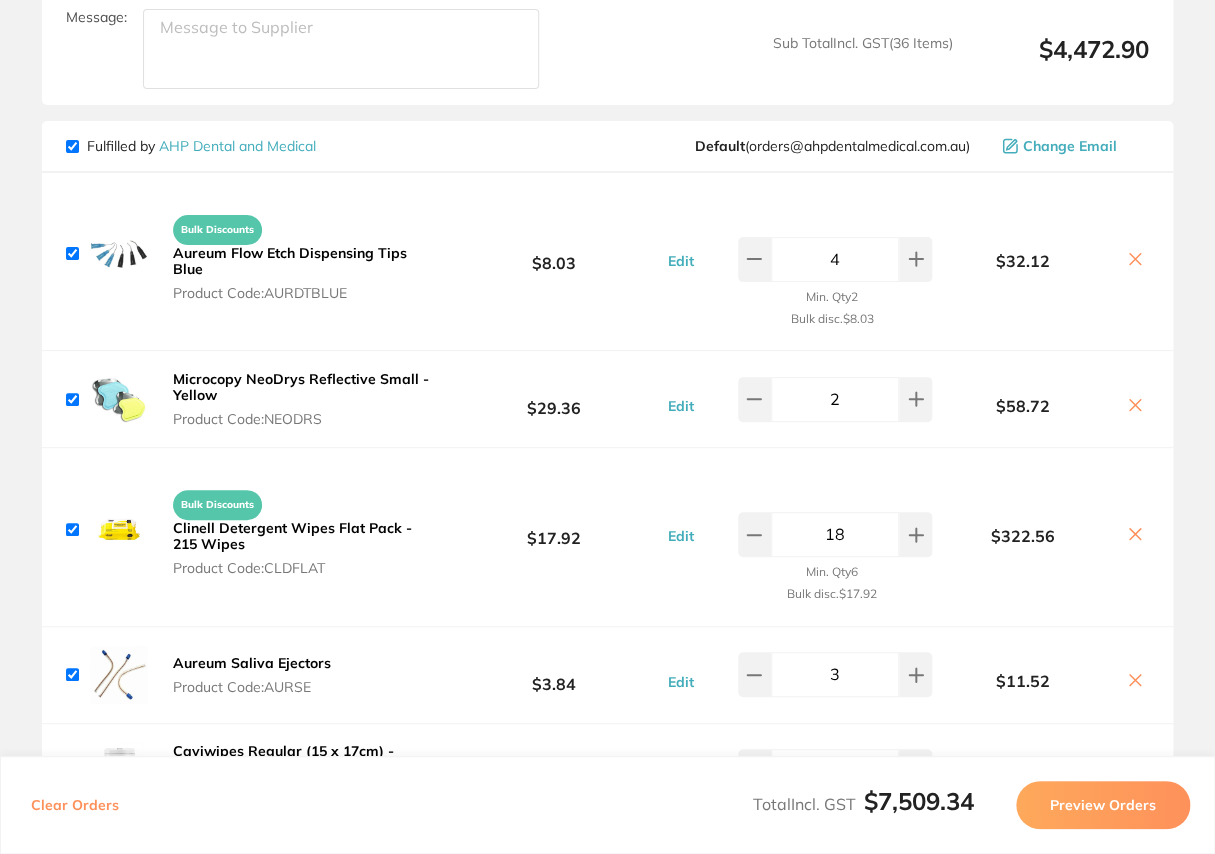 scroll, scrollTop: 4000, scrollLeft: 0, axis: vertical 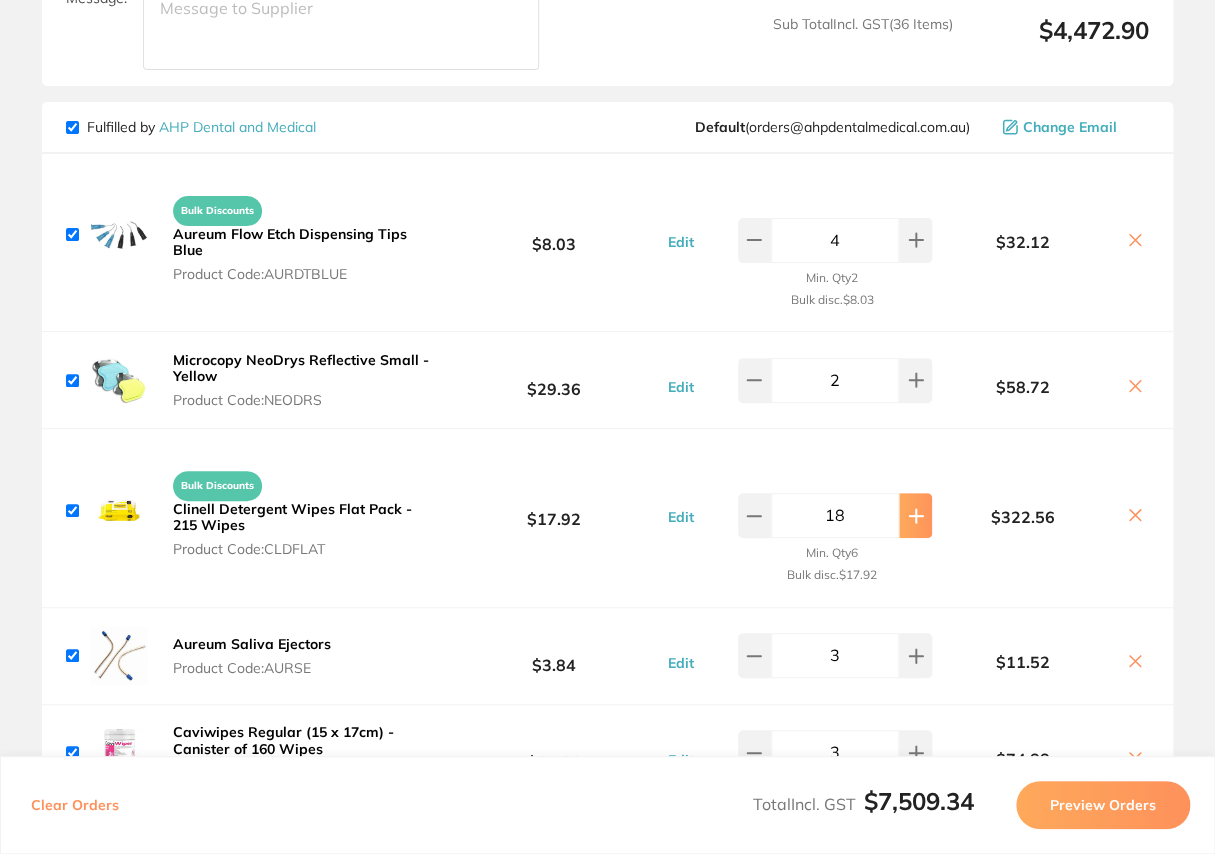 click at bounding box center [915, -3706] 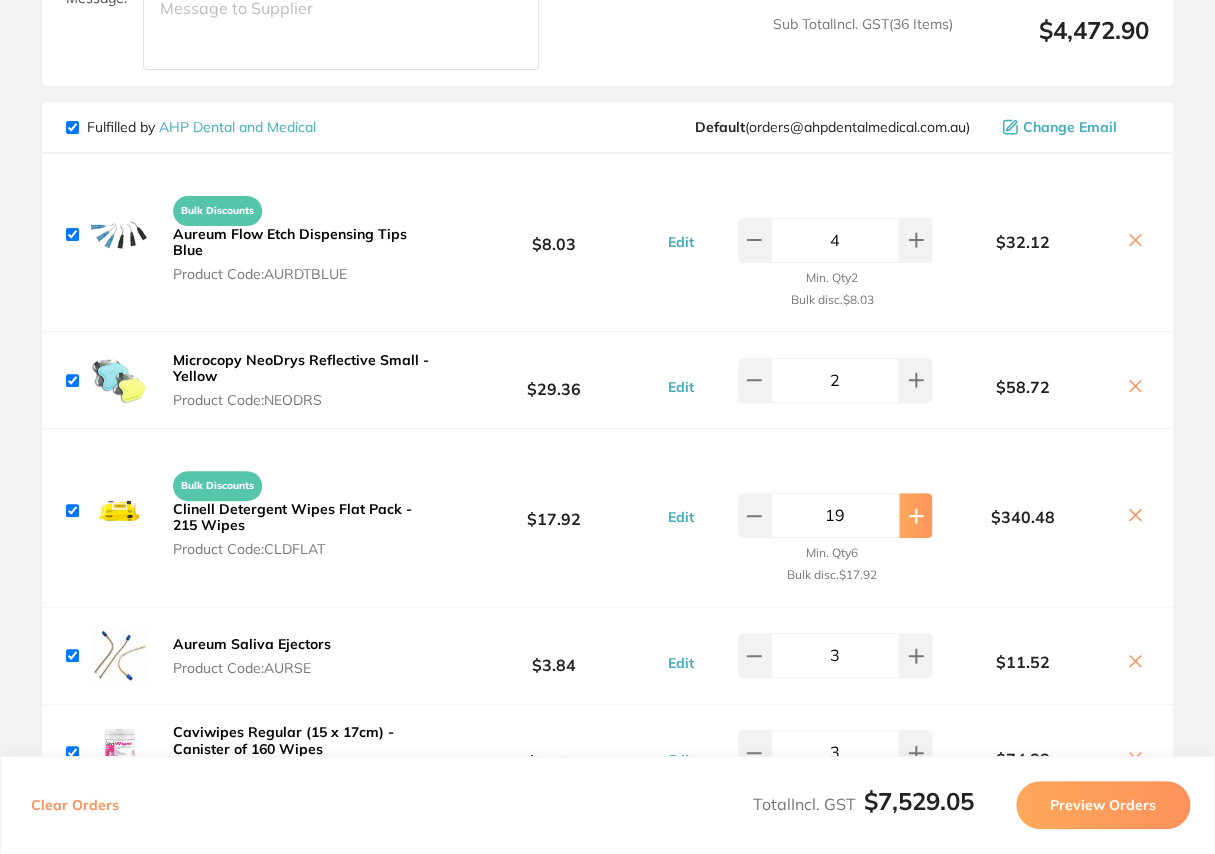 click at bounding box center [915, -3706] 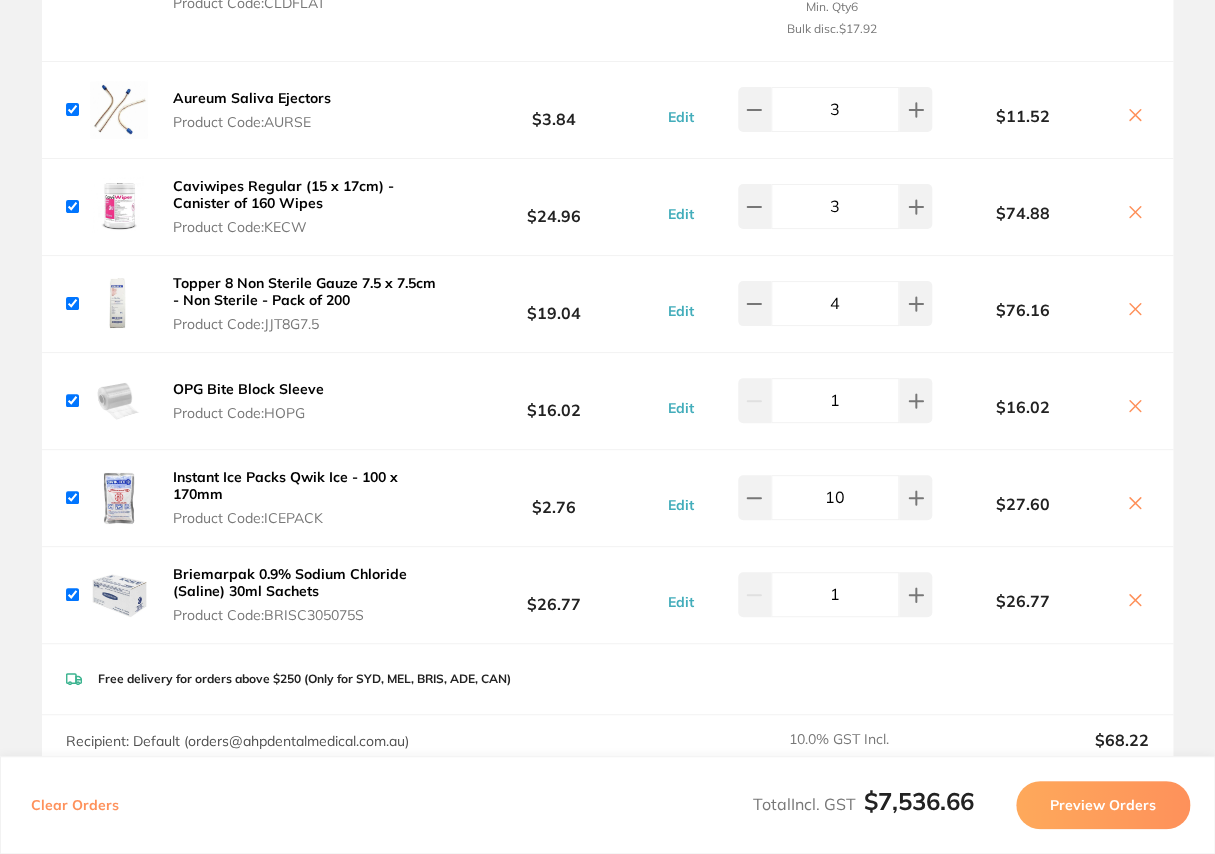 scroll, scrollTop: 4321, scrollLeft: 0, axis: vertical 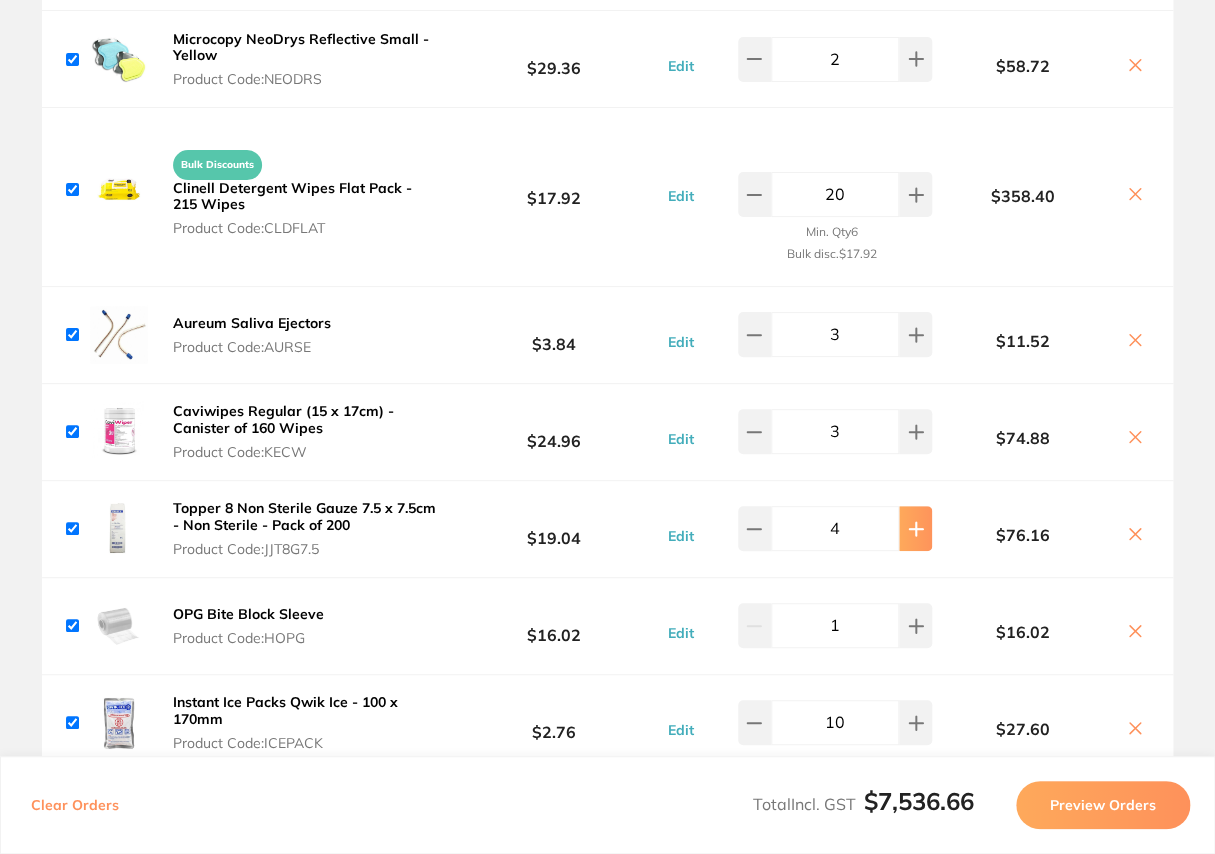 click at bounding box center [915, -4027] 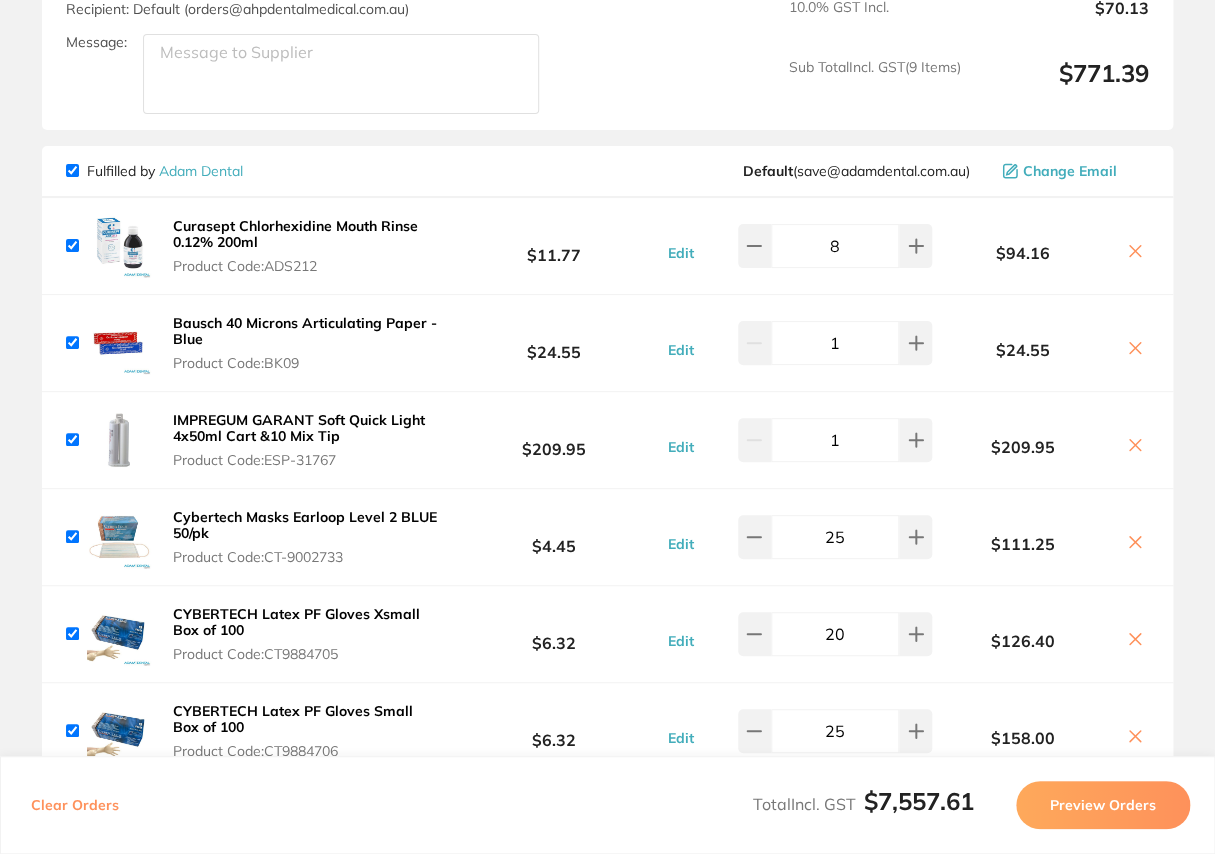 scroll, scrollTop: 5272, scrollLeft: 0, axis: vertical 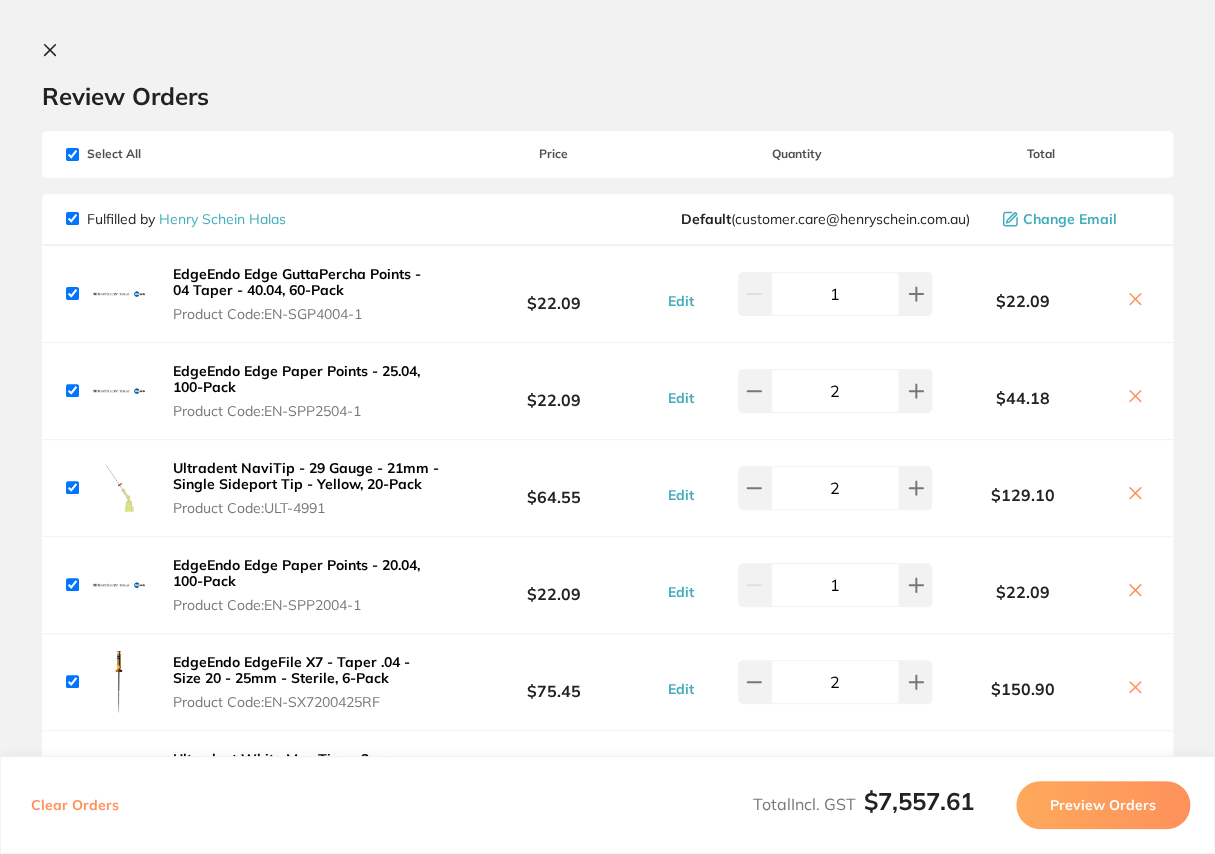 drag, startPoint x: 47, startPoint y: 52, endPoint x: 474, endPoint y: 61, distance: 427.09485 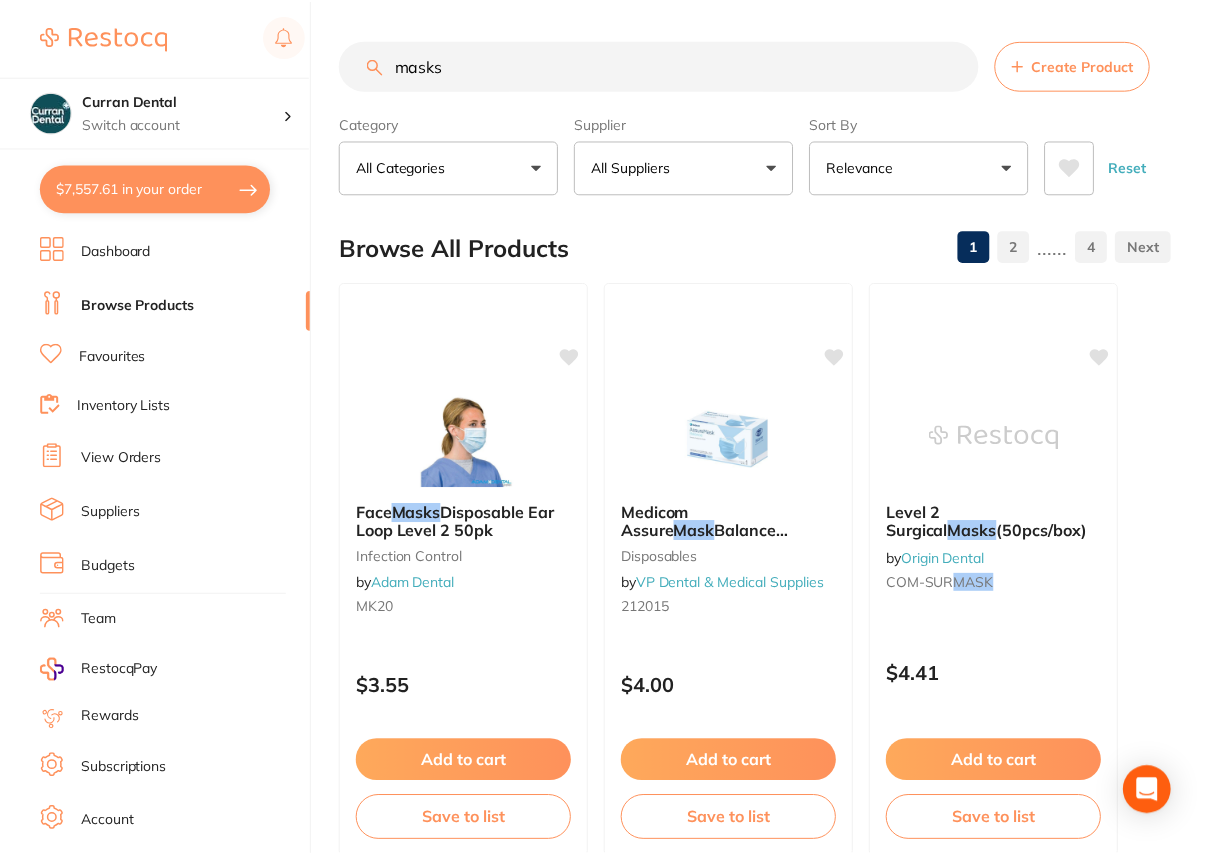 scroll, scrollTop: 7181, scrollLeft: 0, axis: vertical 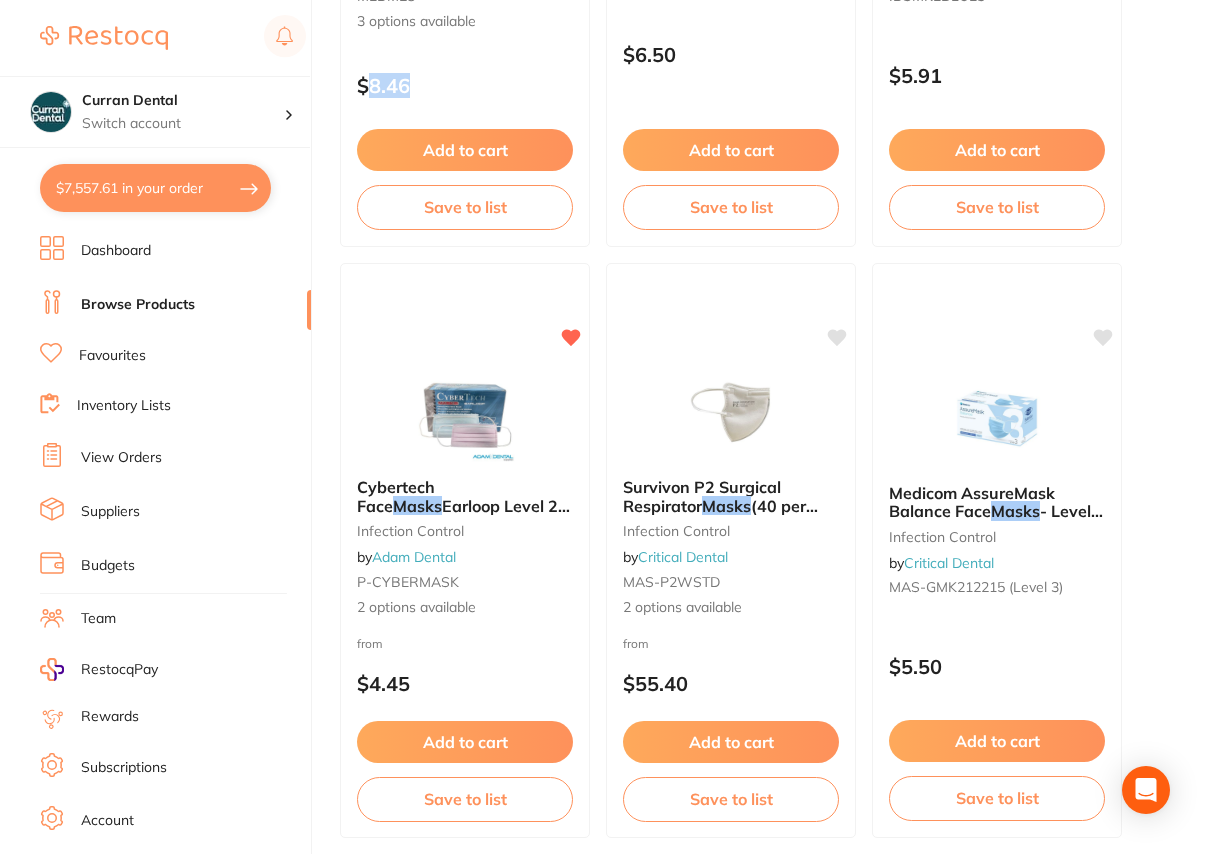 drag, startPoint x: 474, startPoint y: 61, endPoint x: 410, endPoint y: 82, distance: 67.357254 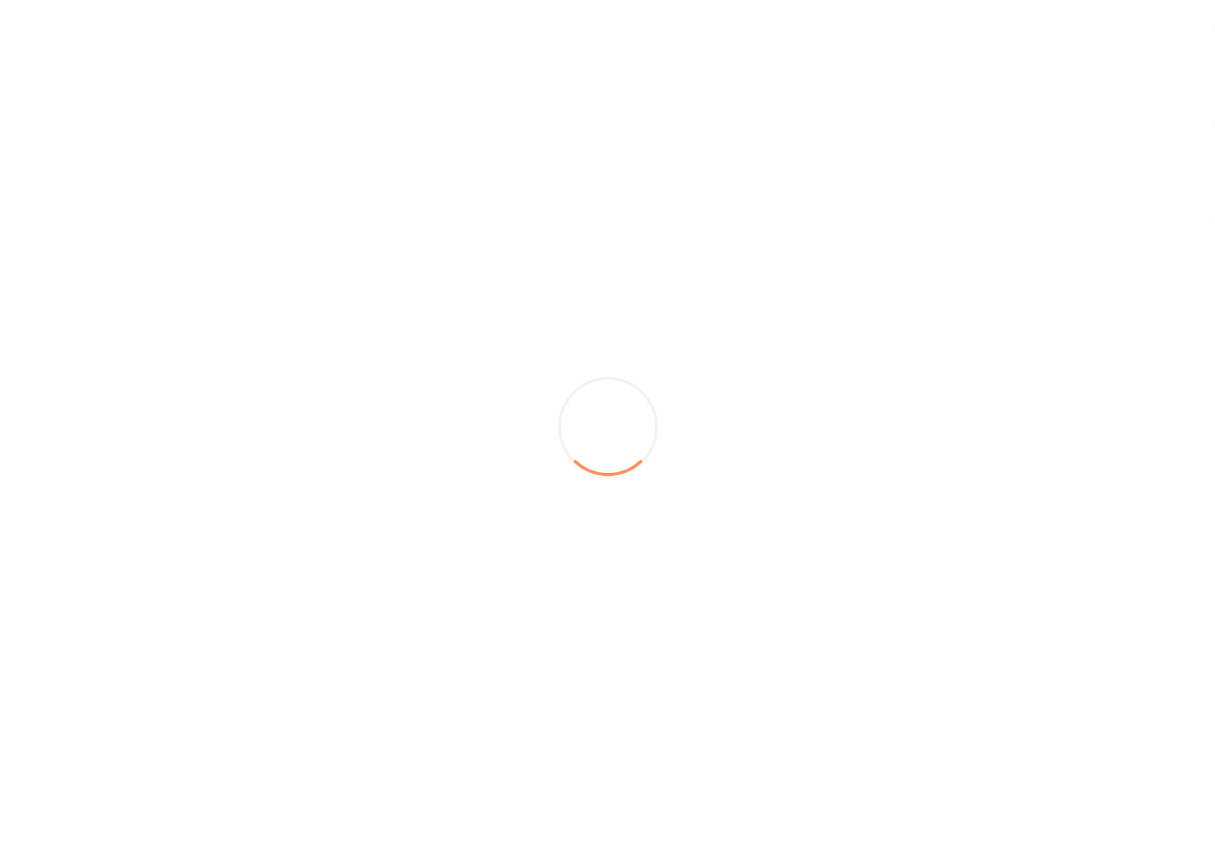 scroll, scrollTop: 0, scrollLeft: 0, axis: both 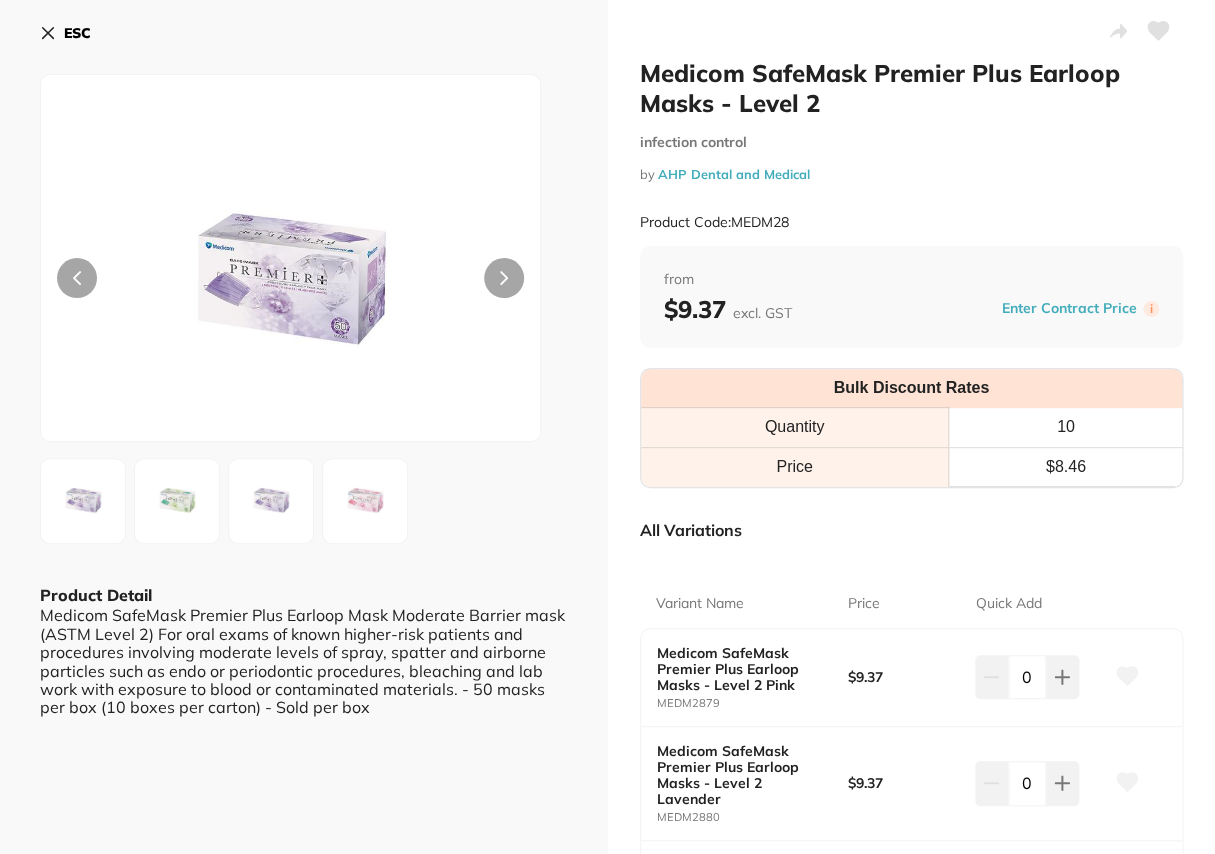 click on "ESC" at bounding box center [77, 33] 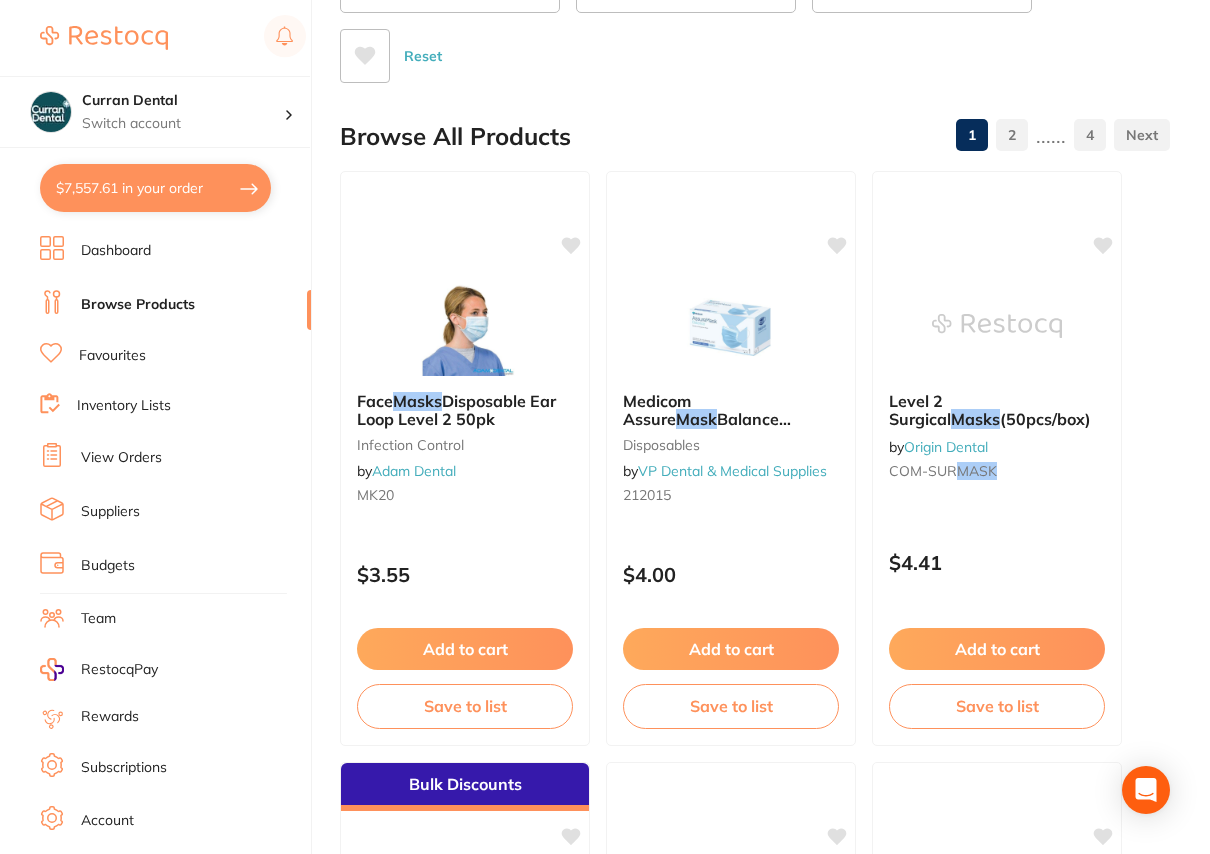 scroll, scrollTop: 0, scrollLeft: 0, axis: both 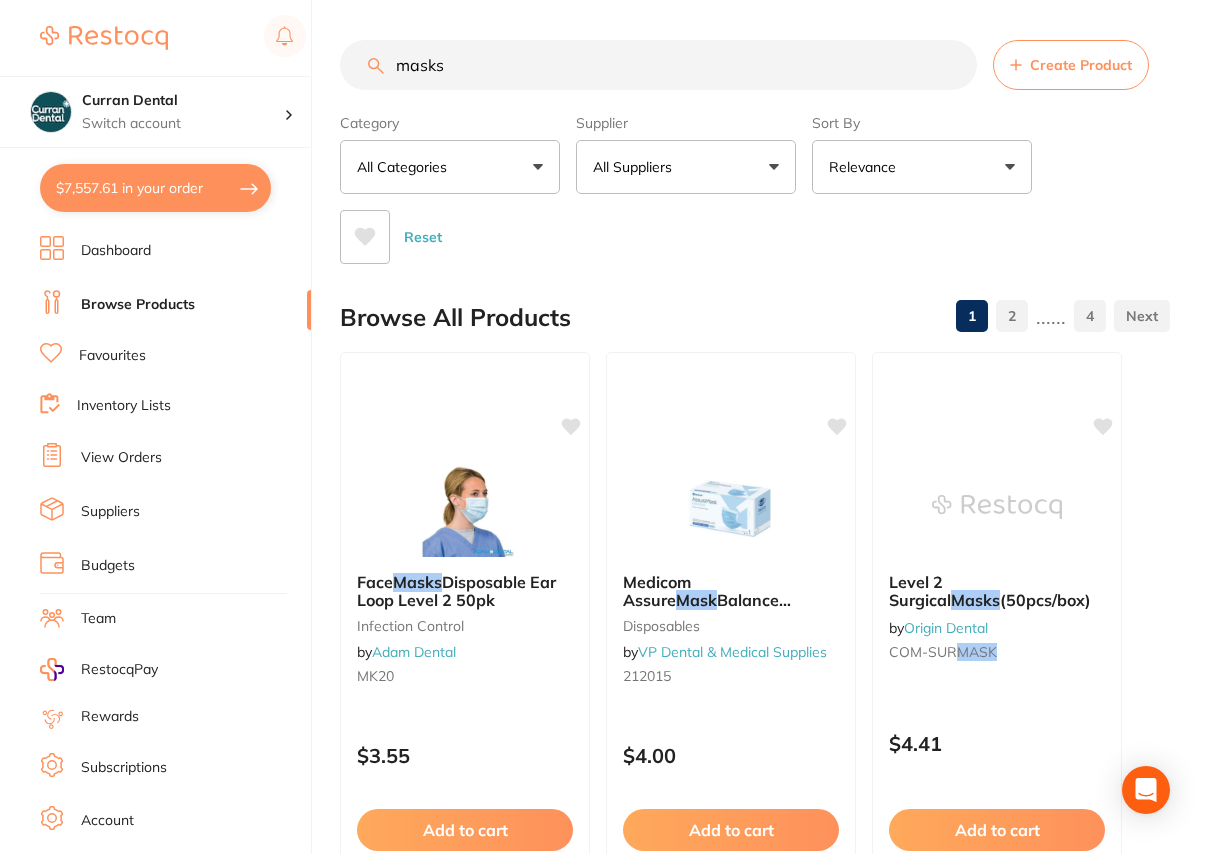 click on "masks" at bounding box center [658, 65] 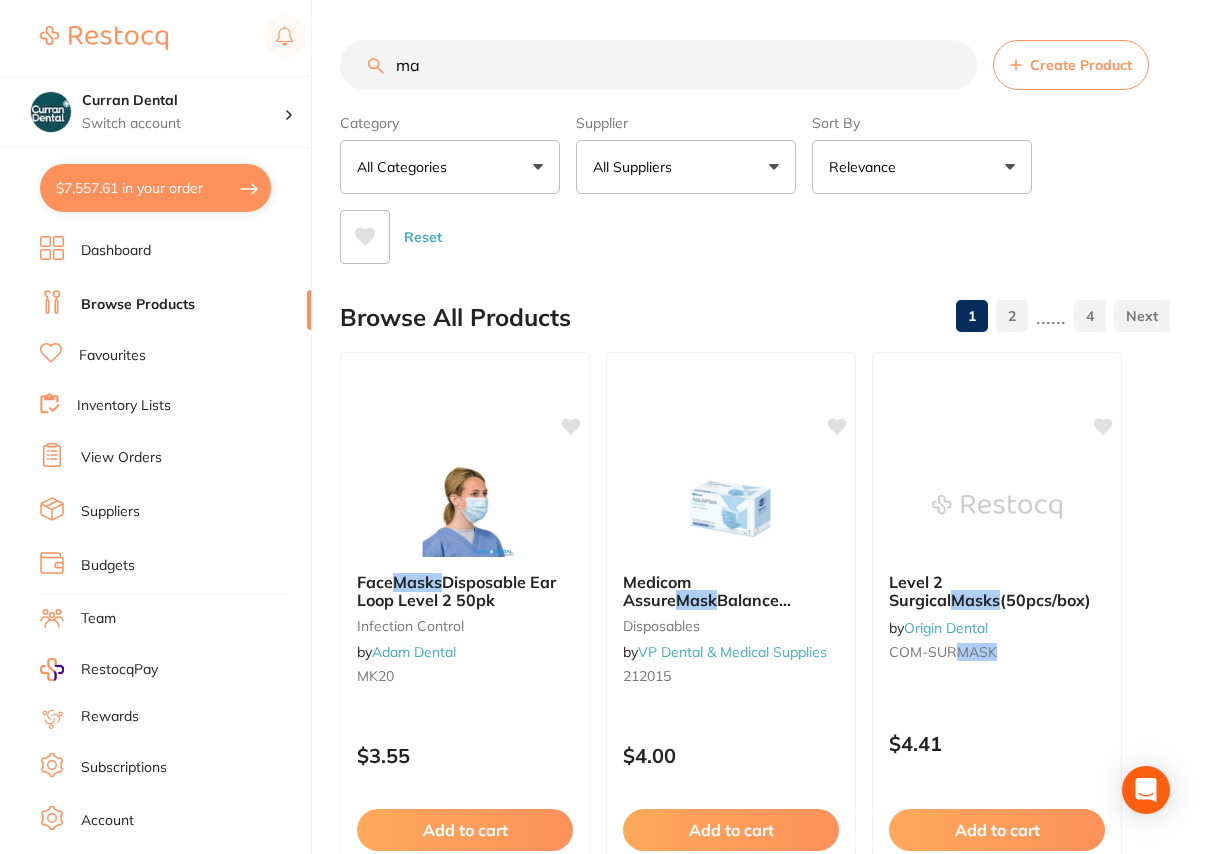 type on "m" 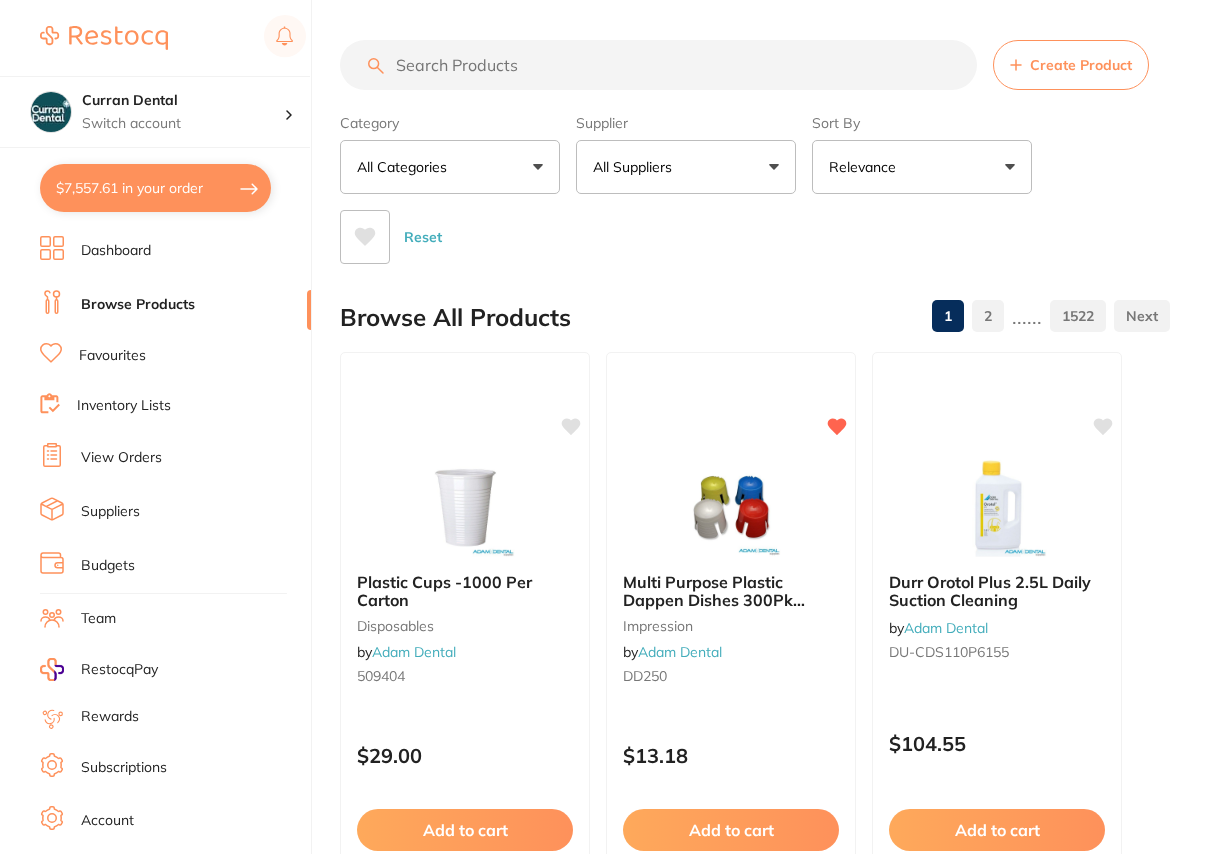 click on "All Suppliers" at bounding box center [686, 167] 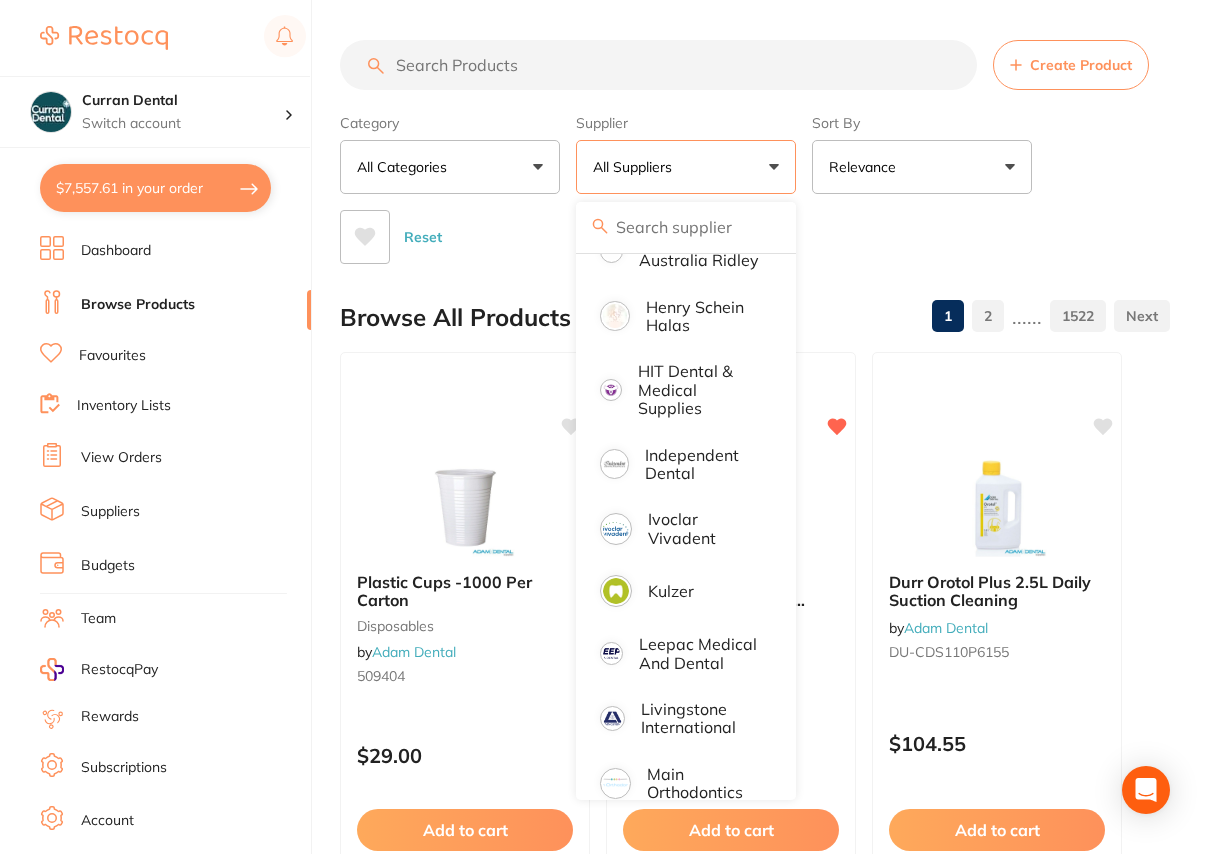 scroll, scrollTop: 1090, scrollLeft: 0, axis: vertical 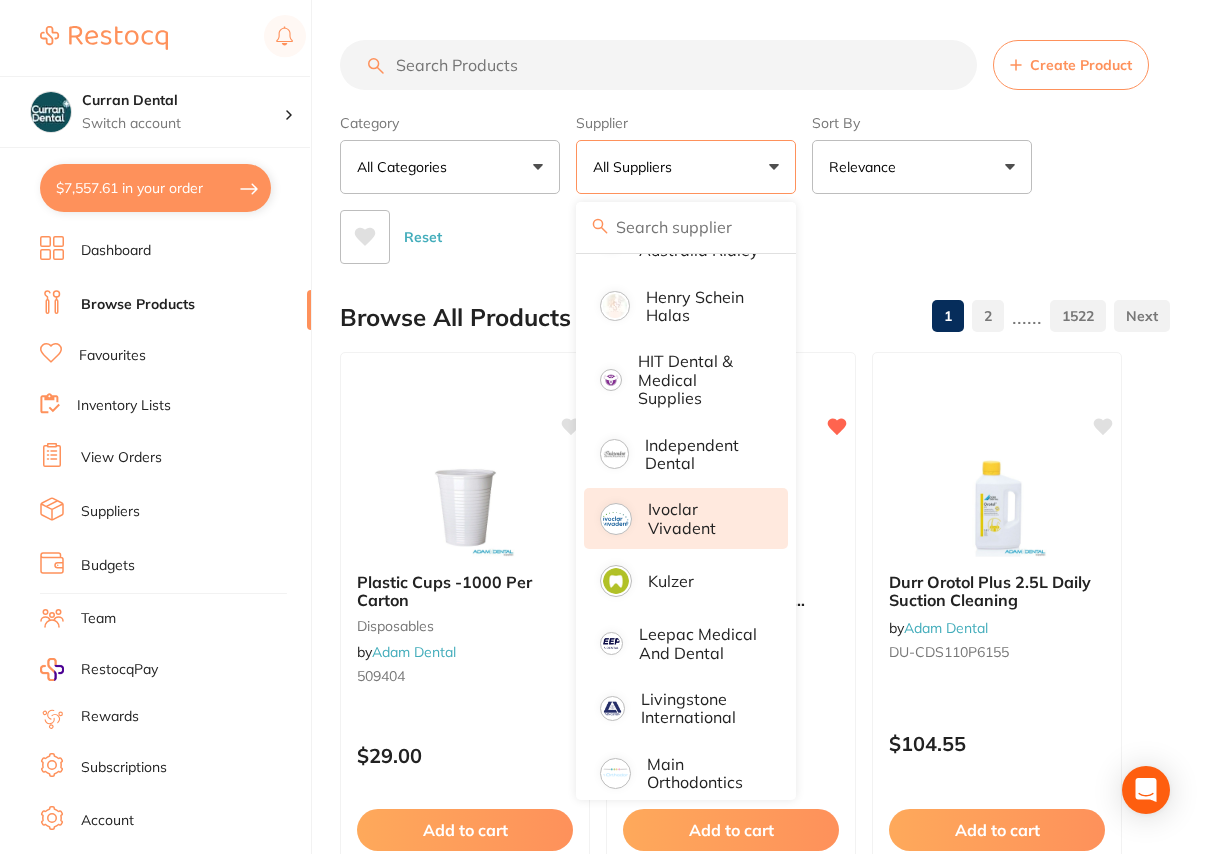 click on "Ivoclar Vivadent" at bounding box center [704, 518] 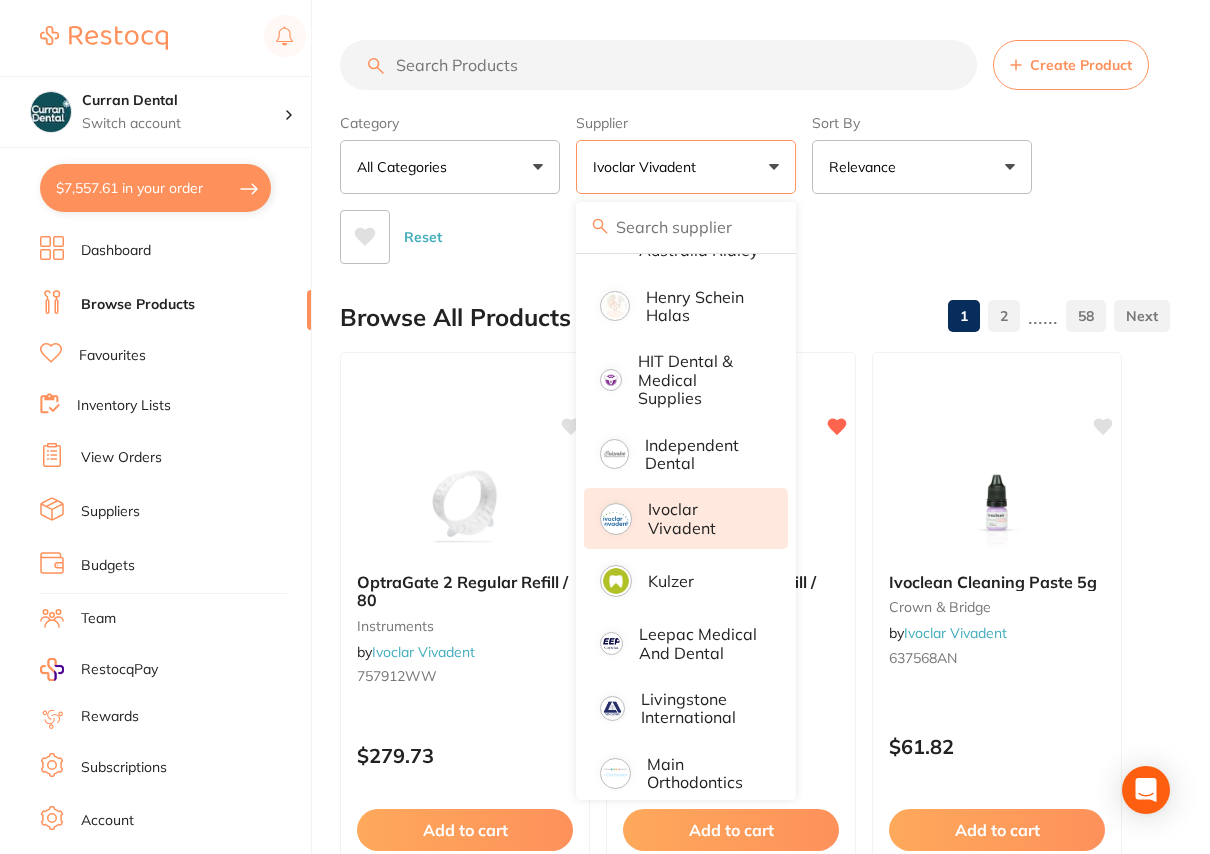 click at bounding box center (658, 65) 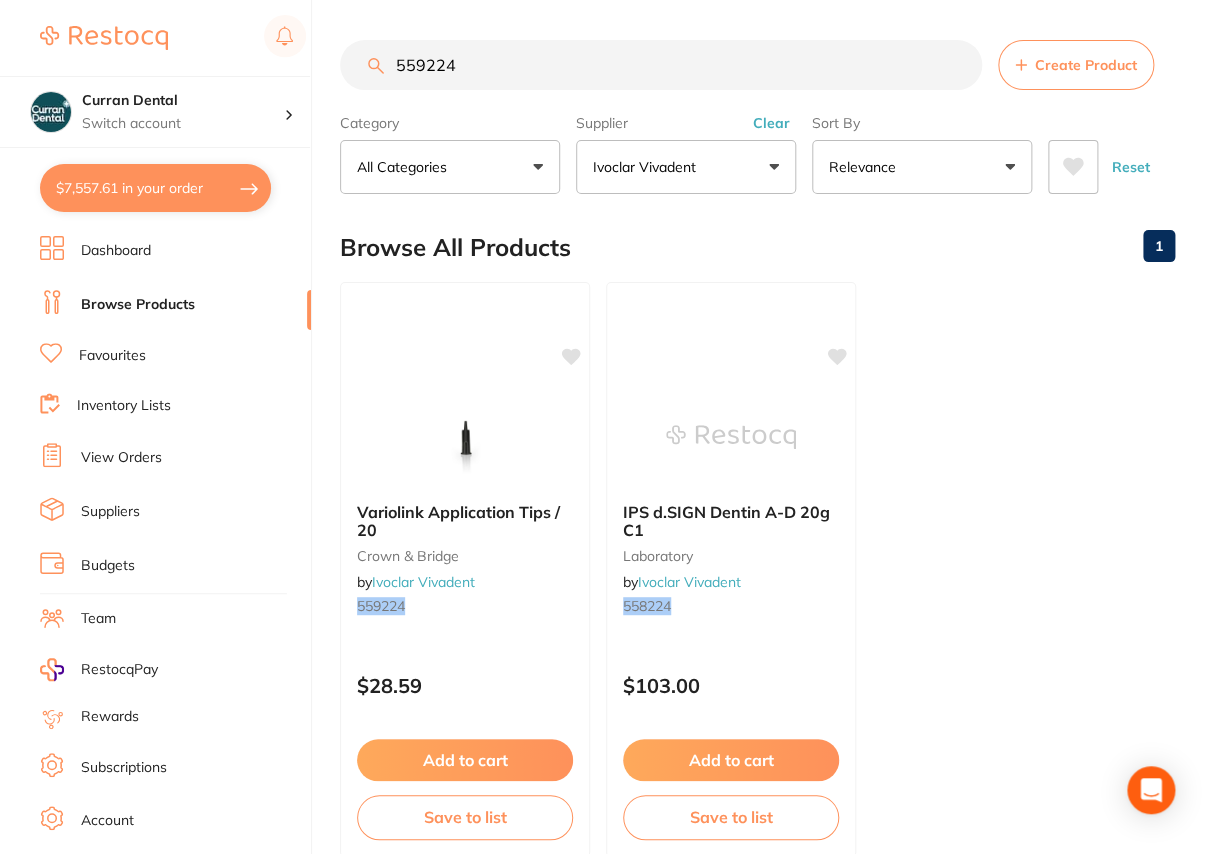 scroll, scrollTop: 0, scrollLeft: 0, axis: both 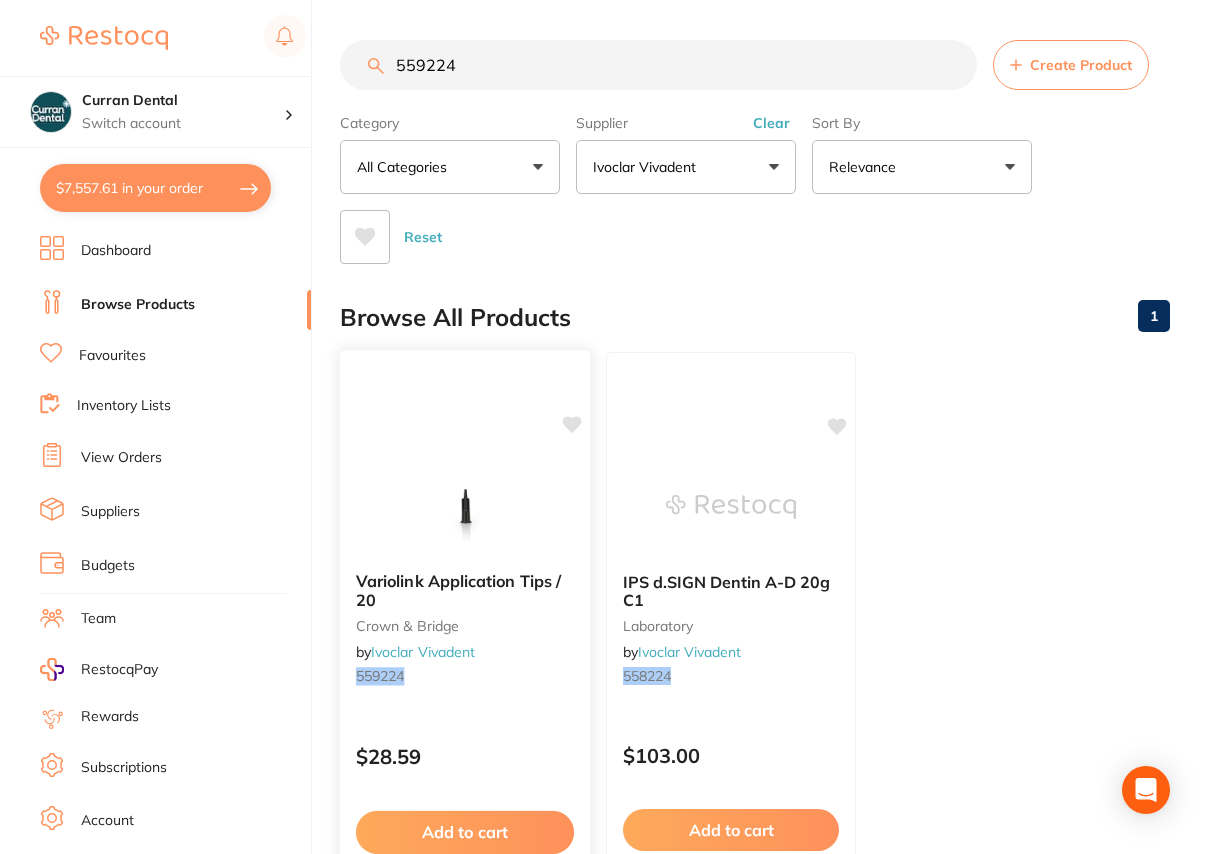 type on "559224" 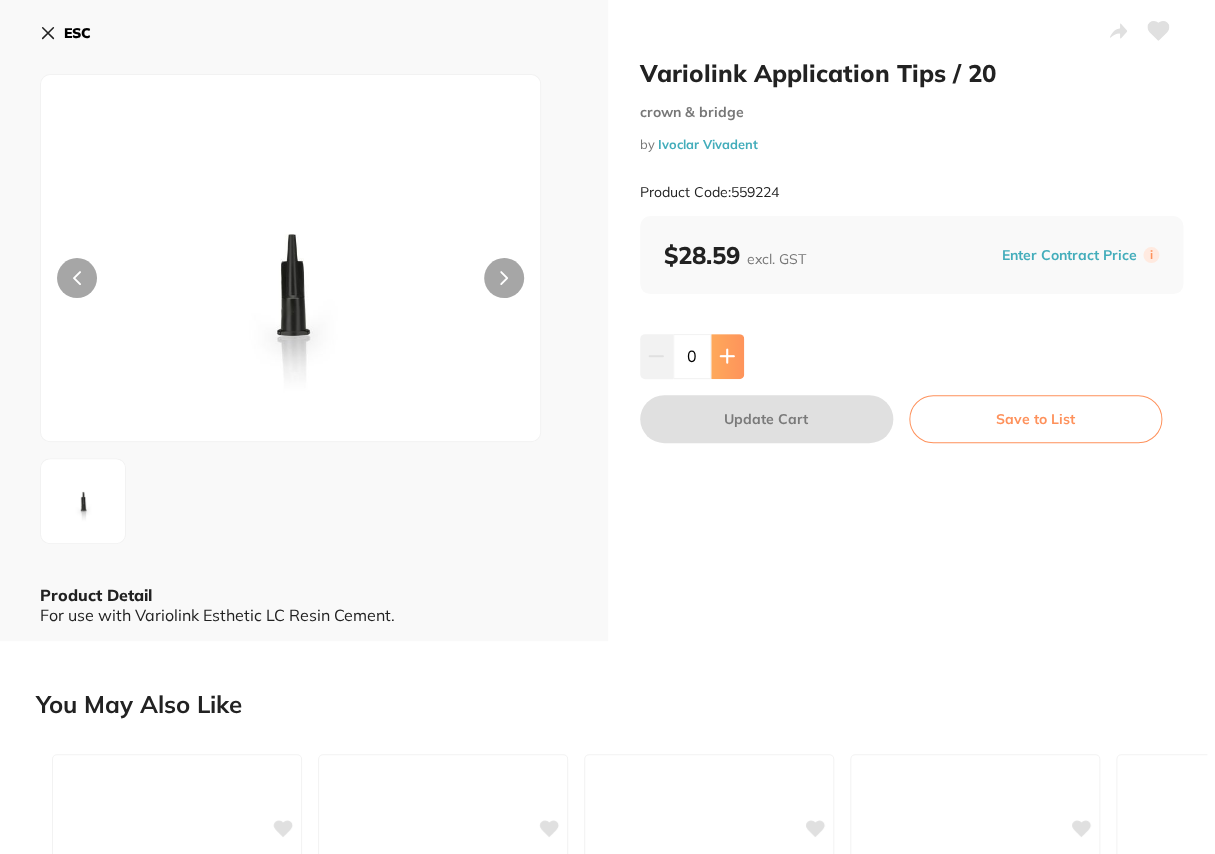 click 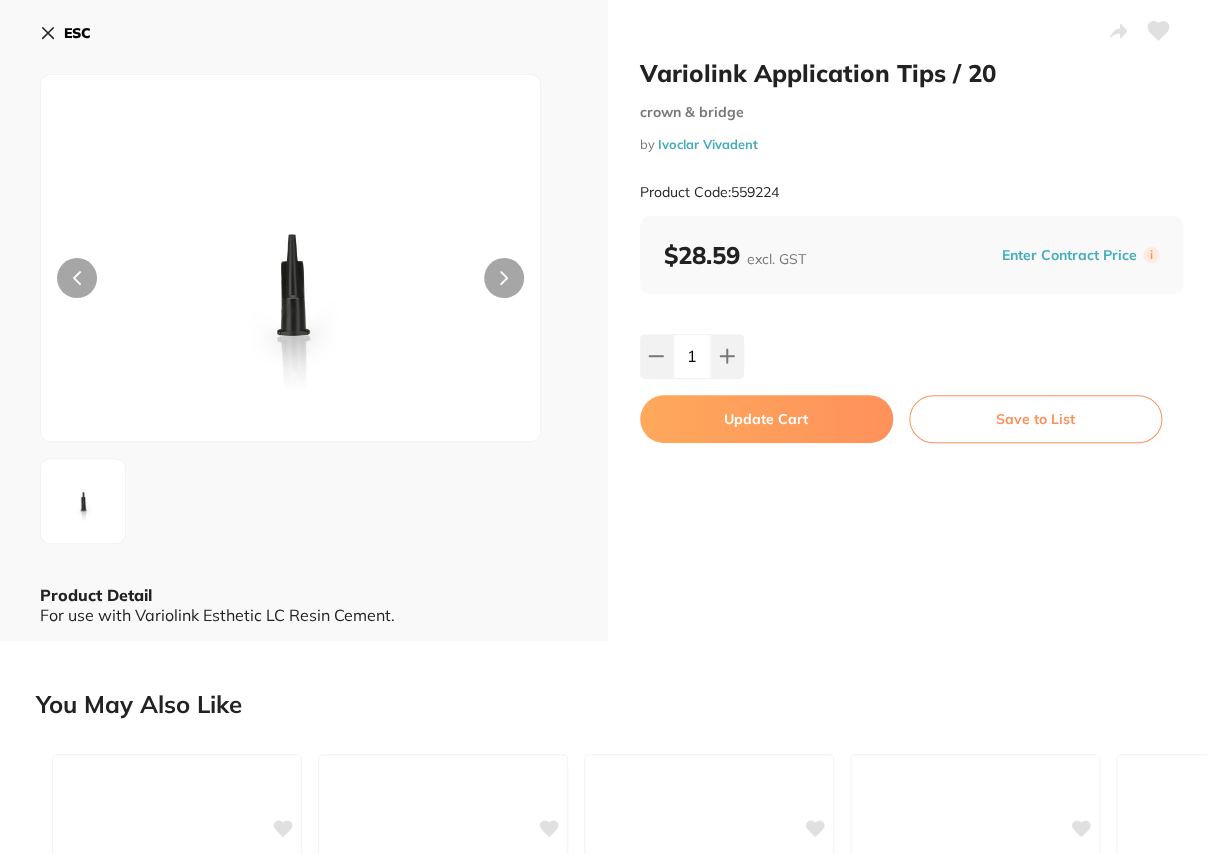 click on "Update Cart" at bounding box center [766, 419] 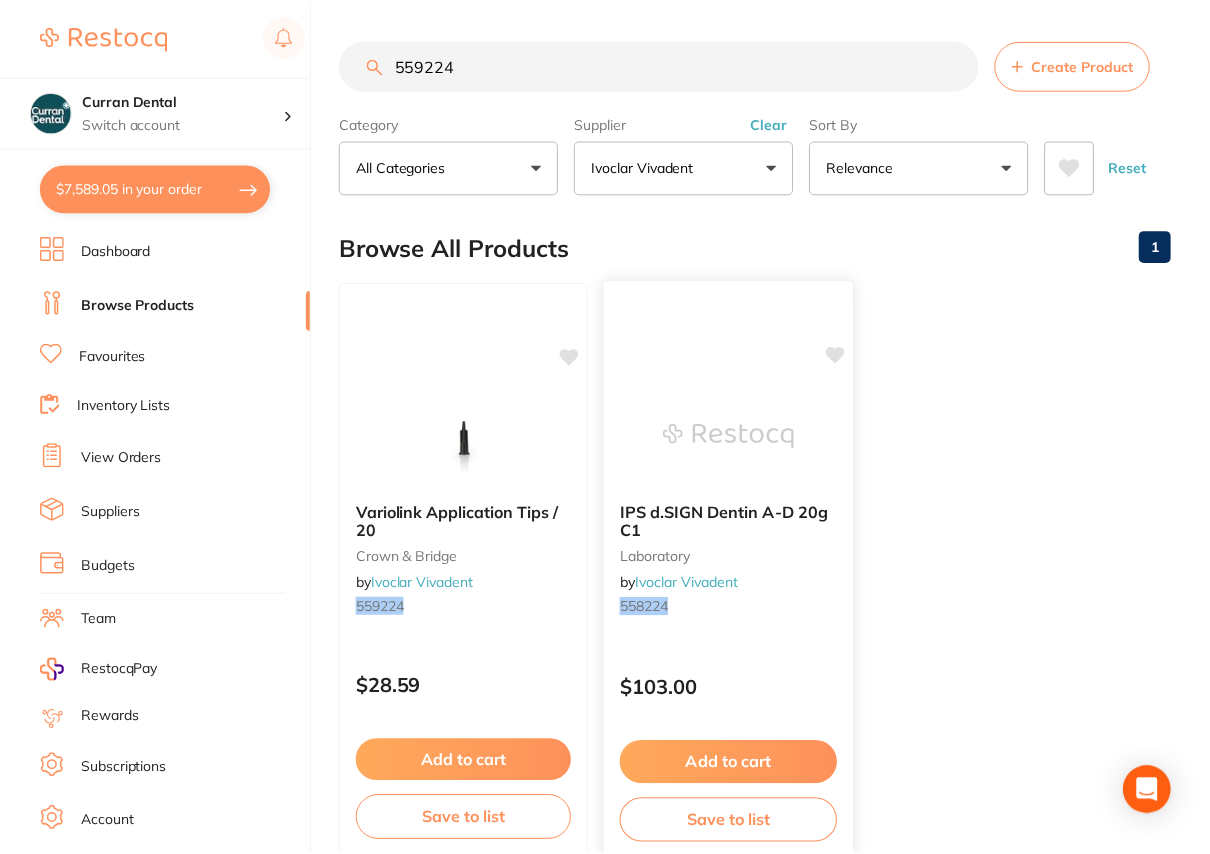 scroll, scrollTop: 3, scrollLeft: 0, axis: vertical 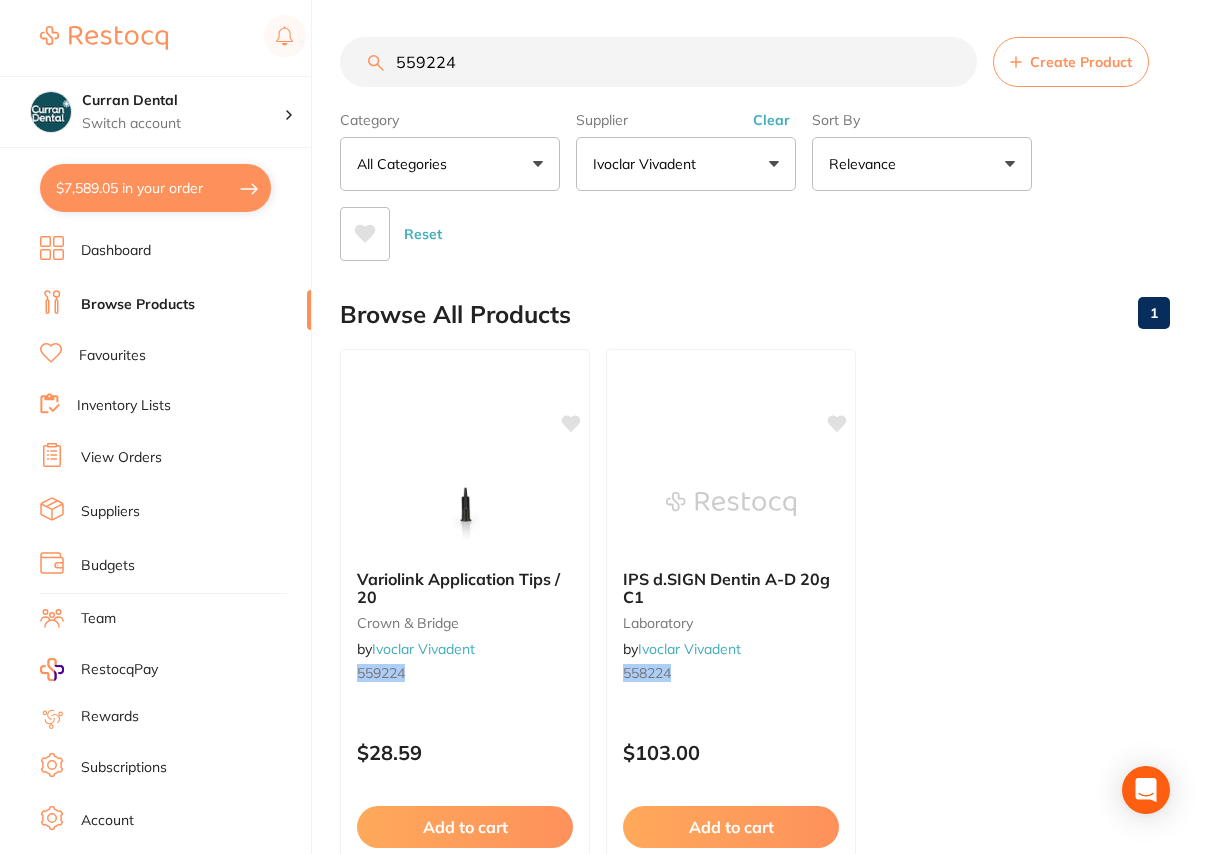 click on "Clear" at bounding box center (771, 120) 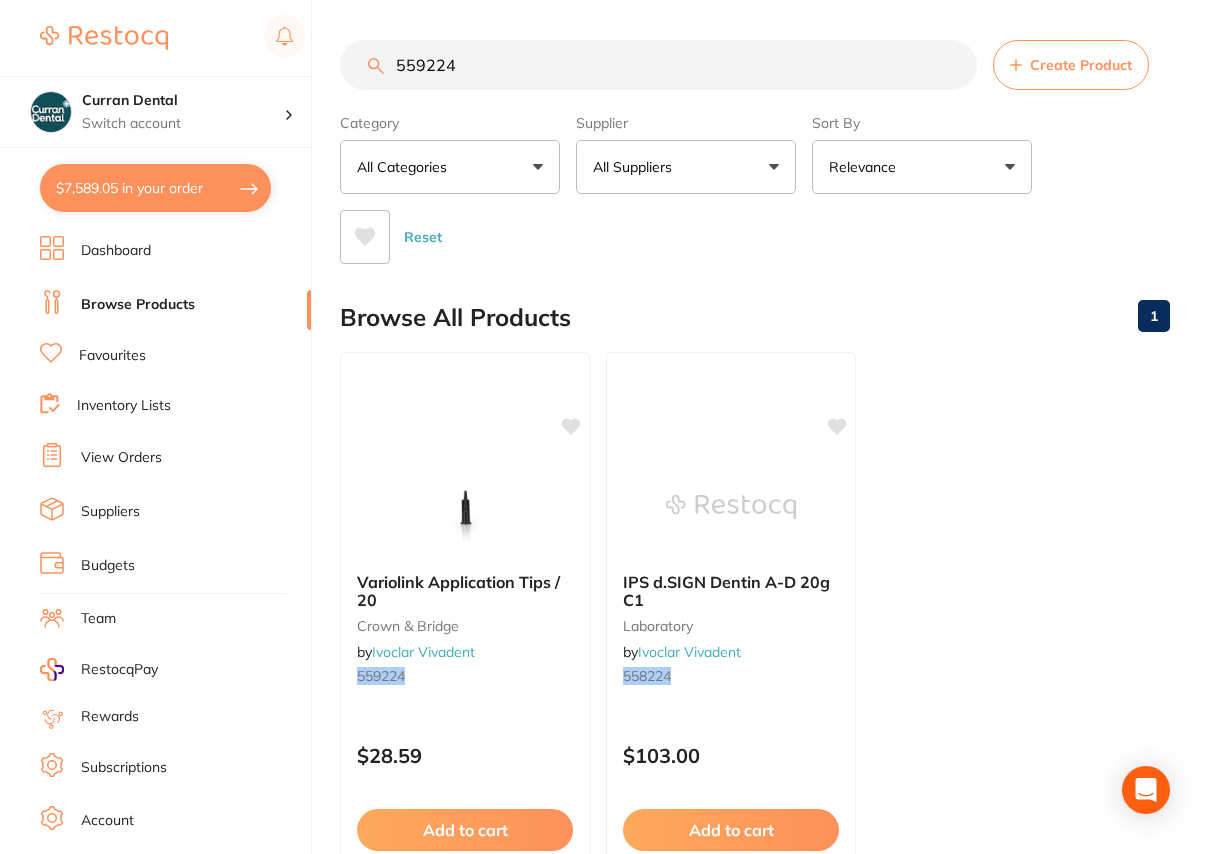 drag, startPoint x: 474, startPoint y: 63, endPoint x: 313, endPoint y: 63, distance: 161 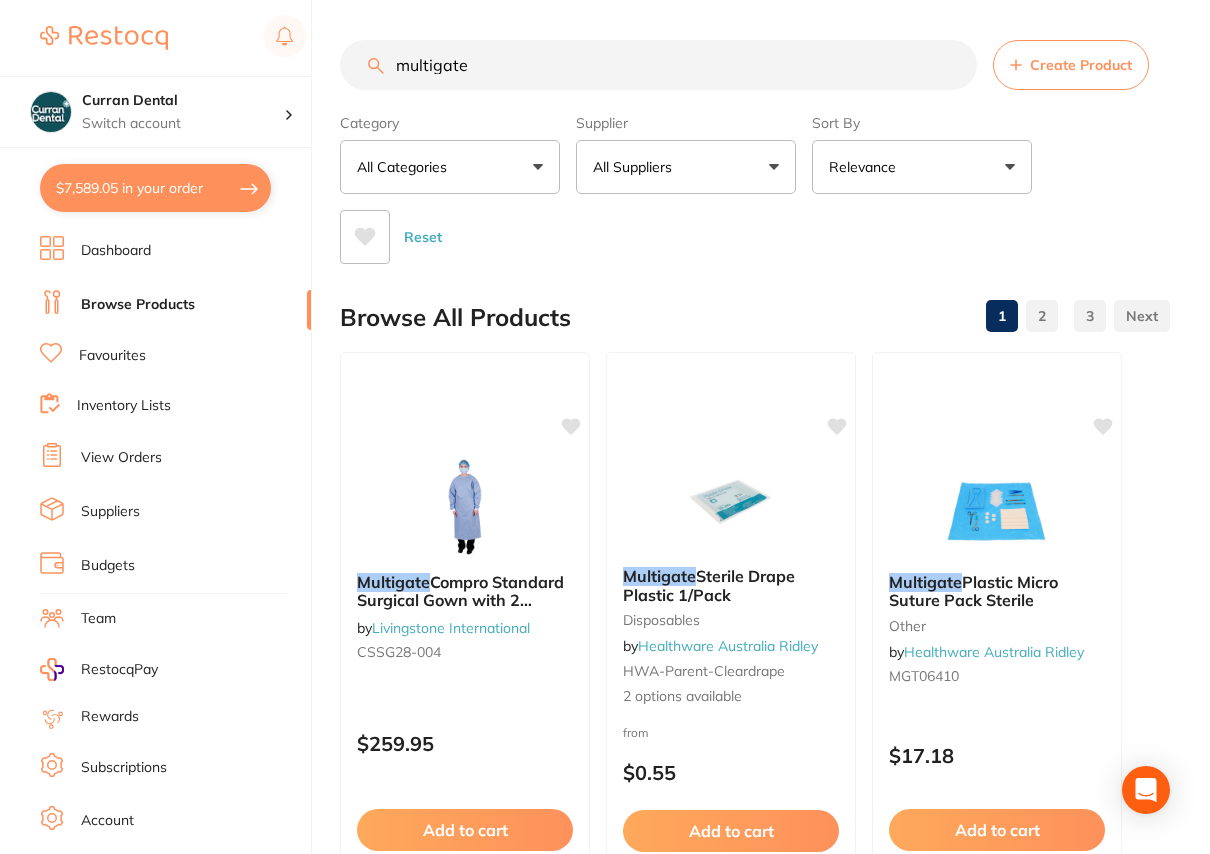 type on "multigate" 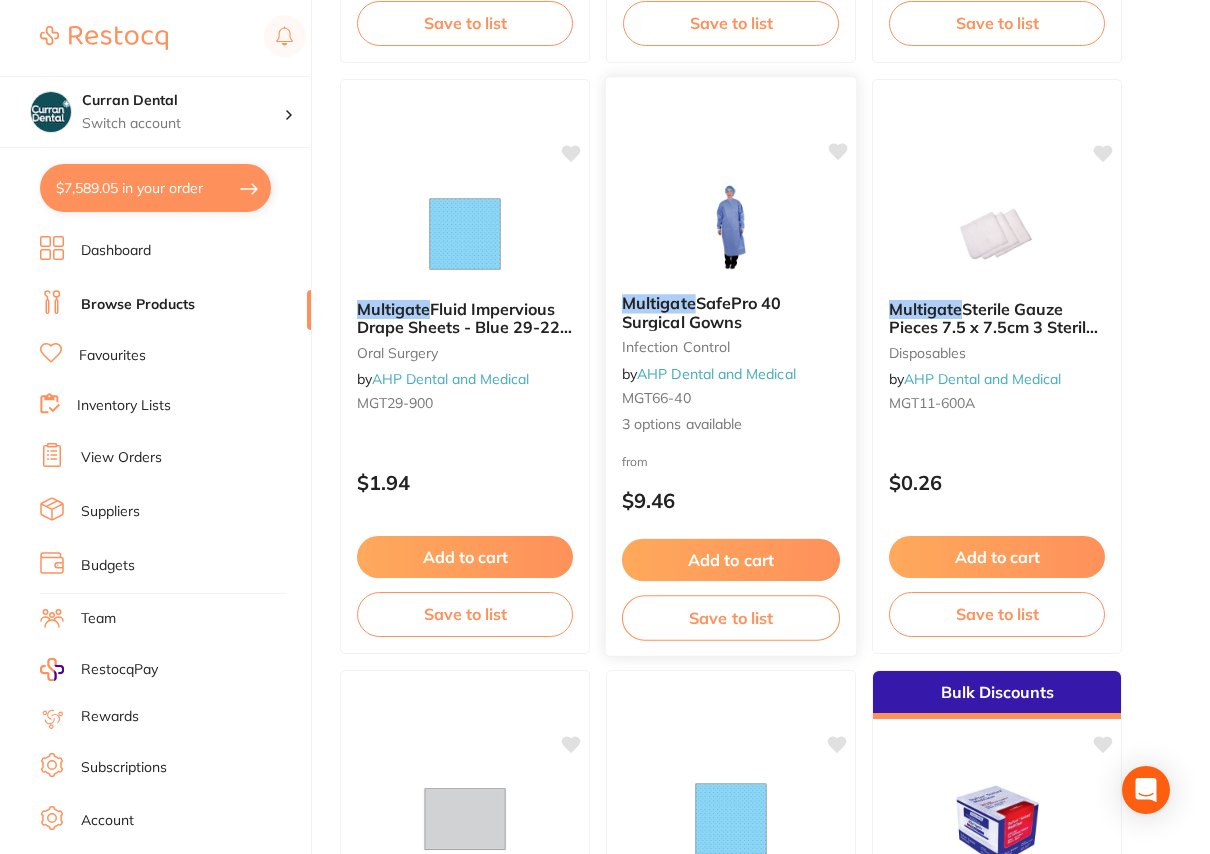 scroll, scrollTop: 1454, scrollLeft: 0, axis: vertical 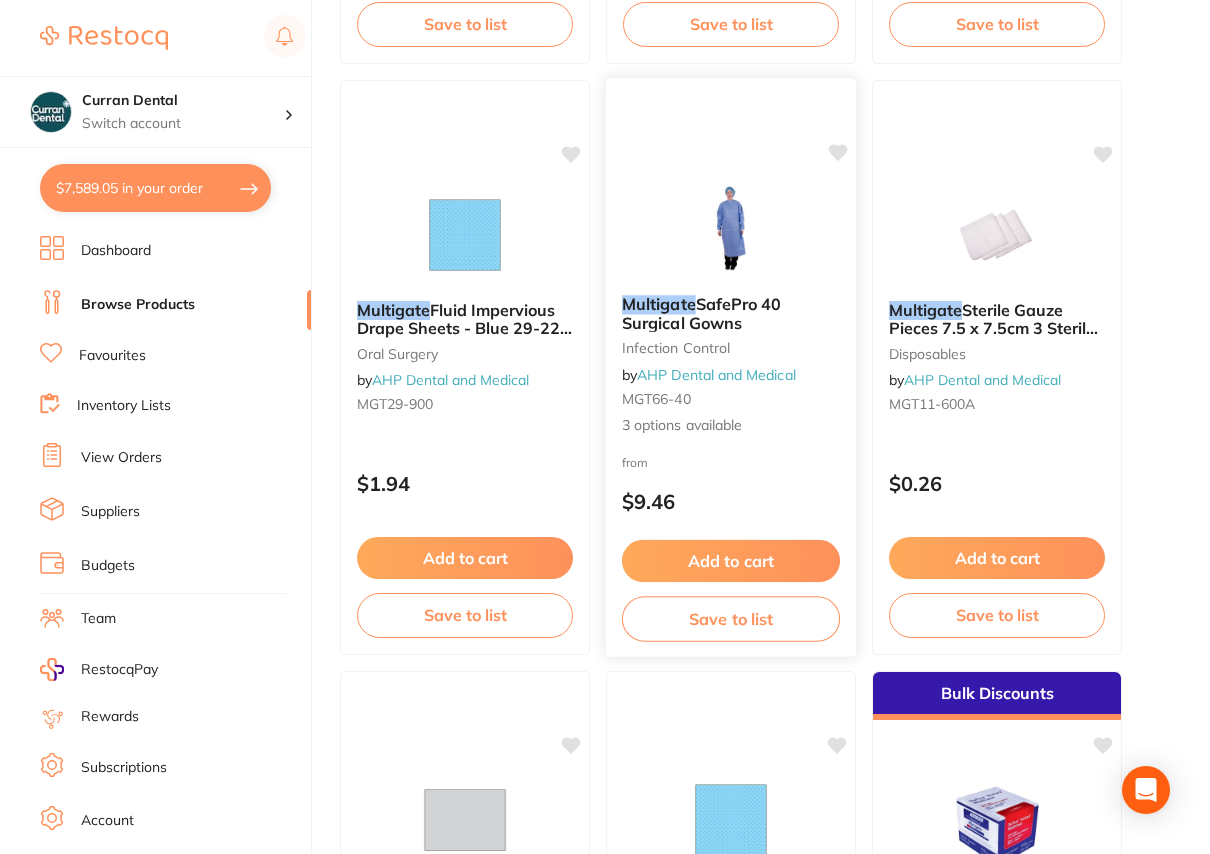 click on "SafePro 40 Surgical Gowns" at bounding box center (702, 313) 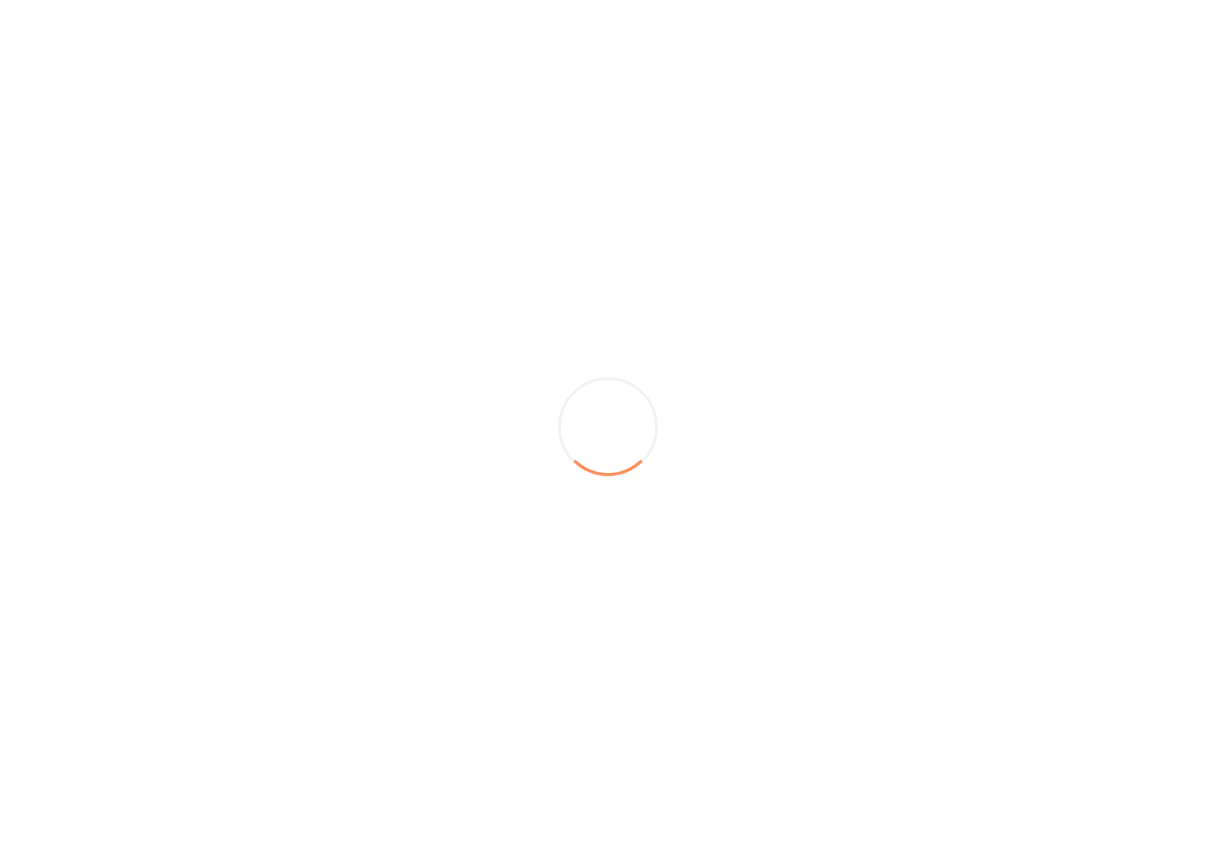 scroll, scrollTop: 0, scrollLeft: 0, axis: both 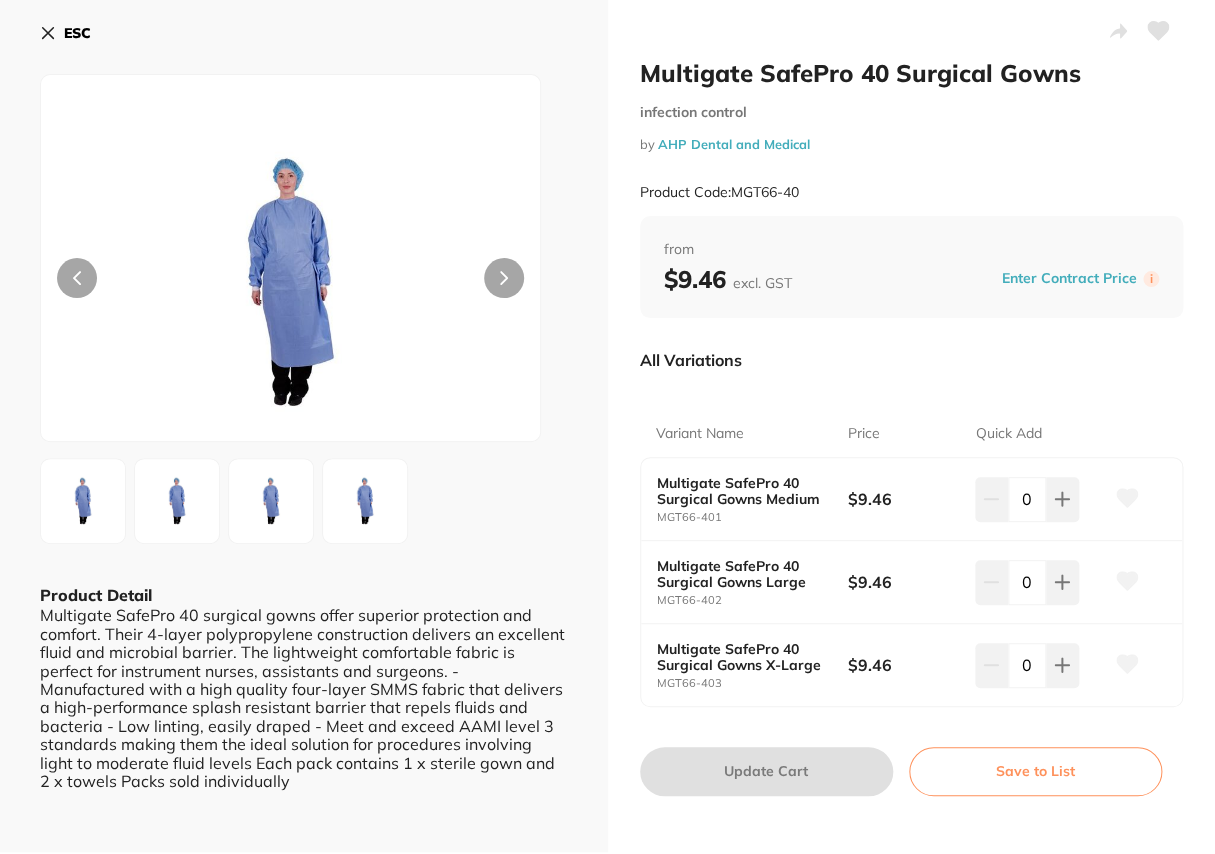 click 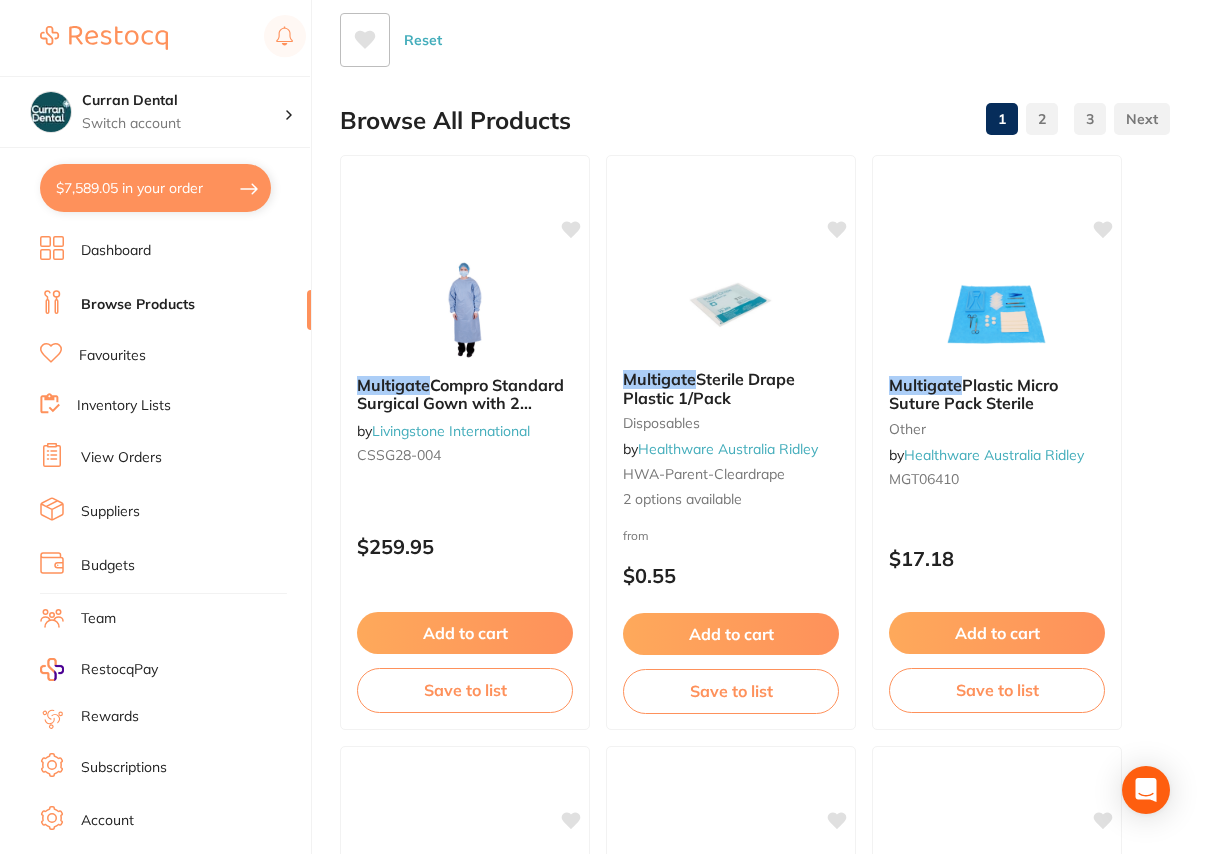 scroll, scrollTop: 0, scrollLeft: 0, axis: both 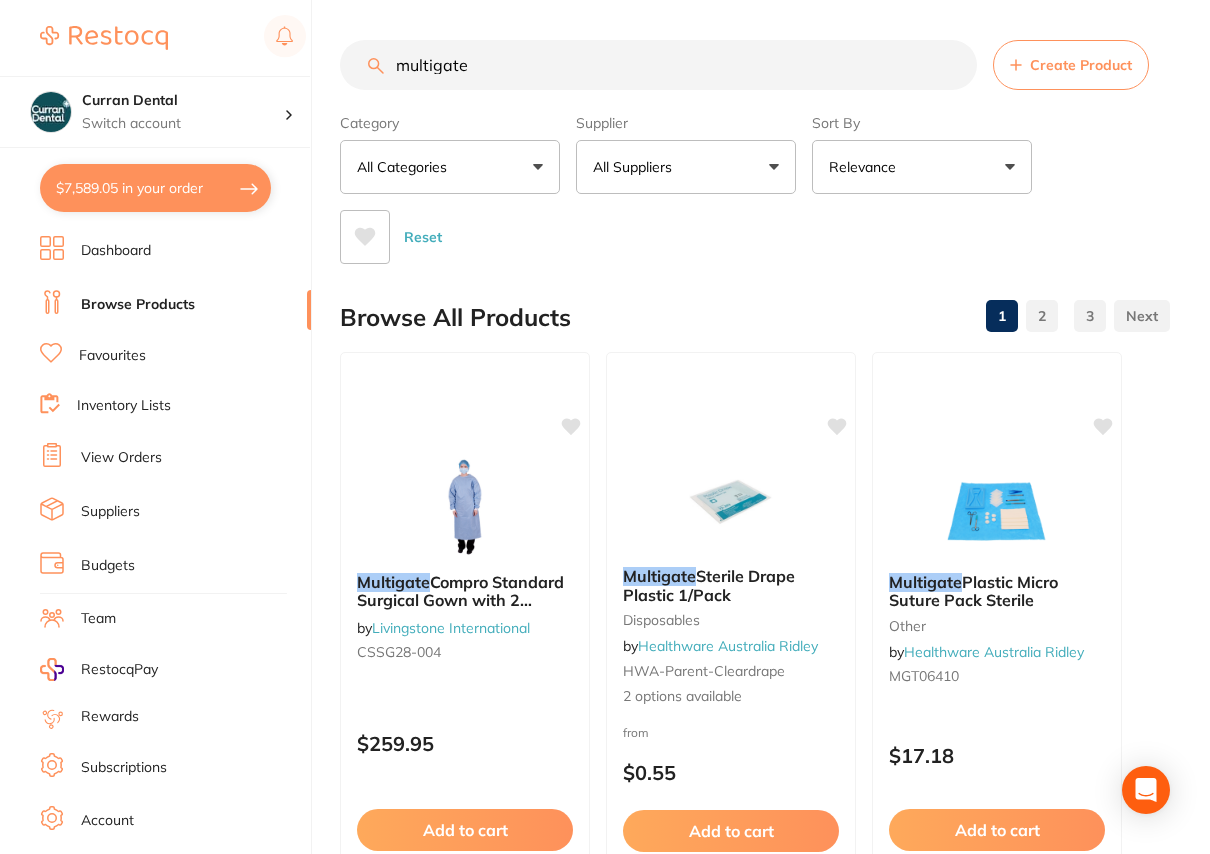 drag, startPoint x: 489, startPoint y: 60, endPoint x: 366, endPoint y: 70, distance: 123.40584 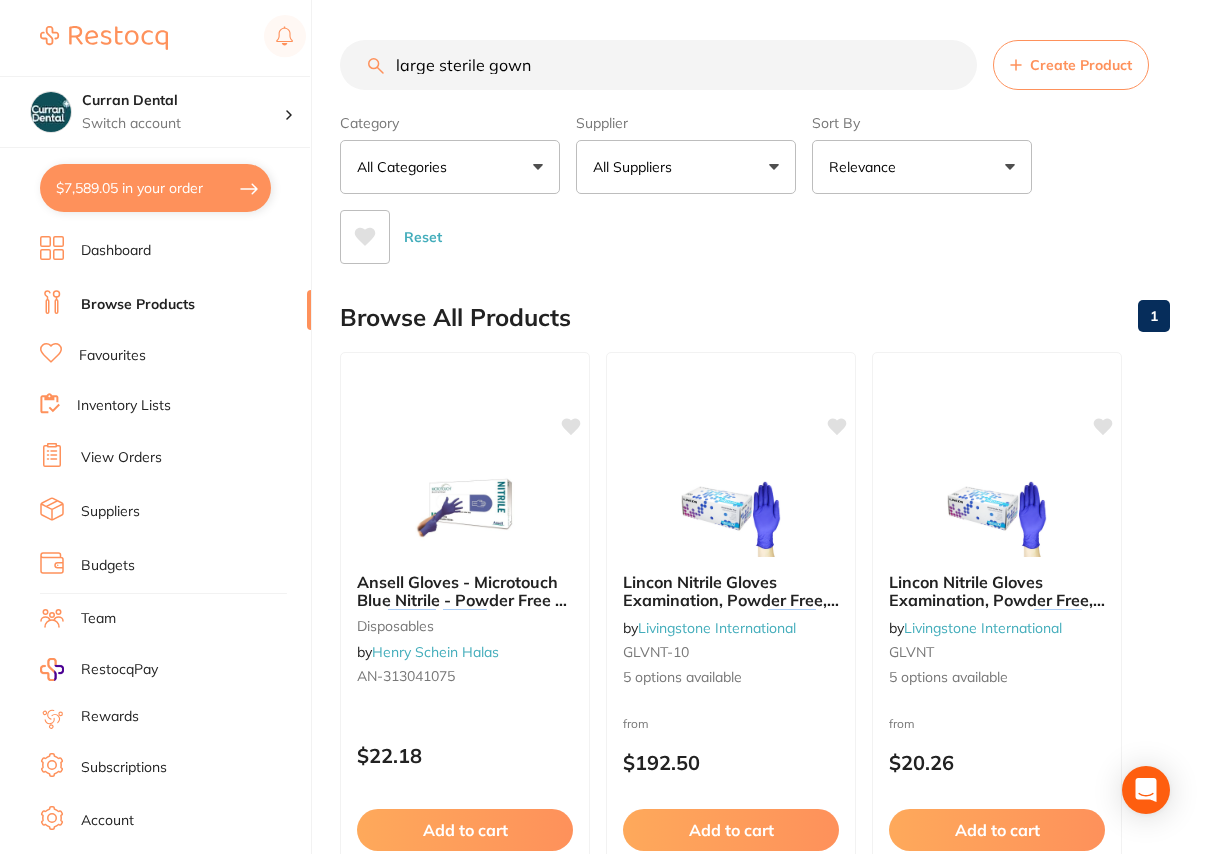 type on "large sterile gown" 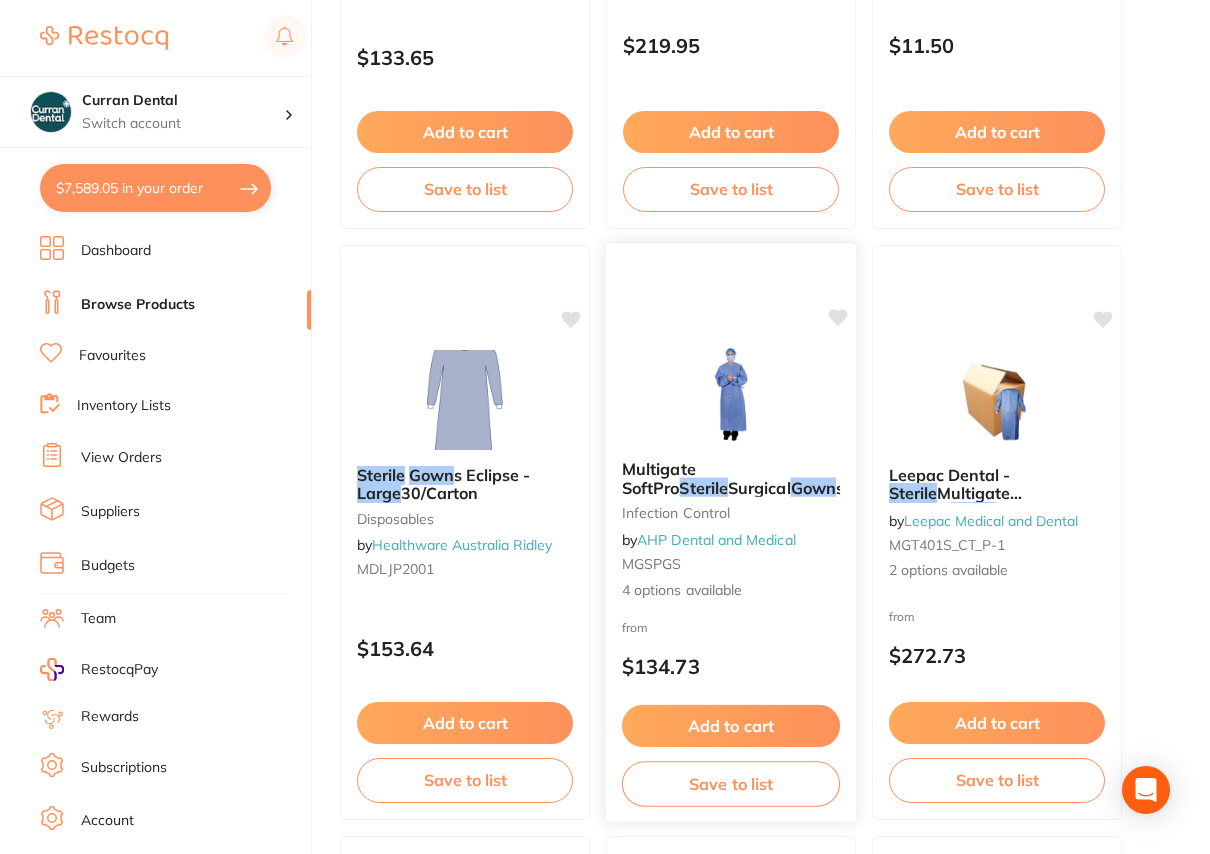 scroll, scrollTop: 1363, scrollLeft: 0, axis: vertical 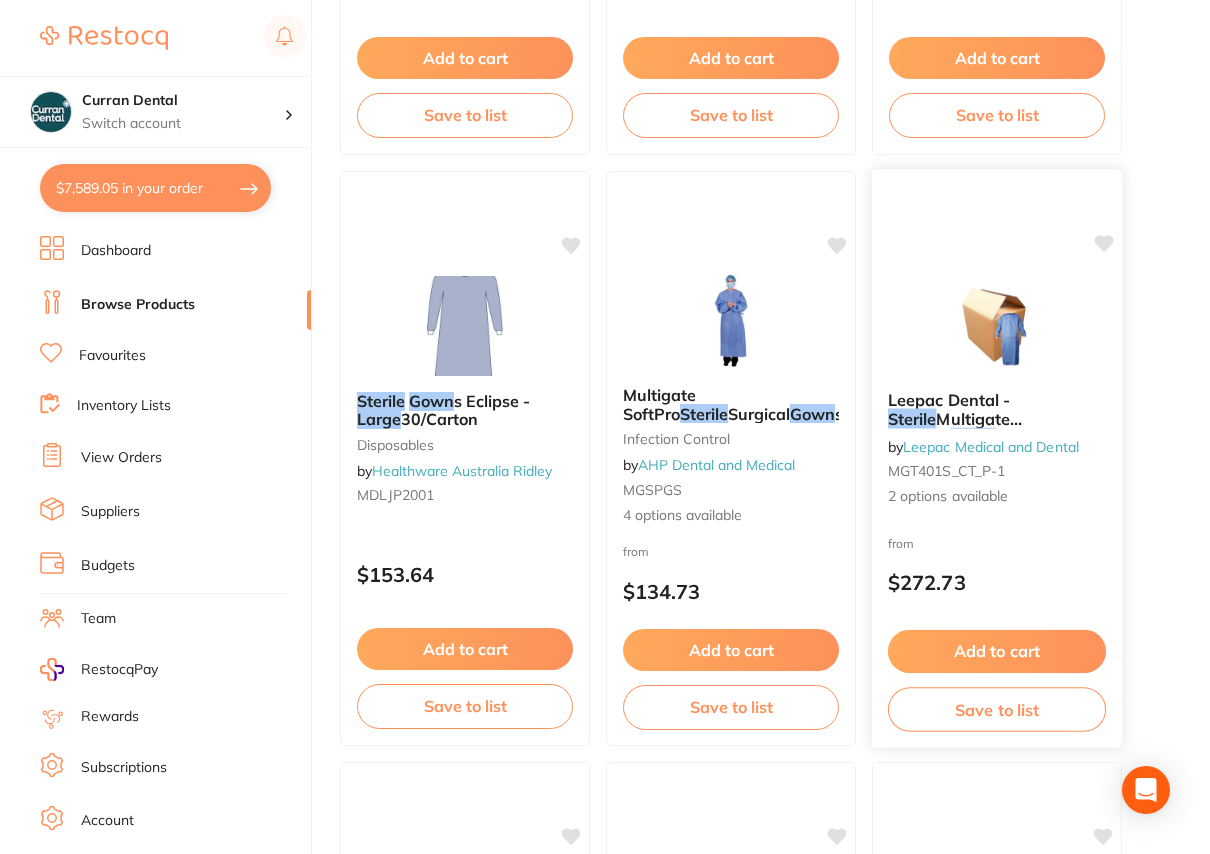 click on "Multigate Surgical" at bounding box center (955, 428) 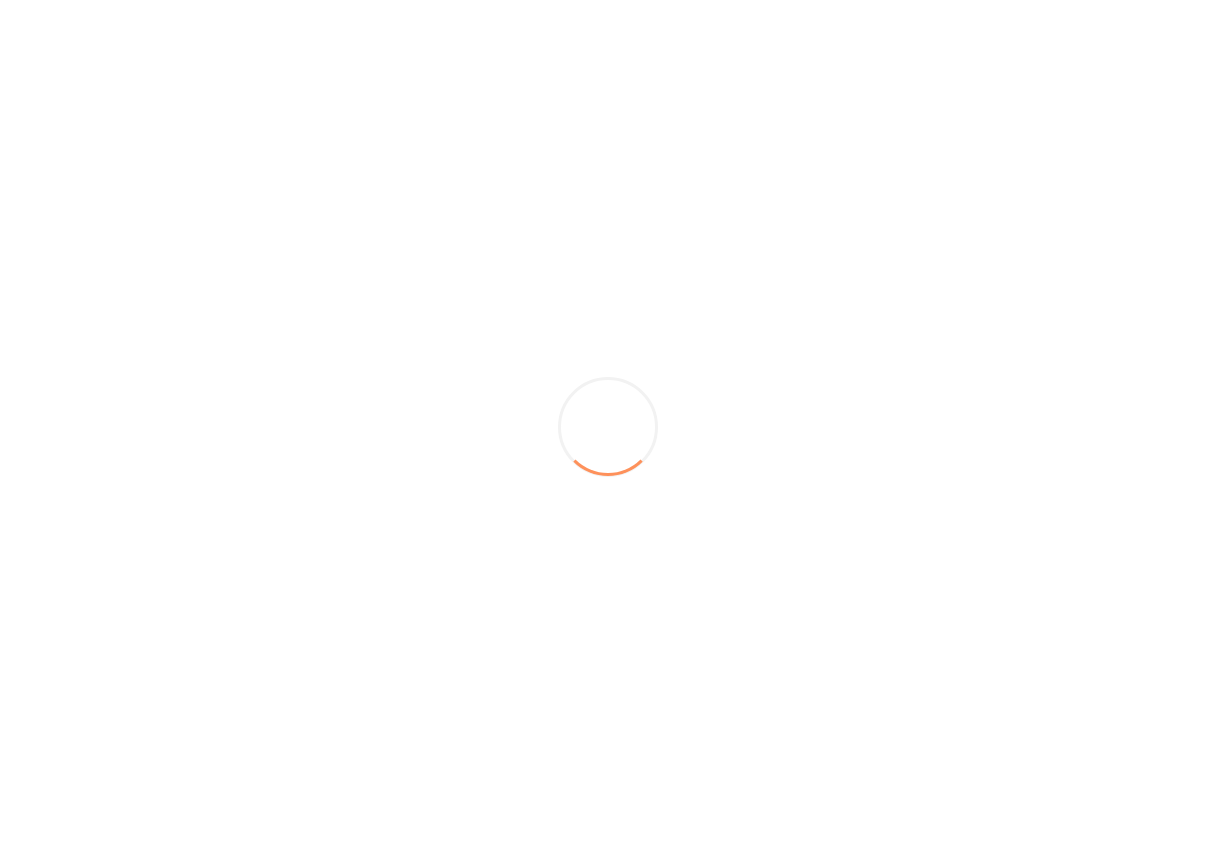 scroll, scrollTop: 0, scrollLeft: 0, axis: both 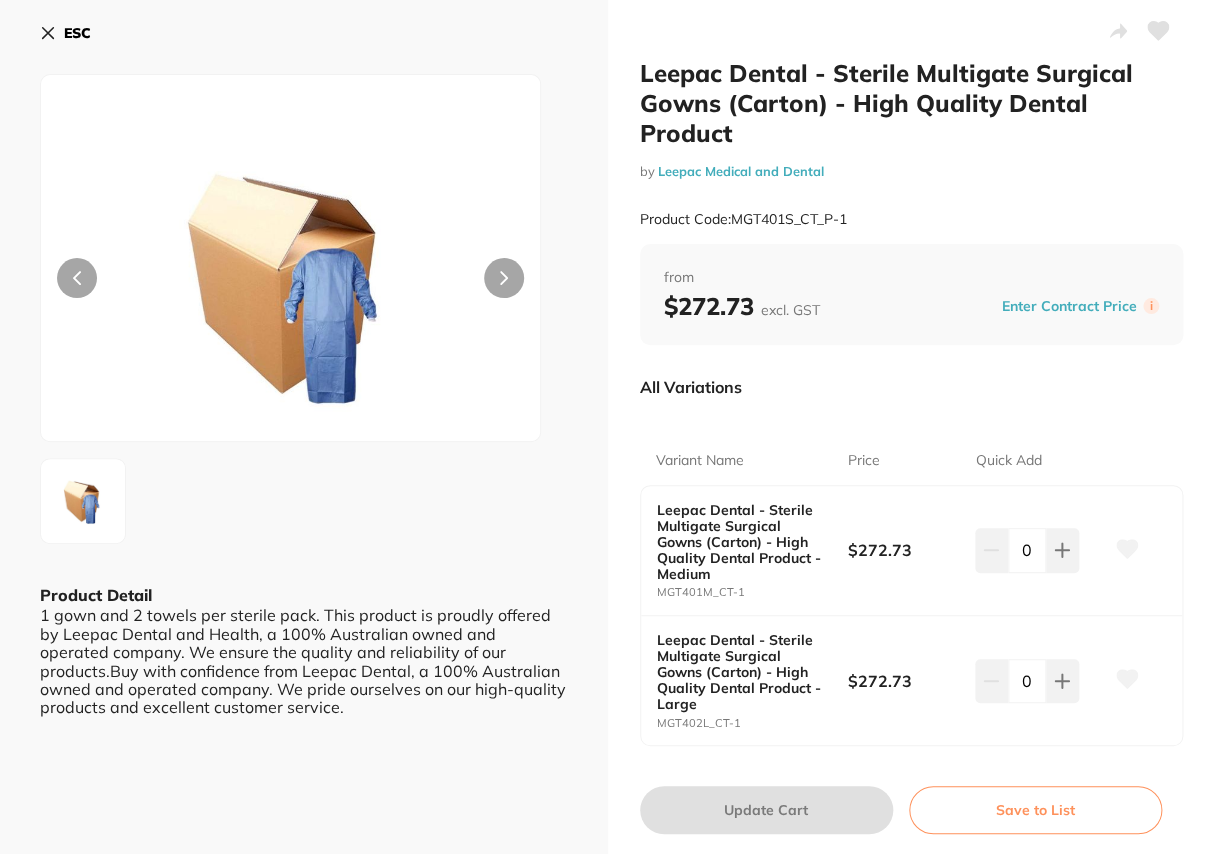 click 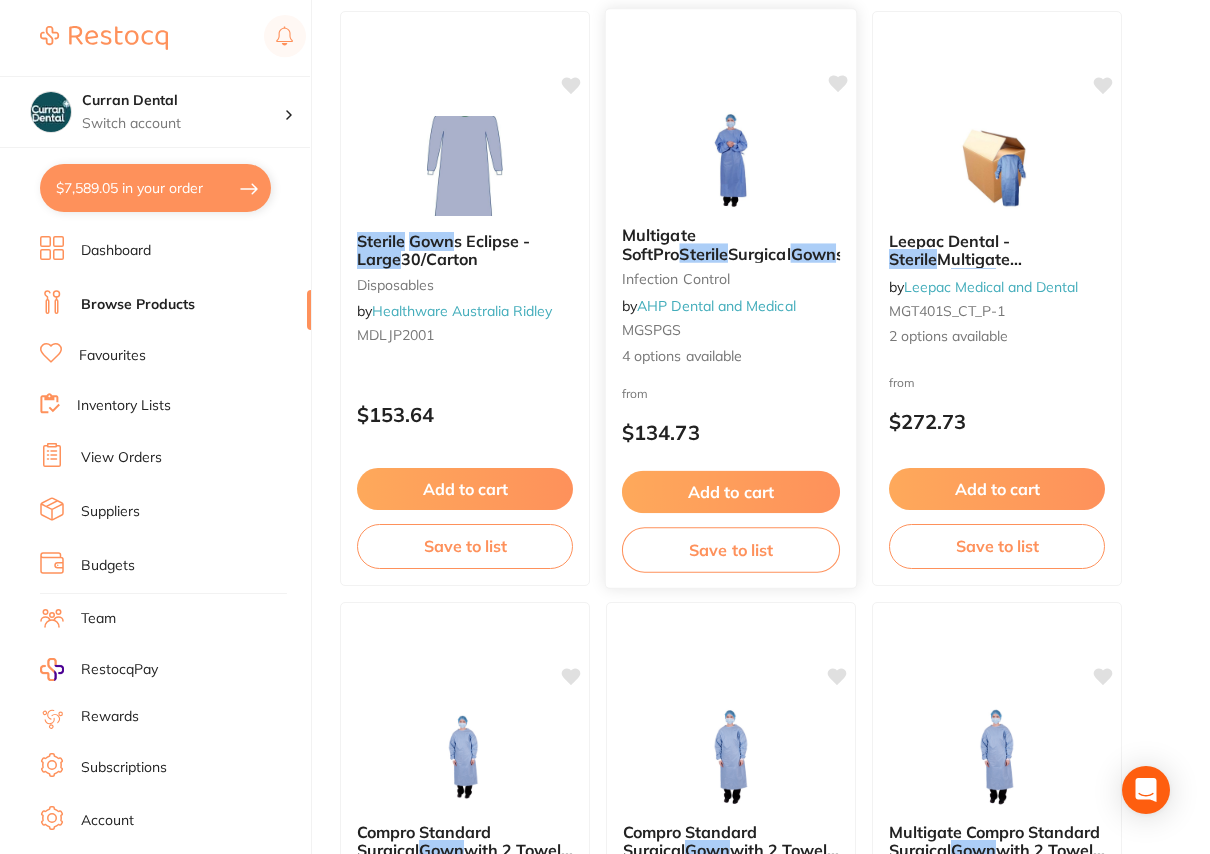 scroll, scrollTop: 1454, scrollLeft: 0, axis: vertical 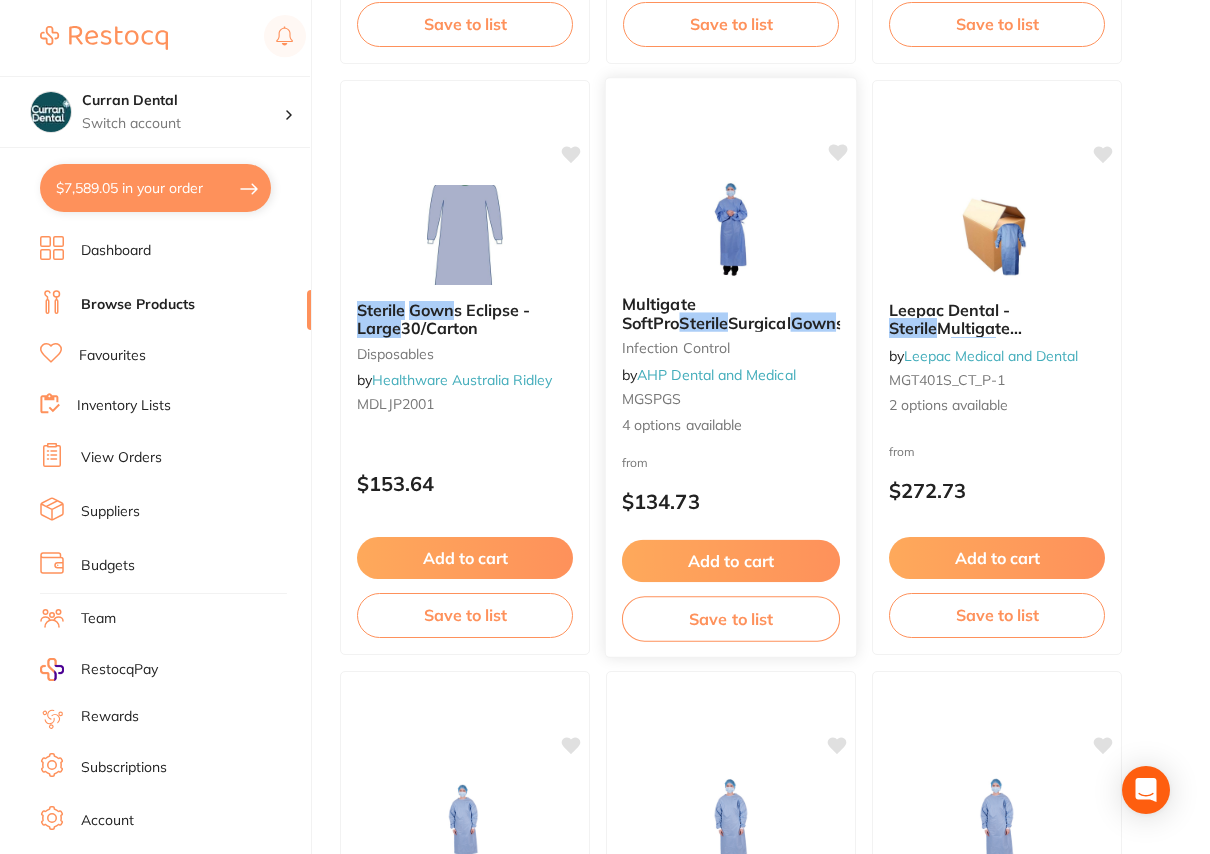 click on "Multigate SoftPro" at bounding box center (659, 313) 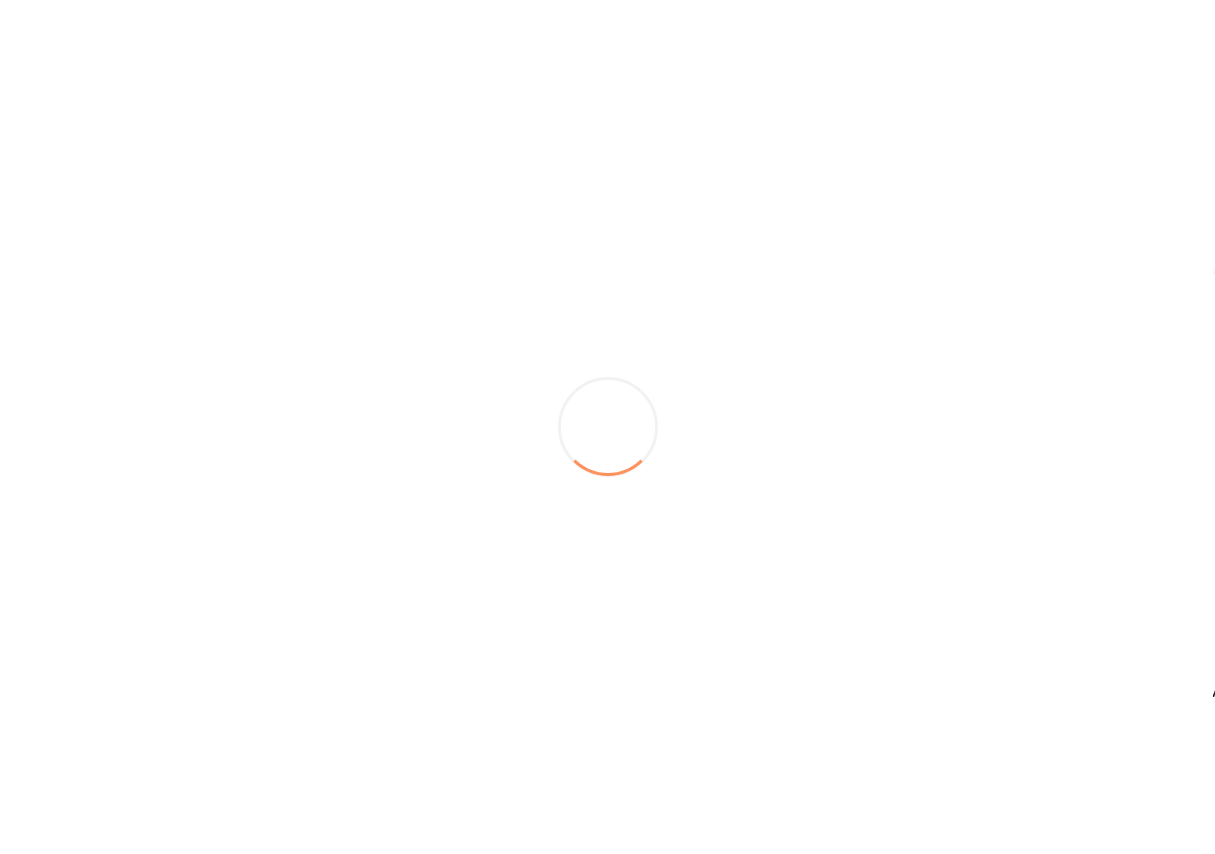scroll, scrollTop: 0, scrollLeft: 0, axis: both 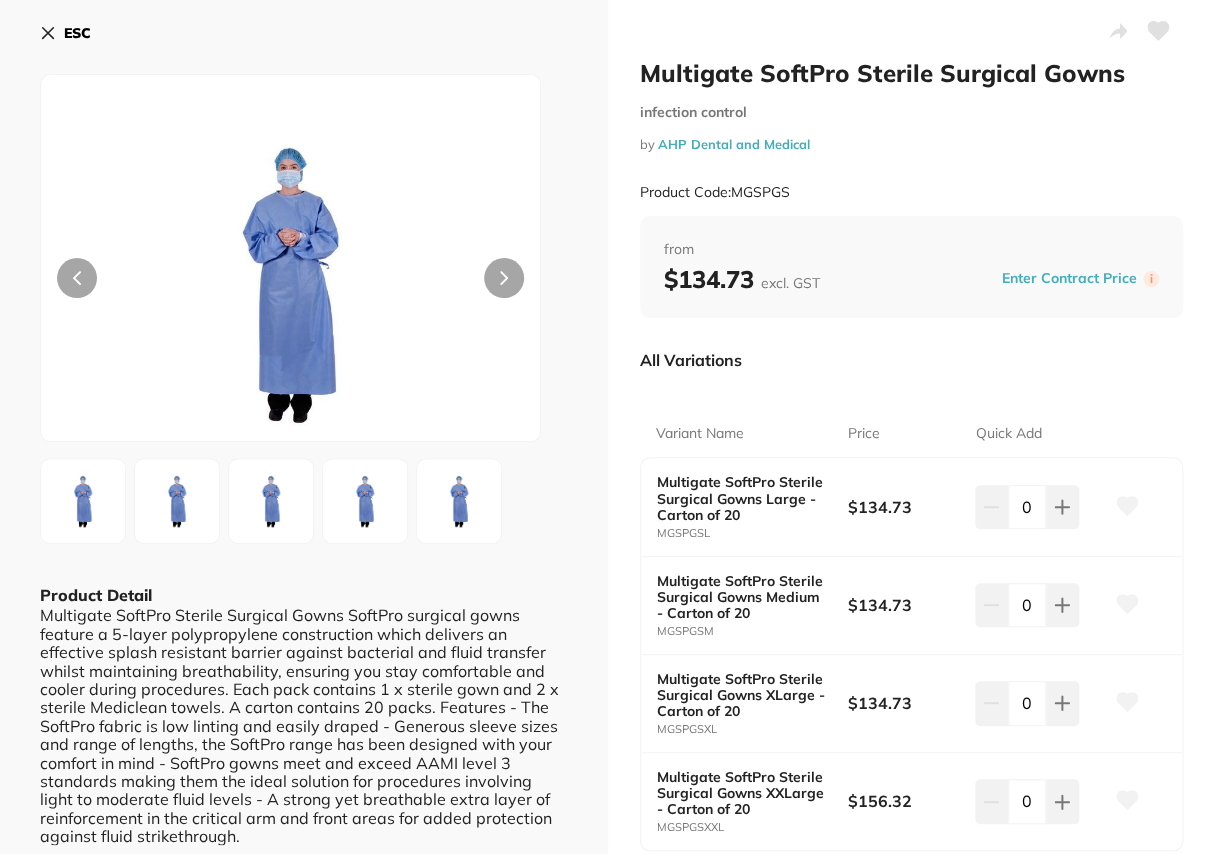 click 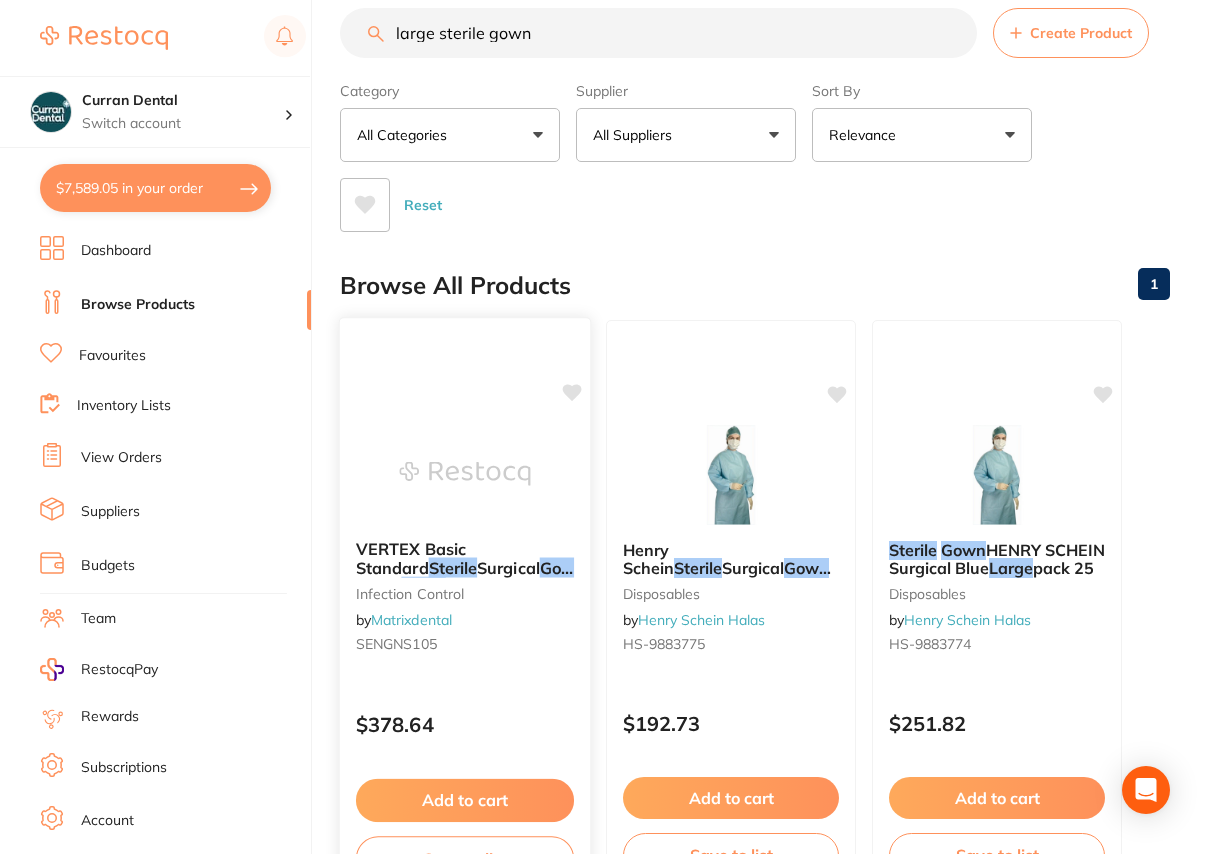 scroll, scrollTop: 0, scrollLeft: 0, axis: both 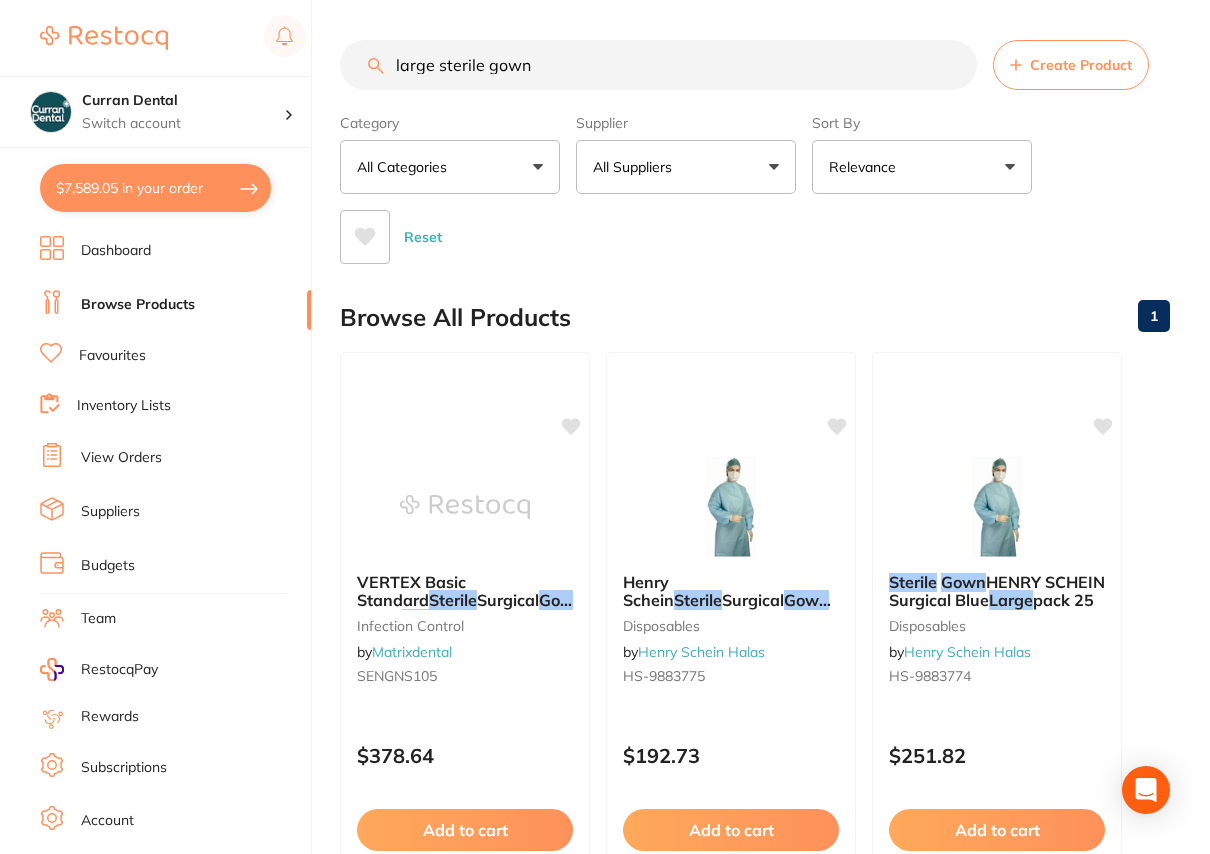 drag, startPoint x: 544, startPoint y: 59, endPoint x: 331, endPoint y: 101, distance: 217.10136 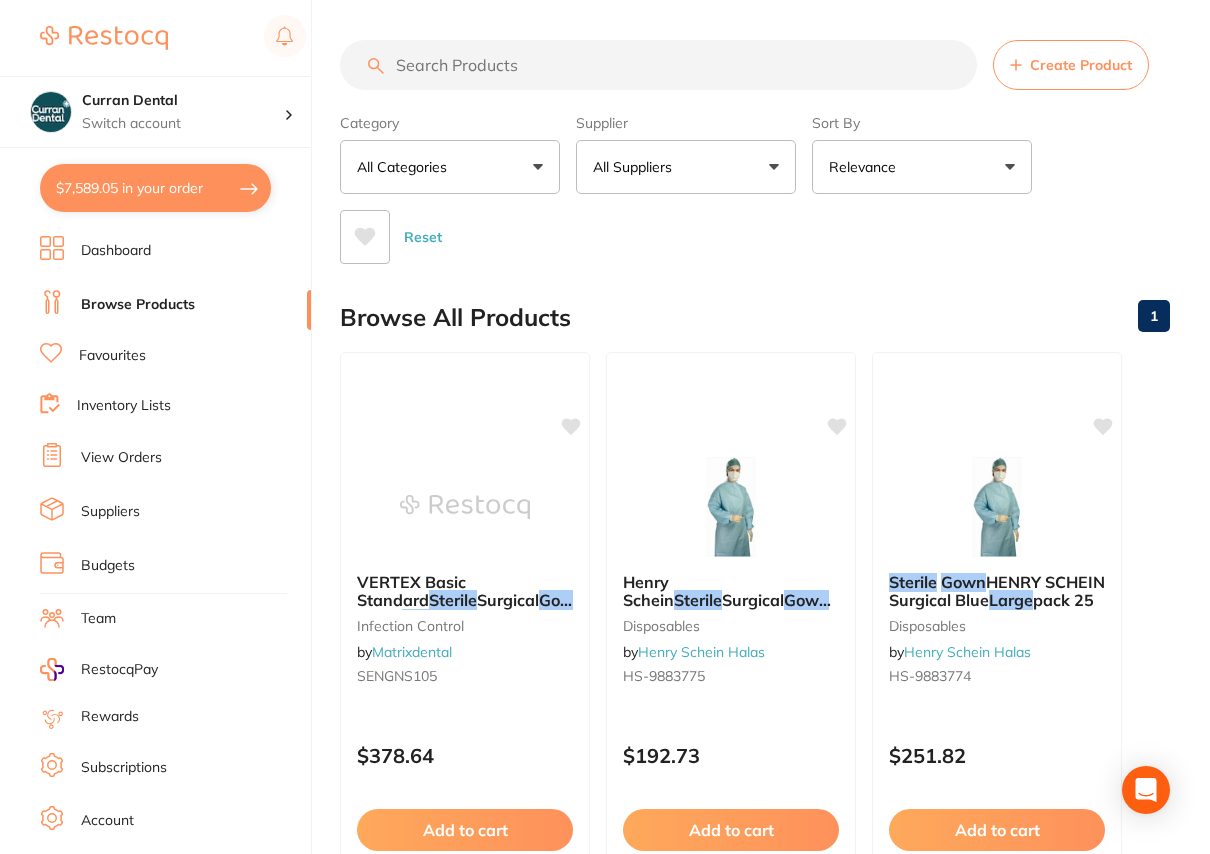 scroll, scrollTop: 0, scrollLeft: 0, axis: both 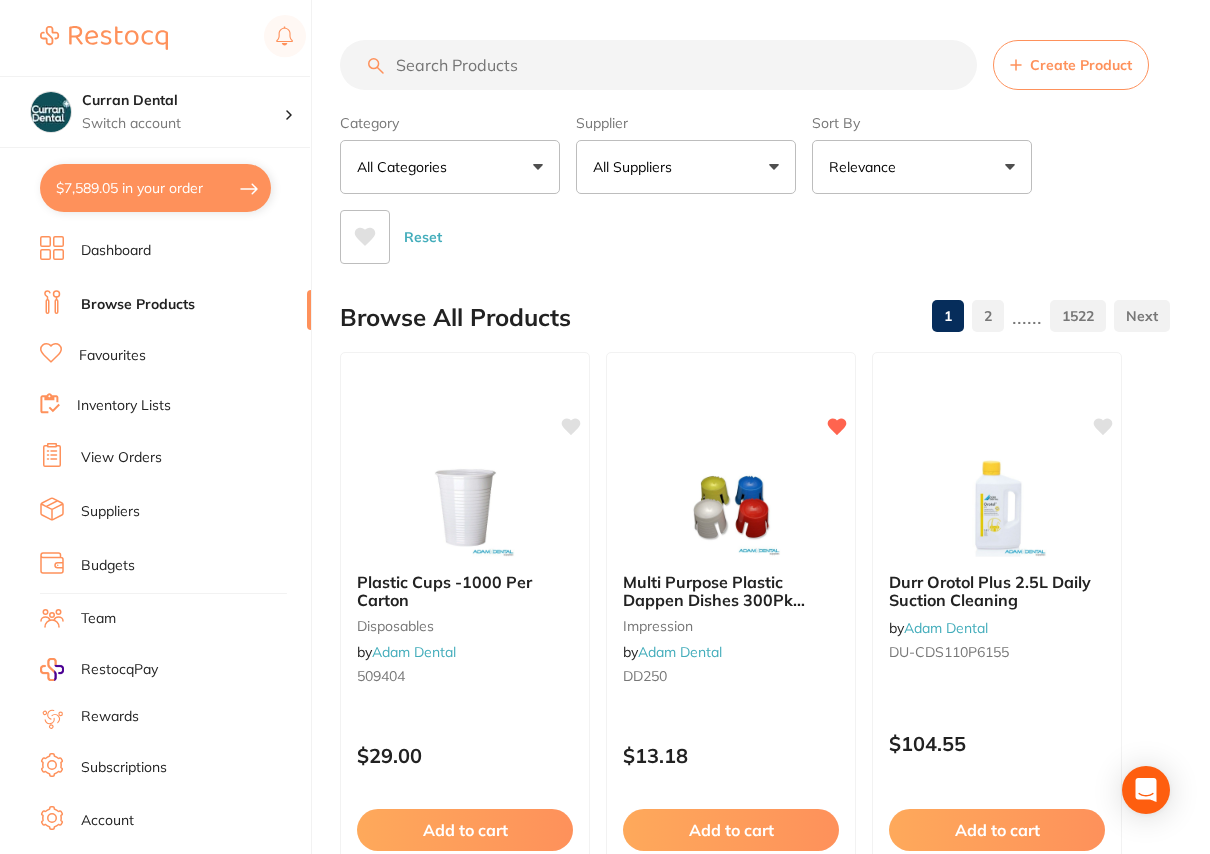 type 